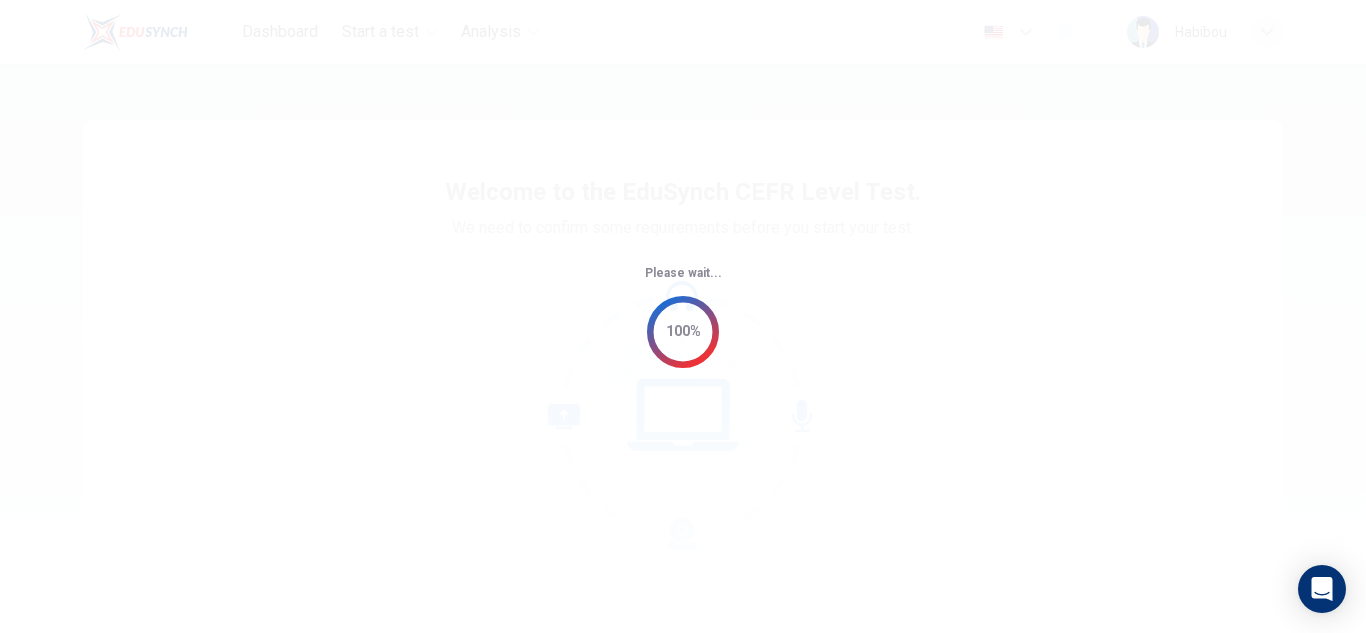 scroll, scrollTop: 0, scrollLeft: 0, axis: both 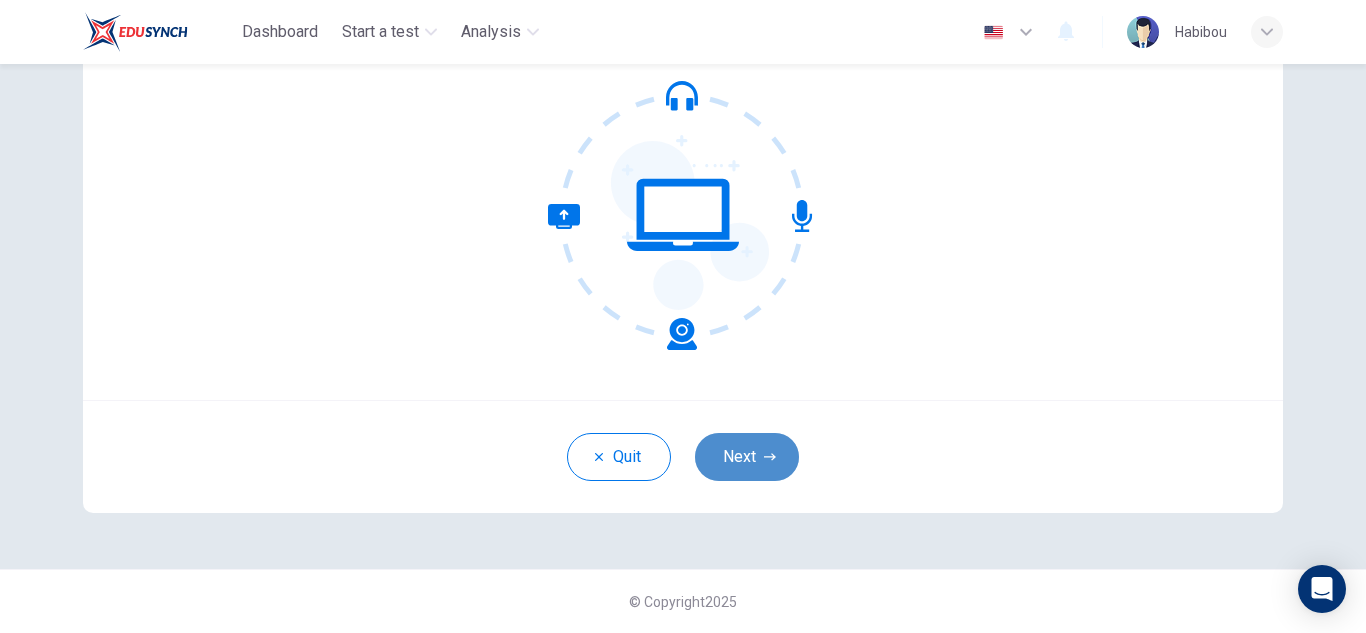 click 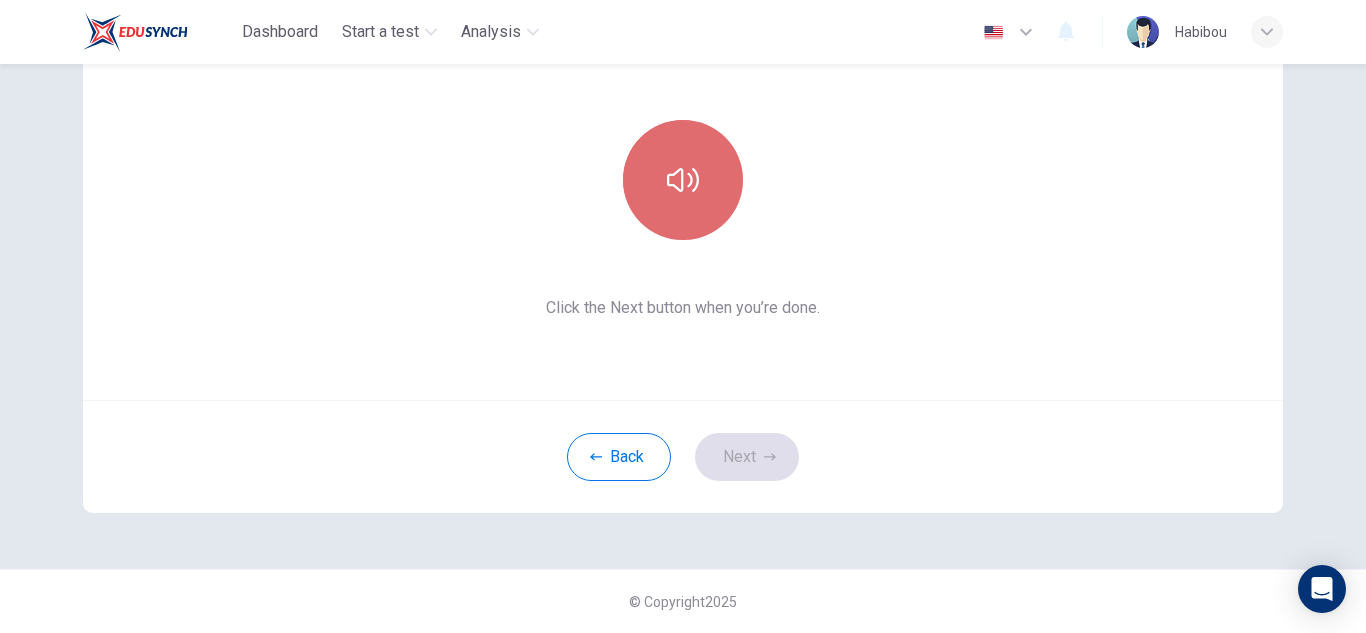 click at bounding box center (683, 180) 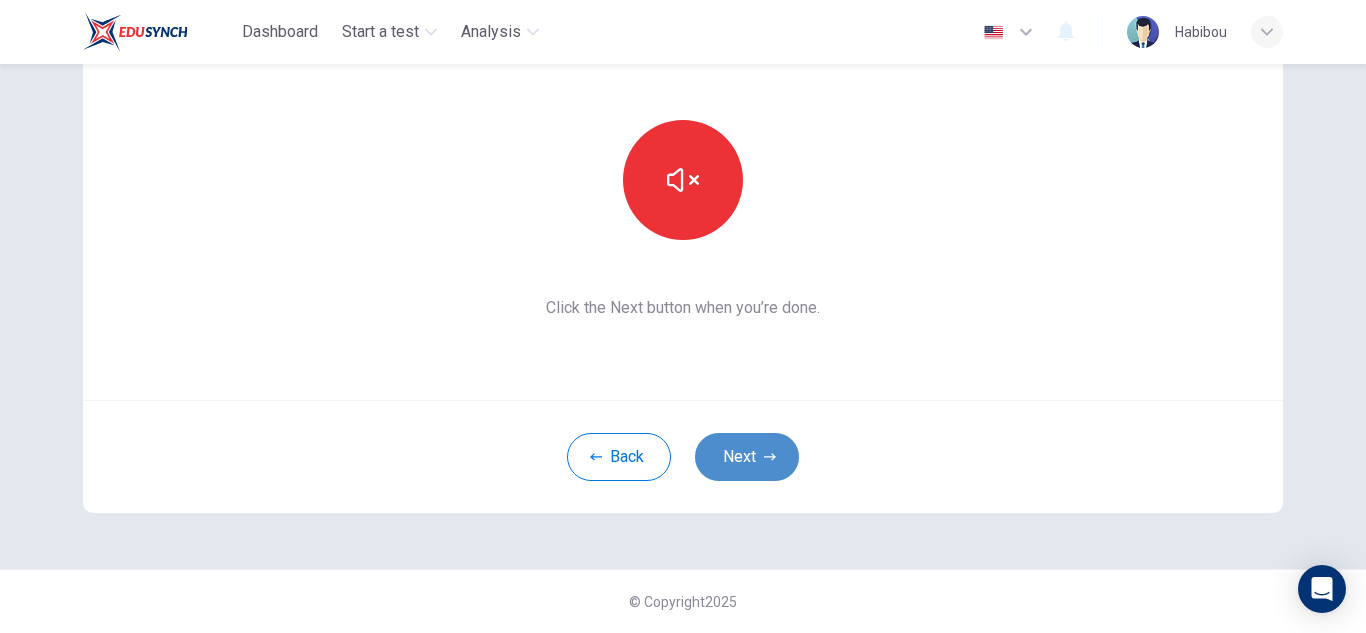 click 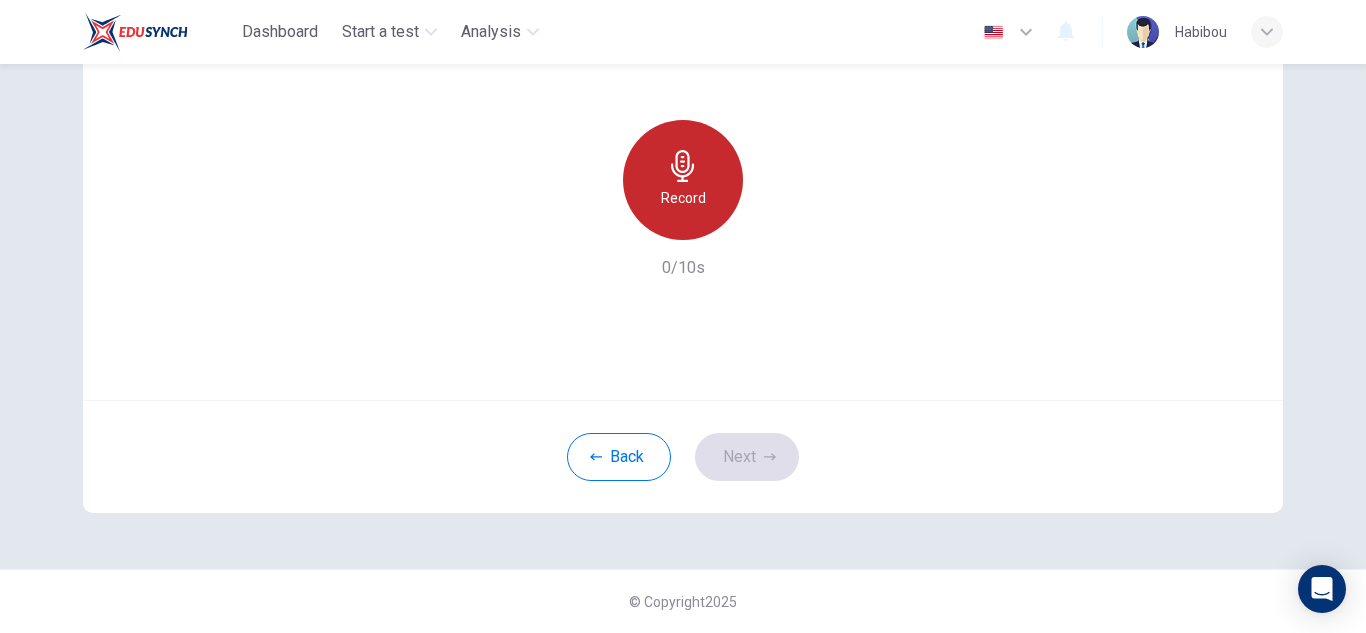 click on "Record" at bounding box center (683, 198) 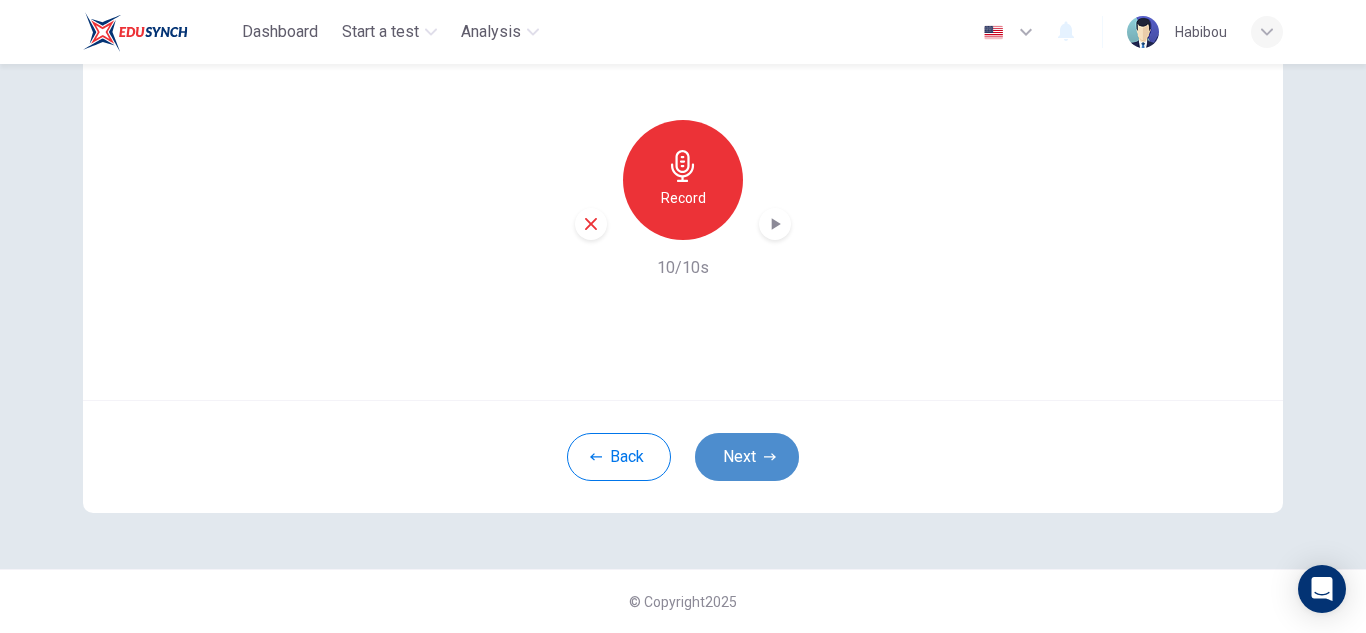 click on "Next" at bounding box center (747, 457) 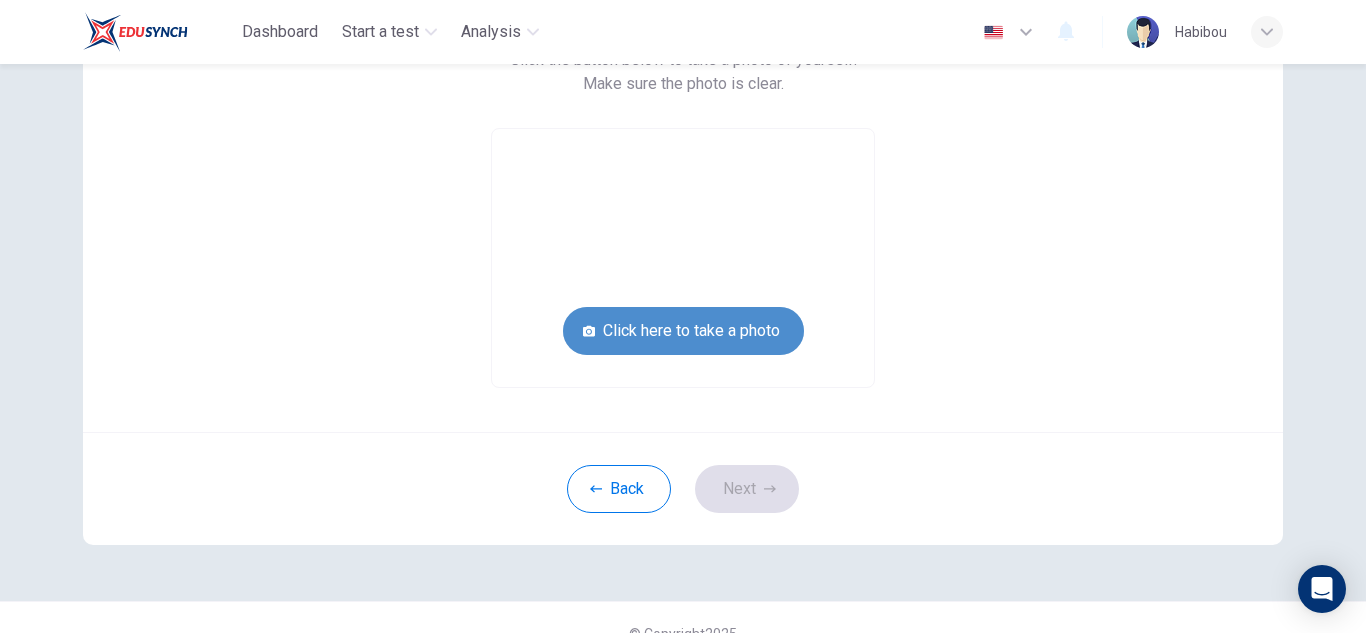 click on "Click here to take a photo" at bounding box center [683, 331] 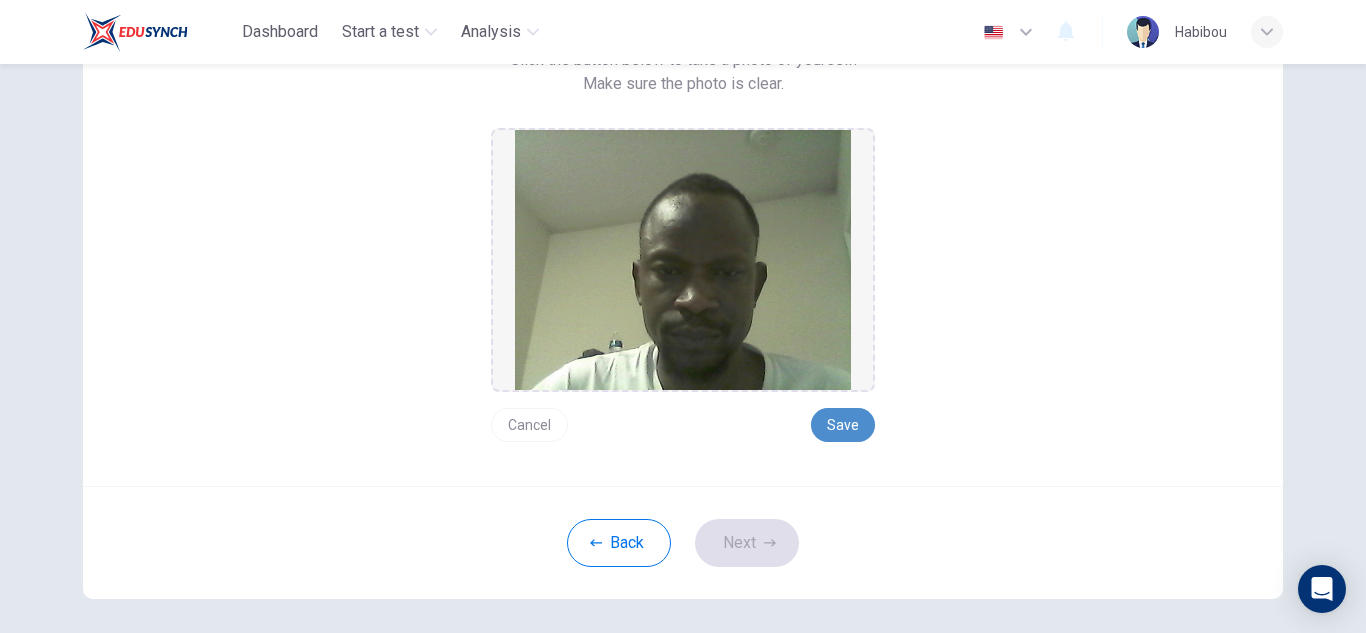 click on "Save" at bounding box center (843, 425) 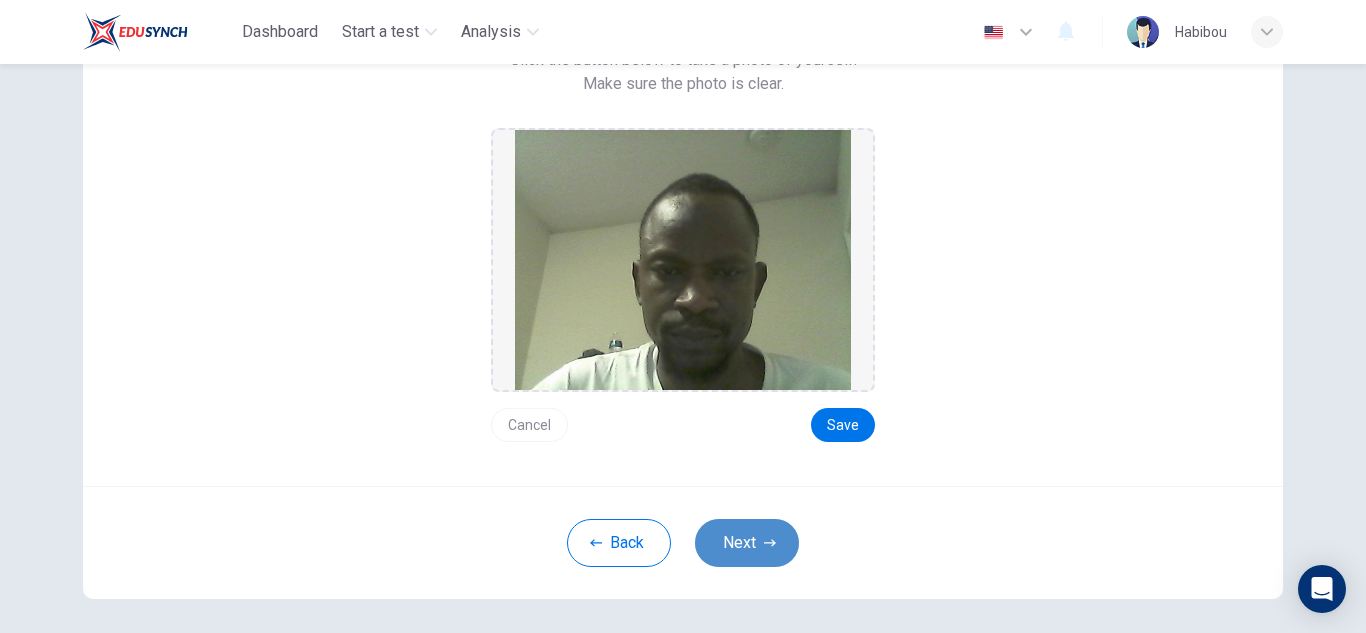 click on "Next" at bounding box center (747, 543) 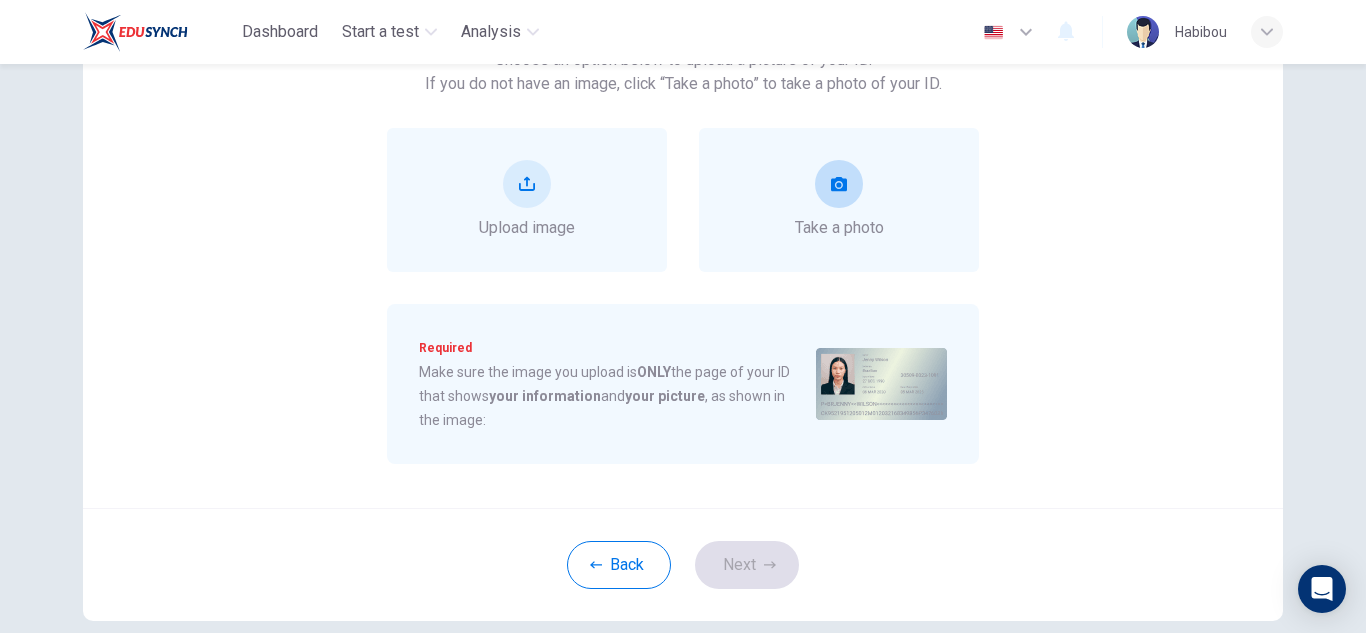 click on "Take a photo" at bounding box center [839, 228] 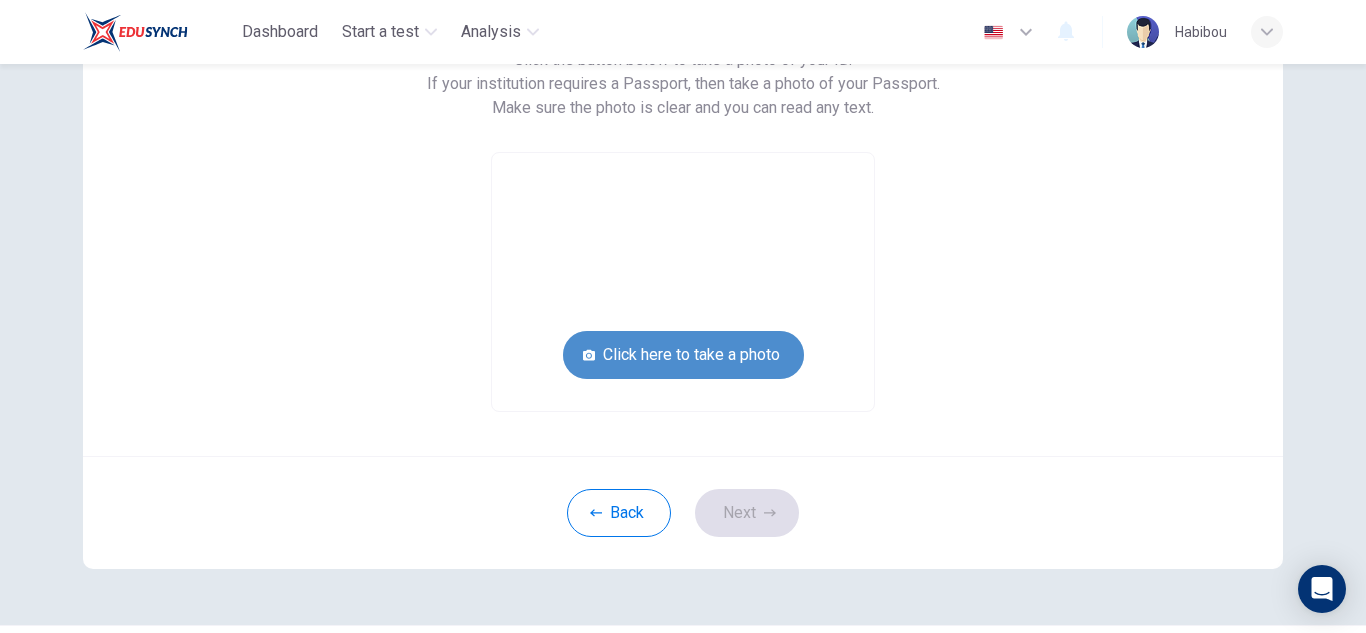 click on "Click here to take a photo" at bounding box center (683, 355) 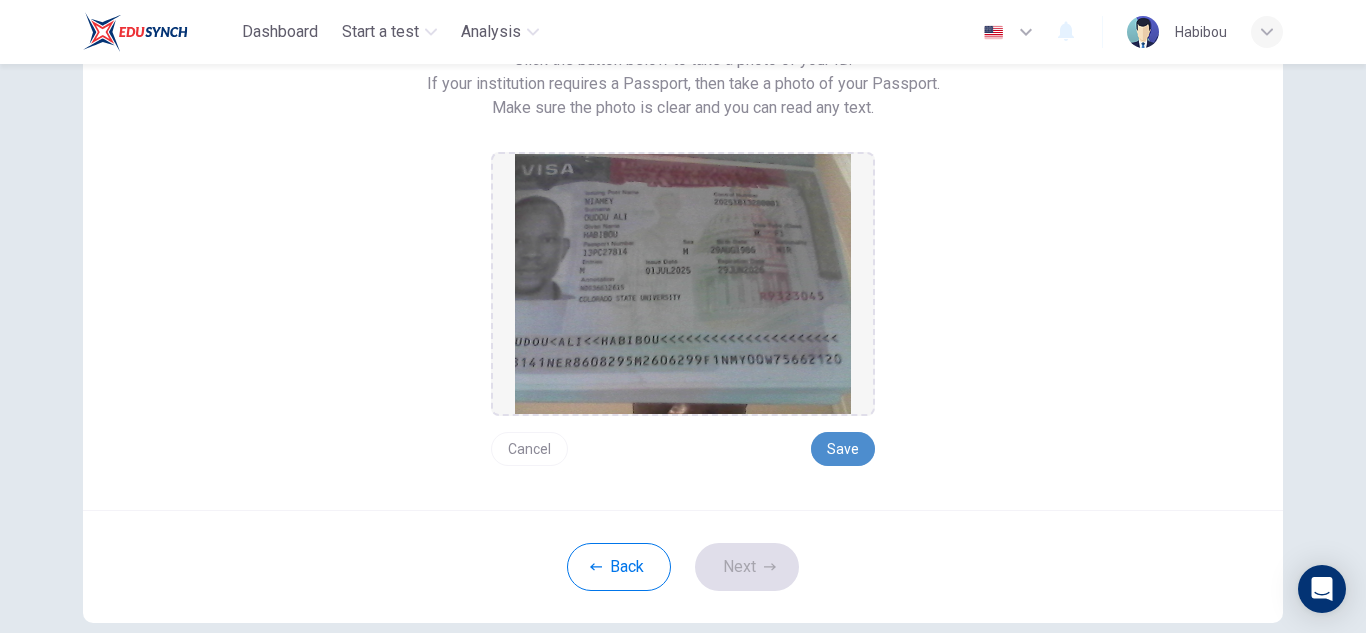 click on "Save" at bounding box center [843, 449] 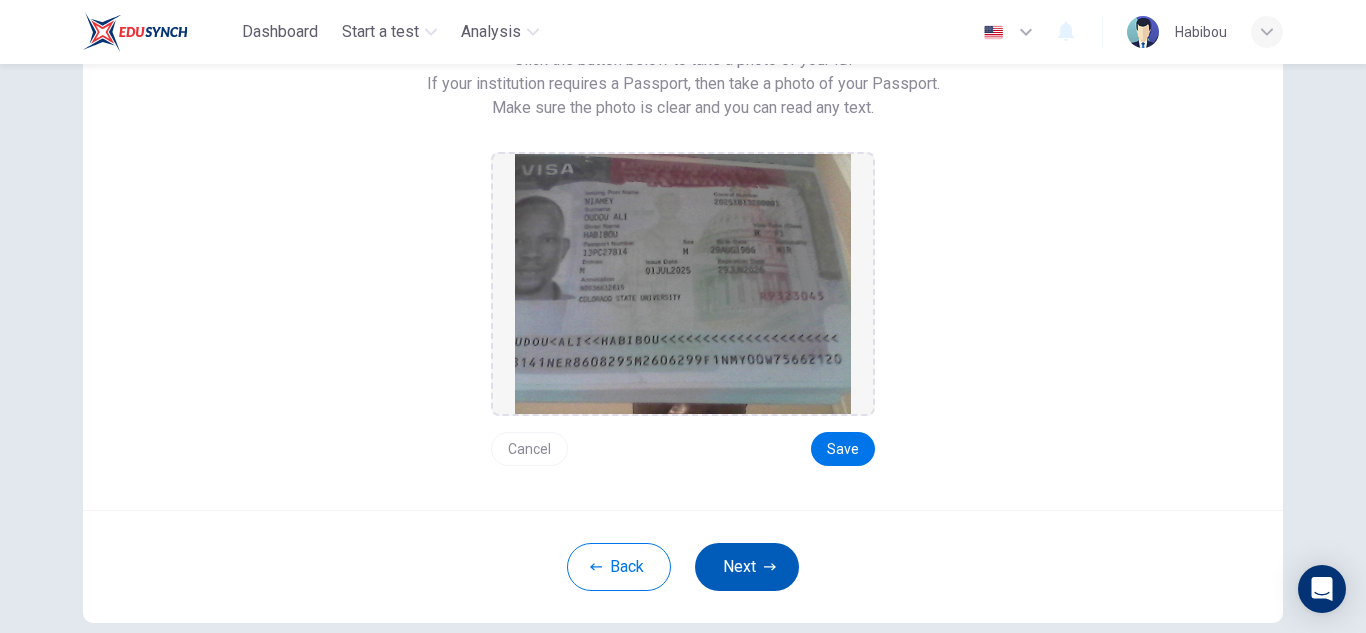 click on "Next" at bounding box center [747, 567] 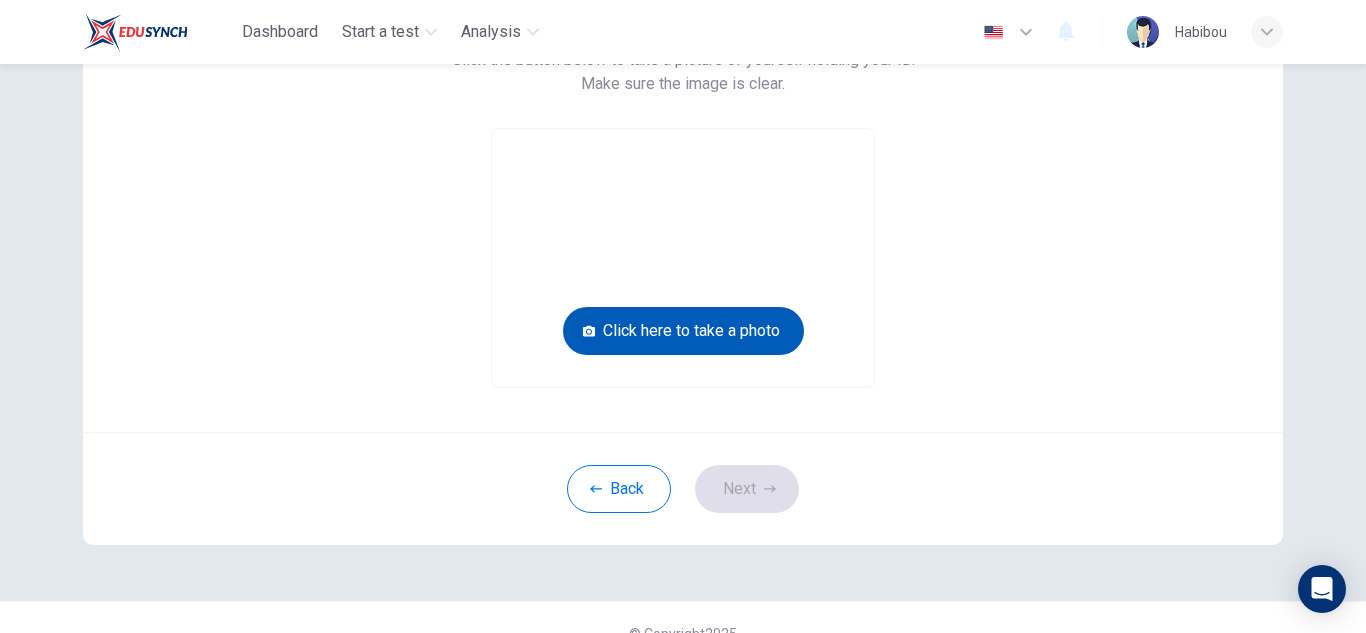 click on "Click here to take a photo" at bounding box center (683, 331) 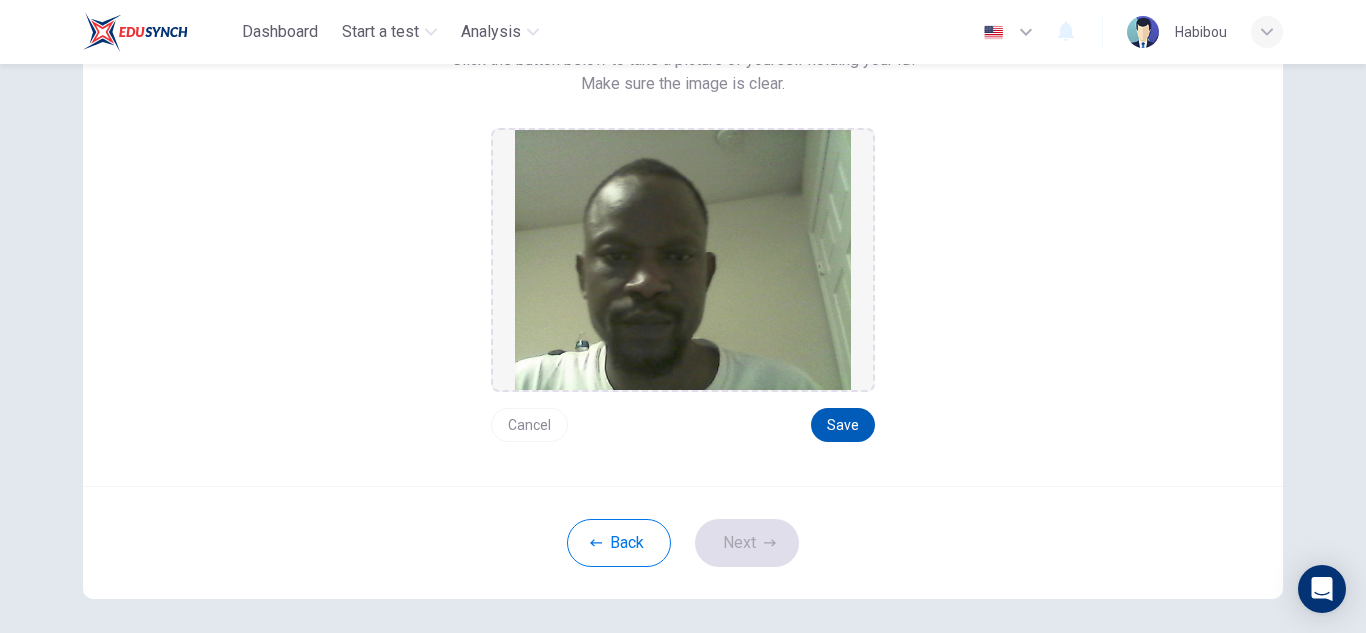 click on "Save" at bounding box center (843, 425) 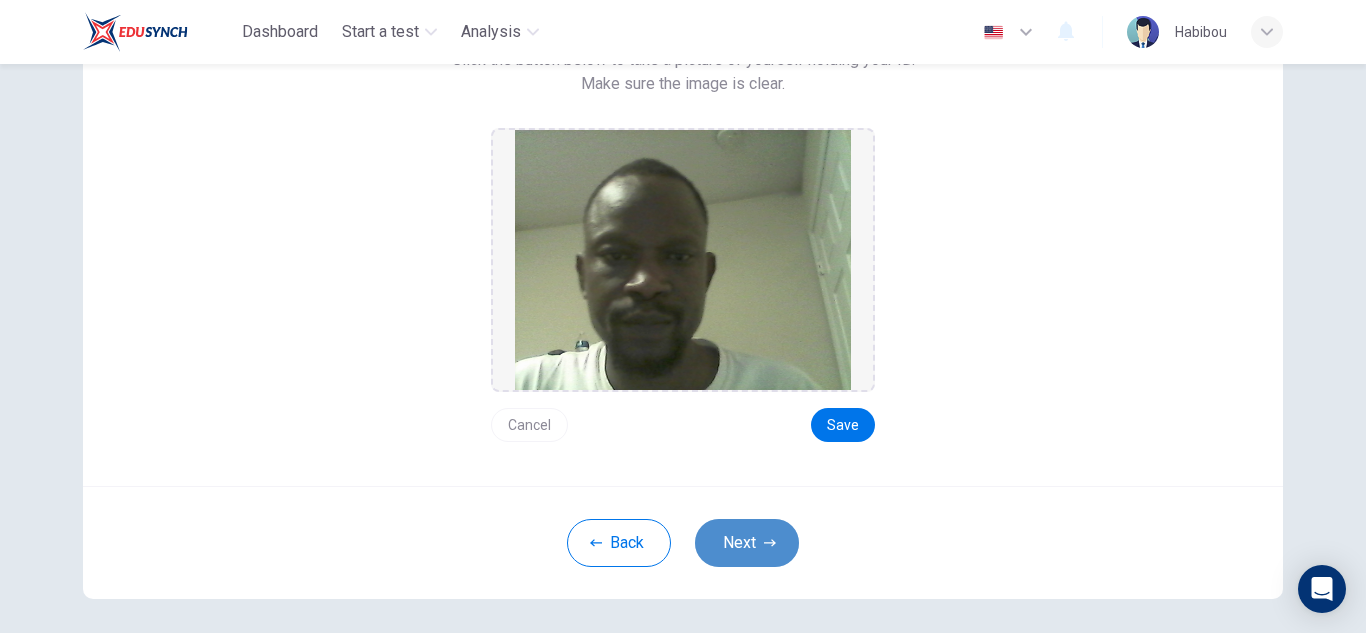 click 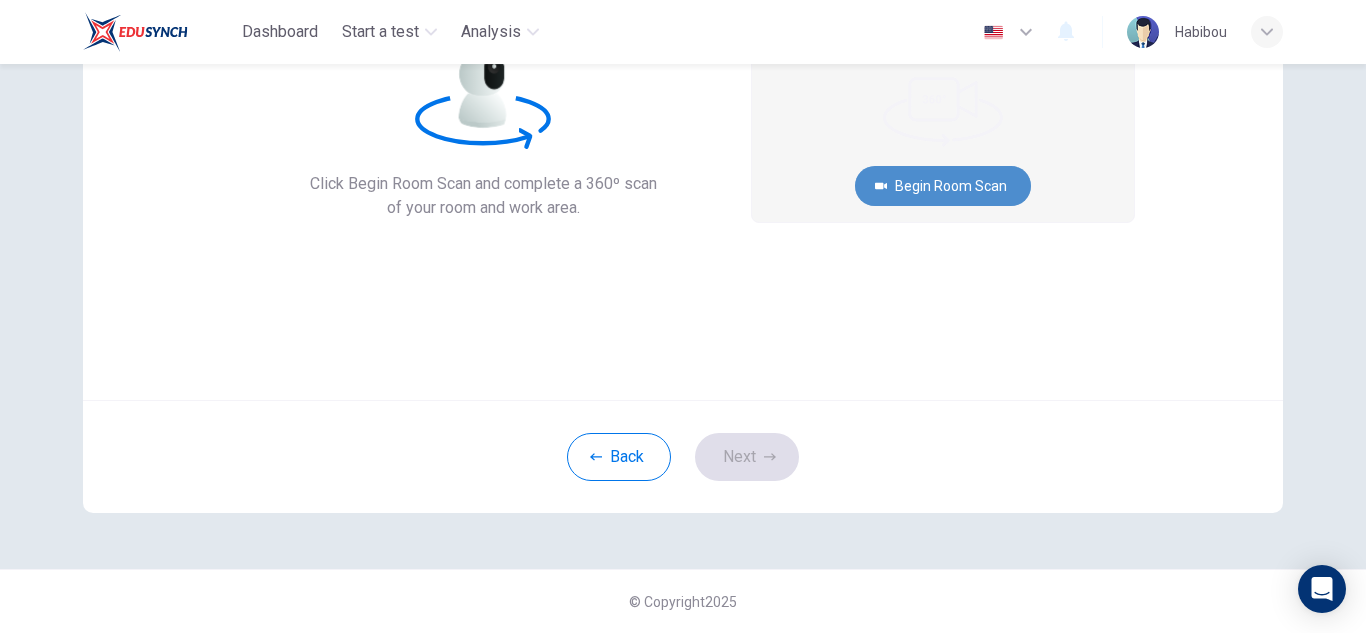 click on "Begin Room Scan" at bounding box center (943, 186) 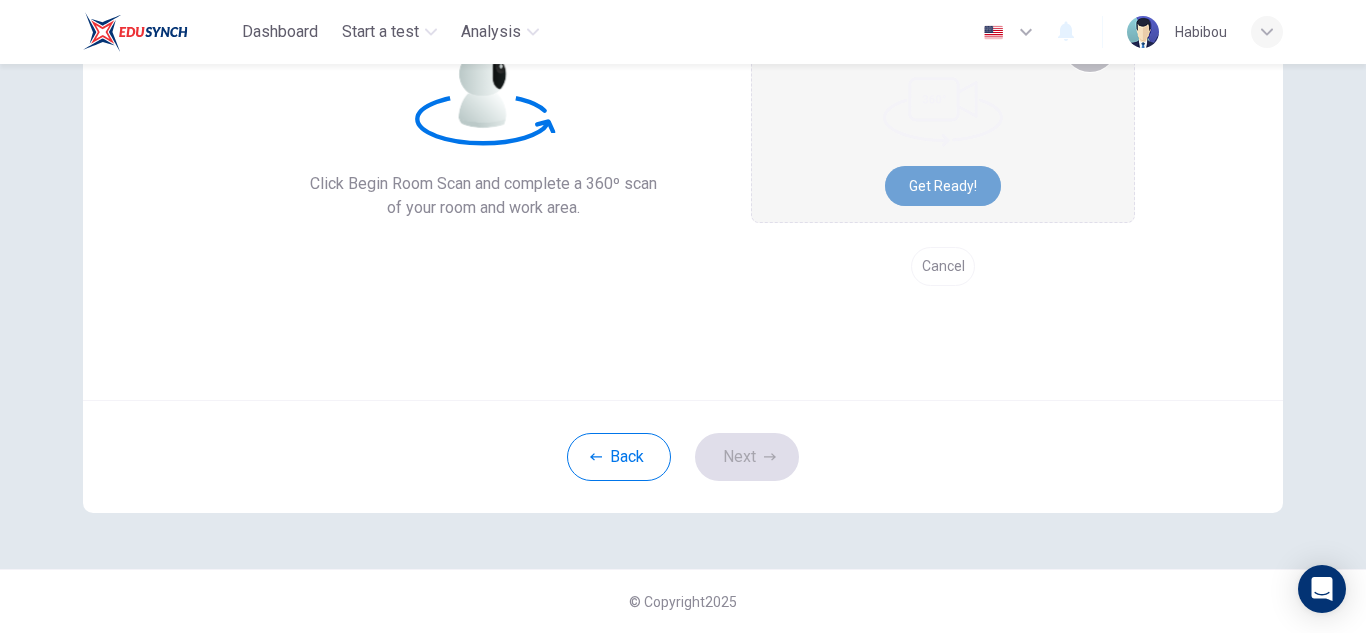 click on "Get ready!" at bounding box center (943, 186) 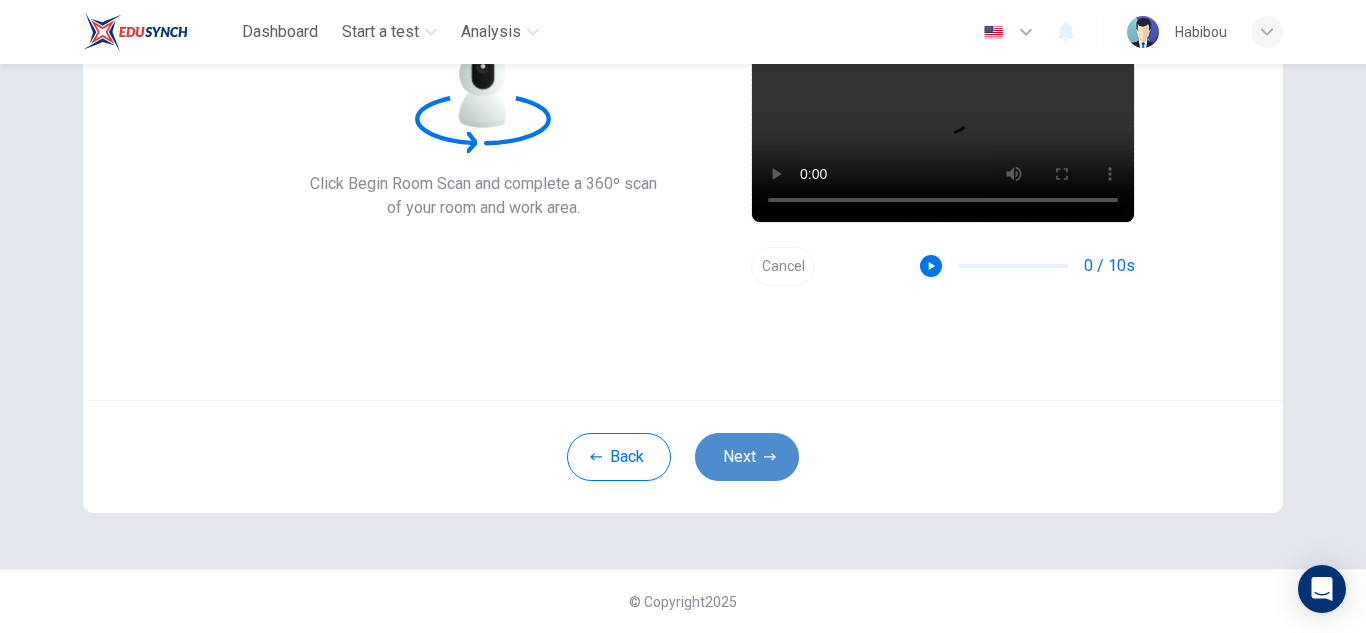 click on "Next" at bounding box center (747, 457) 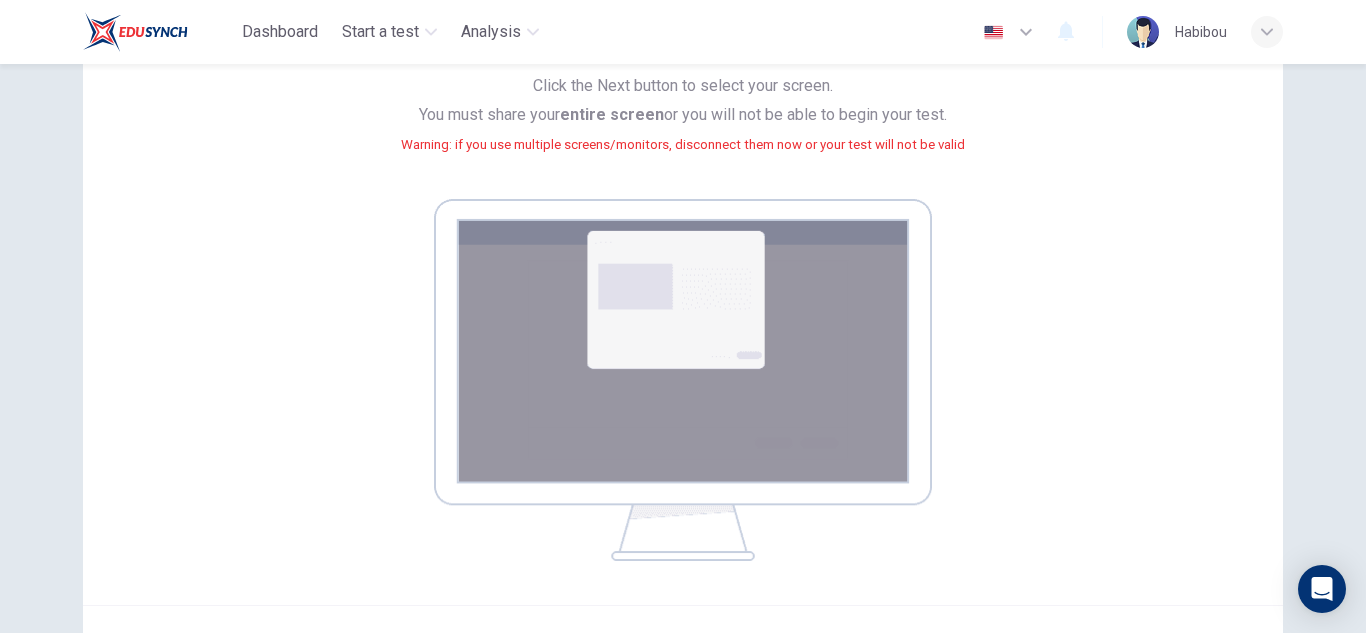 scroll, scrollTop: 404, scrollLeft: 0, axis: vertical 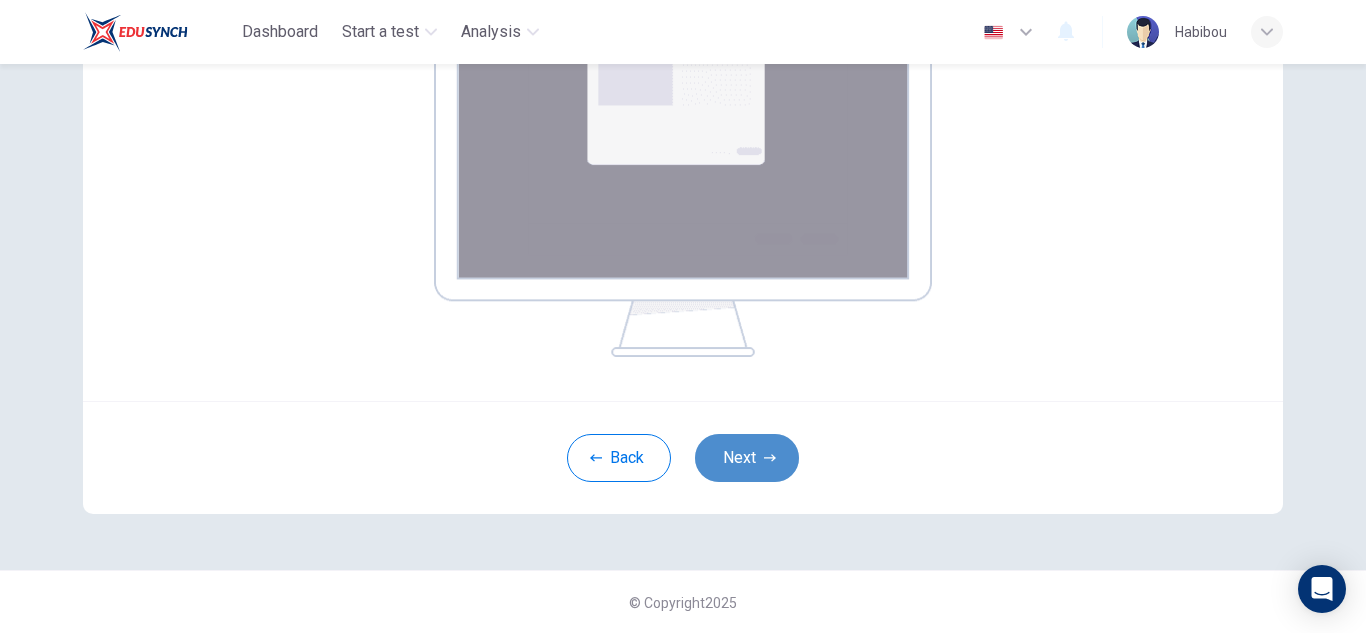 click on "Next" at bounding box center (747, 458) 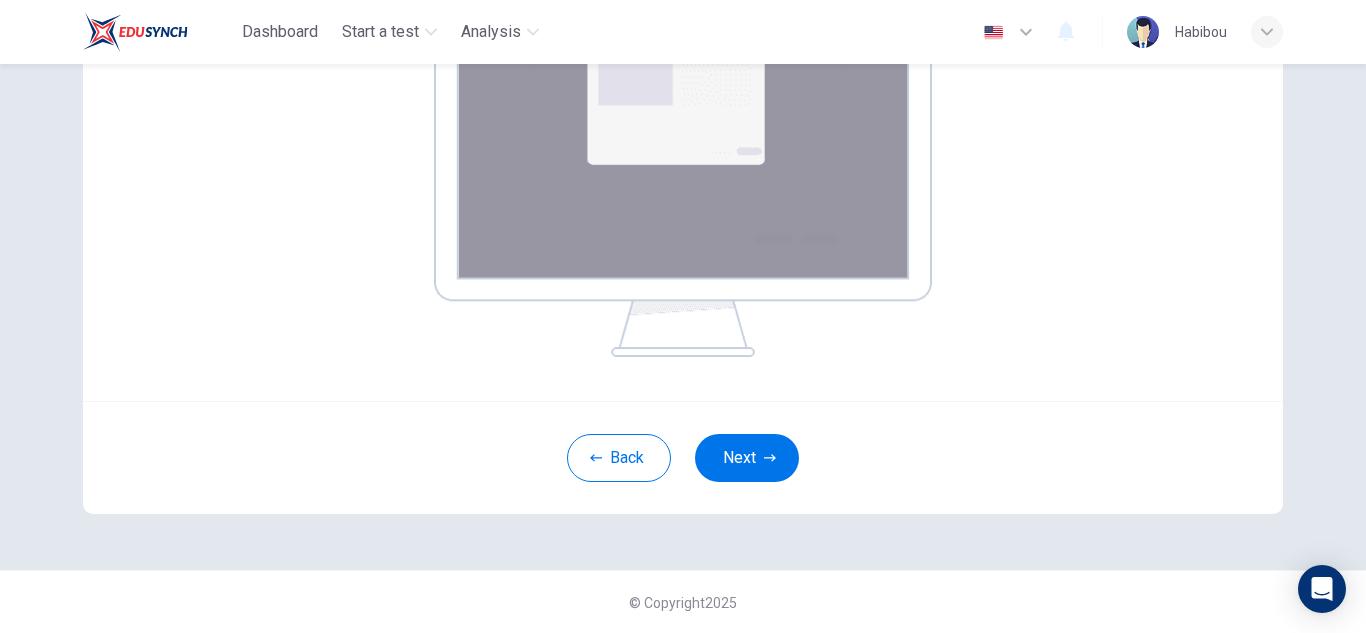click on "Back Next" at bounding box center (683, 457) 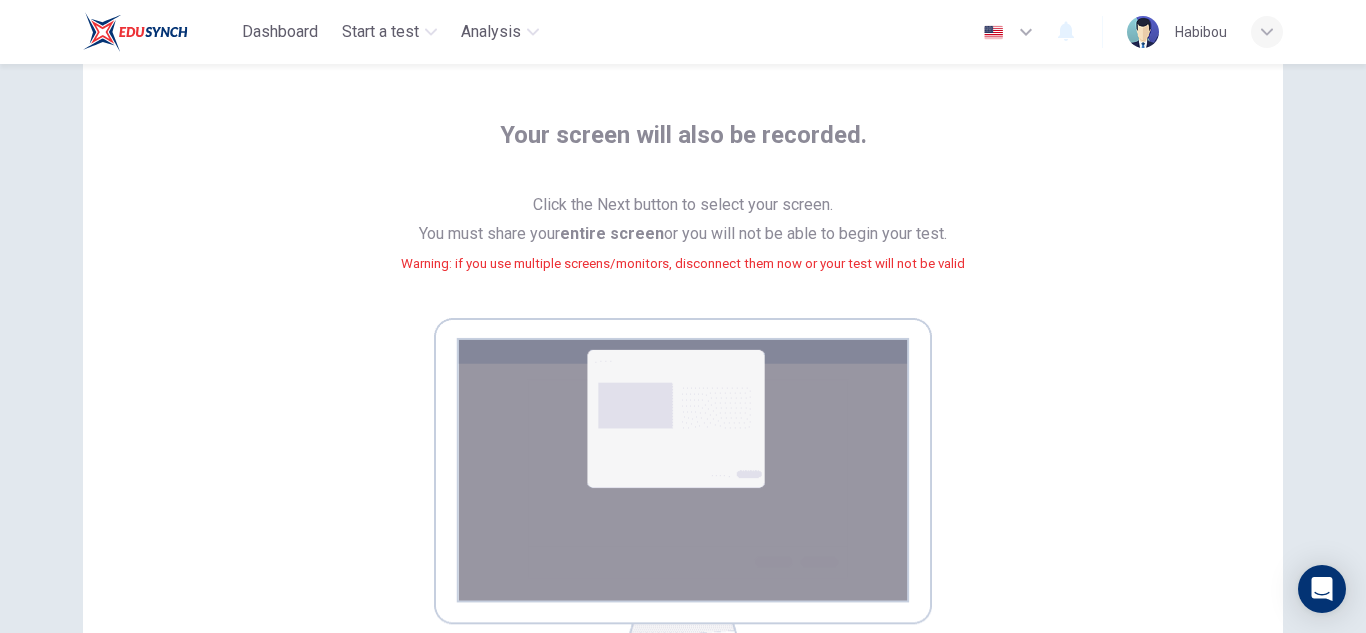 scroll, scrollTop: 120, scrollLeft: 0, axis: vertical 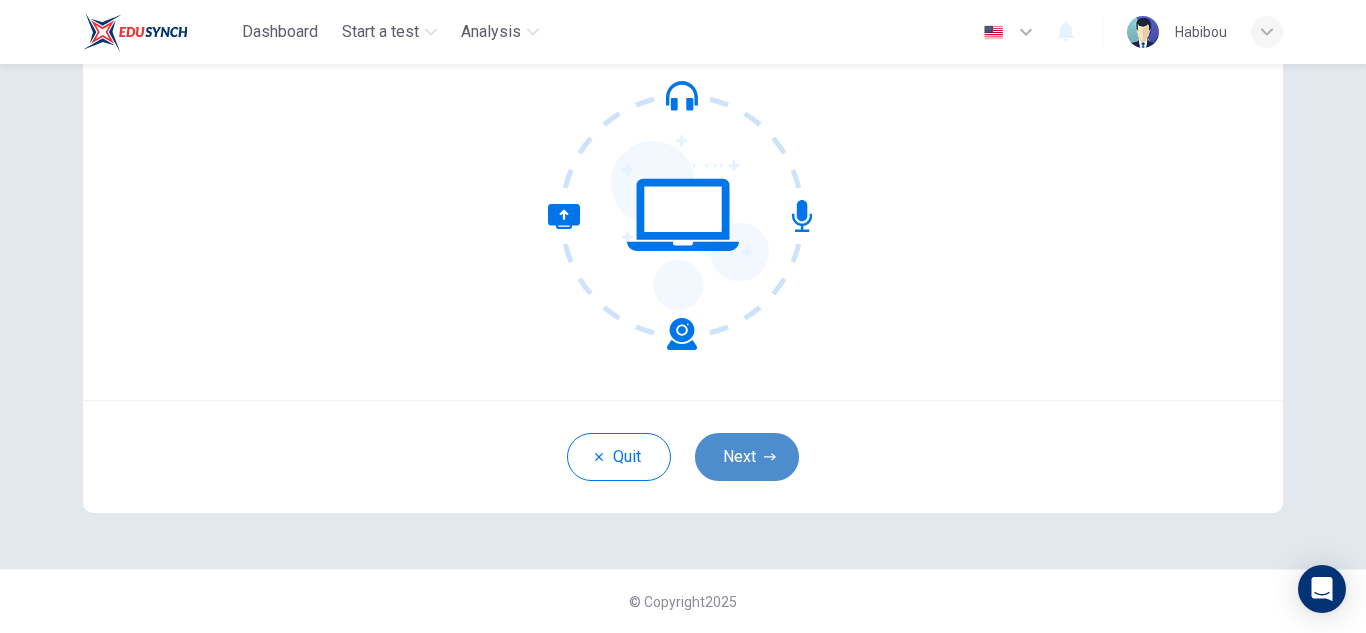 click on "Next" at bounding box center (747, 457) 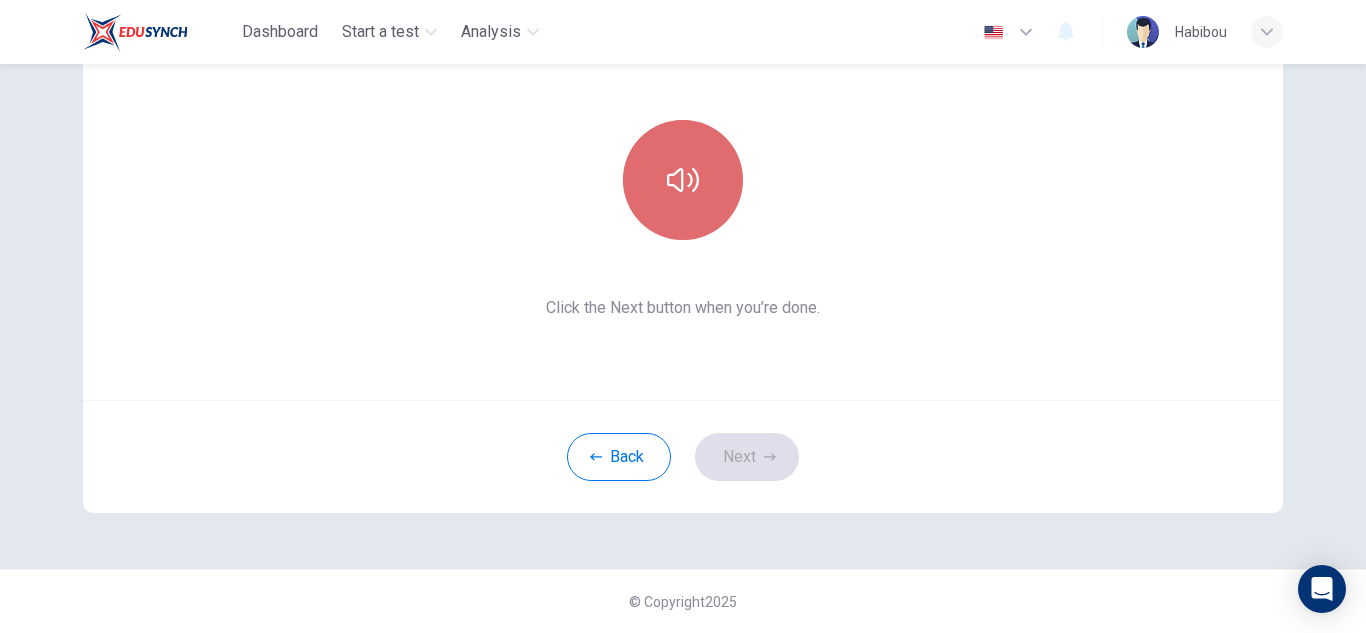 click 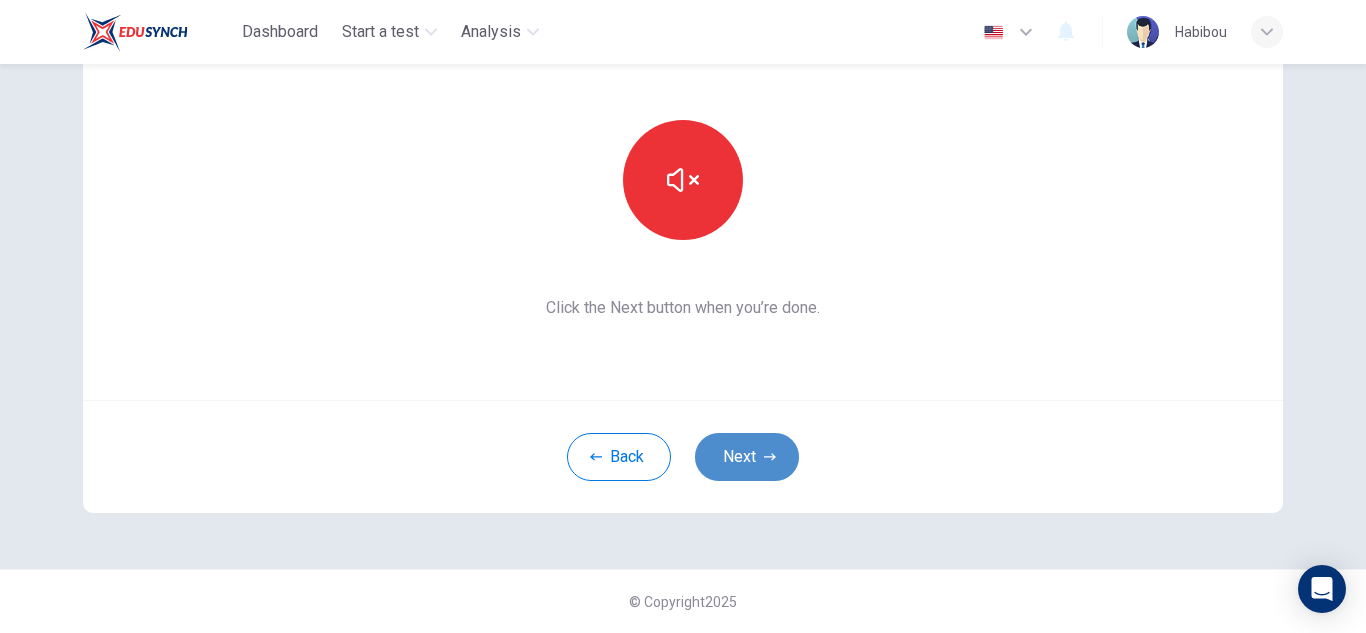 click on "Next" at bounding box center [747, 457] 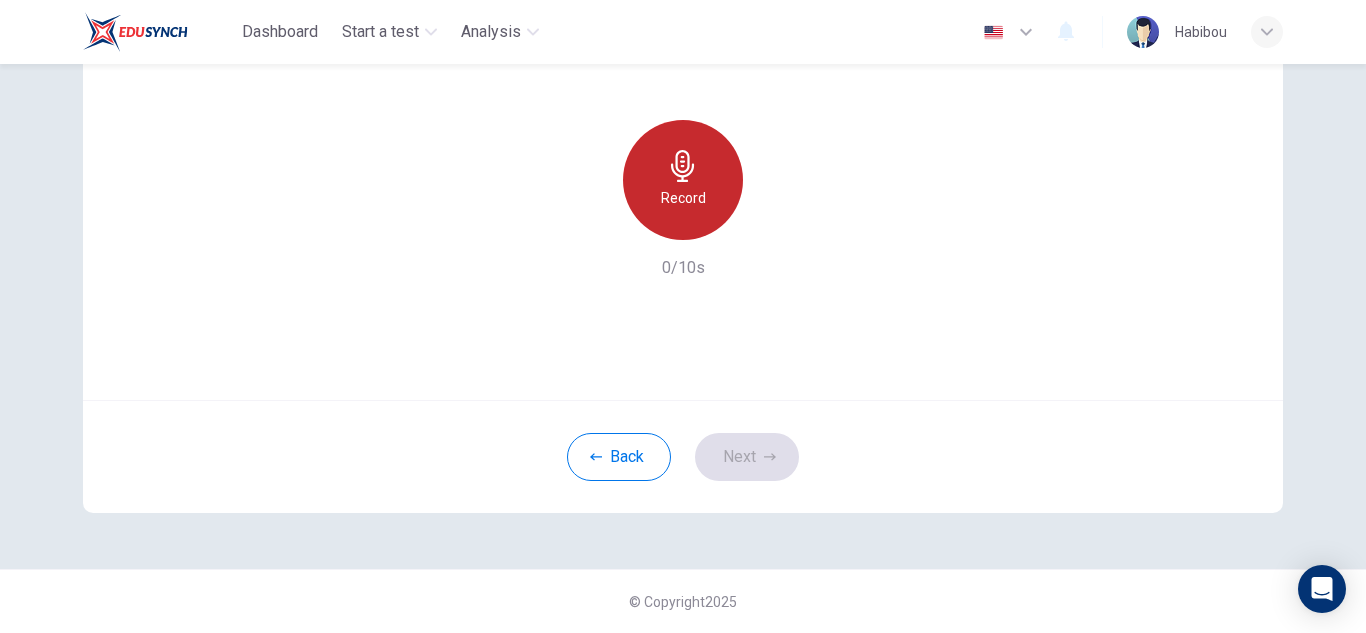 click 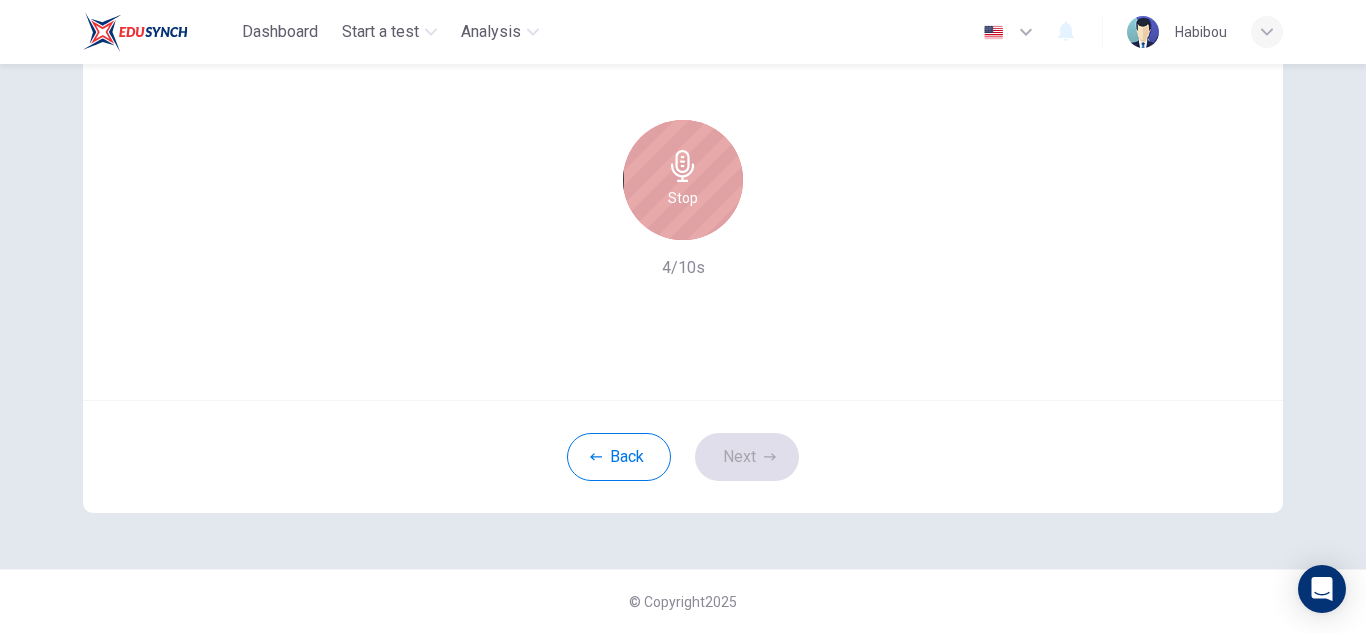 click 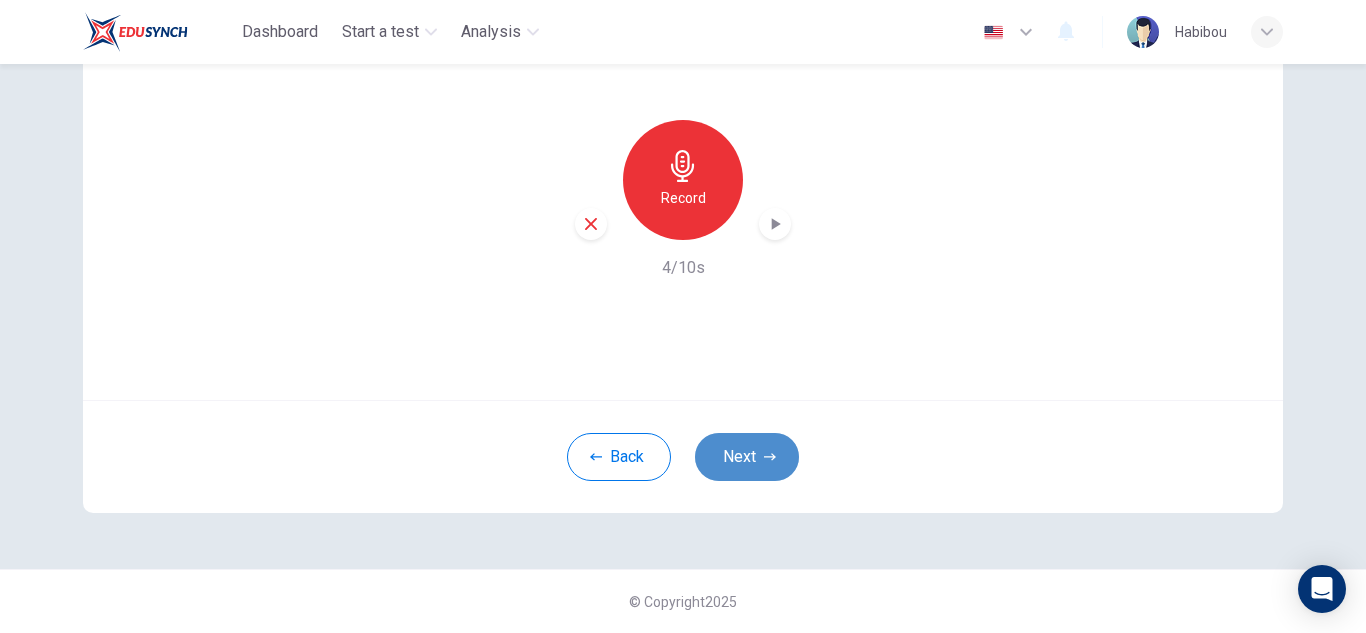 click on "Next" at bounding box center [747, 457] 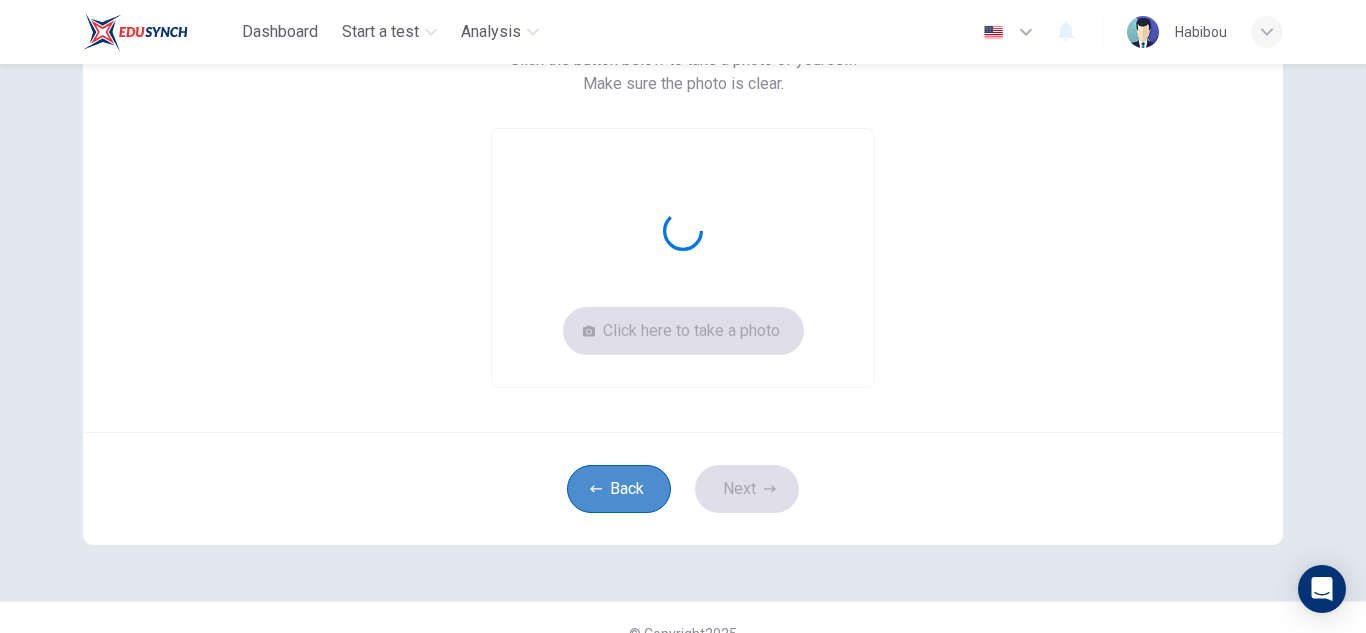 click on "Back" at bounding box center [619, 489] 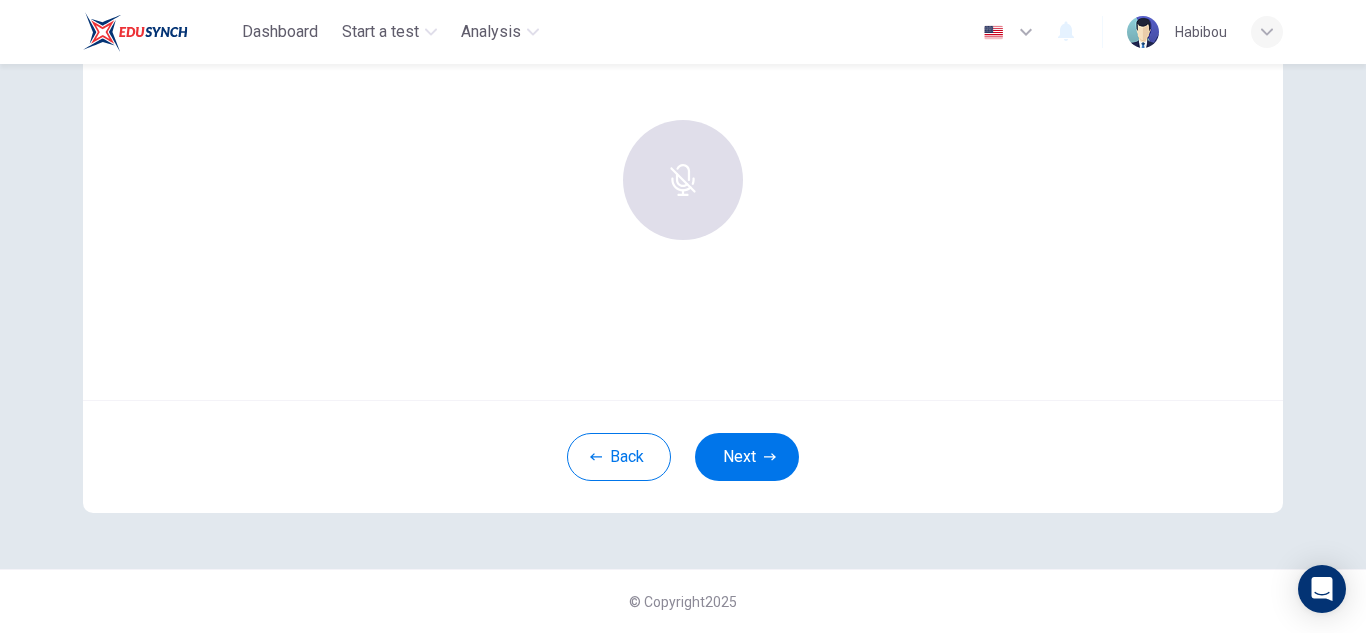 click at bounding box center (683, 180) 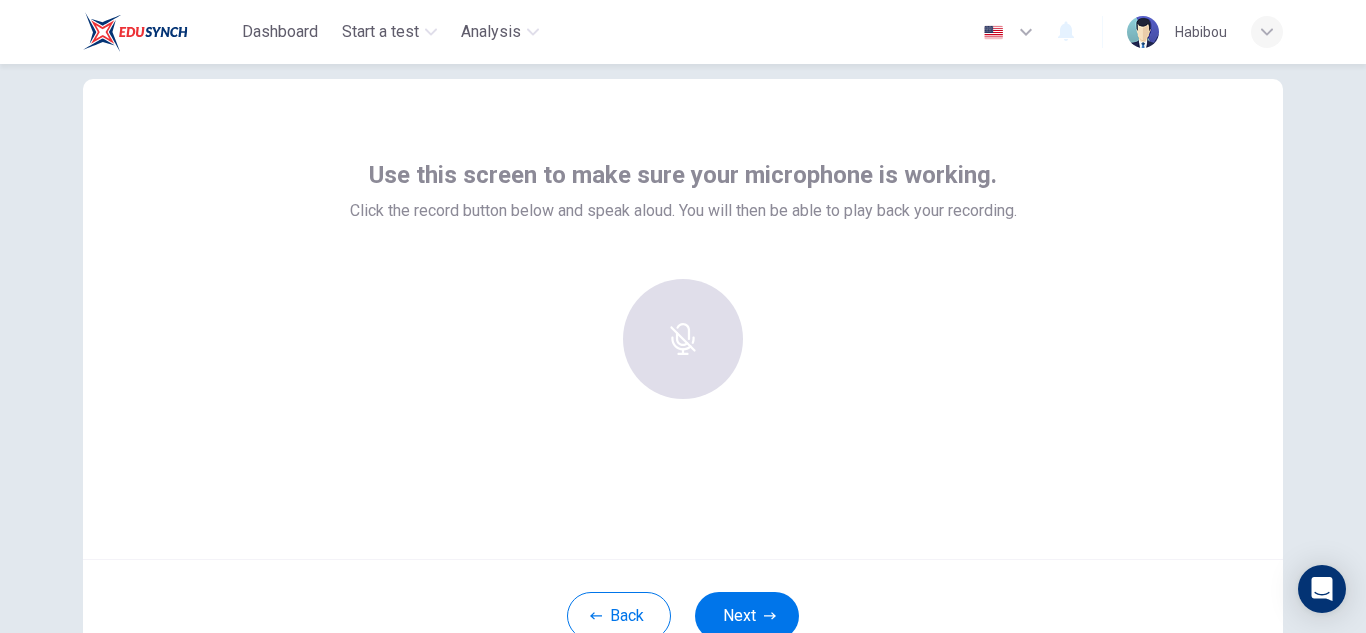 scroll, scrollTop: 0, scrollLeft: 0, axis: both 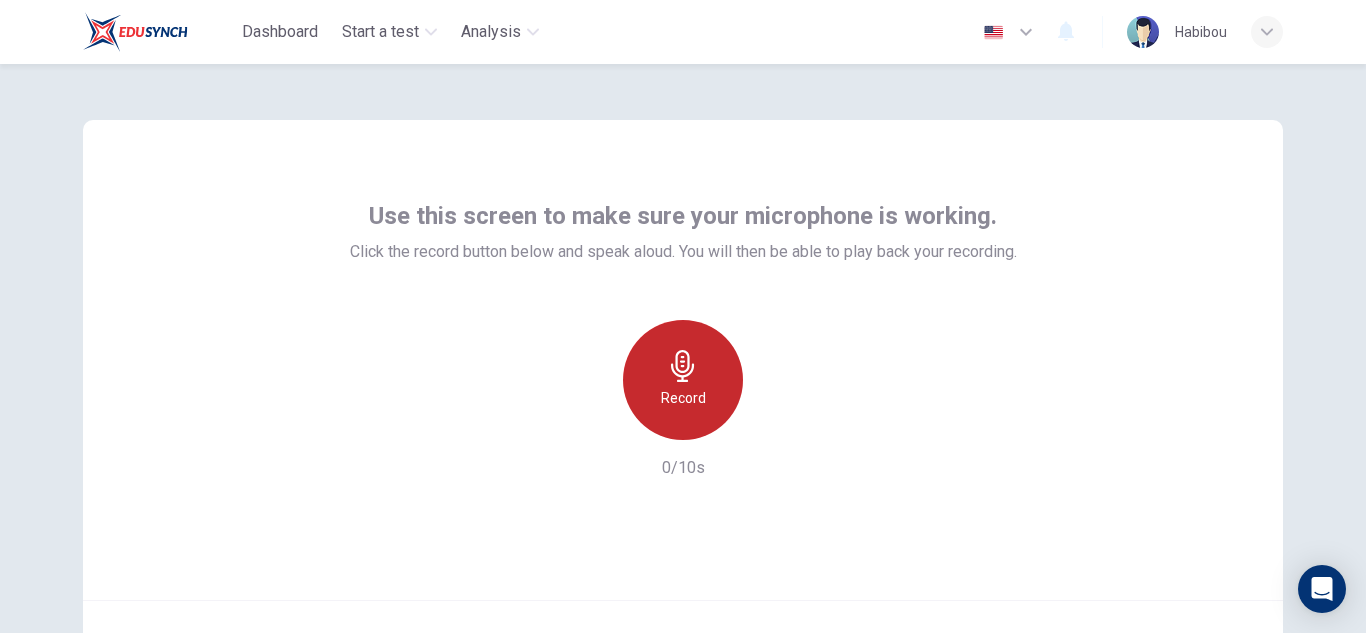 click on "Record" at bounding box center [683, 380] 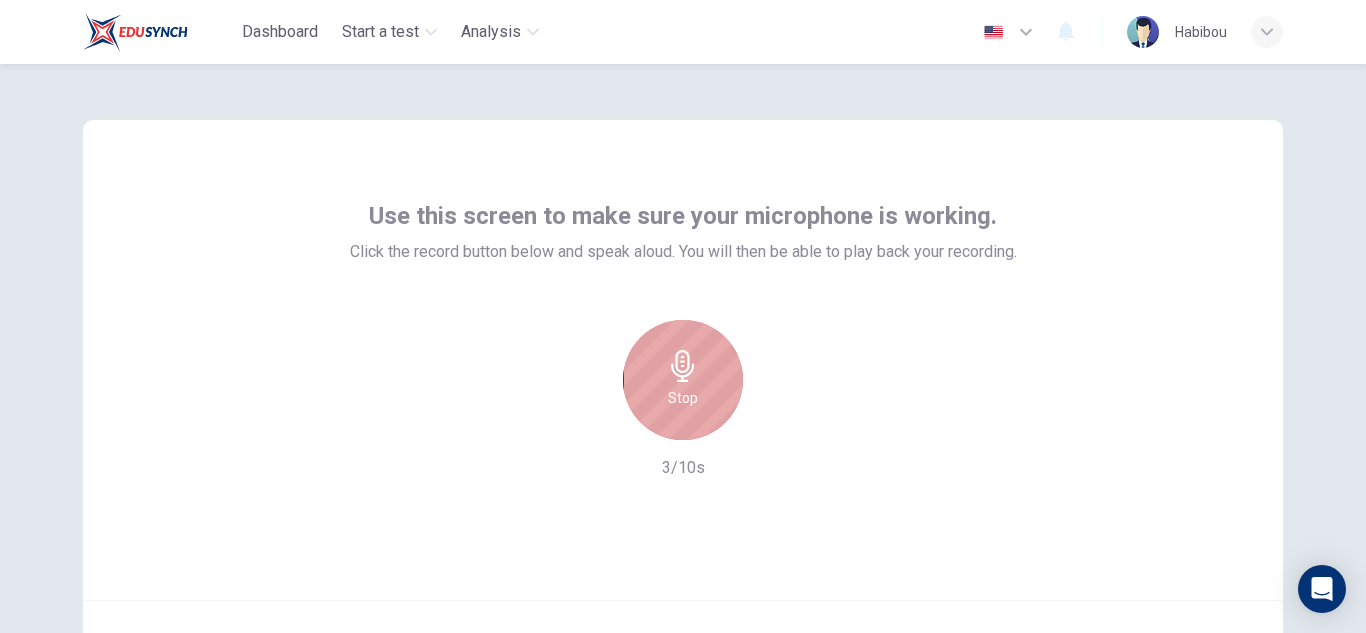 click on "Stop" at bounding box center [683, 380] 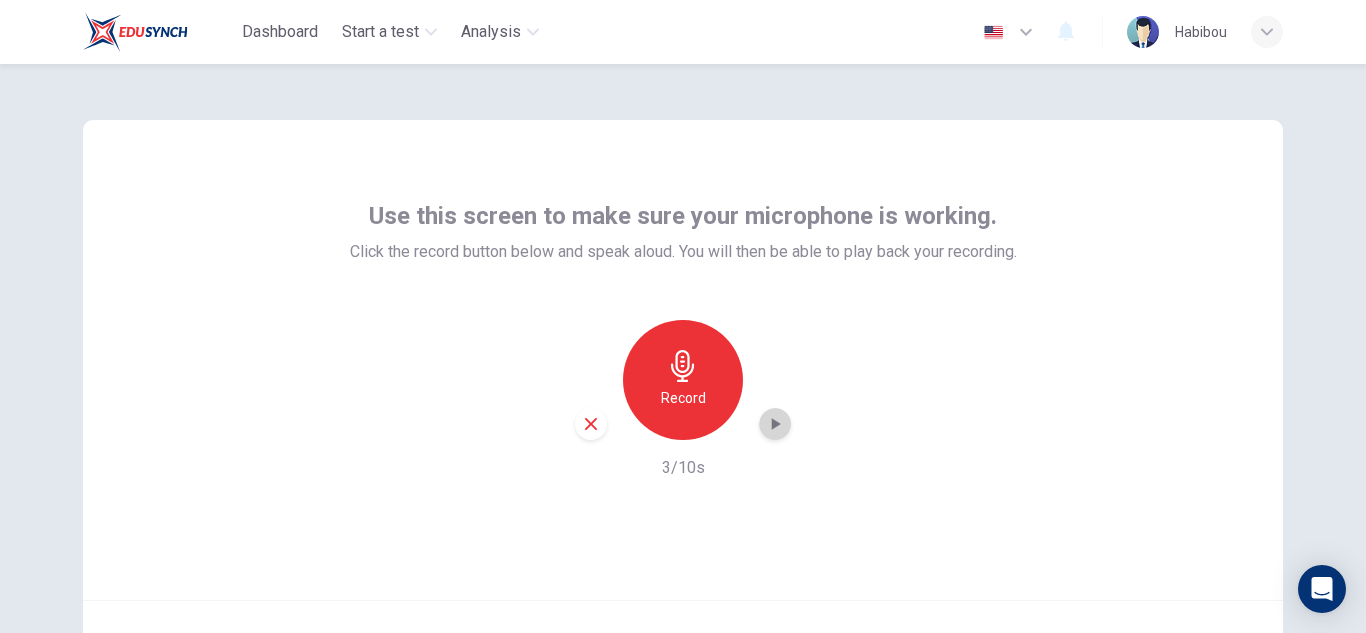 click 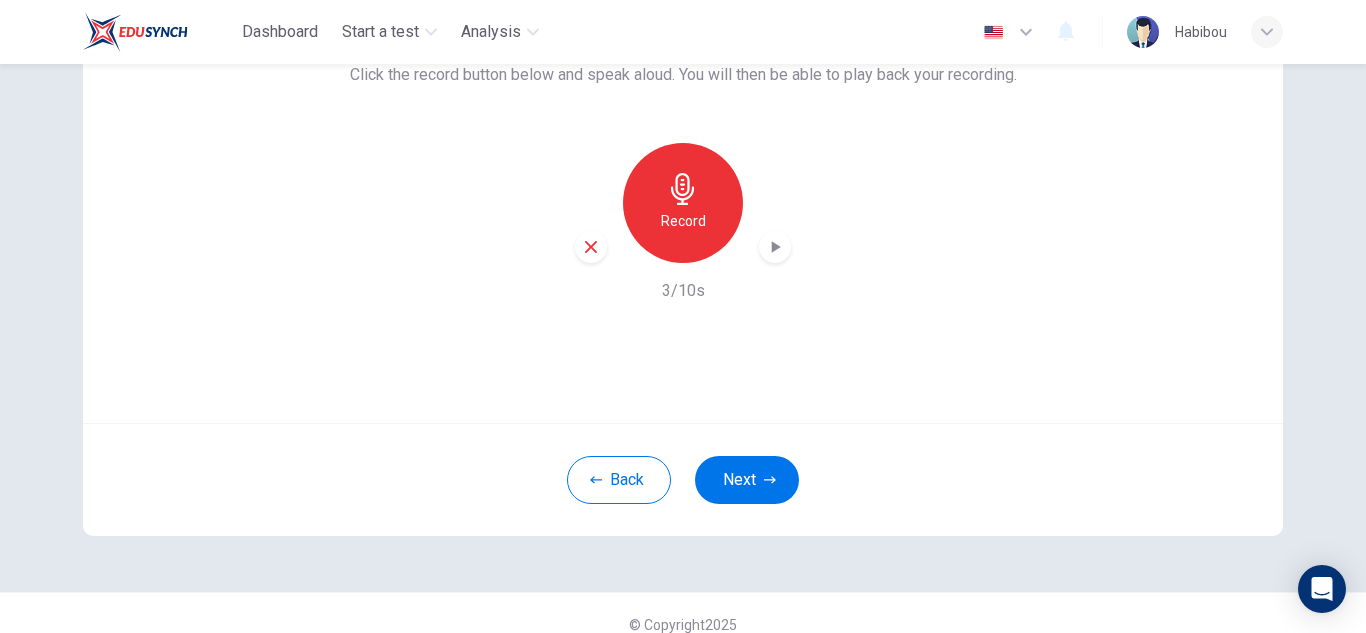 scroll, scrollTop: 200, scrollLeft: 0, axis: vertical 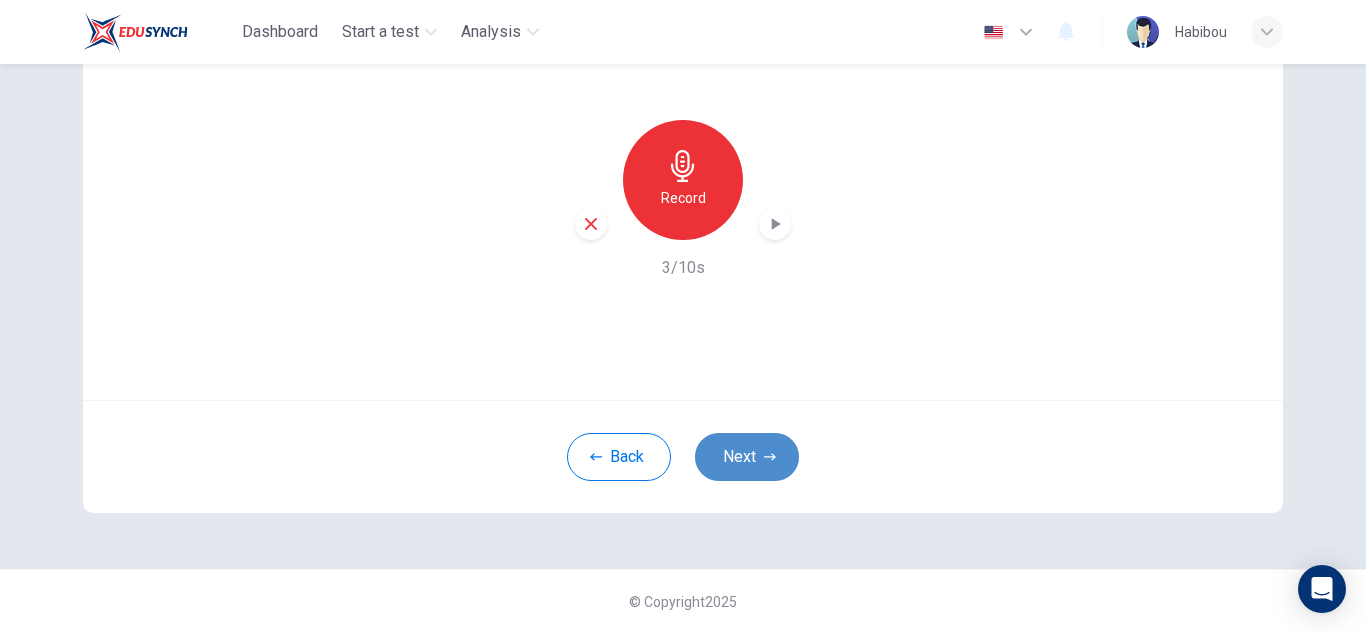 click on "Next" at bounding box center (747, 457) 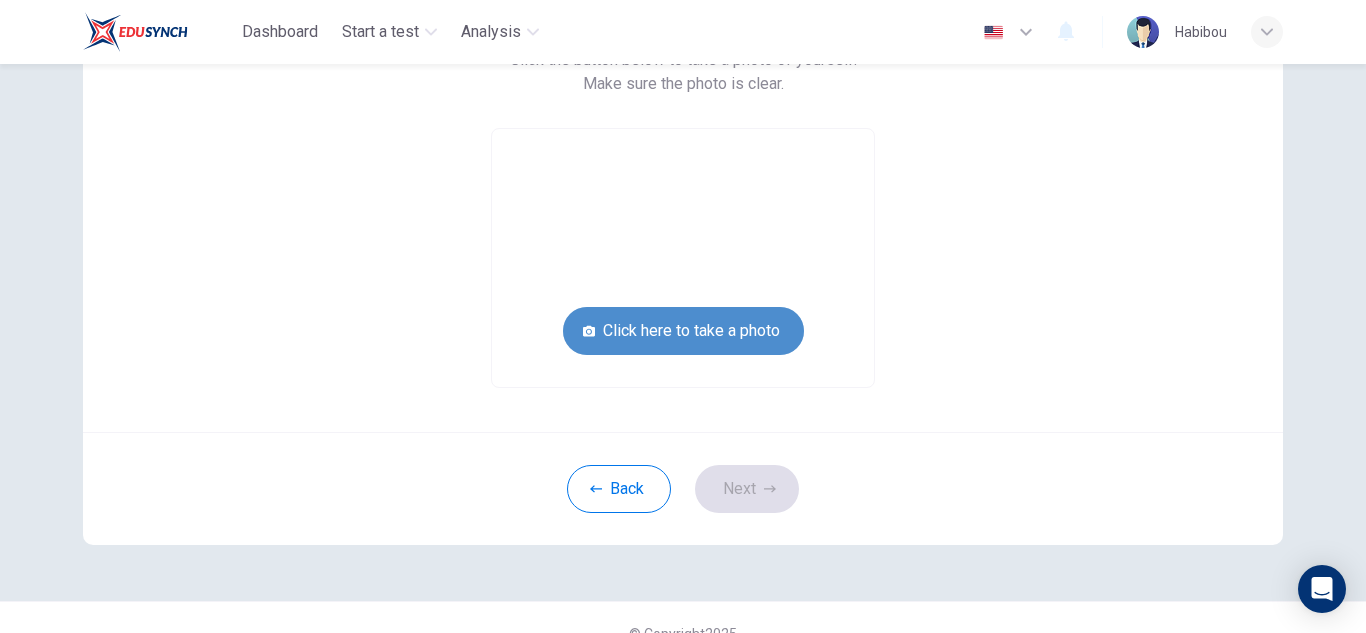 click on "Click here to take a photo" at bounding box center (683, 331) 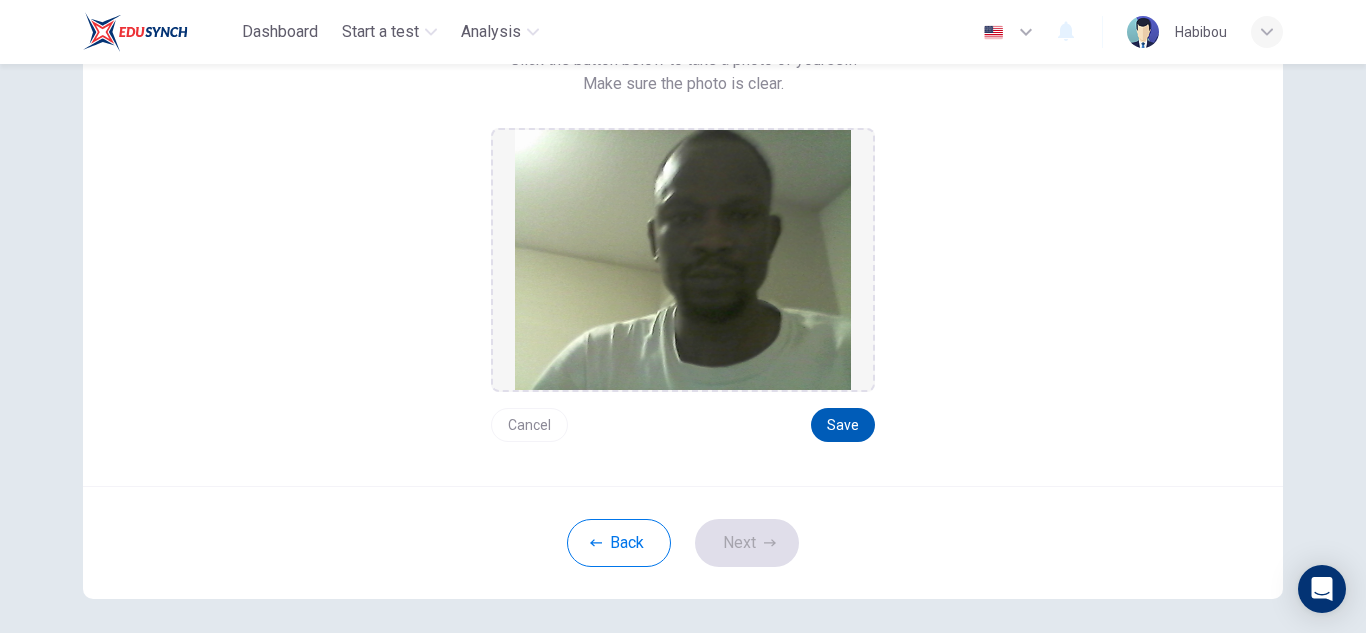 click on "Save" at bounding box center [843, 425] 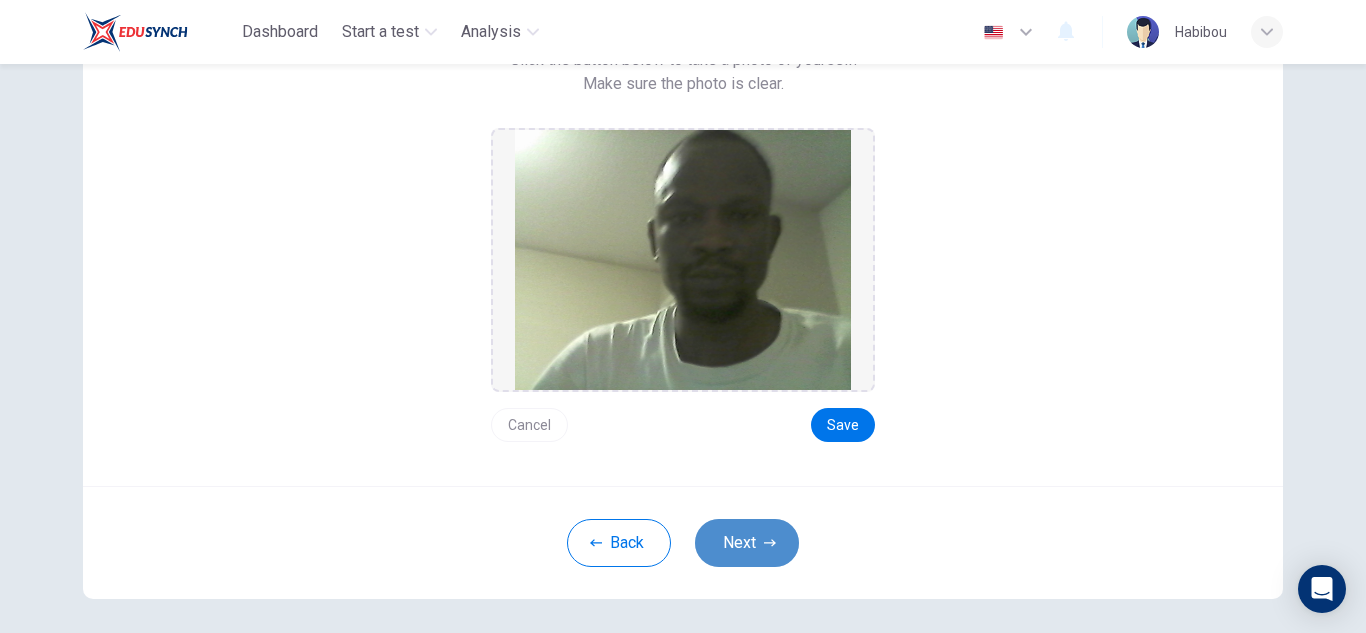 click 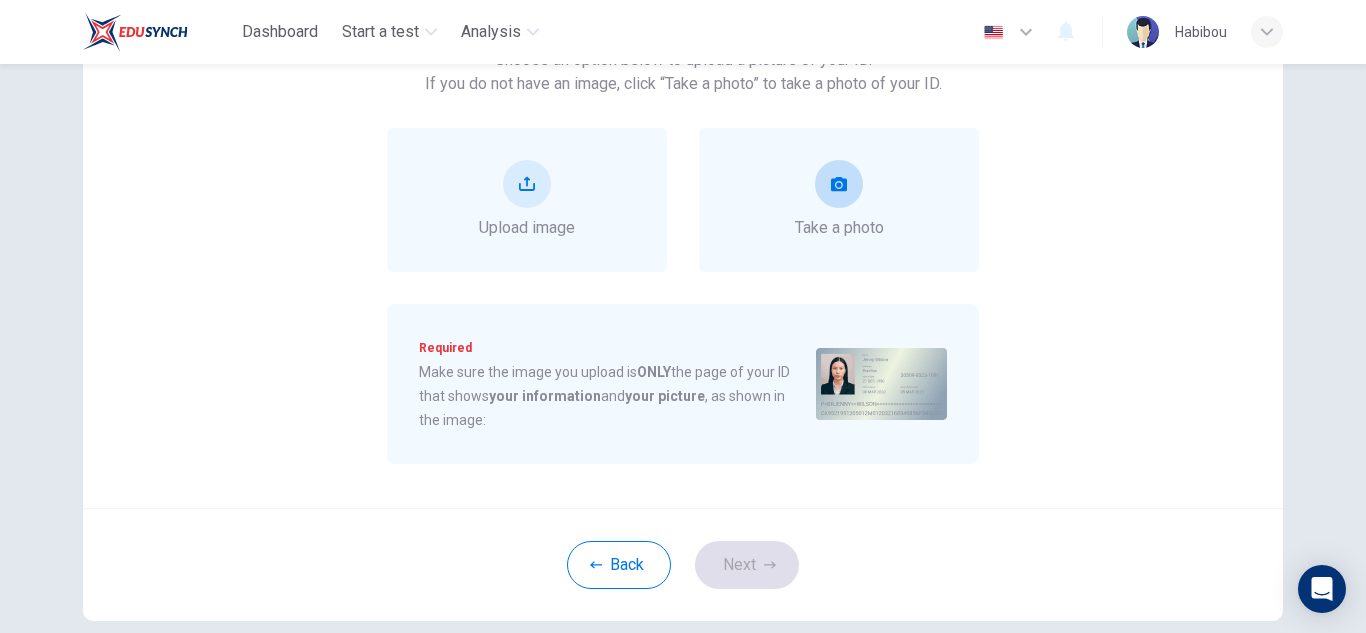 click on "Take a photo" at bounding box center (839, 228) 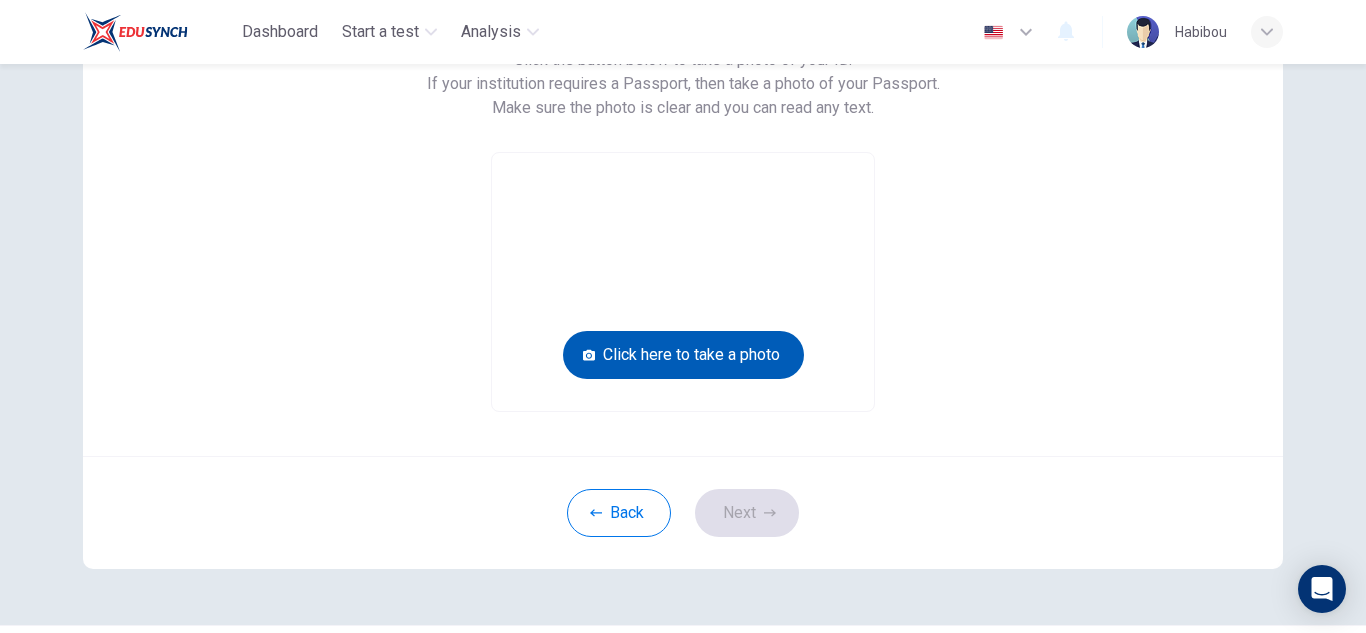 click on "Click here to take a photo" at bounding box center (683, 355) 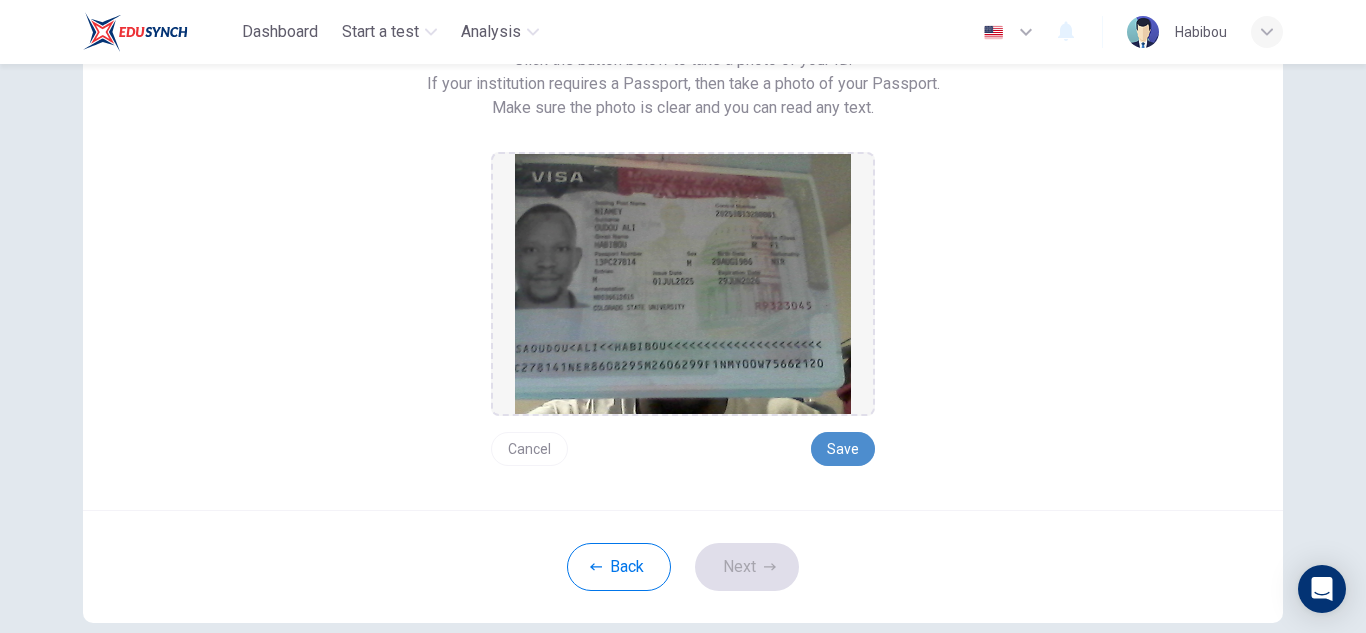 click on "Save" at bounding box center (843, 449) 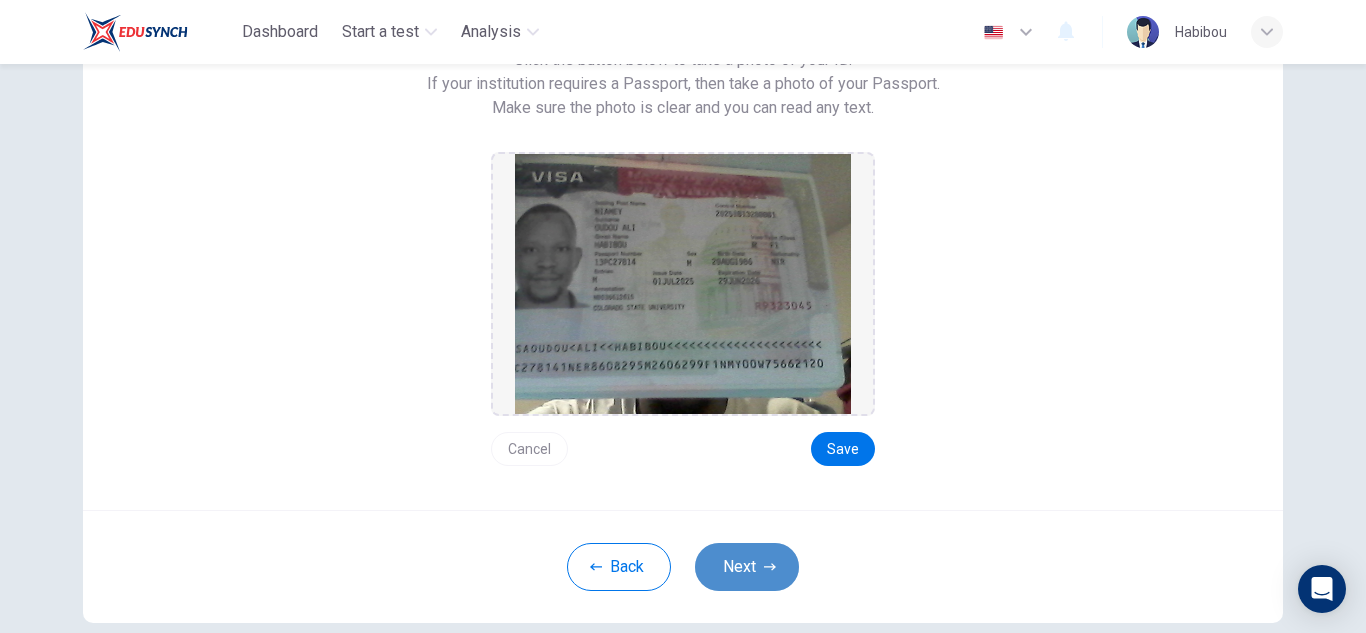 click on "Next" at bounding box center (747, 567) 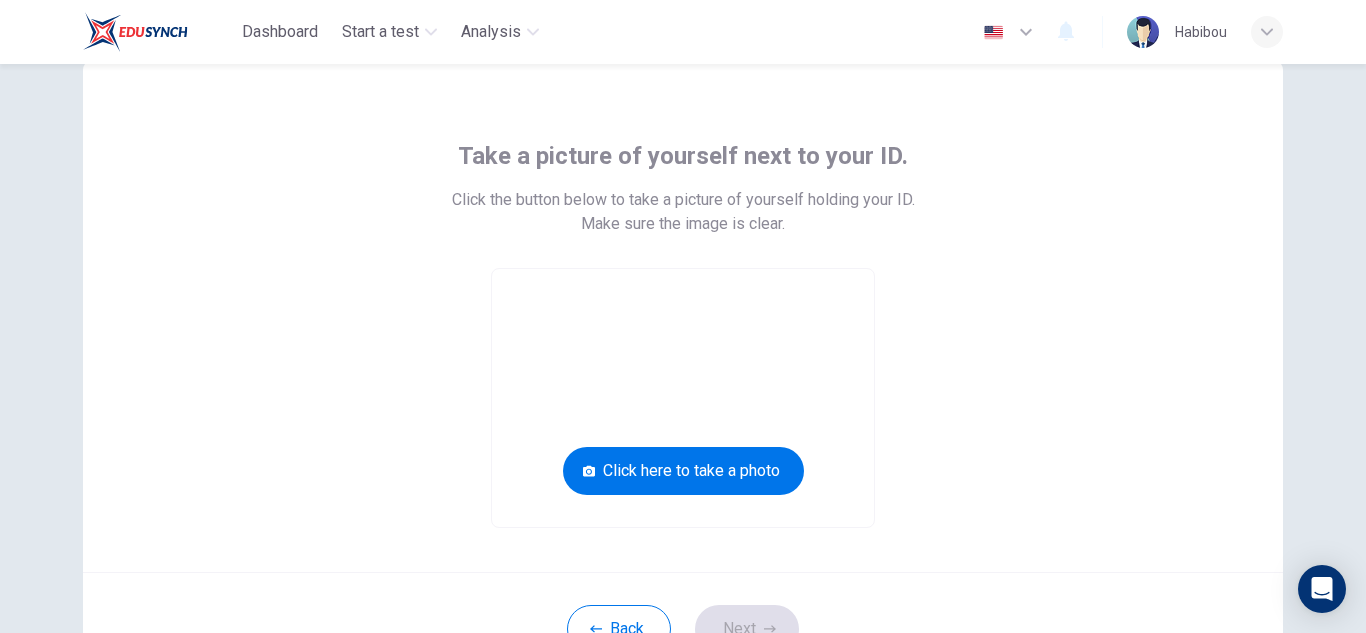 scroll, scrollTop: 40, scrollLeft: 0, axis: vertical 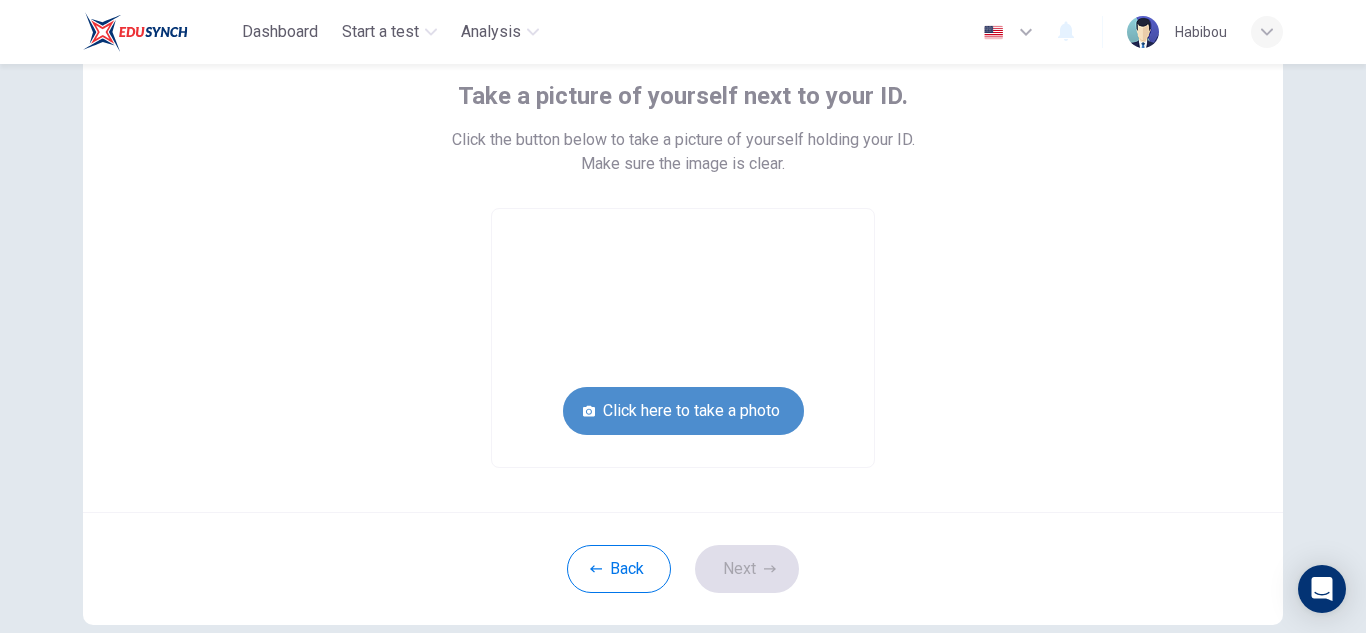 click on "Click here to take a photo" at bounding box center (683, 411) 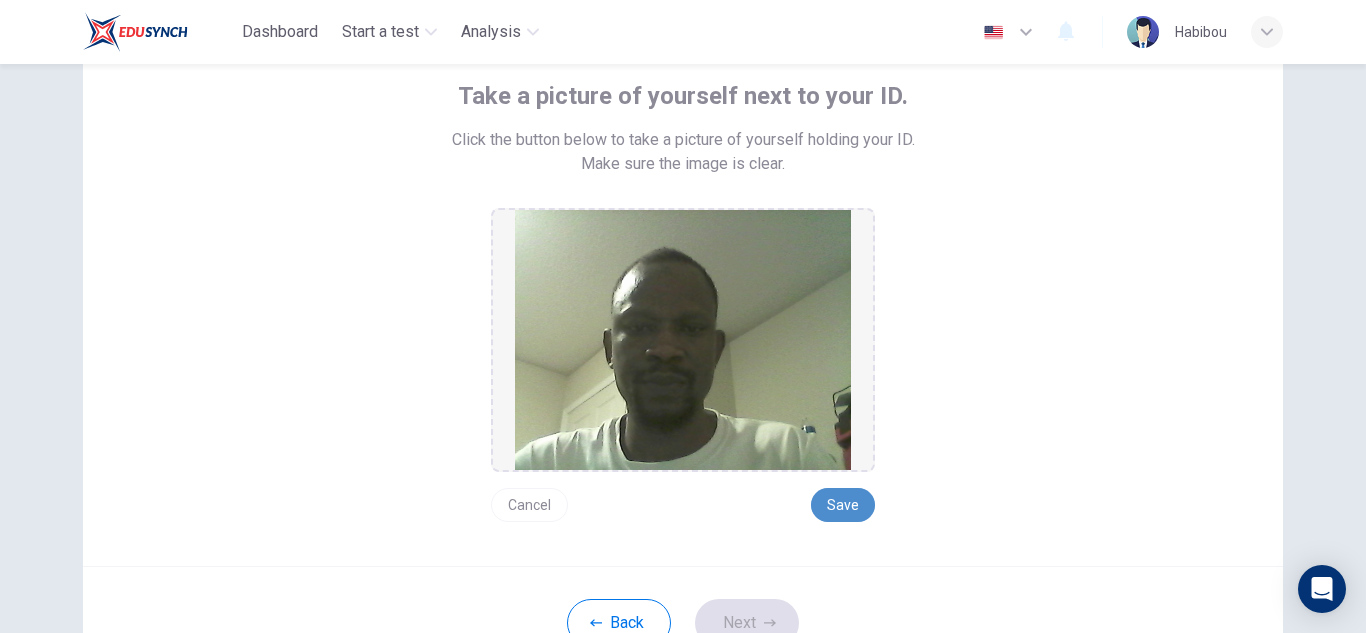 click on "Save" at bounding box center [843, 505] 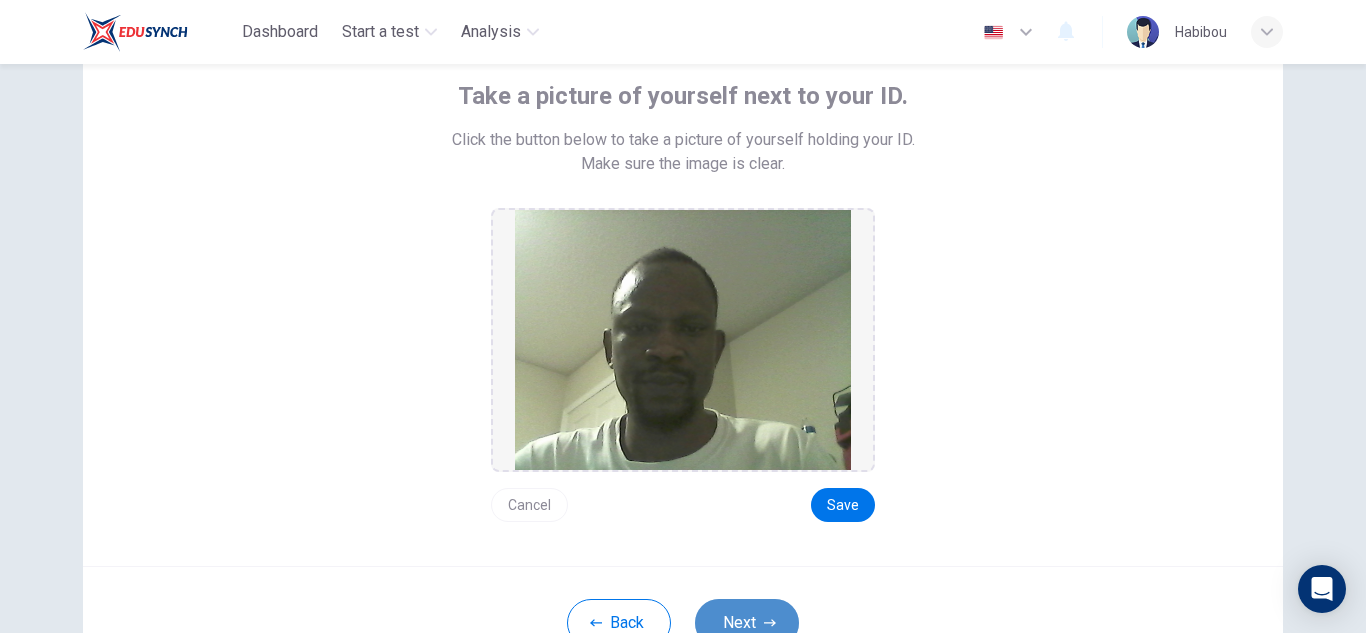click on "Next" at bounding box center (747, 623) 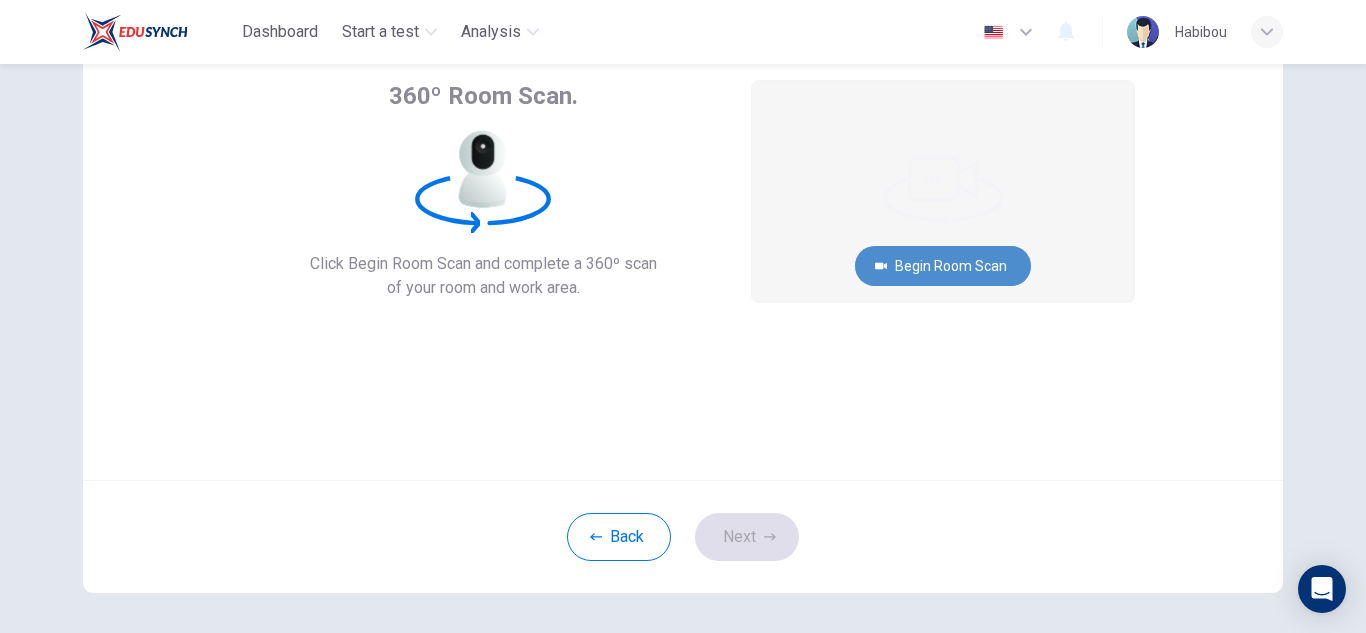 click on "Begin Room Scan" at bounding box center (943, 266) 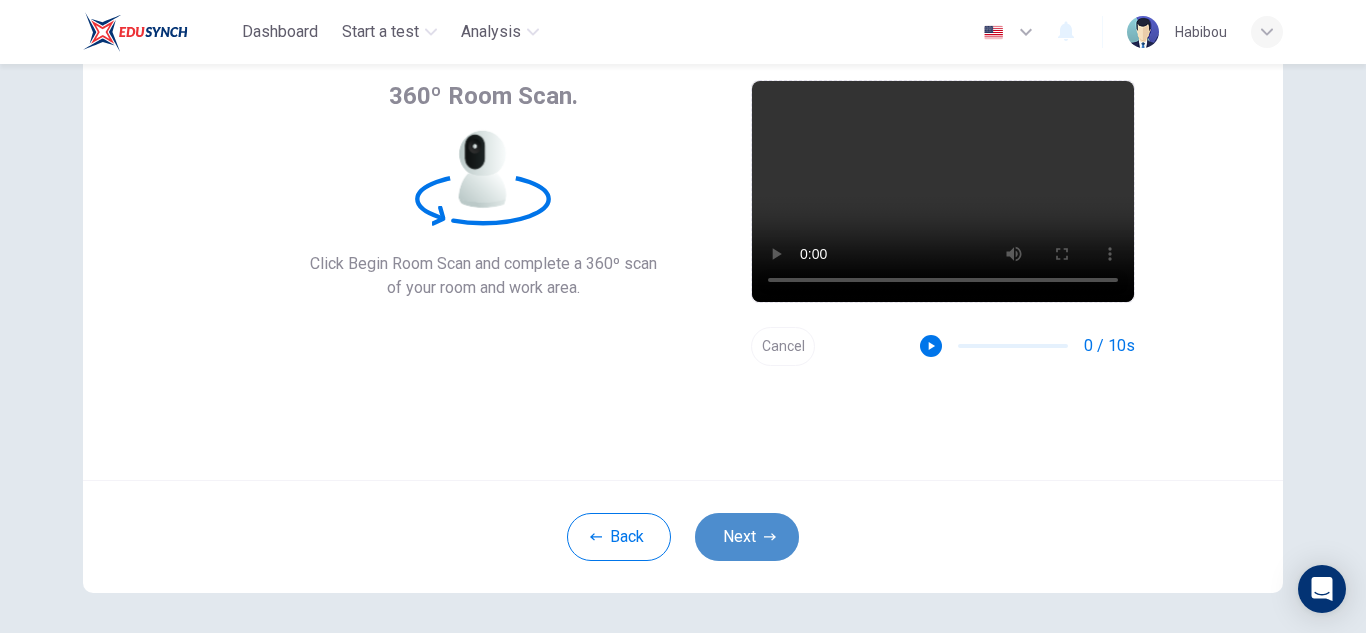 click on "Next" at bounding box center [747, 537] 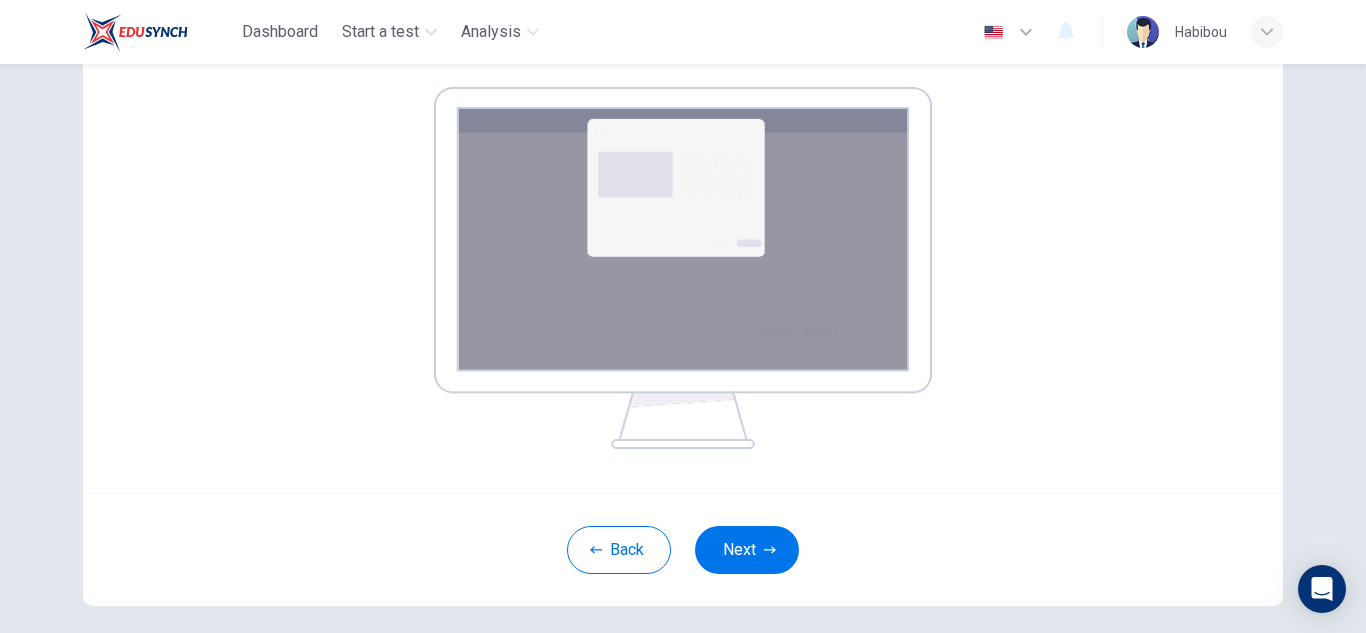 scroll, scrollTop: 320, scrollLeft: 0, axis: vertical 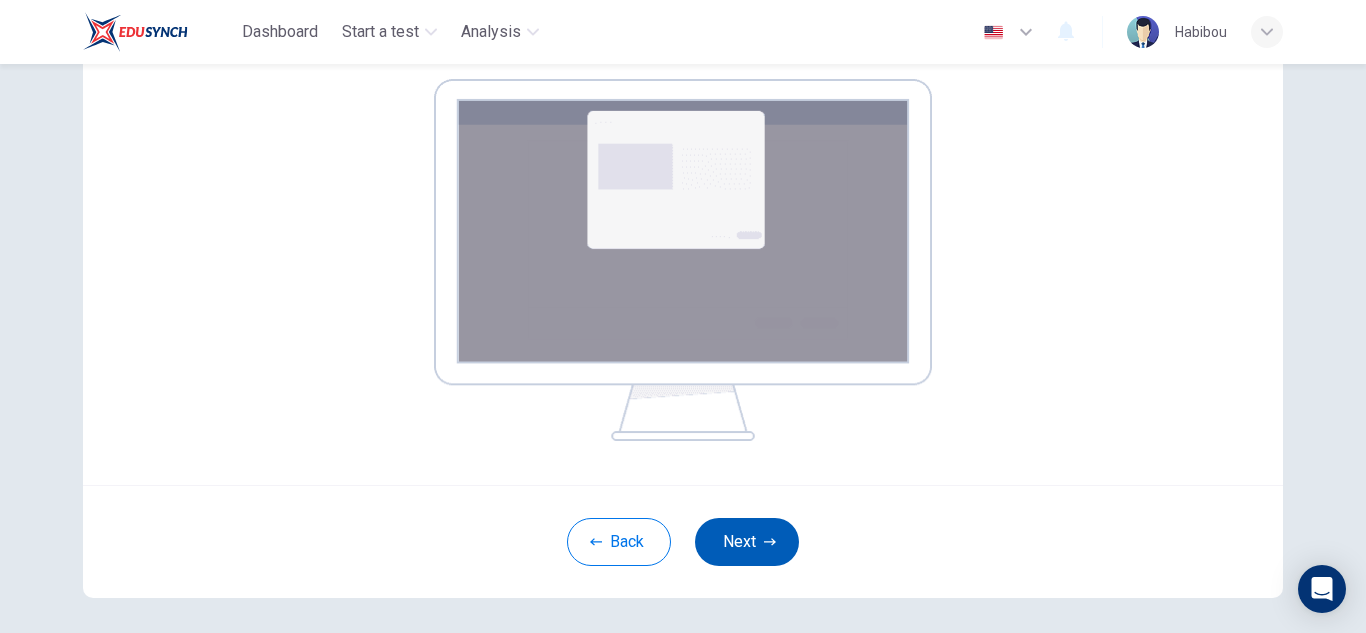click on "Next" at bounding box center [747, 542] 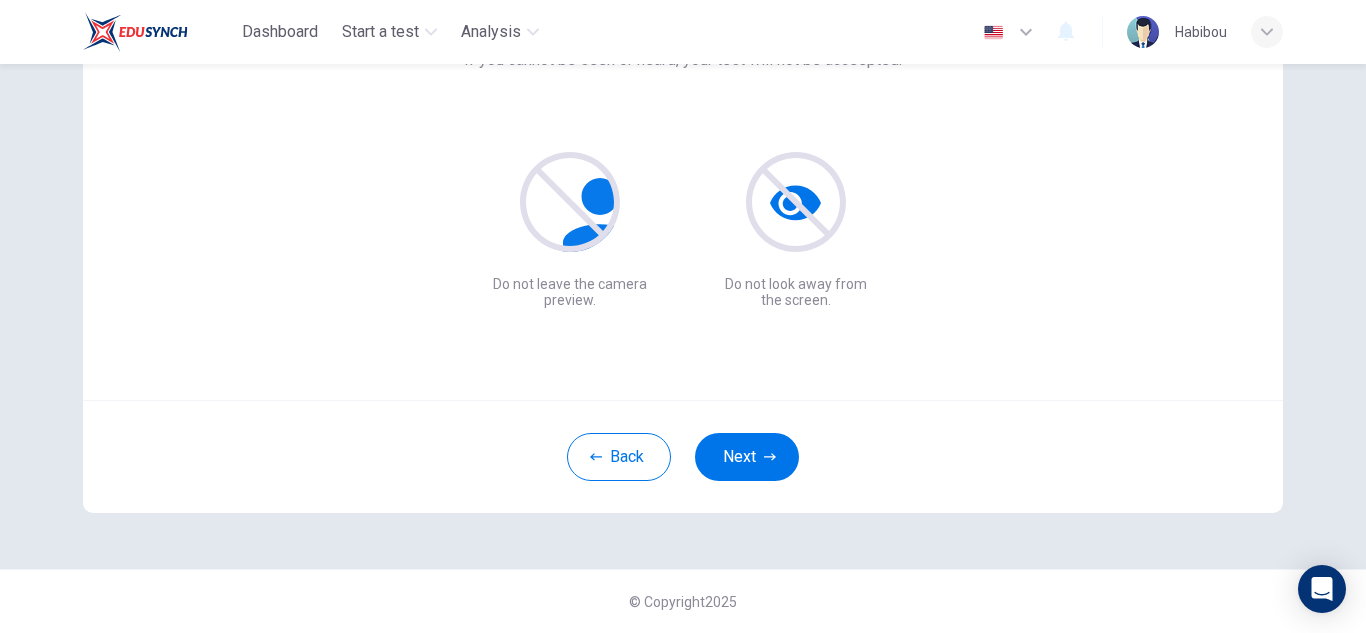 scroll, scrollTop: 200, scrollLeft: 0, axis: vertical 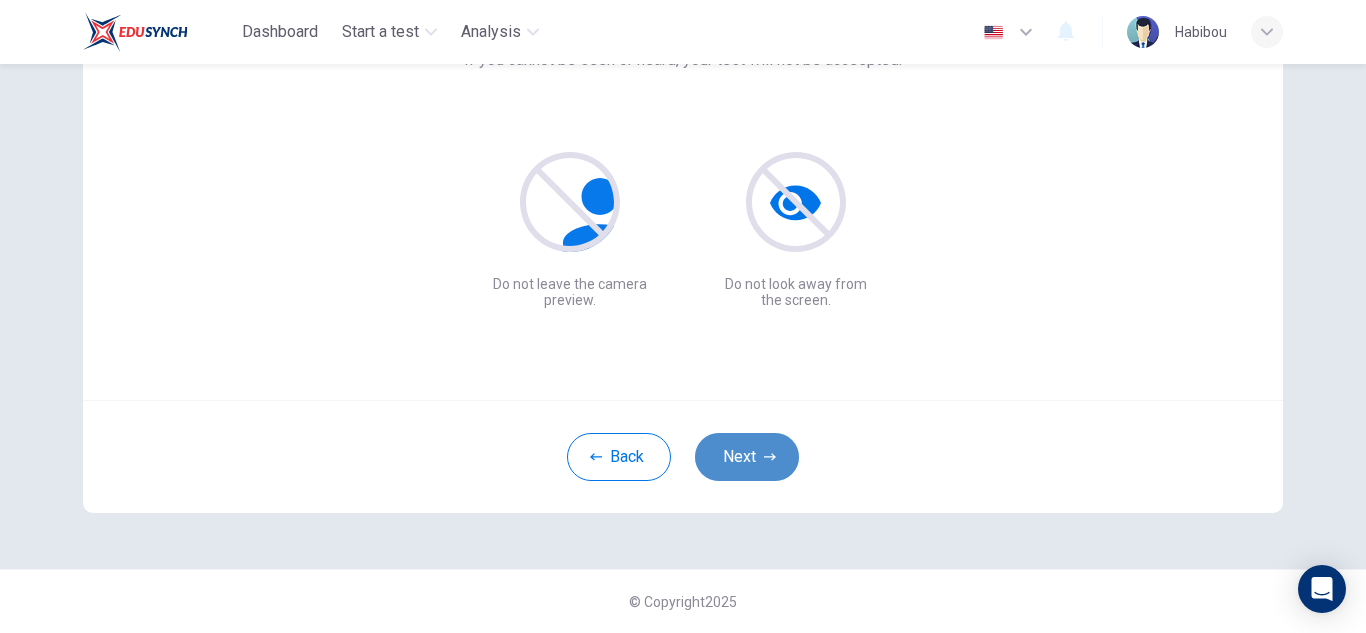 click on "Next" at bounding box center [747, 457] 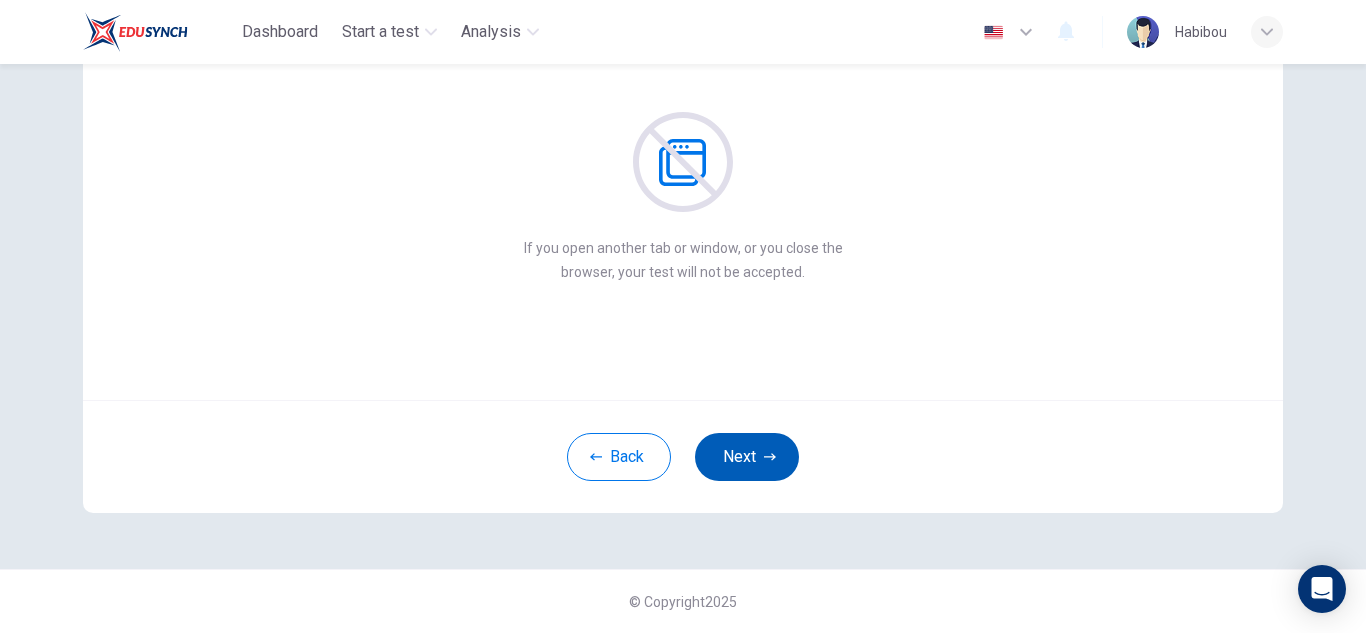 click on "Next" at bounding box center [747, 457] 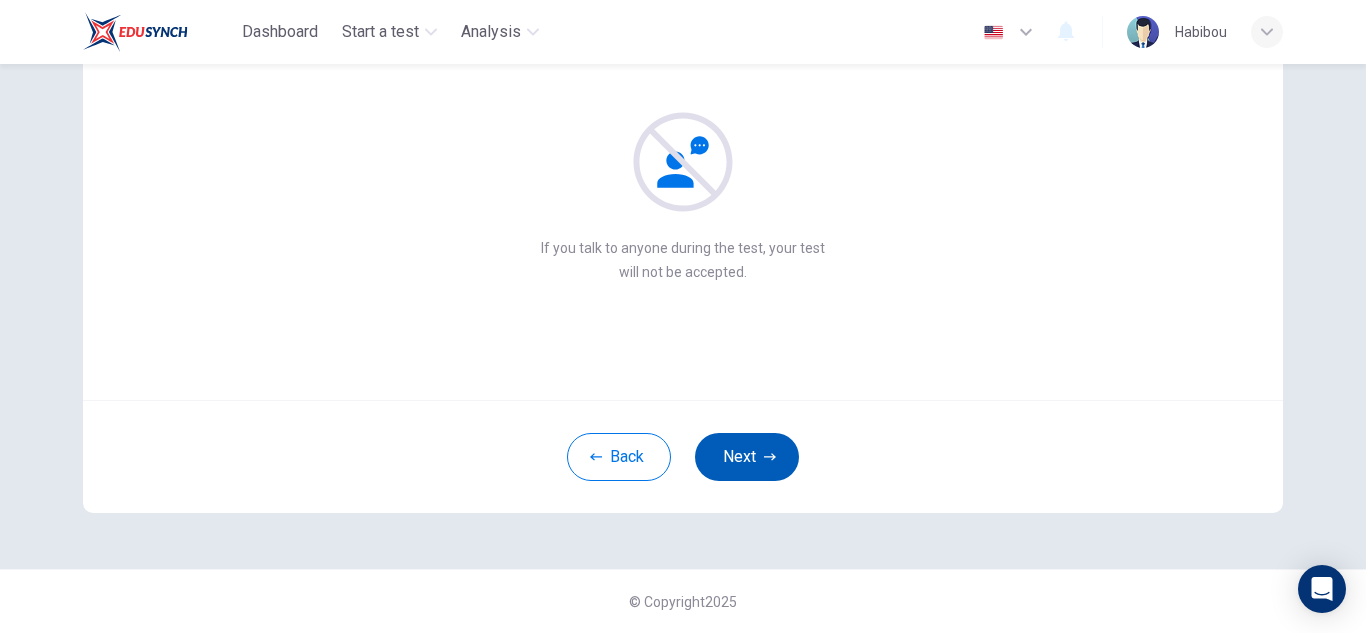 click on "Next" at bounding box center (747, 457) 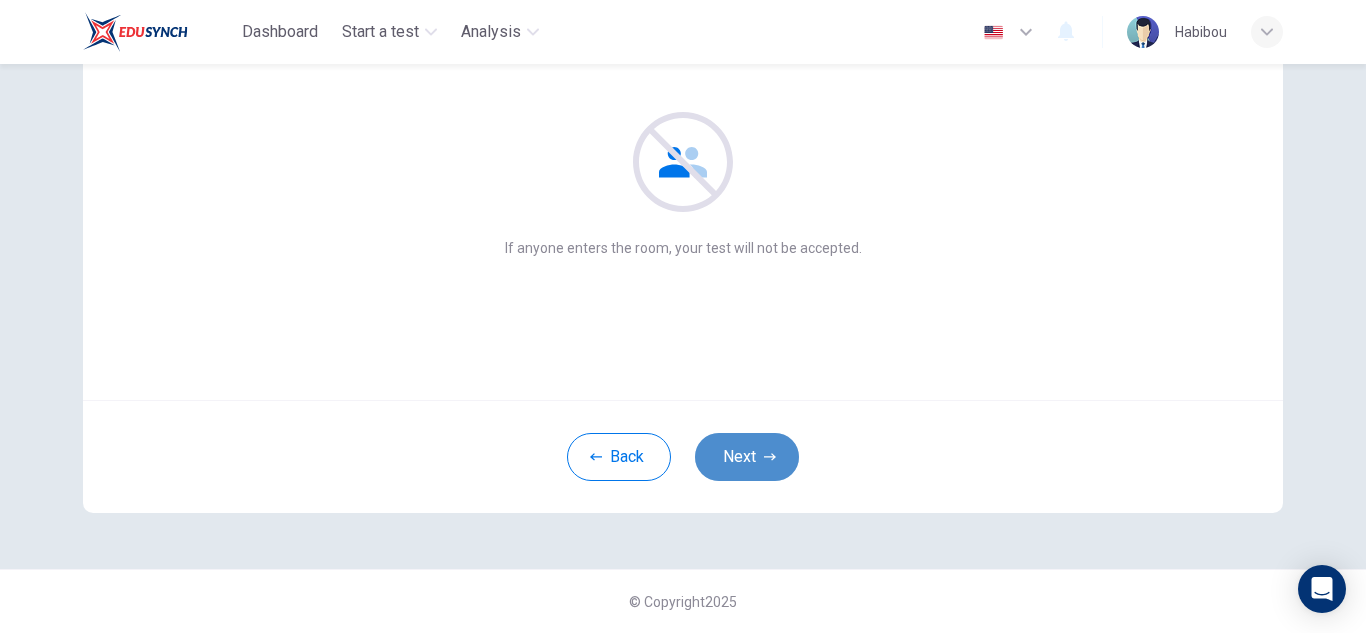 click on "Next" at bounding box center [747, 457] 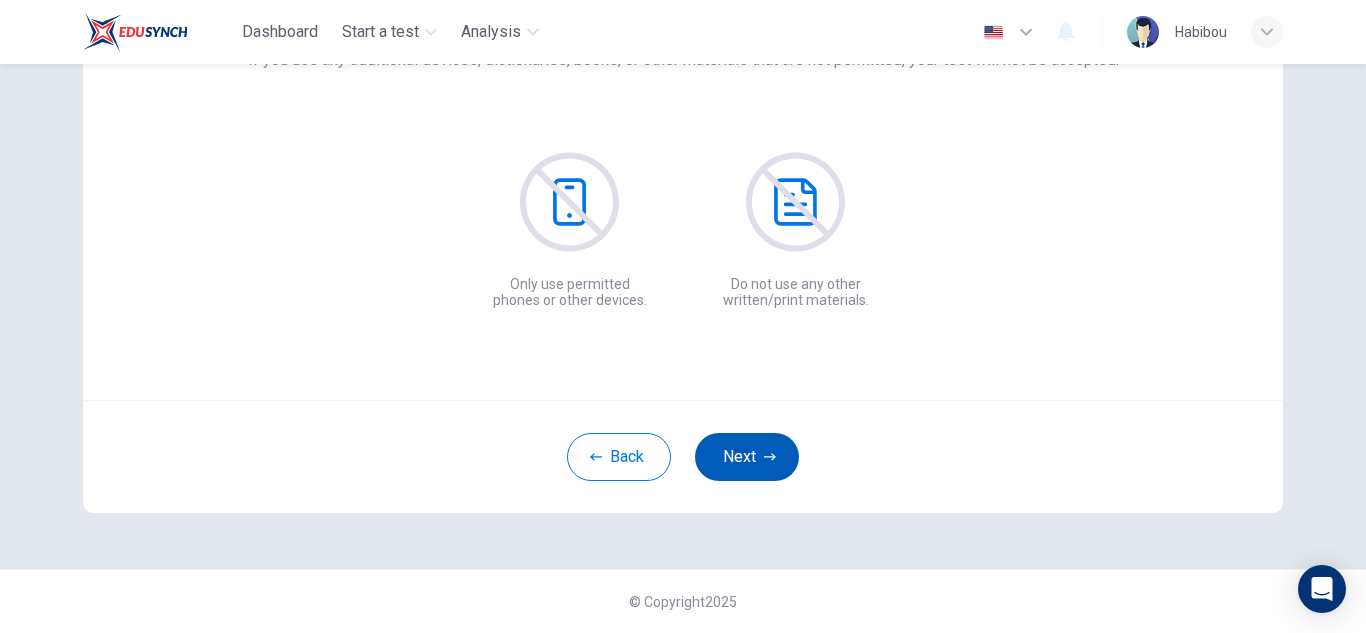 click 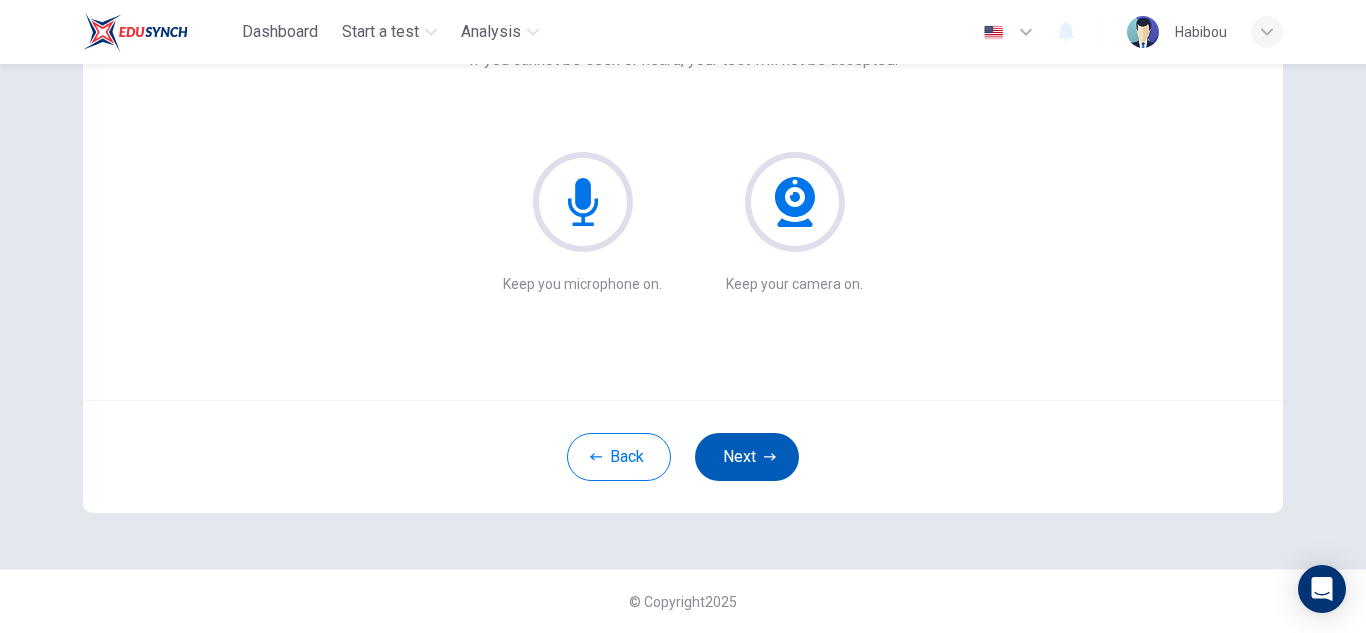 click 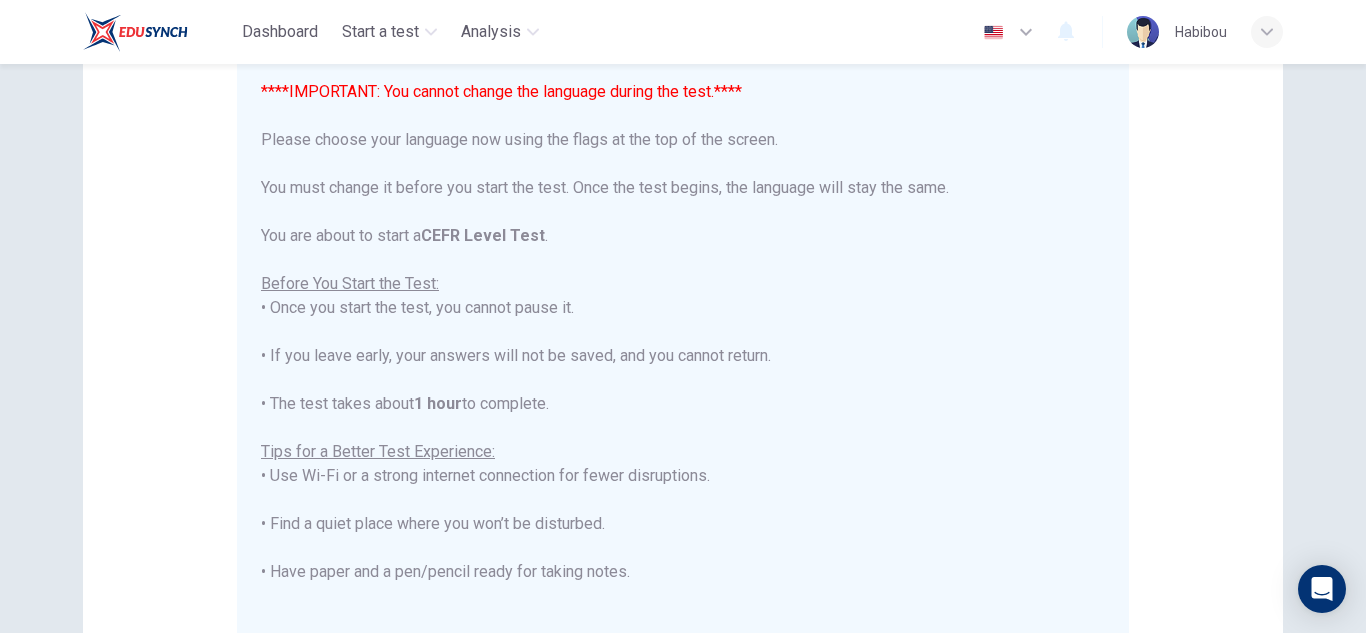 scroll, scrollTop: 191, scrollLeft: 0, axis: vertical 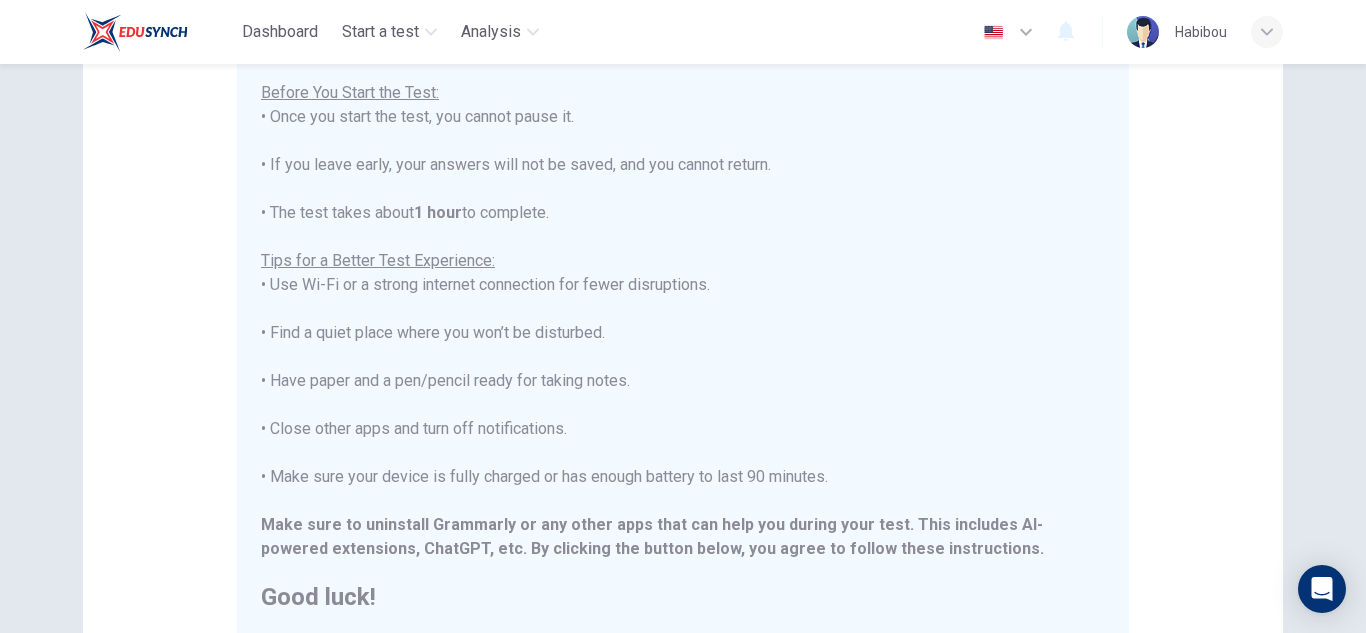 click on "****IMPORTANT: You cannot change the language during the test.****
Please choose your language now using the flags at the top of the screen. You must change it before you start the test. Once the test begins, the language will stay the same.
You are about to start a  CEFR Level Test .
Before You Start the Test:
• Once you start the test, you cannot pause it.
• If you leave early, your answers will not be saved, and you cannot return.
• The test takes about  1 hour  to complete.
Tips for a Better Test Experience:
• Use Wi-Fi or a strong internet connection for fewer disruptions.
• Find a quiet place where you won’t be disturbed.
• Have paper and a pen/pencil ready for taking notes.
• Close other apps and turn off notifications.
• Make sure your device is fully charged or has enough battery to last 90 minutes.
Make sure to uninstall Grammarly or any other apps that can help you during your test. This includes AI-powered extensions, ChatGPT, etc.
Good luck!" at bounding box center (687, 345) 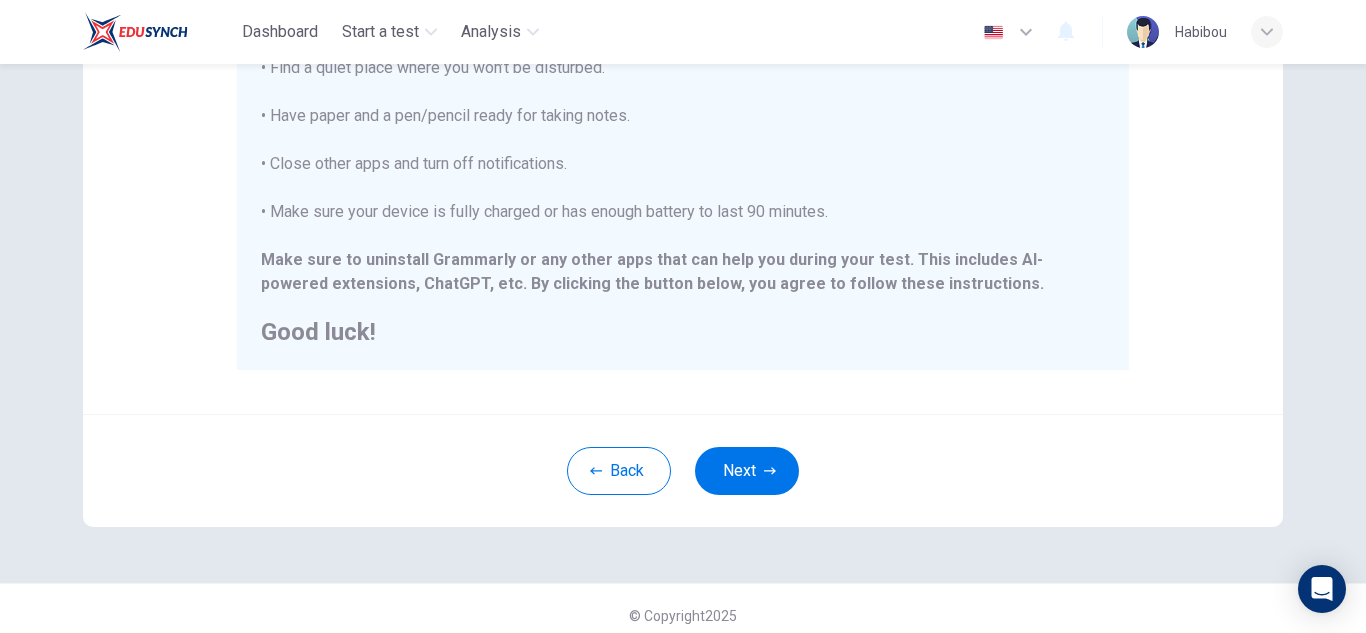 scroll, scrollTop: 479, scrollLeft: 0, axis: vertical 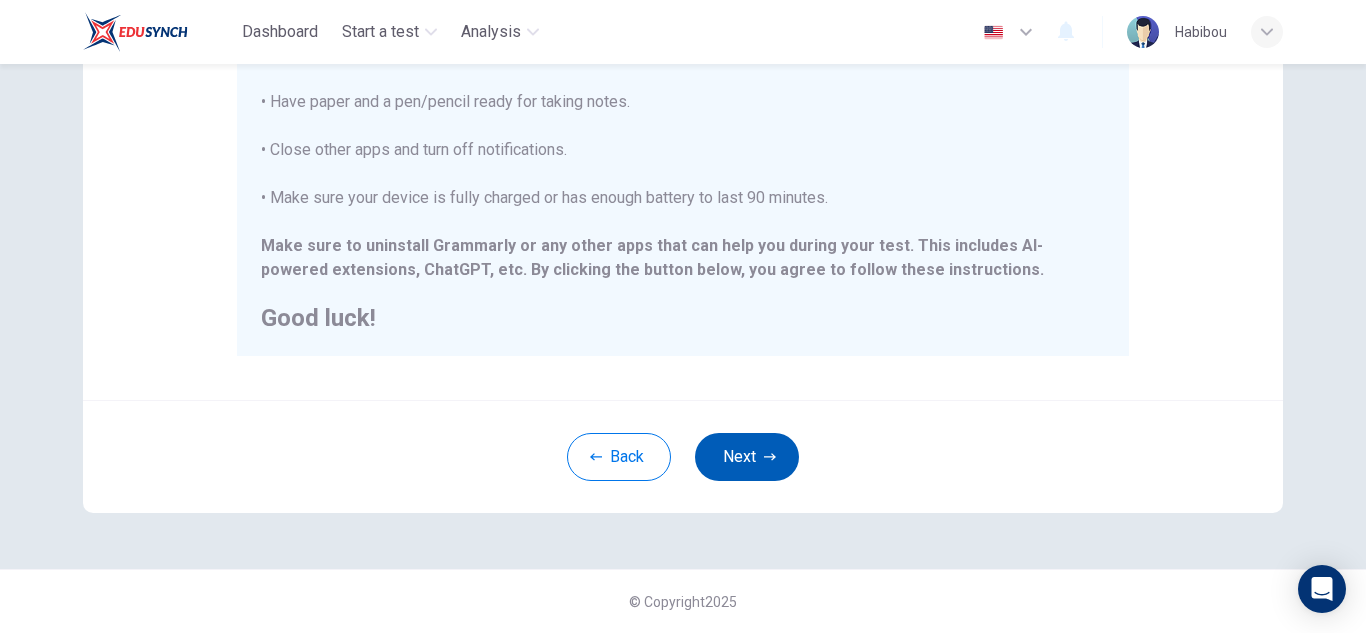 click on "Next" at bounding box center [747, 457] 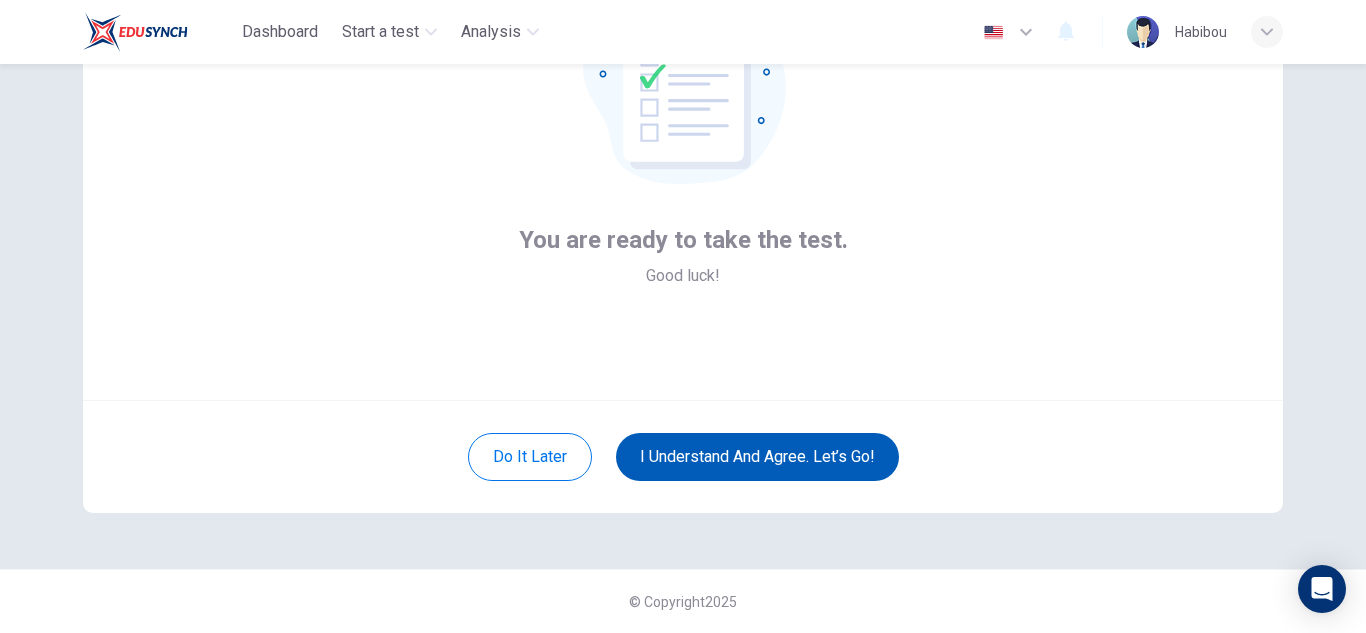 scroll, scrollTop: 200, scrollLeft: 0, axis: vertical 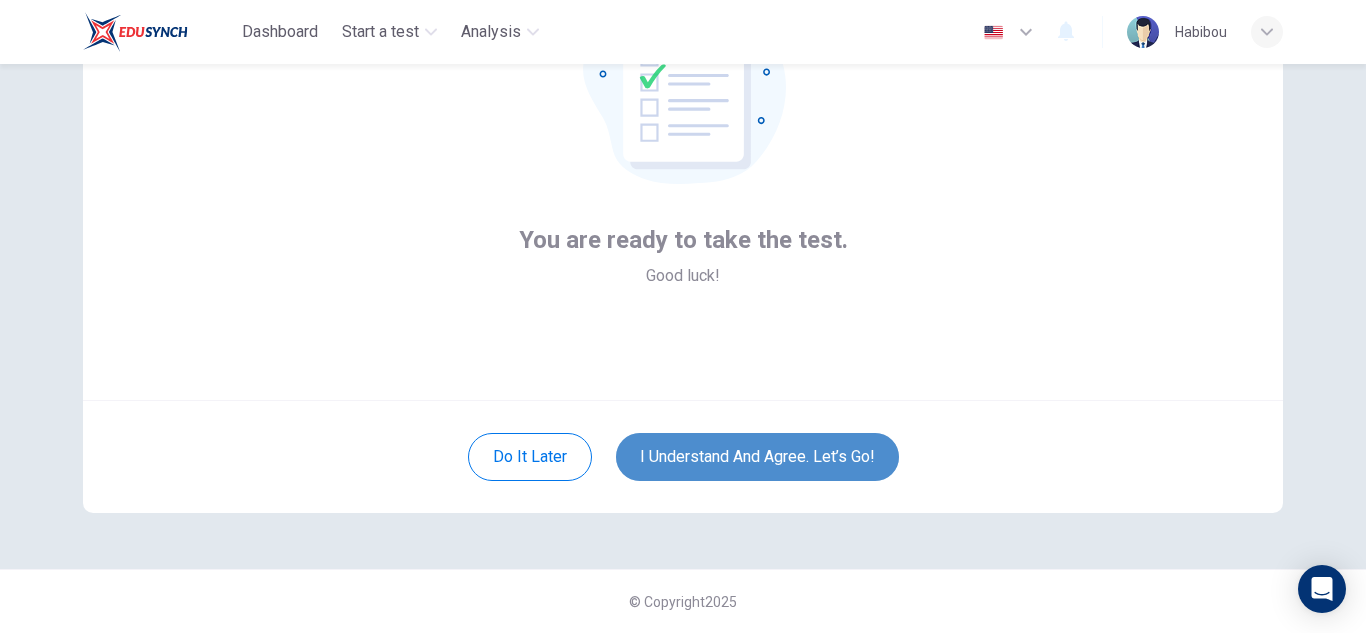 click on "I understand and agree. Let’s go!" at bounding box center (757, 457) 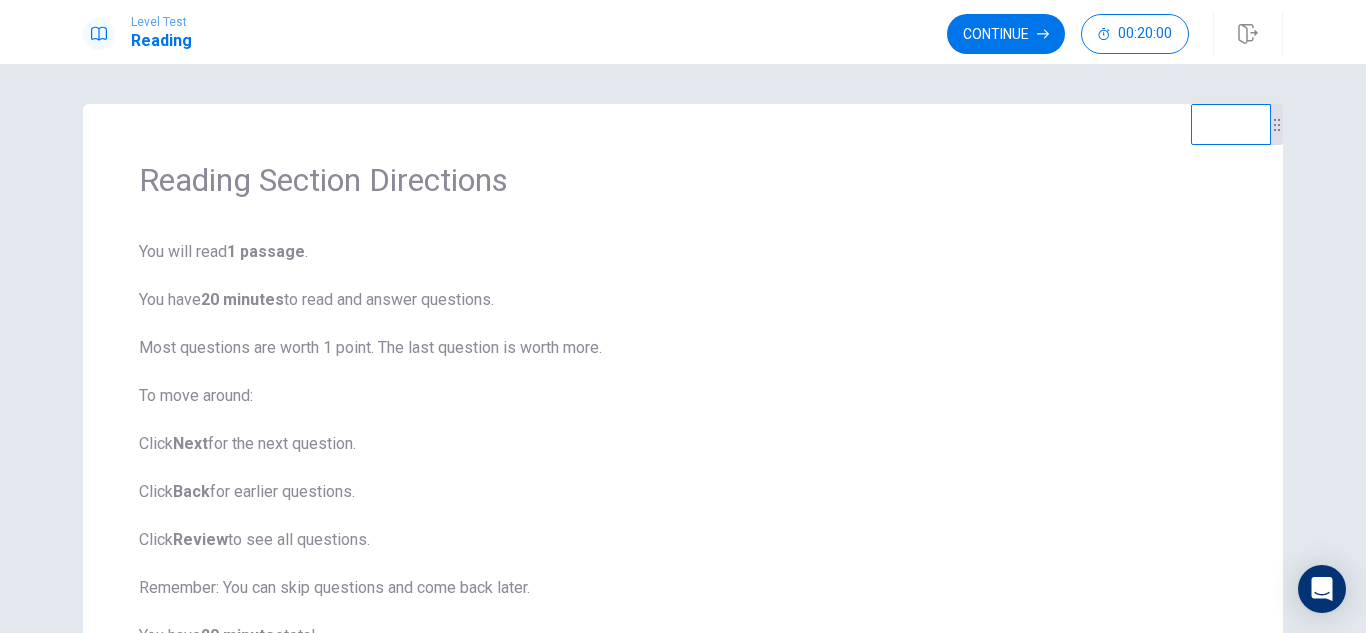 scroll, scrollTop: 223, scrollLeft: 0, axis: vertical 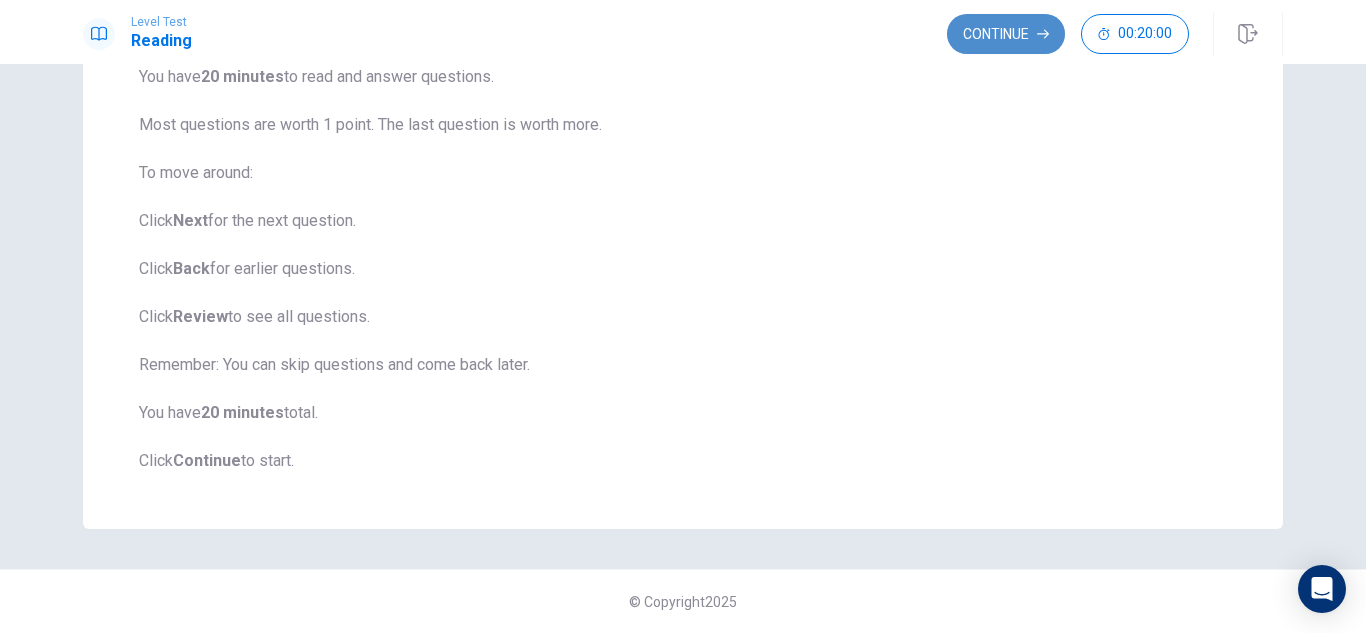 click on "Continue" at bounding box center (1006, 34) 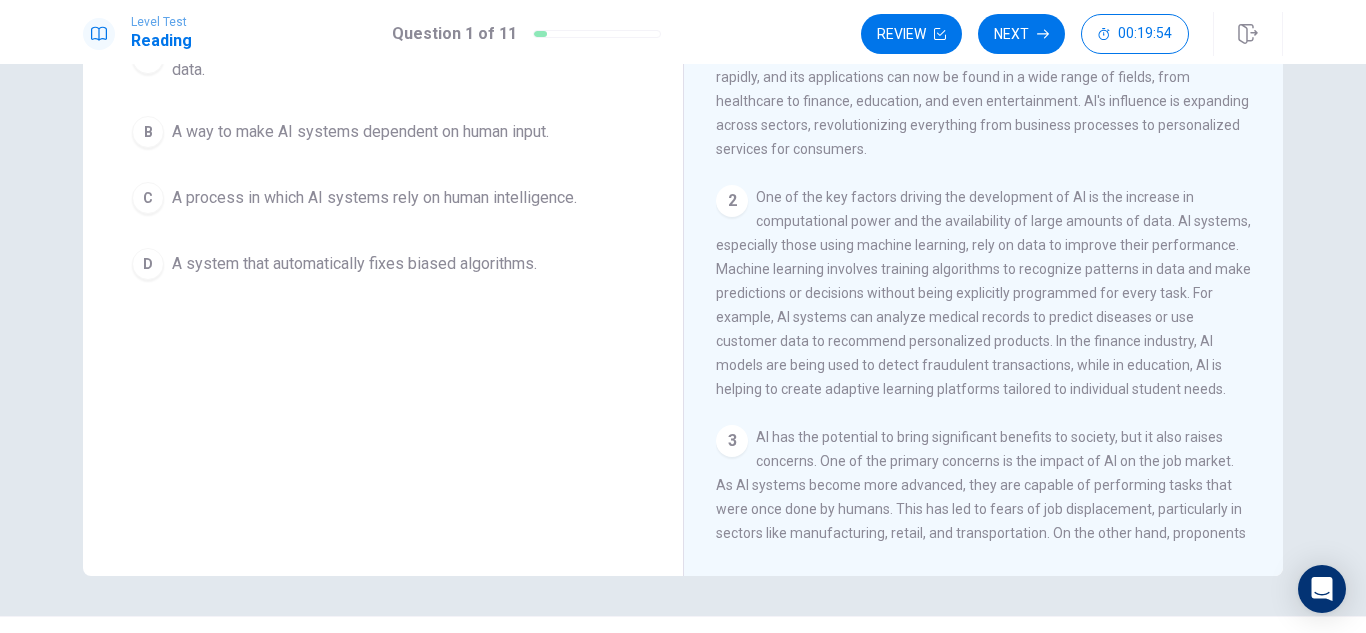scroll, scrollTop: 40, scrollLeft: 0, axis: vertical 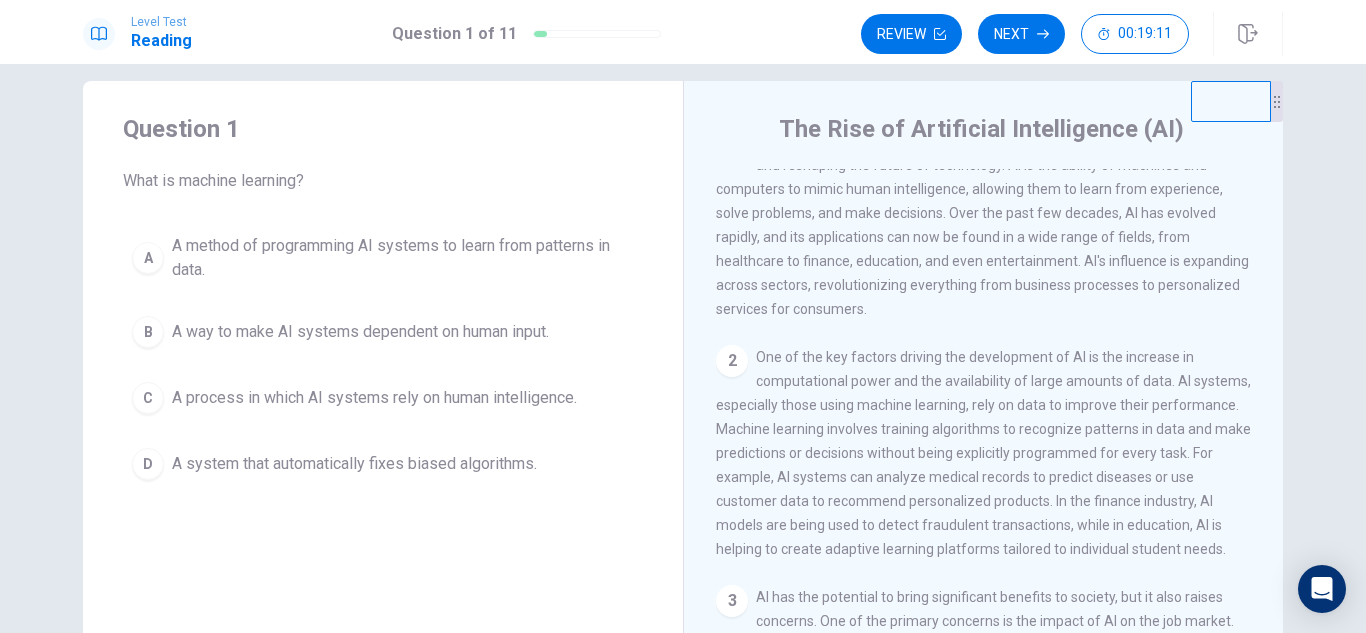 click on "A method of programming AI systems to learn from patterns in data." at bounding box center [403, 258] 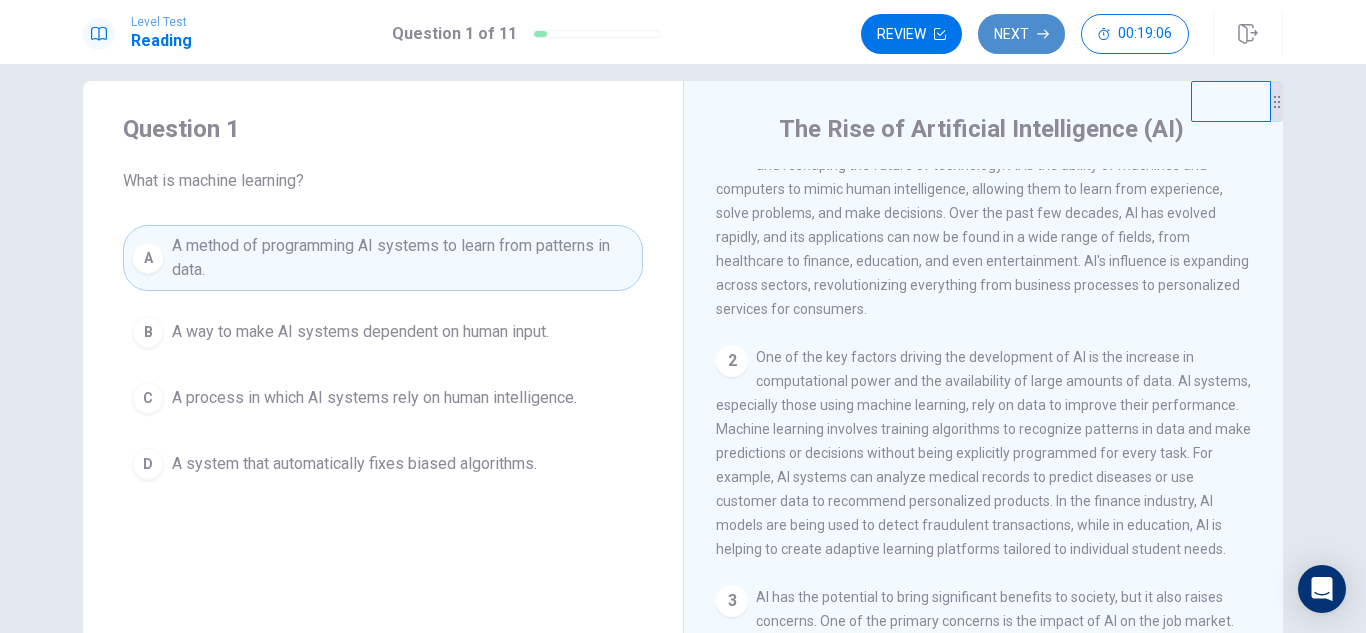 click on "Next" at bounding box center (1021, 34) 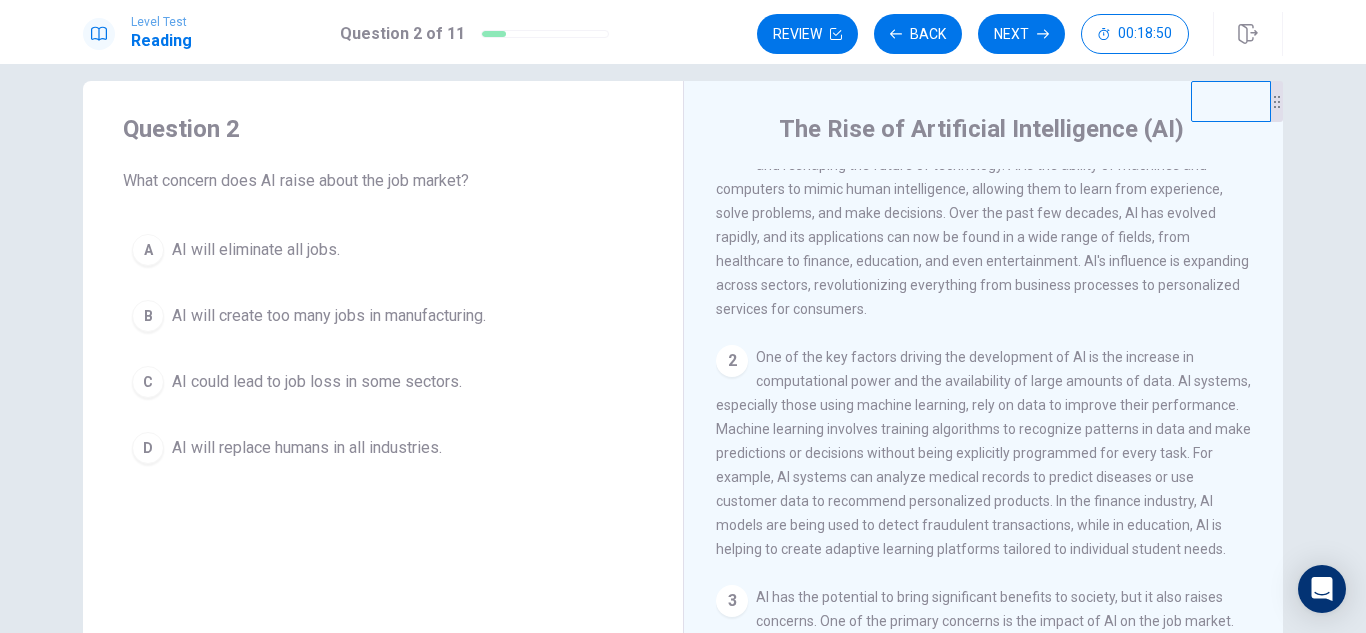 scroll, scrollTop: 19, scrollLeft: 0, axis: vertical 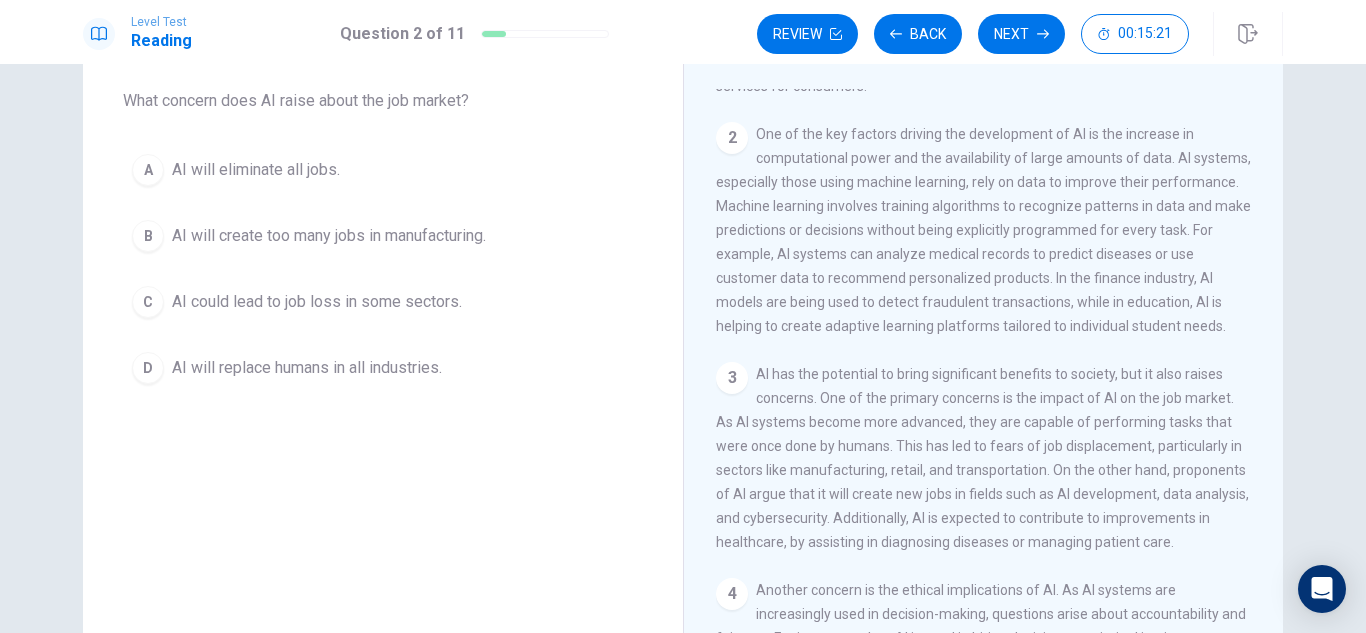 click on "1 Artificial Intelligence, commonly referred to as AI, is transforming industries and reshaping the future of technology. AI is the ability of machines and computers to mimic human intelligence, allowing them to learn from experience, solve problems, and make decisions. Over the past few decades, AI has evolved rapidly, and its applications can now be found in a wide range of fields, from healthcare to finance, education, and even entertainment. AI's influence is expanding across sectors, revolutionizing everything from business processes to personalized services for consumers. 2 3 4 5" at bounding box center (997, 376) 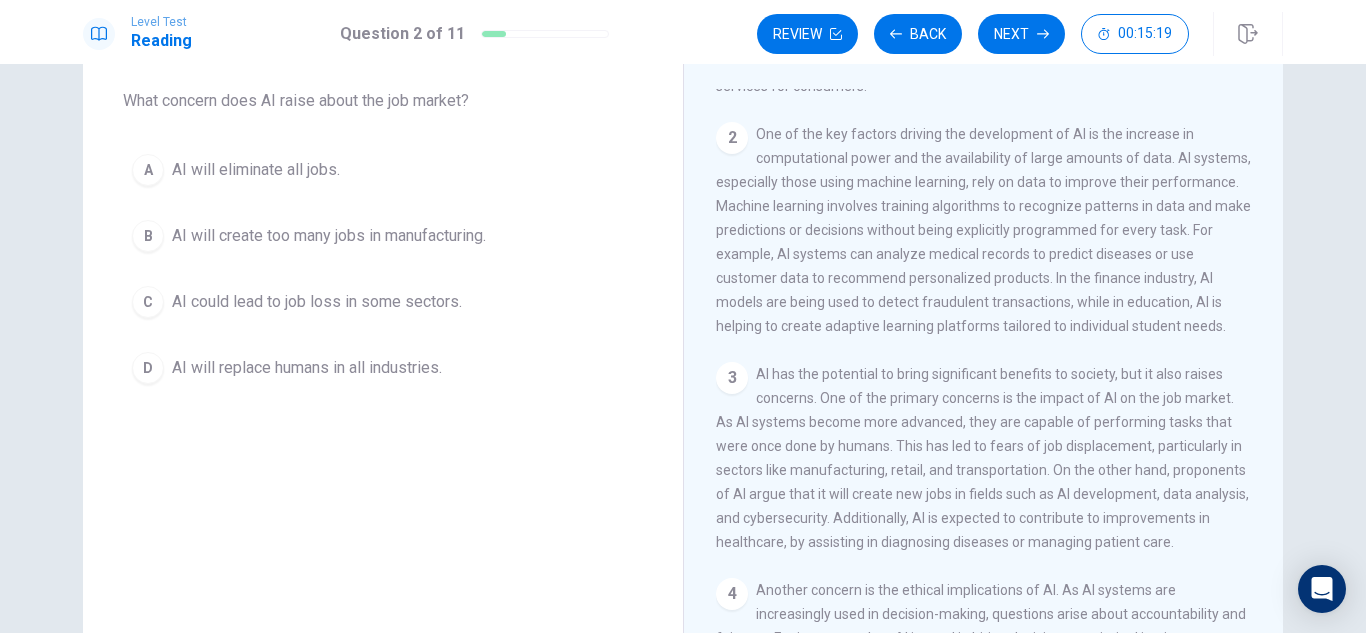 click on "1 Artificial Intelligence, commonly referred to as AI, is transforming industries and reshaping the future of technology. AI is the ability of machines and computers to mimic human intelligence, allowing them to learn from experience, solve problems, and make decisions. Over the past few decades, AI has evolved rapidly, and its applications can now be found in a wide range of fields, from healthcare to finance, education, and even entertainment. AI's influence is expanding across sectors, revolutionizing everything from business processes to personalized services for consumers. 2 3 4 5" at bounding box center (997, 376) 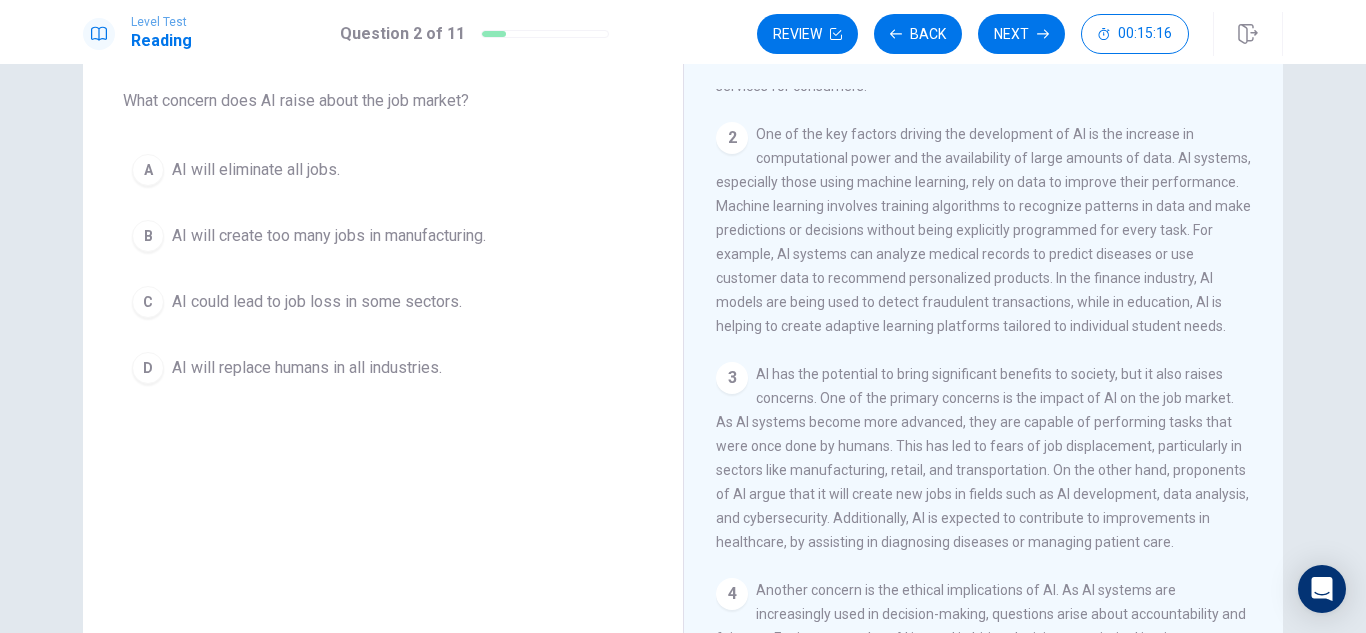 scroll, scrollTop: 595, scrollLeft: 0, axis: vertical 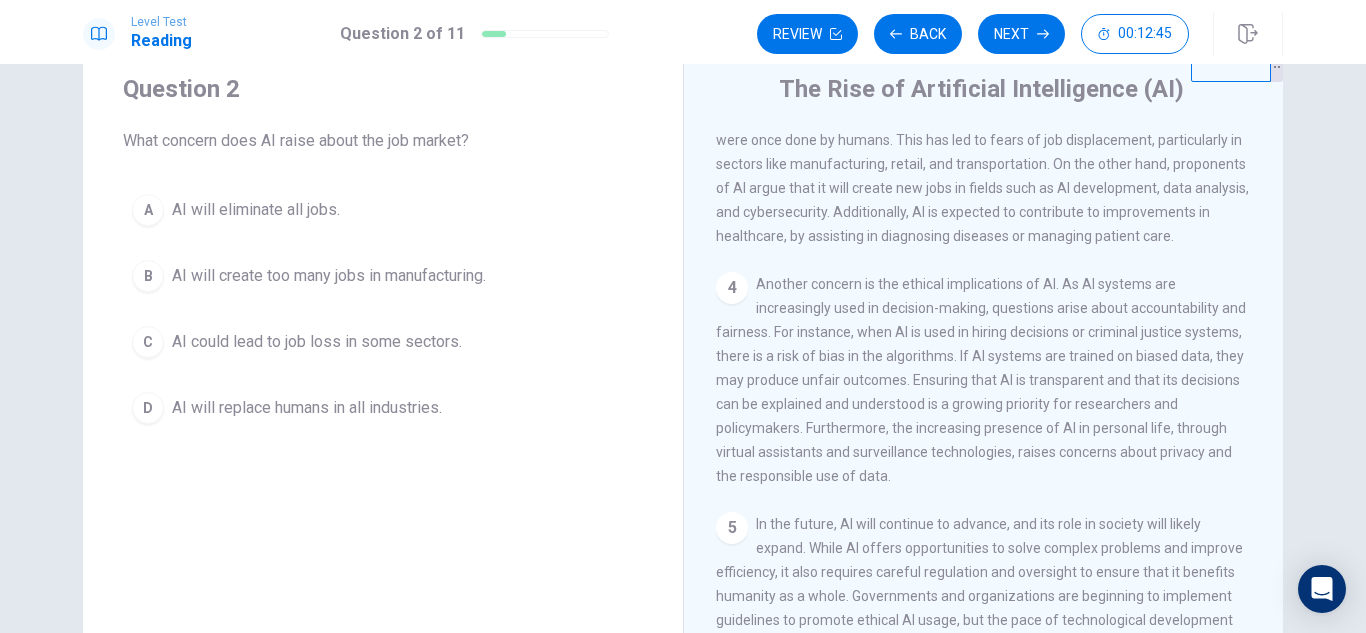 click on "AI will replace humans in all industries." at bounding box center (307, 408) 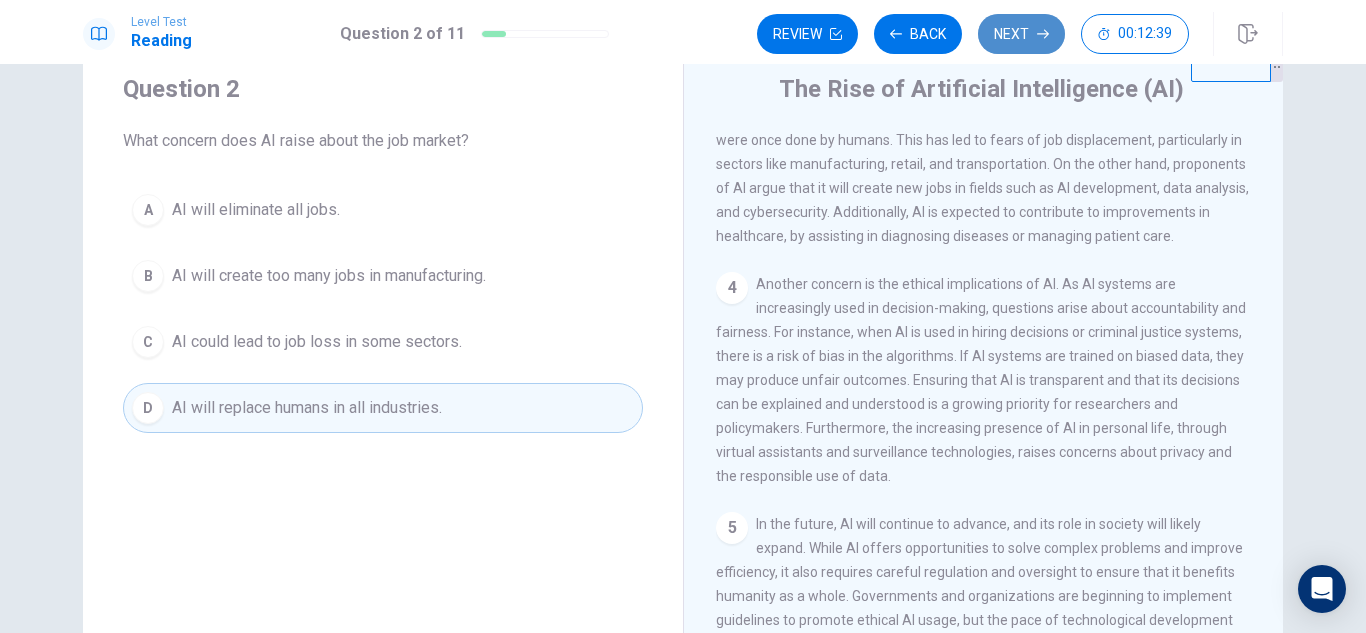 click on "Next" at bounding box center (1021, 34) 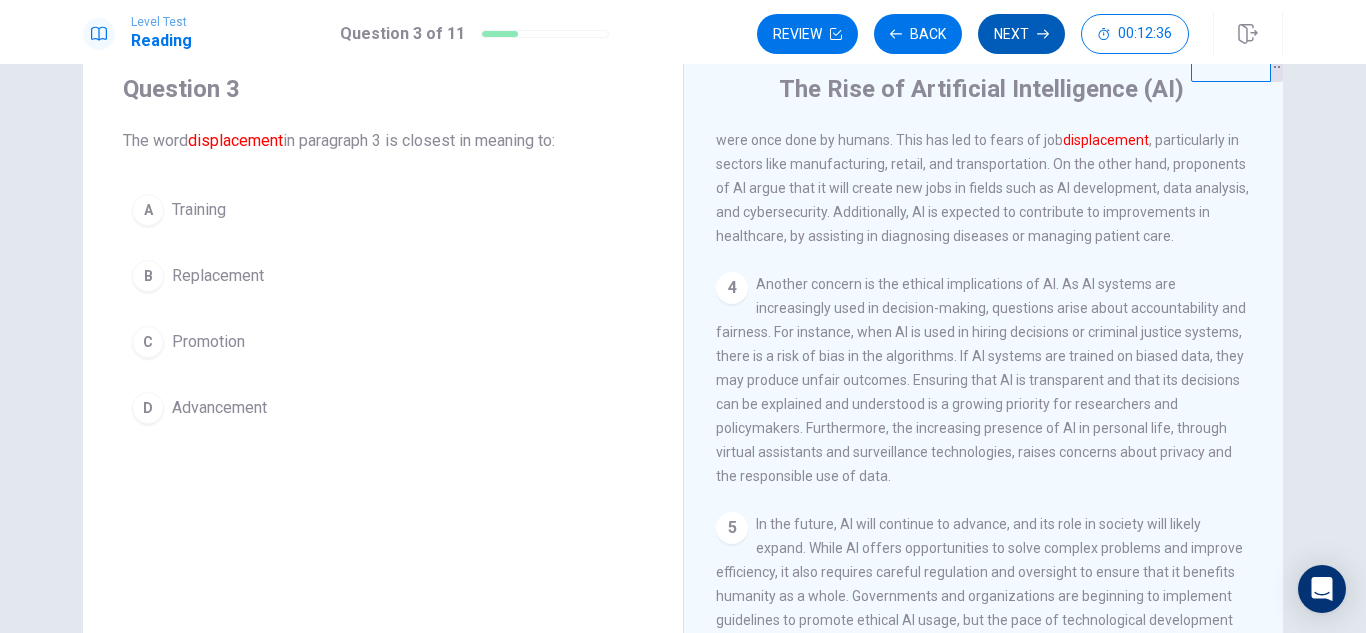 scroll, scrollTop: 473, scrollLeft: 0, axis: vertical 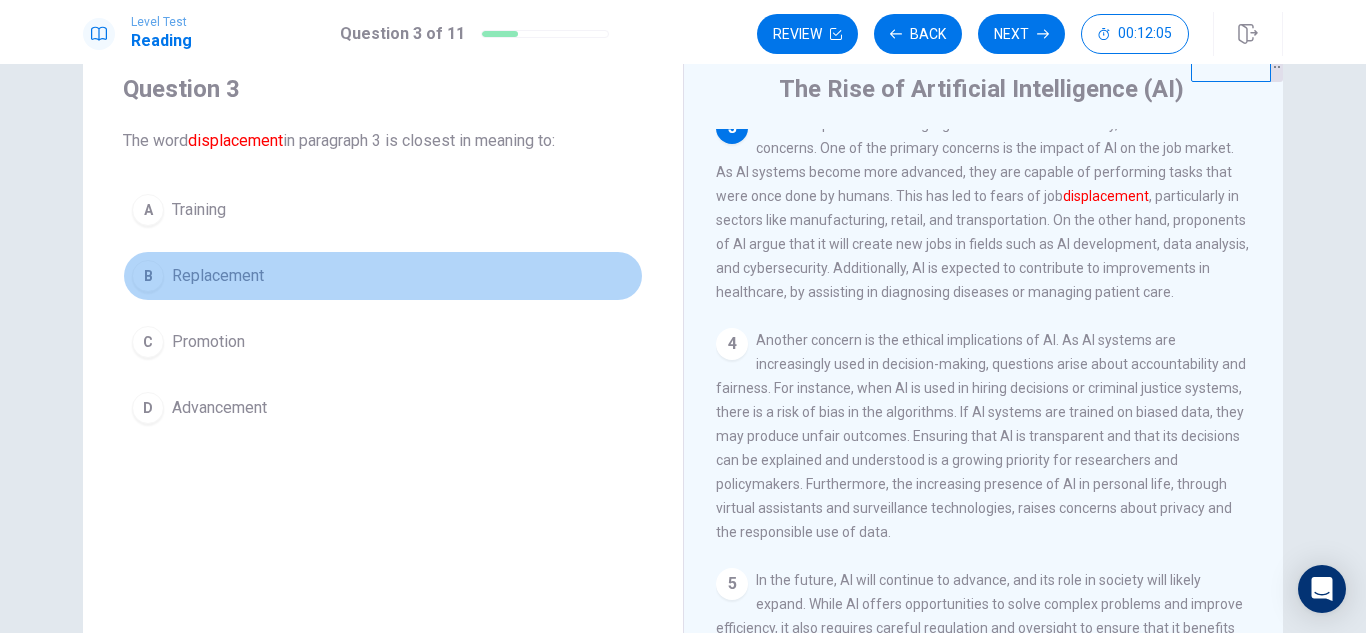click on "Replacement" at bounding box center (218, 276) 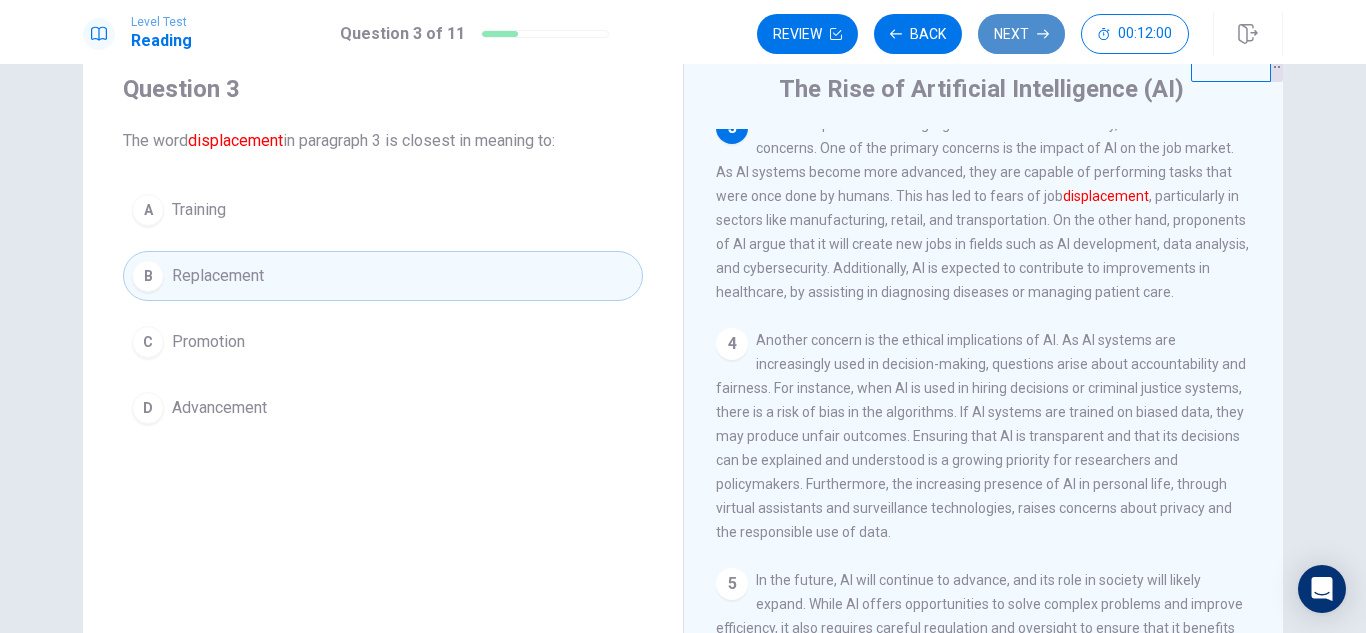 click on "Next" at bounding box center (1021, 34) 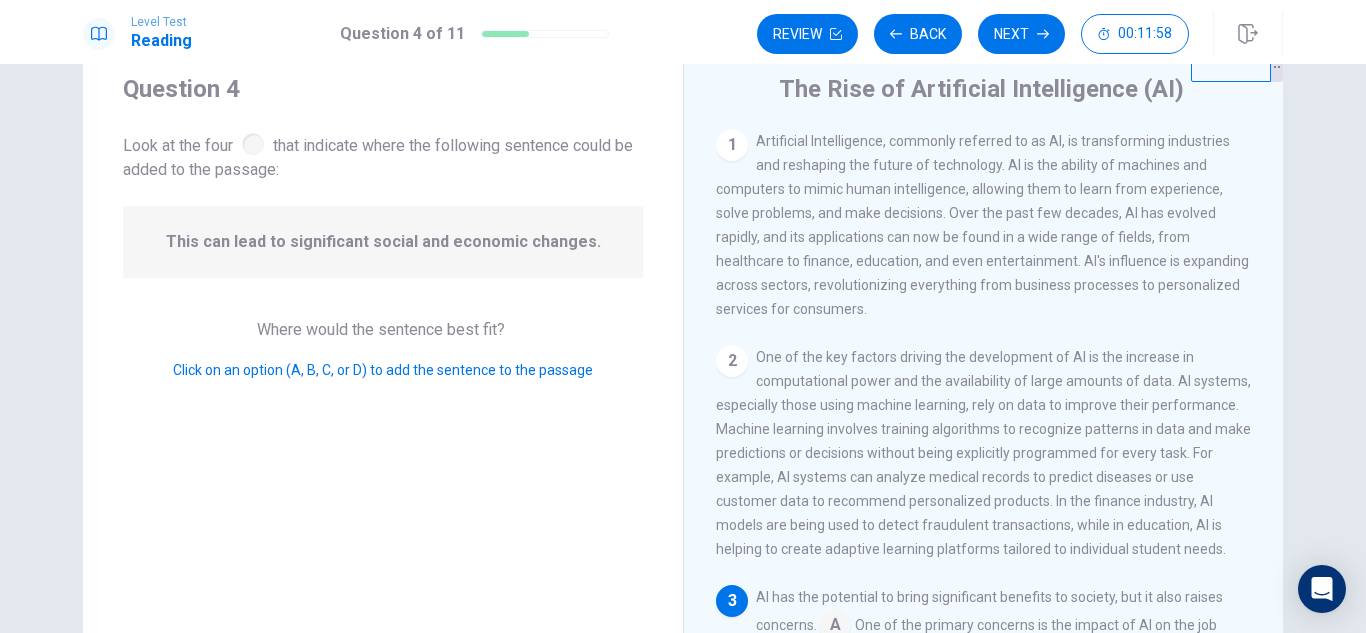 scroll, scrollTop: 346, scrollLeft: 0, axis: vertical 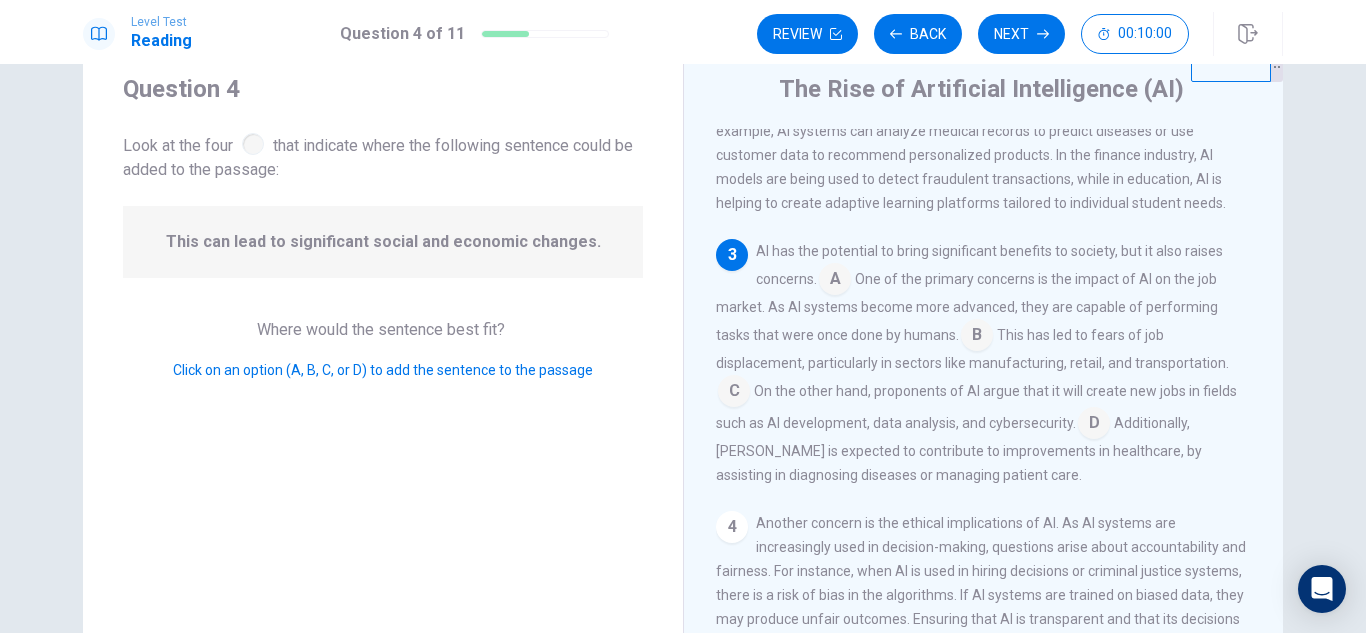 click at bounding box center (1094, 425) 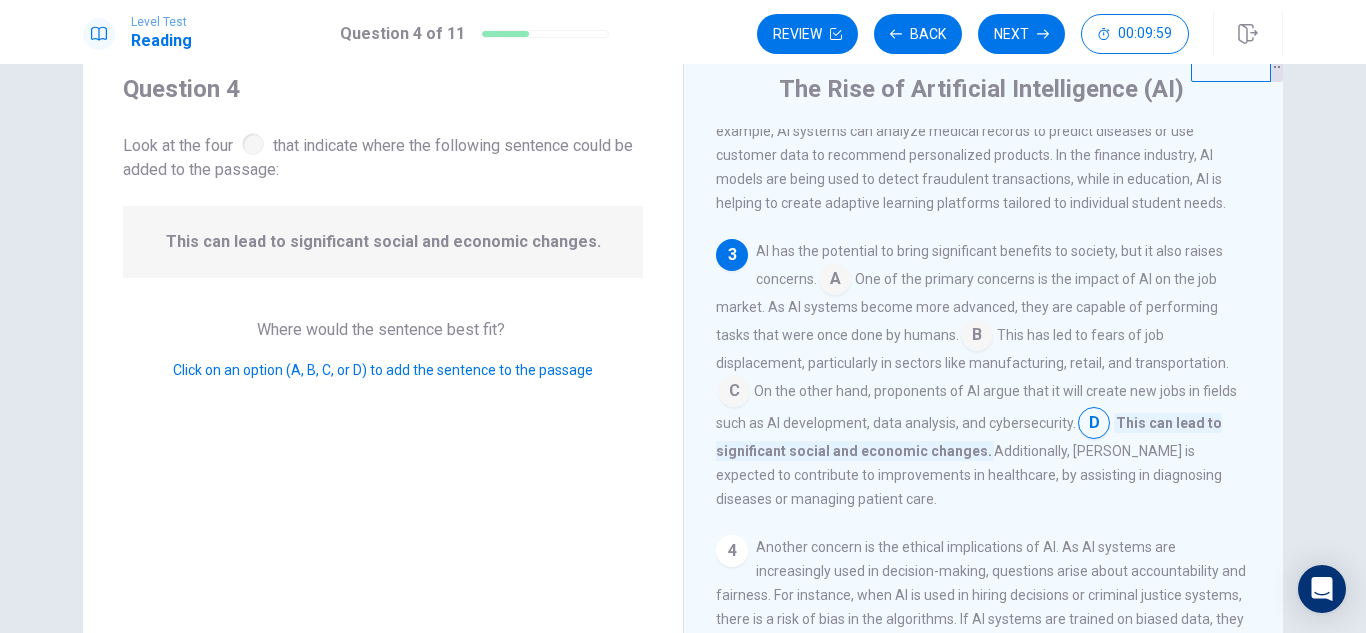 click at bounding box center [1094, 425] 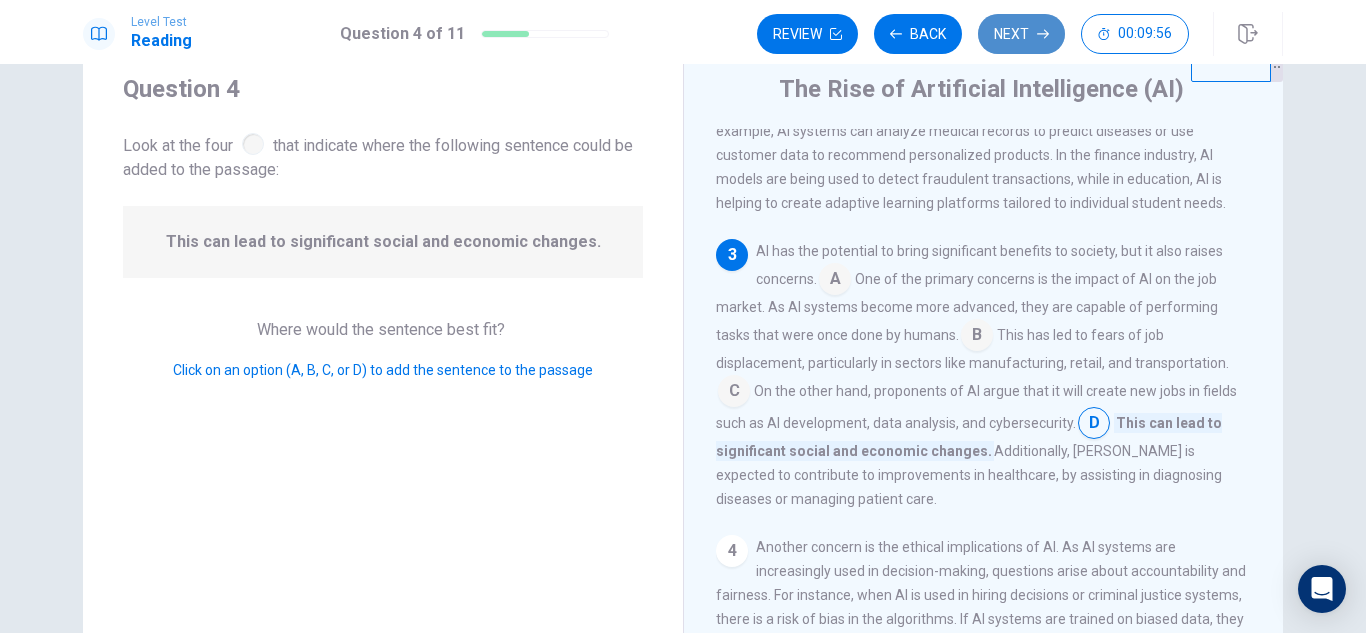 click on "Next" at bounding box center (1021, 34) 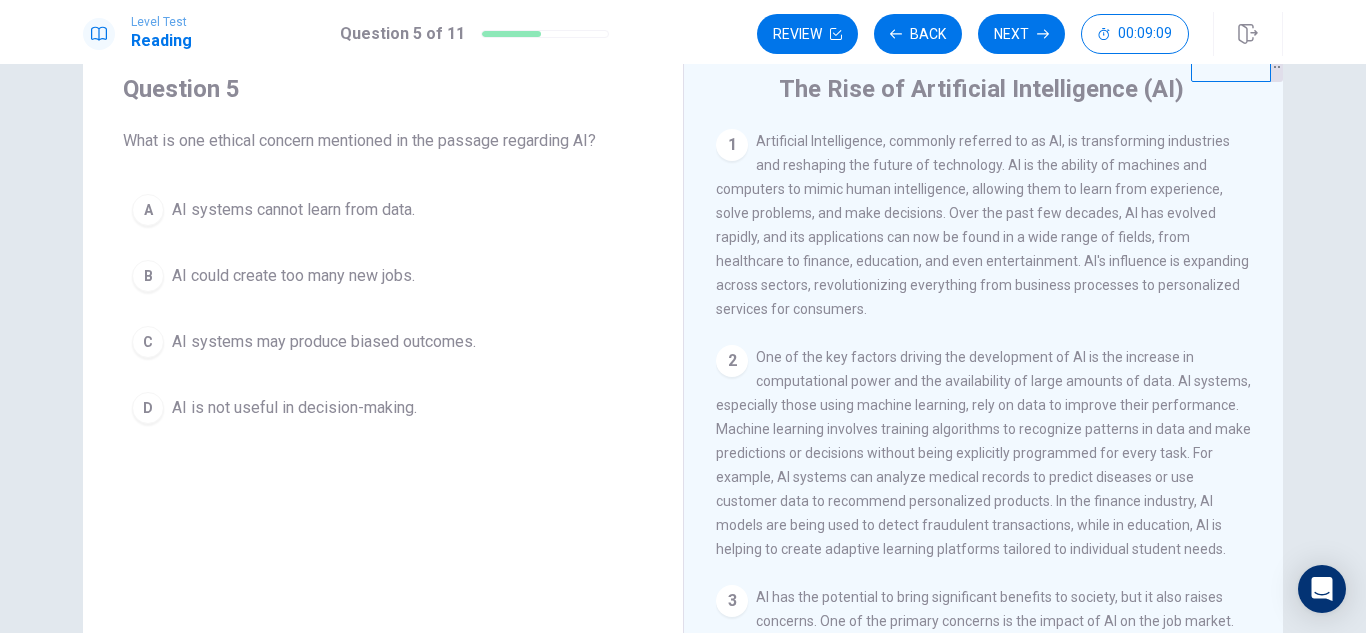 click on "AI is not useful in decision-making." at bounding box center [294, 408] 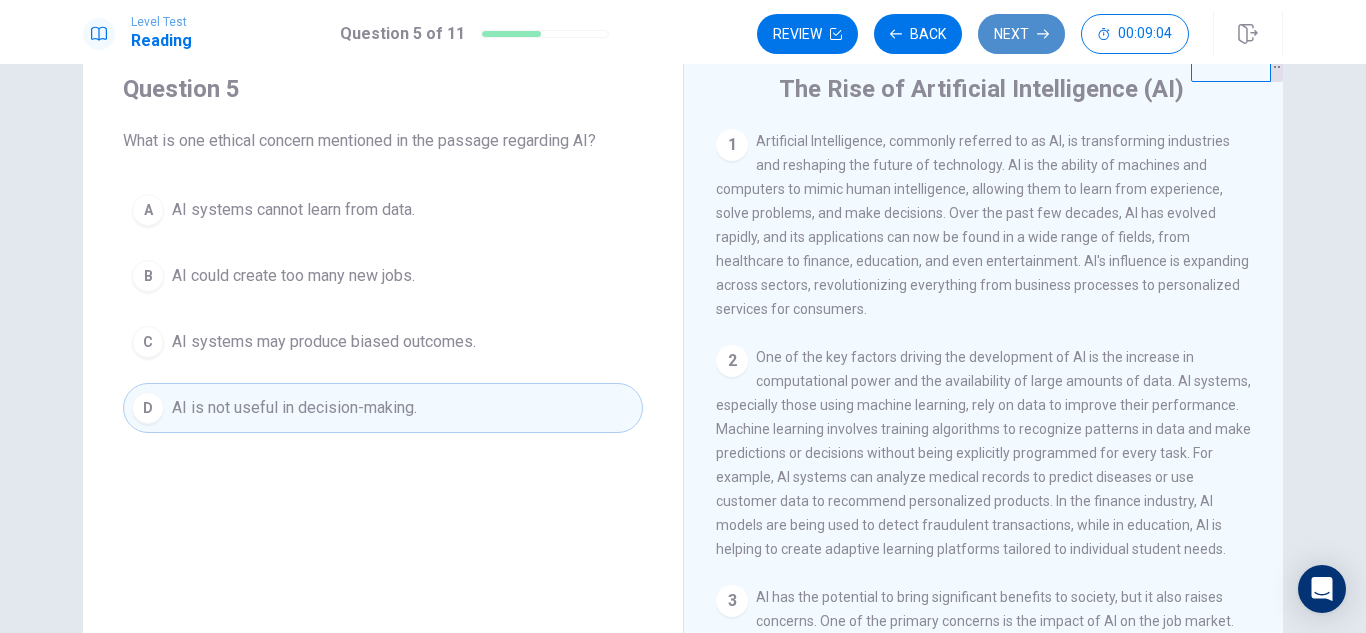 click on "Next" at bounding box center [1021, 34] 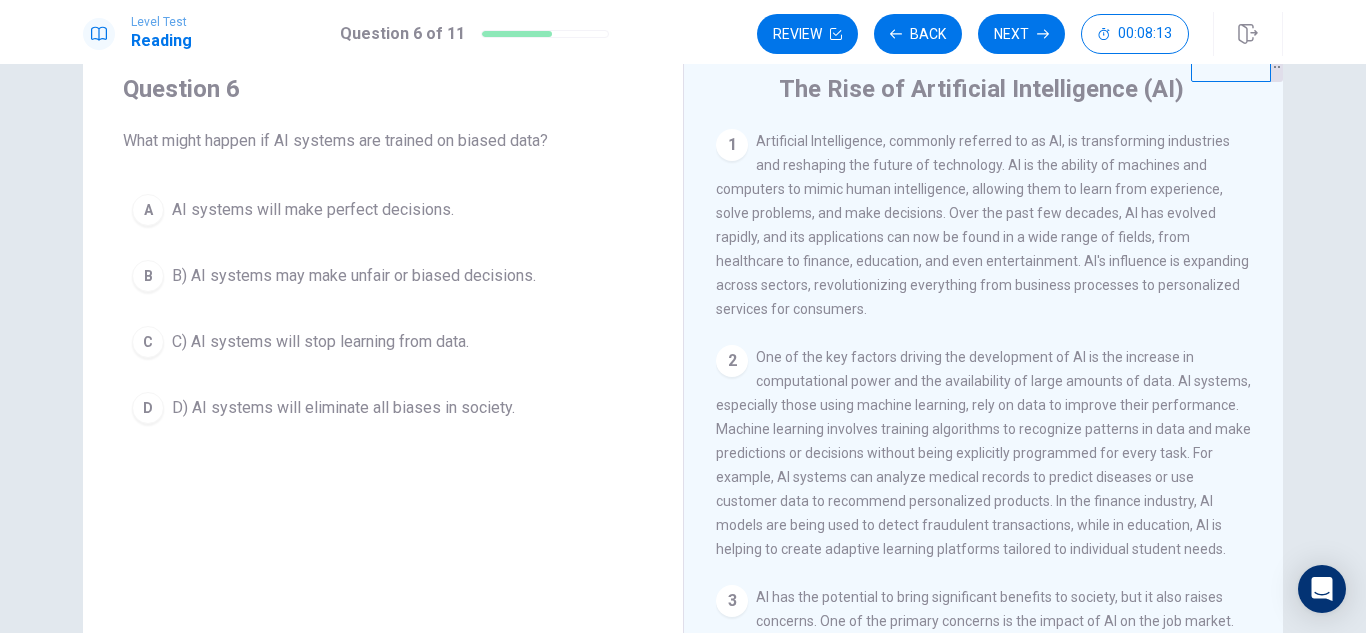 click on "B) AI systems may make unfair or biased decisions." at bounding box center (354, 276) 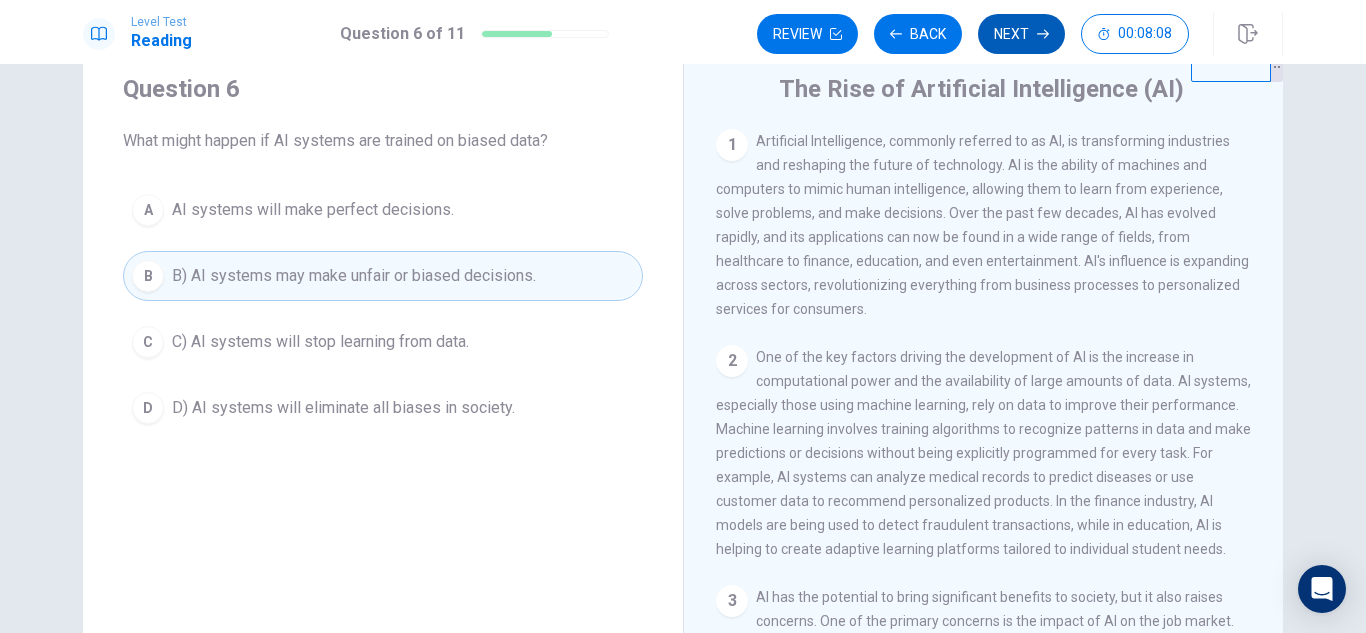 click on "Next" at bounding box center [1021, 34] 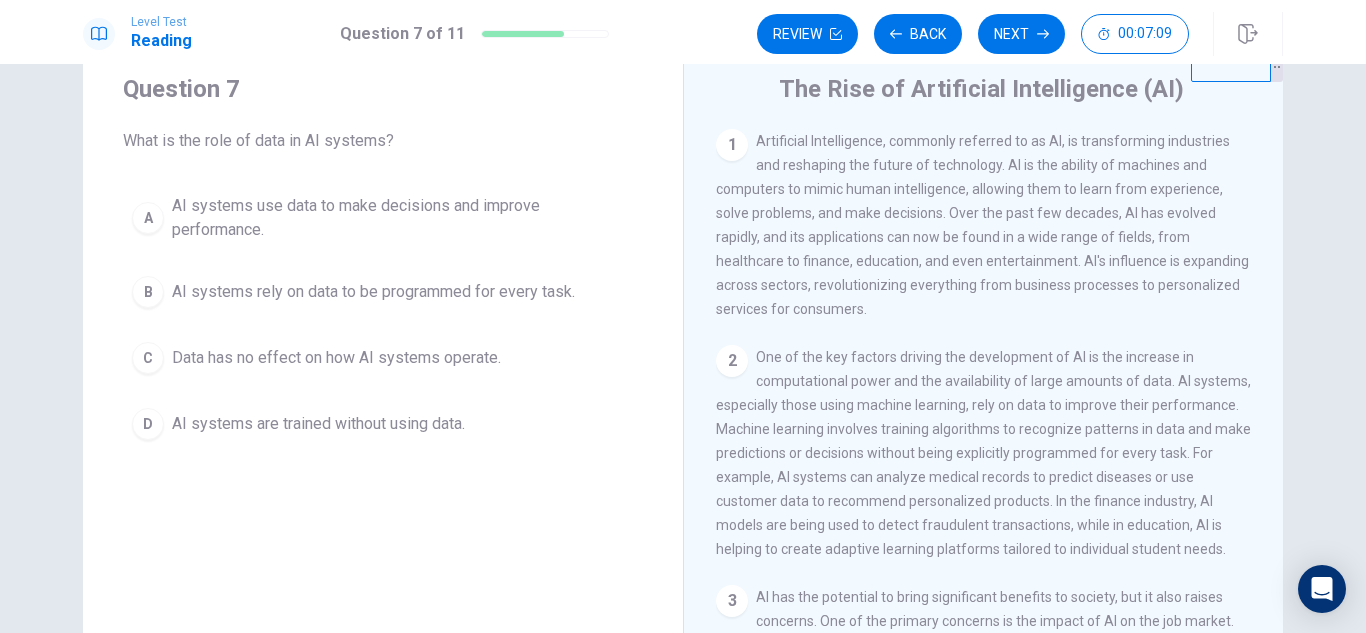 click on "AI systems use data to make decisions and improve performance." at bounding box center (403, 218) 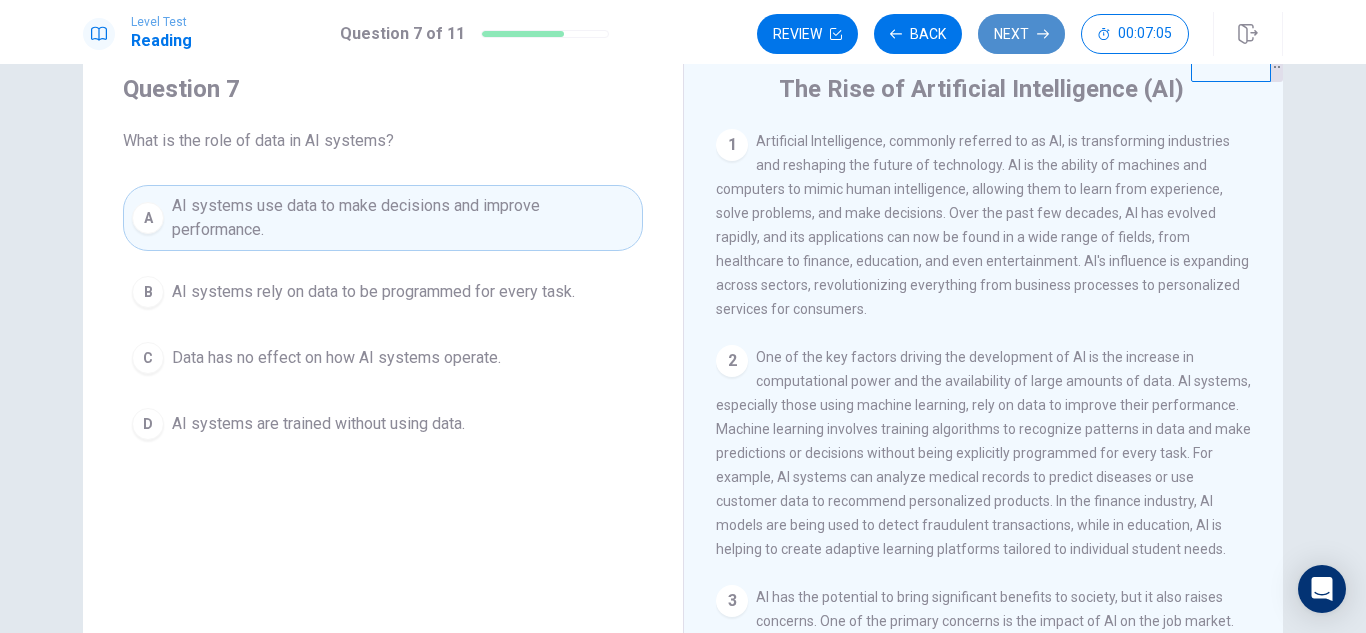 click on "Next" at bounding box center (1021, 34) 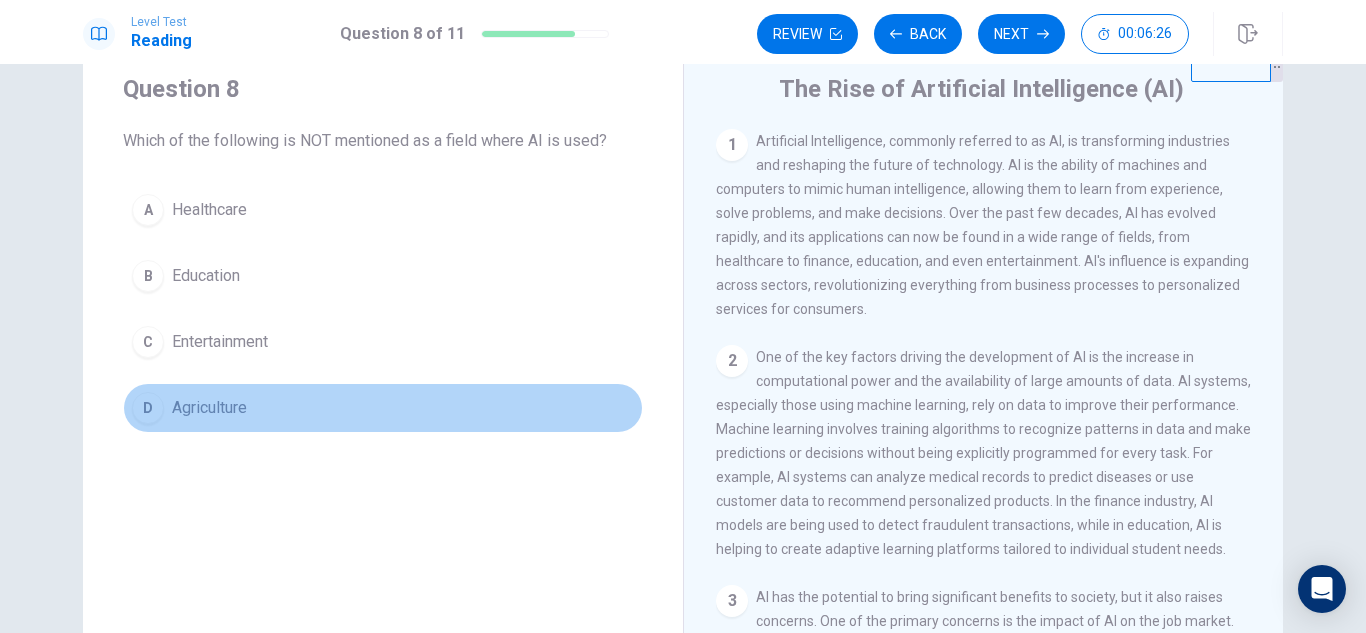 click on "Agriculture" at bounding box center (209, 408) 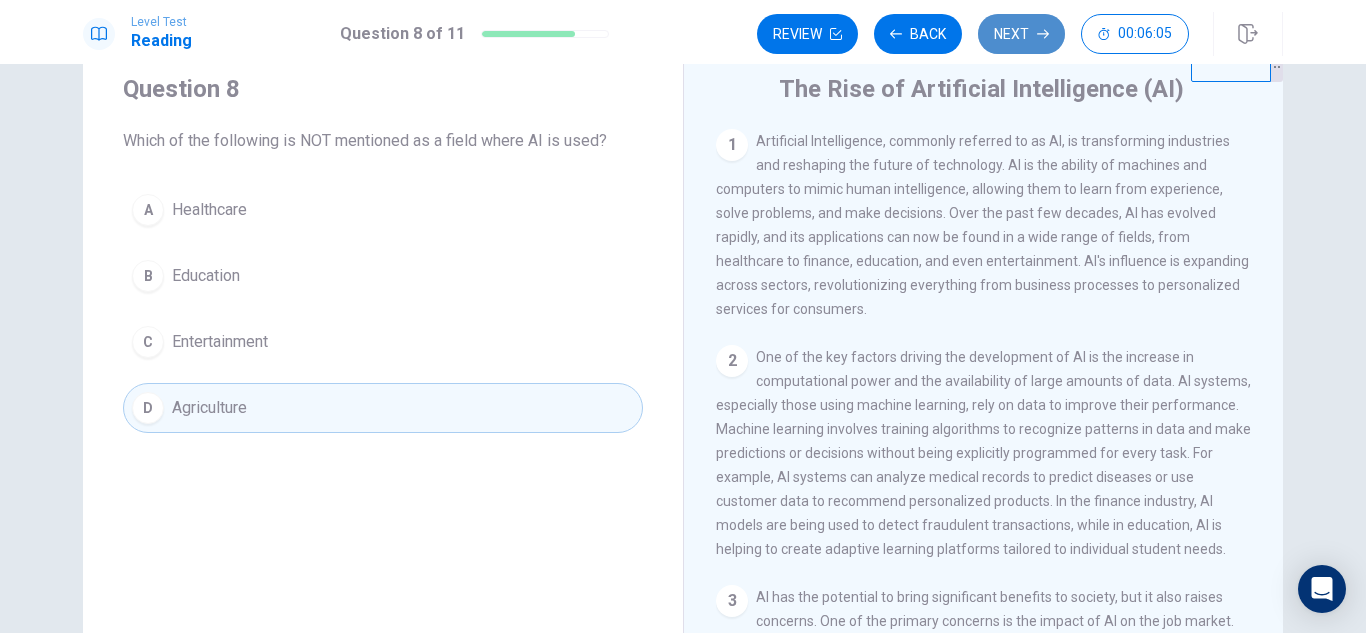 click on "Next" at bounding box center (1021, 34) 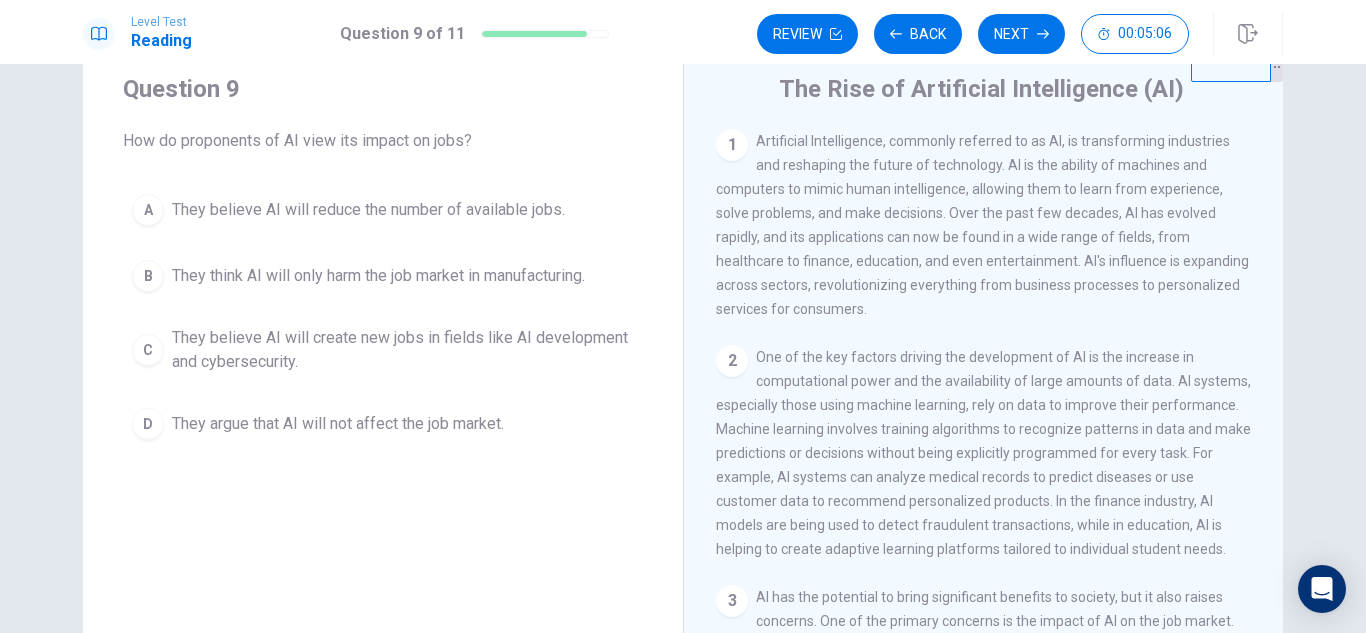 scroll, scrollTop: 503, scrollLeft: 0, axis: vertical 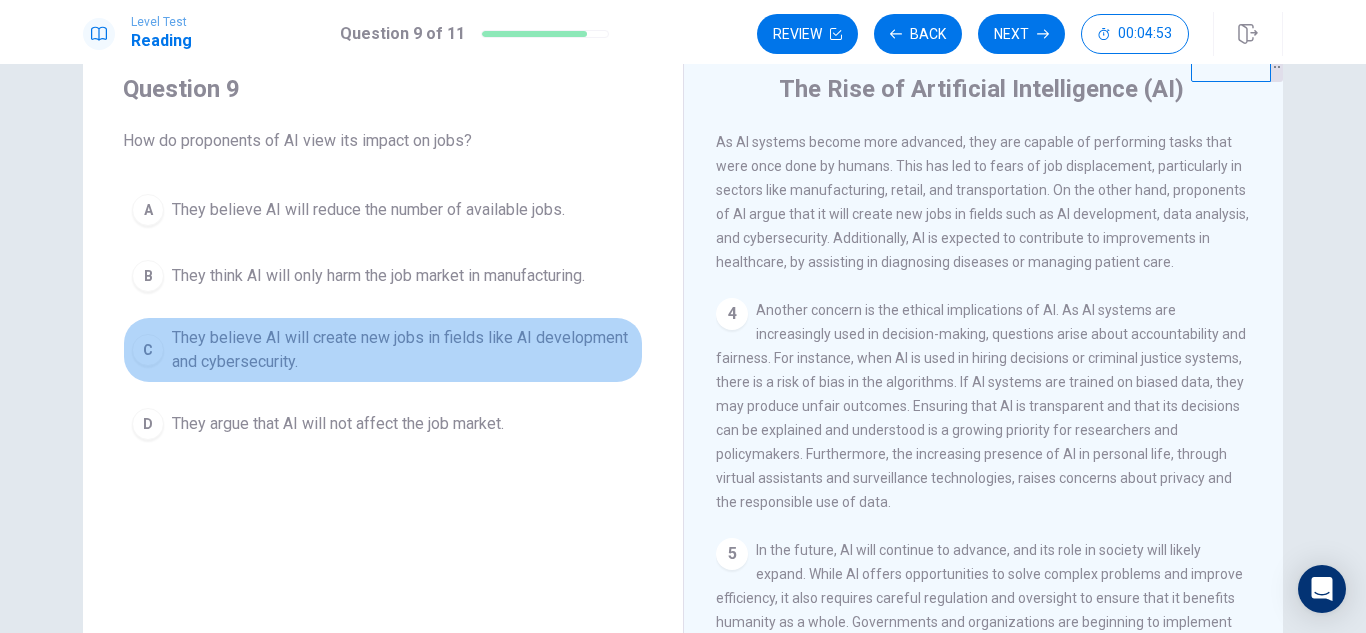 click on "They believe AI will create new jobs in fields like AI development and cybersecurity." at bounding box center [403, 350] 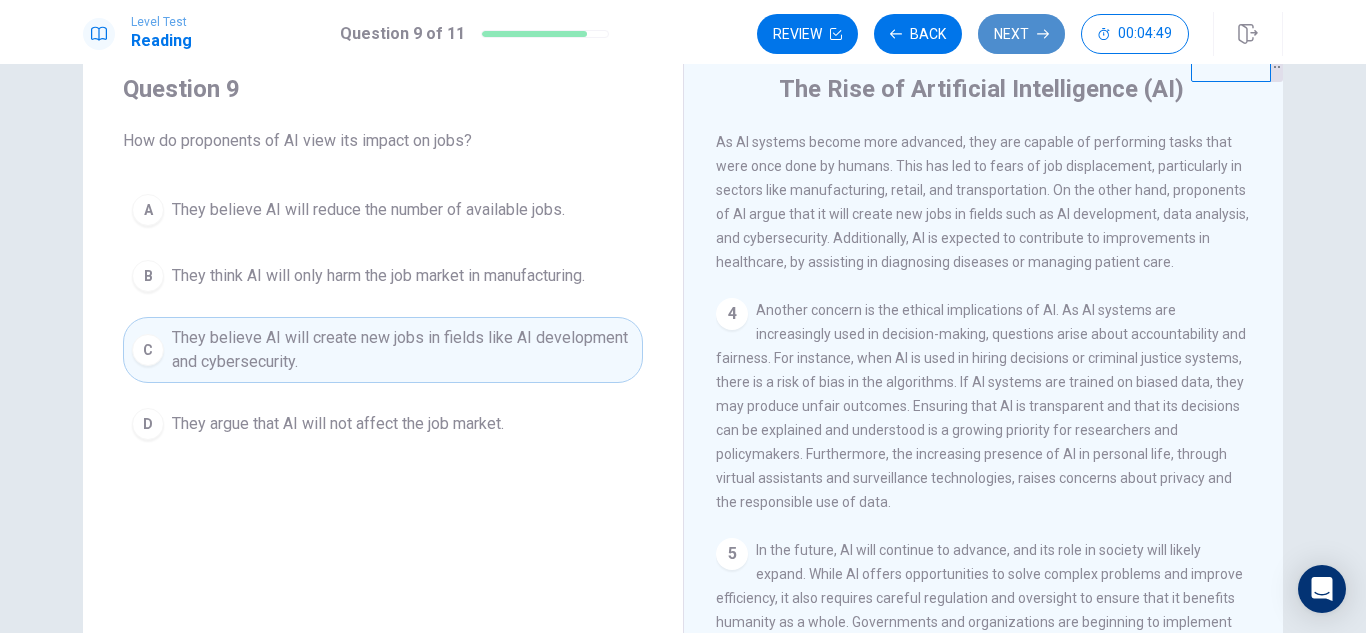 click on "Next" at bounding box center [1021, 34] 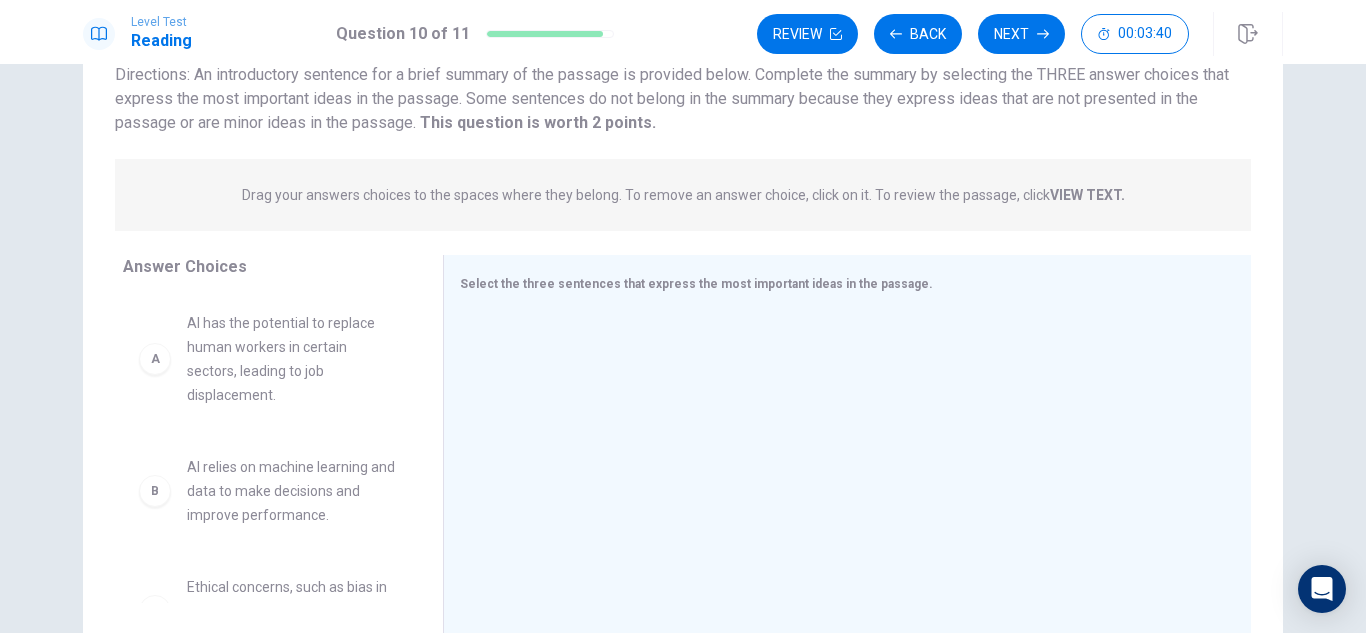 scroll, scrollTop: 183, scrollLeft: 0, axis: vertical 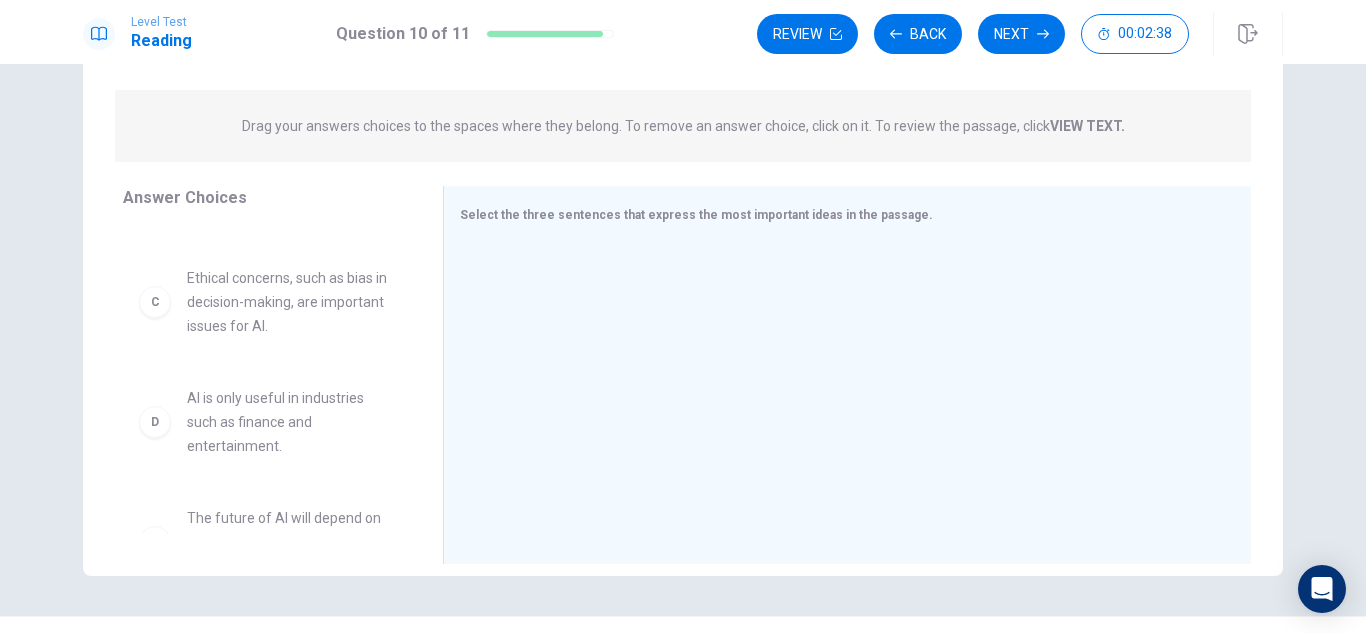click on "AI is only useful in industries such as finance and entertainment." at bounding box center [291, 422] 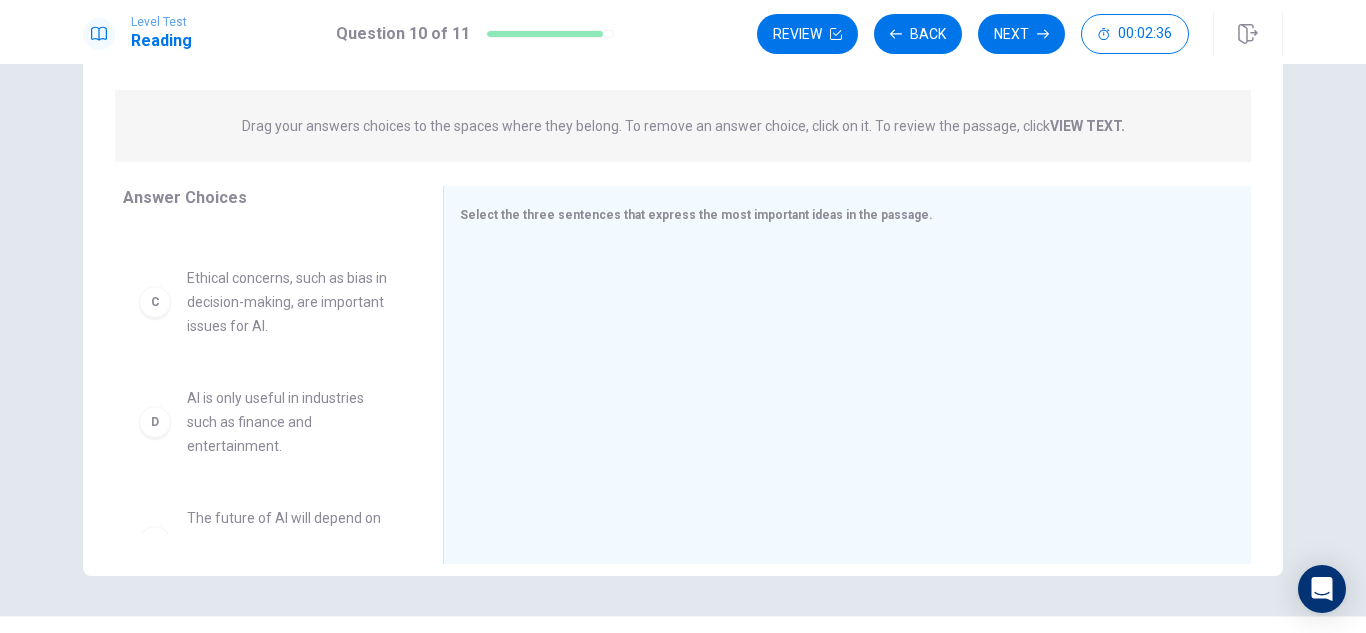 click on "AI is only useful in industries such as finance and entertainment." at bounding box center [291, 422] 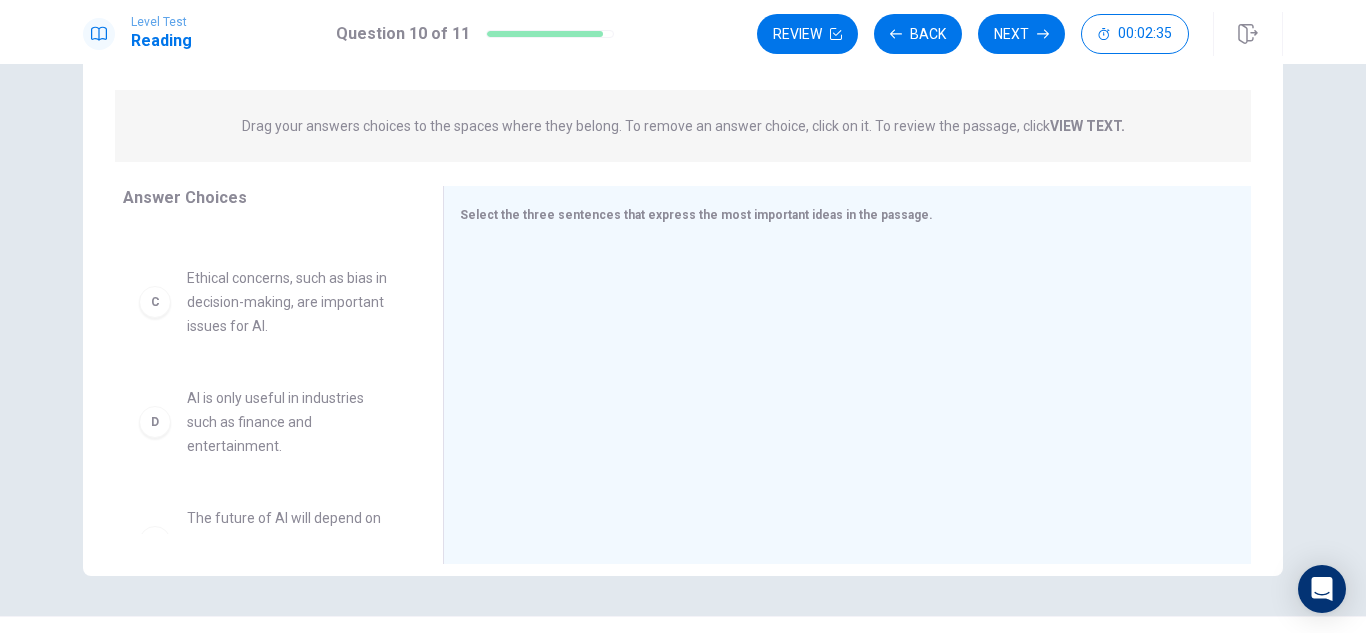 click on "D" at bounding box center [155, 422] 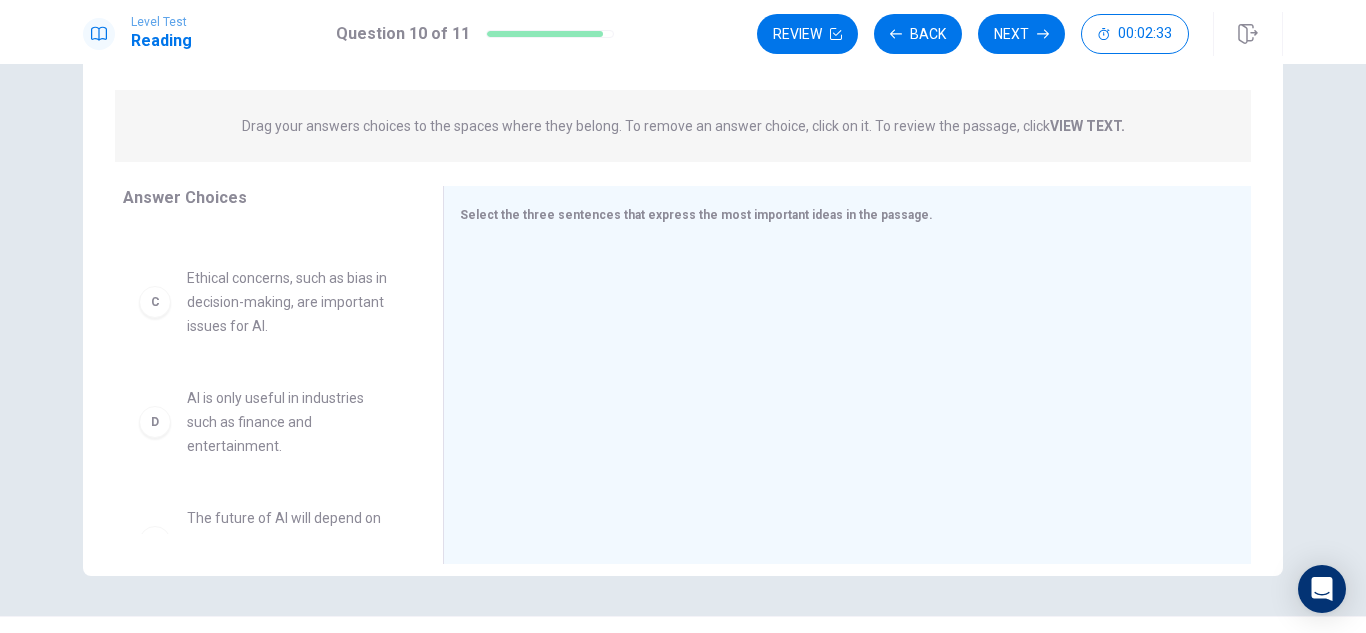click on "AI is only useful in industries such as finance and entertainment." at bounding box center (291, 422) 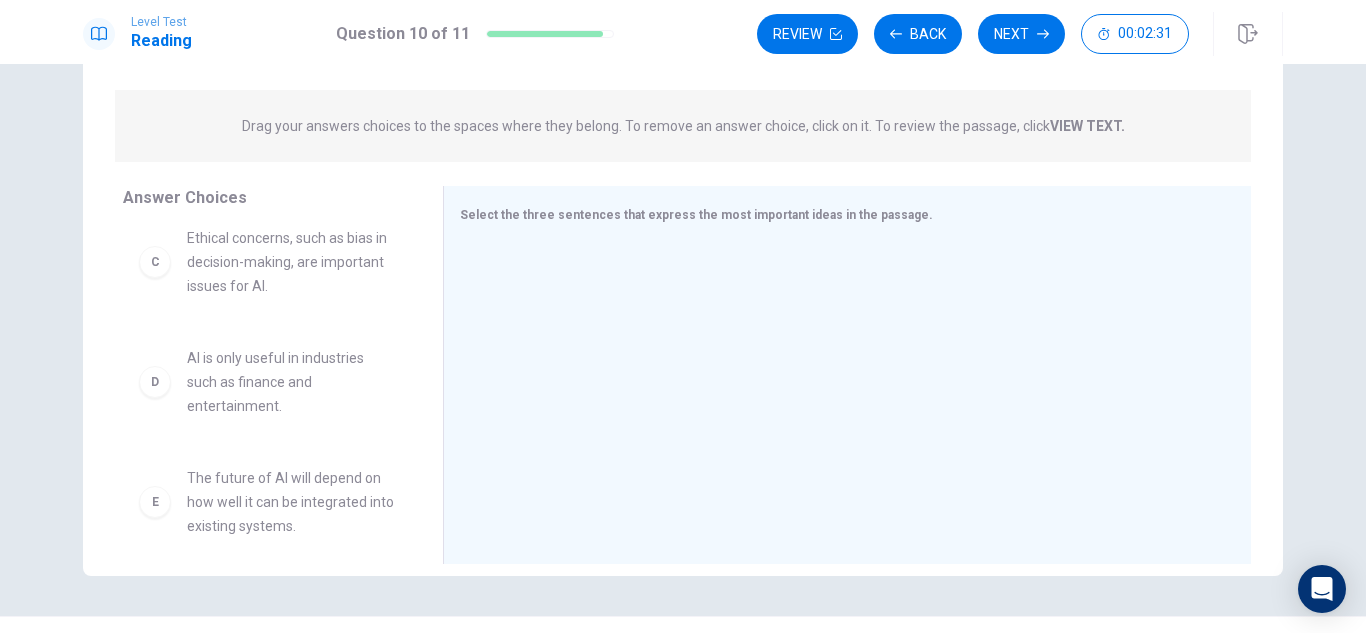 scroll, scrollTop: 320, scrollLeft: 0, axis: vertical 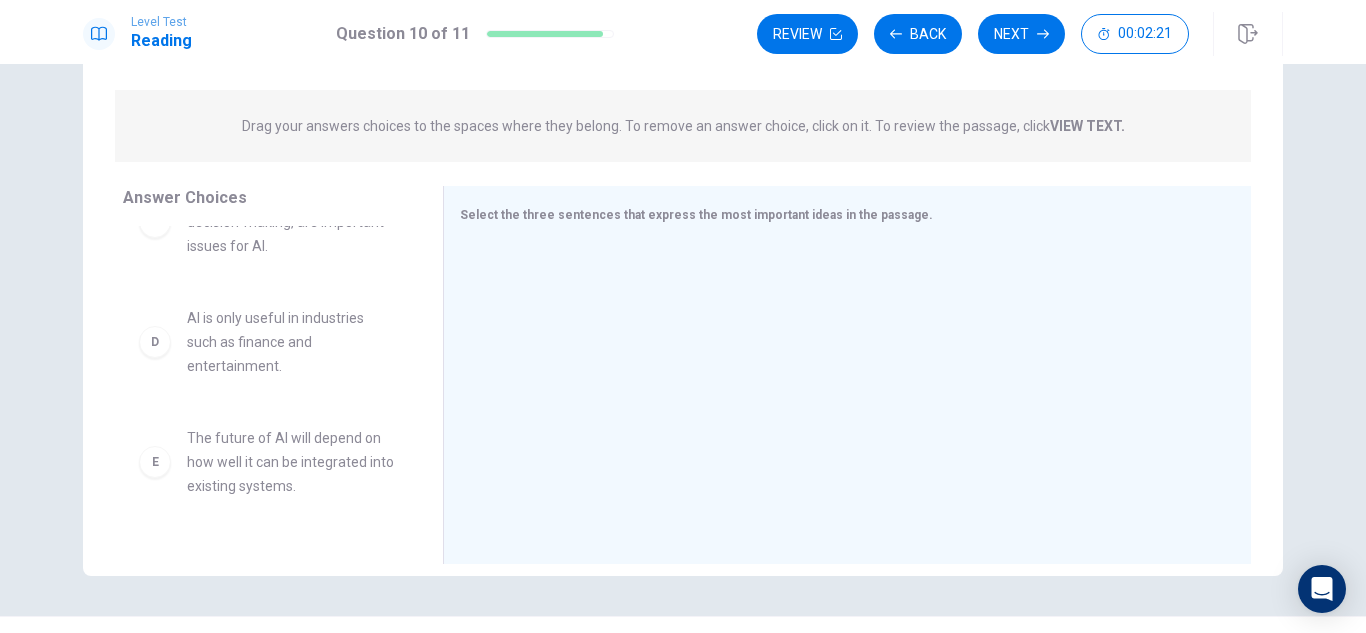 click on "E" at bounding box center (155, 462) 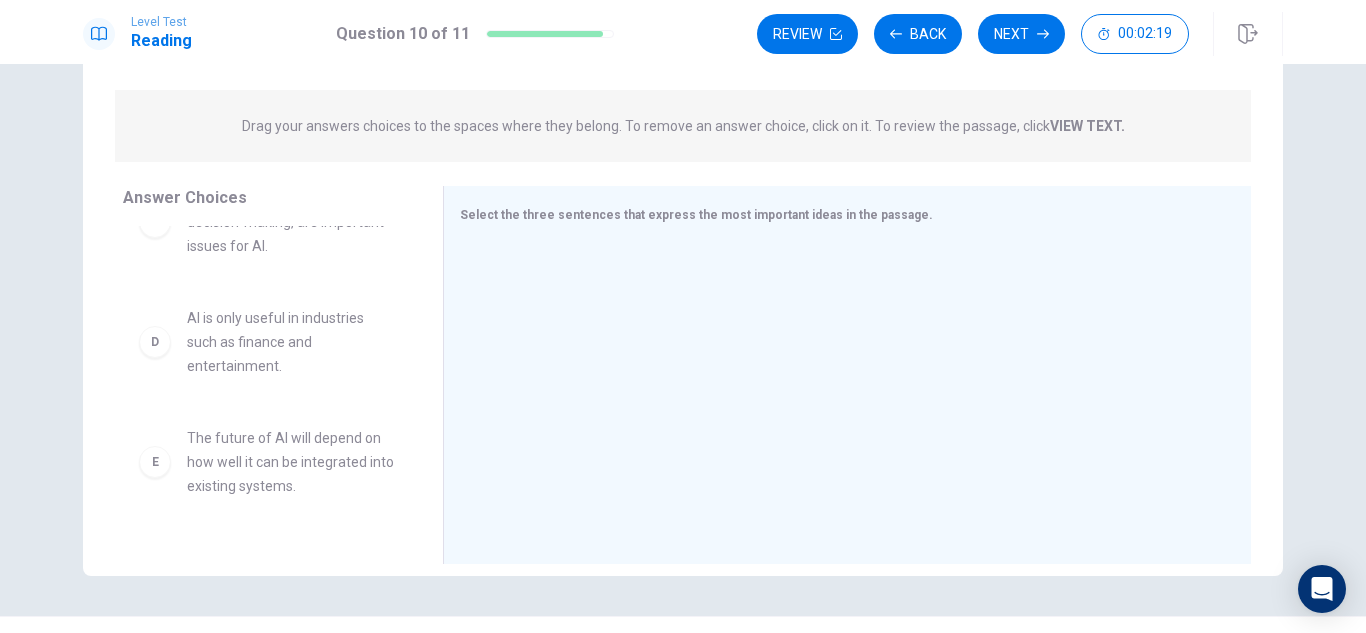 click on "D" at bounding box center (155, 342) 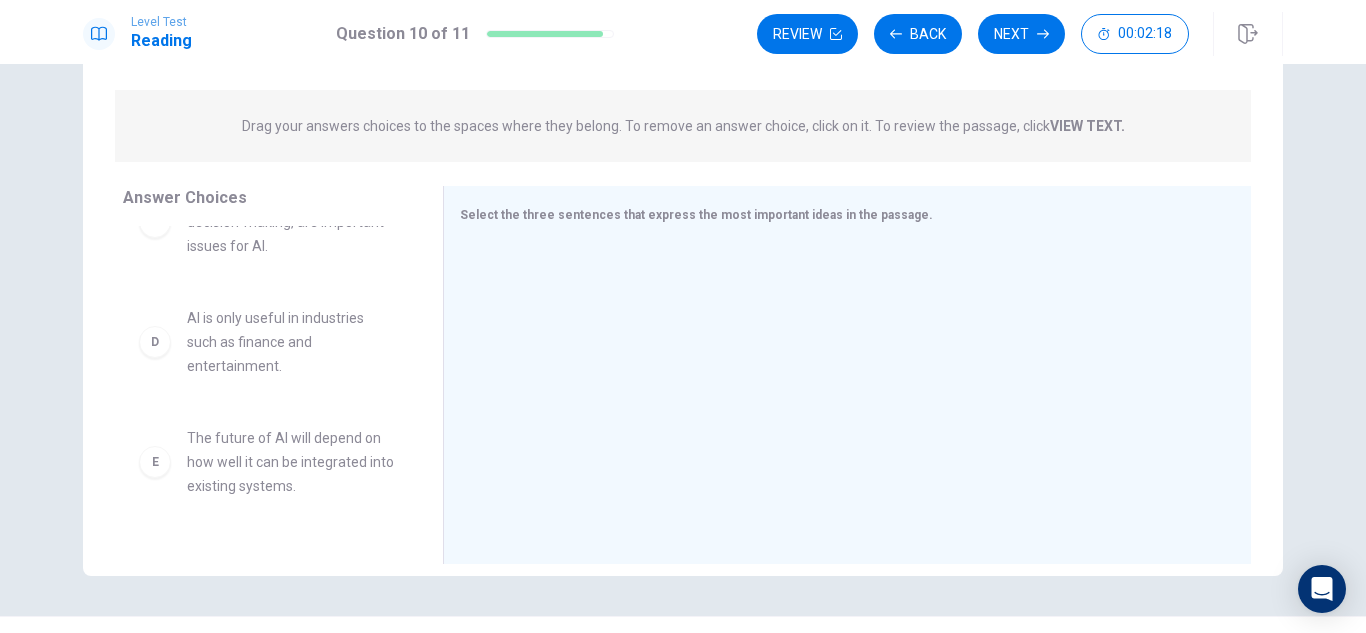 click on "AI is only useful in industries such as finance and entertainment." at bounding box center (291, 342) 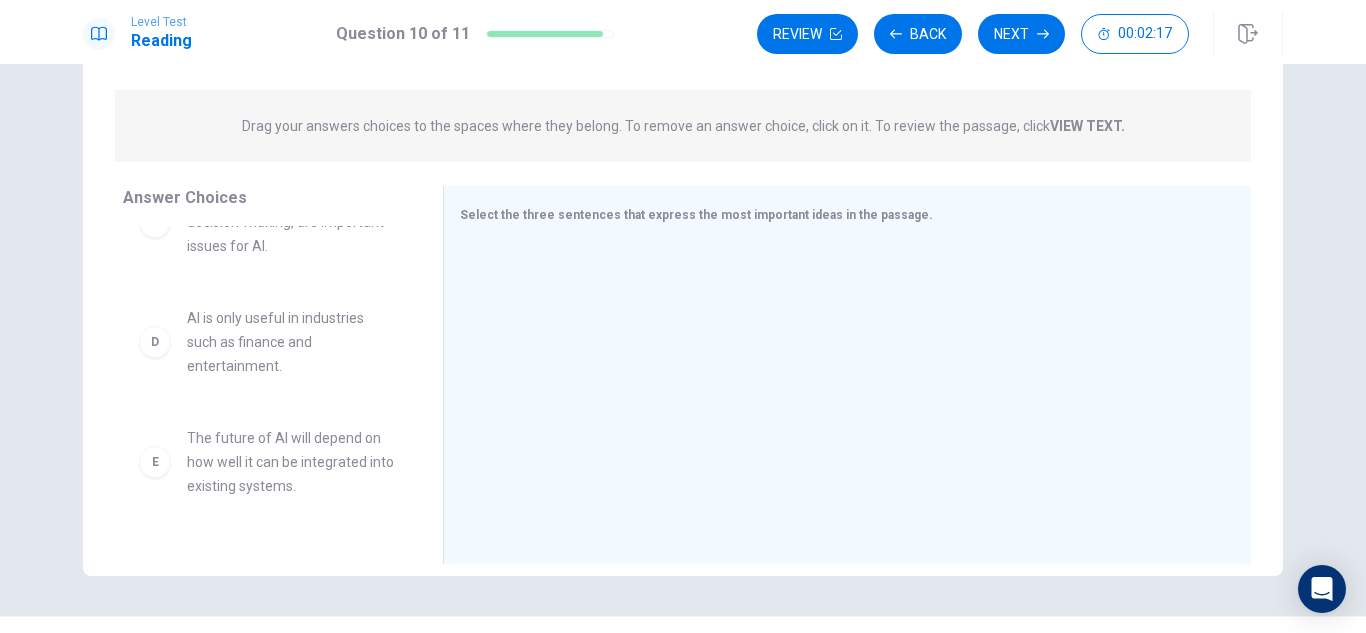 click on "The future of AI will depend on how well it can be integrated into existing systems." at bounding box center (291, 462) 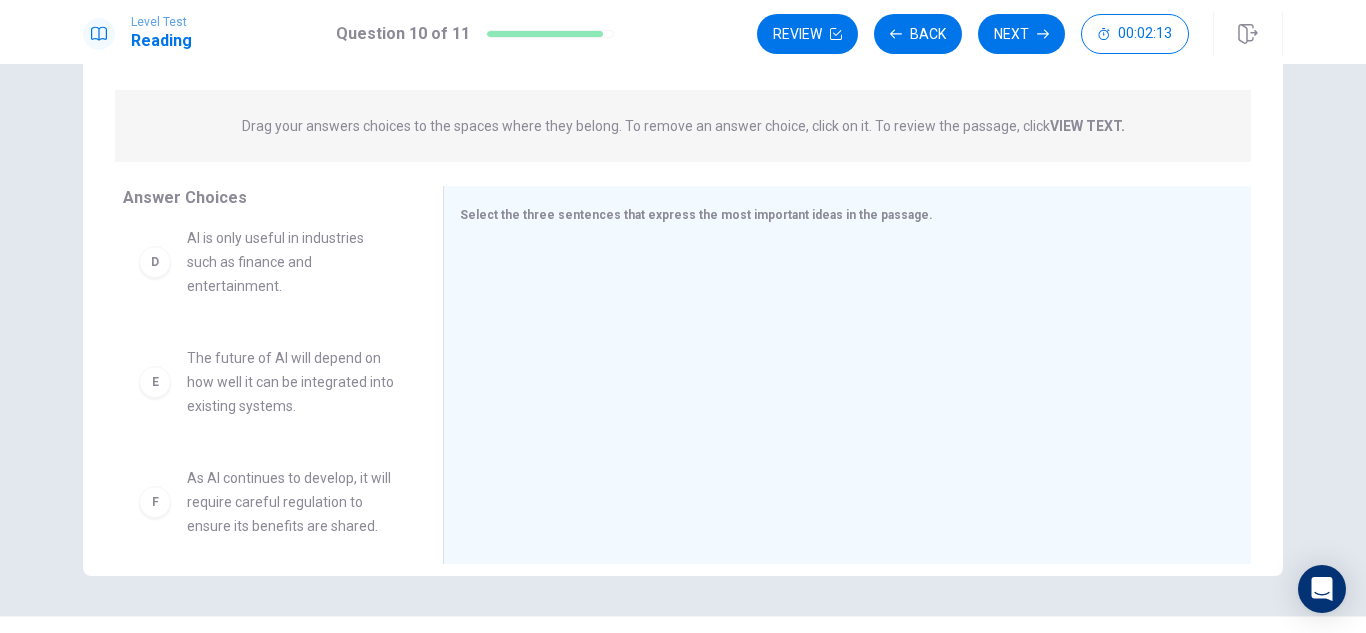 scroll, scrollTop: 420, scrollLeft: 0, axis: vertical 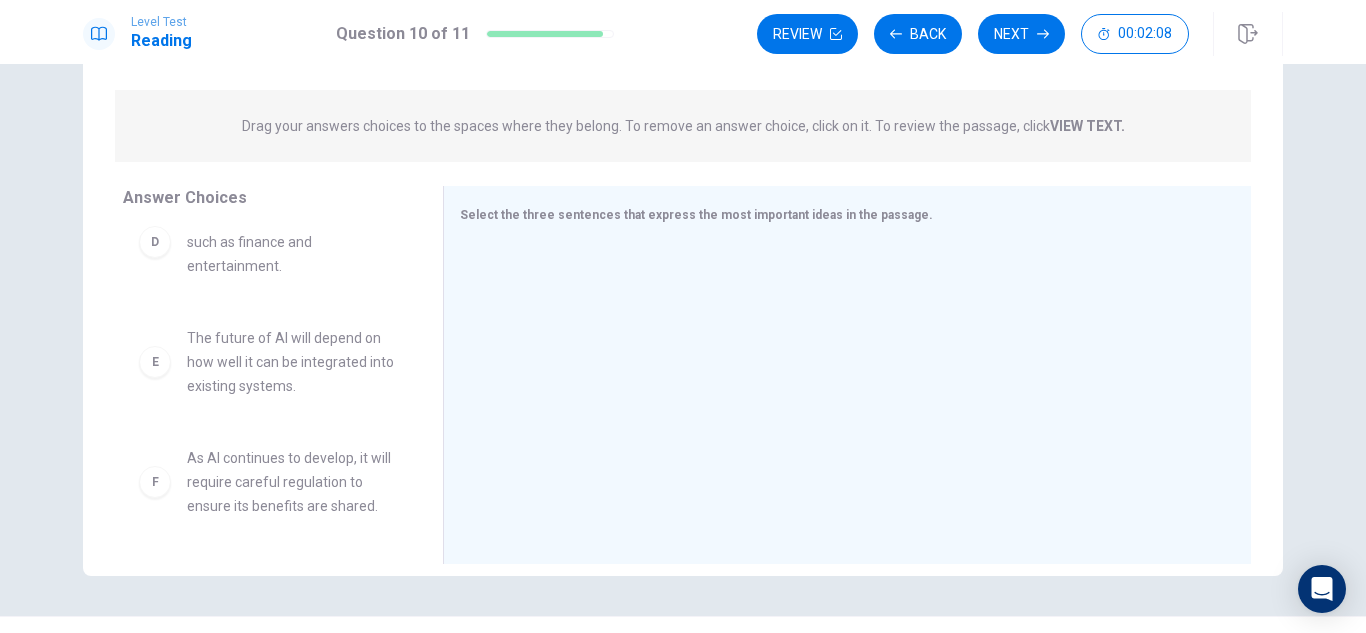 click on "As AI continues to develop, it will require careful regulation to ensure its benefits are shared." at bounding box center [291, 482] 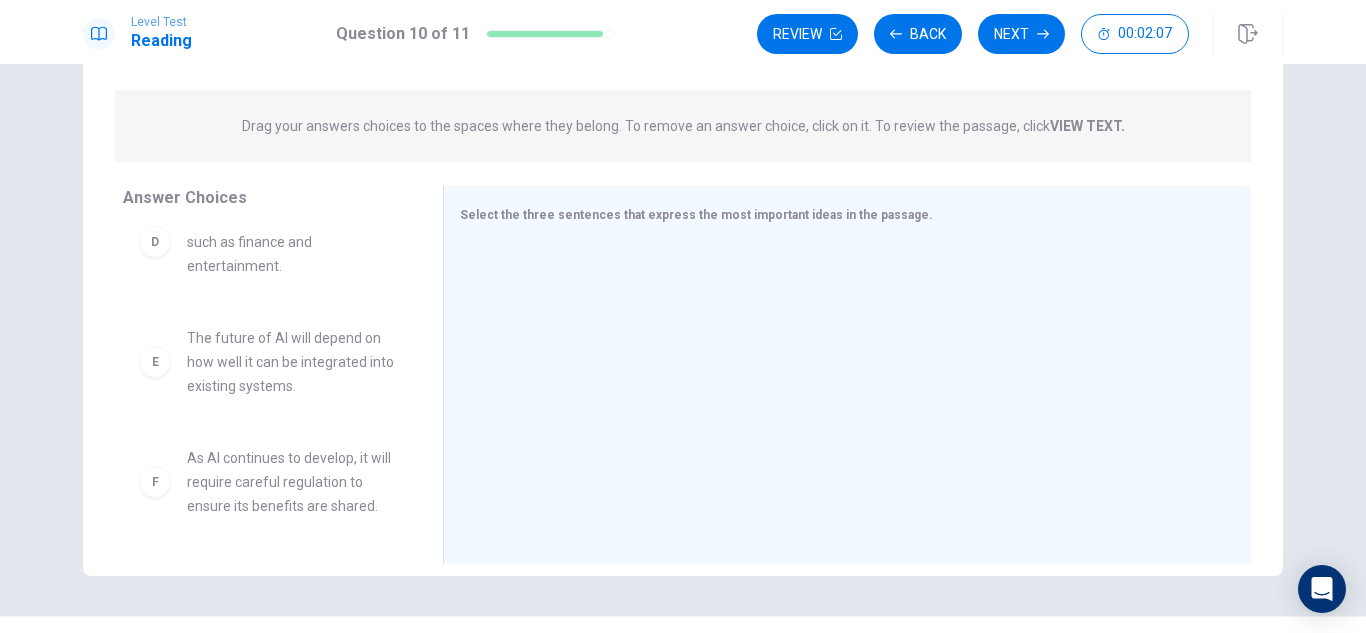 click on "As AI continues to develop, it will require careful regulation to ensure its benefits are shared." at bounding box center (291, 482) 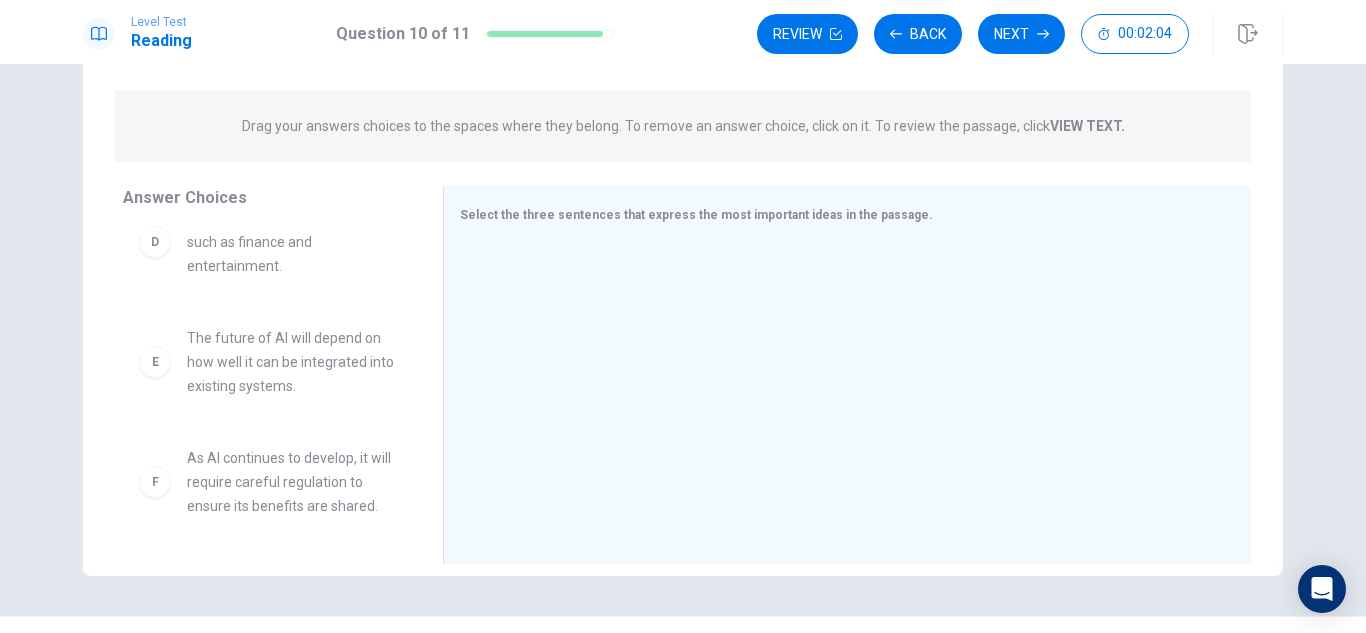 click on "The future of AI will depend on how well it can be integrated into existing systems." at bounding box center [291, 362] 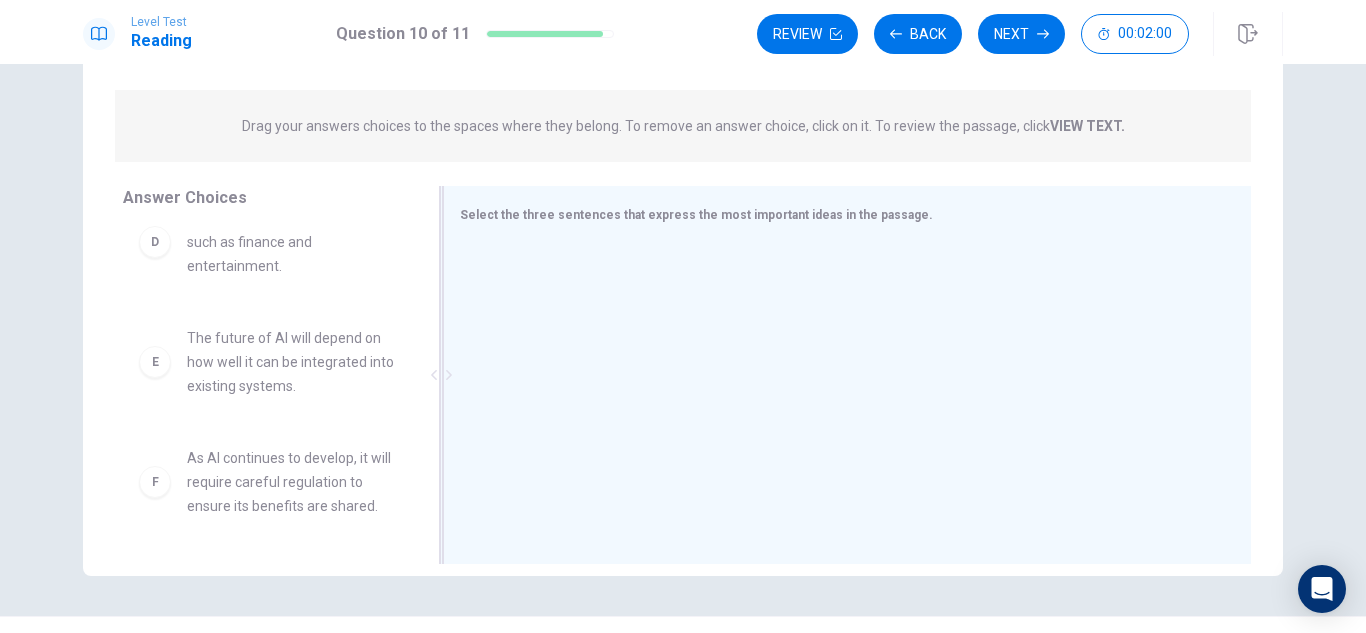 click at bounding box center [839, 377] 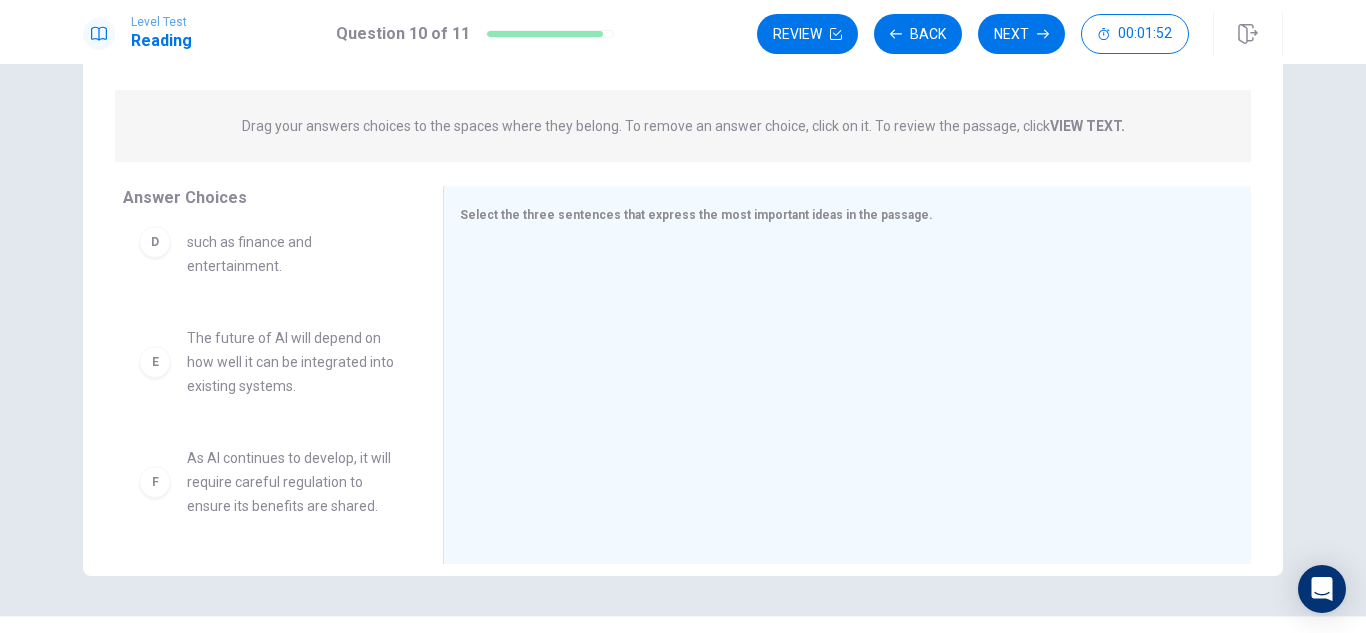 click on "D" at bounding box center (155, 242) 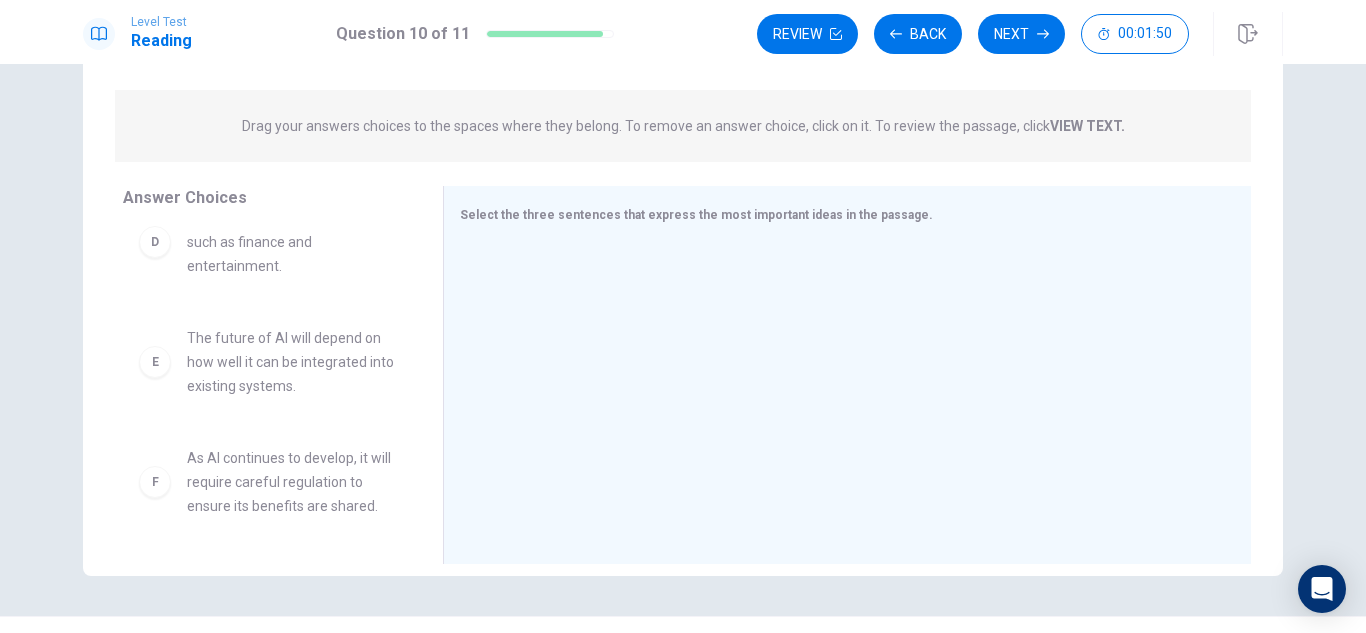 click on "D" at bounding box center (155, 242) 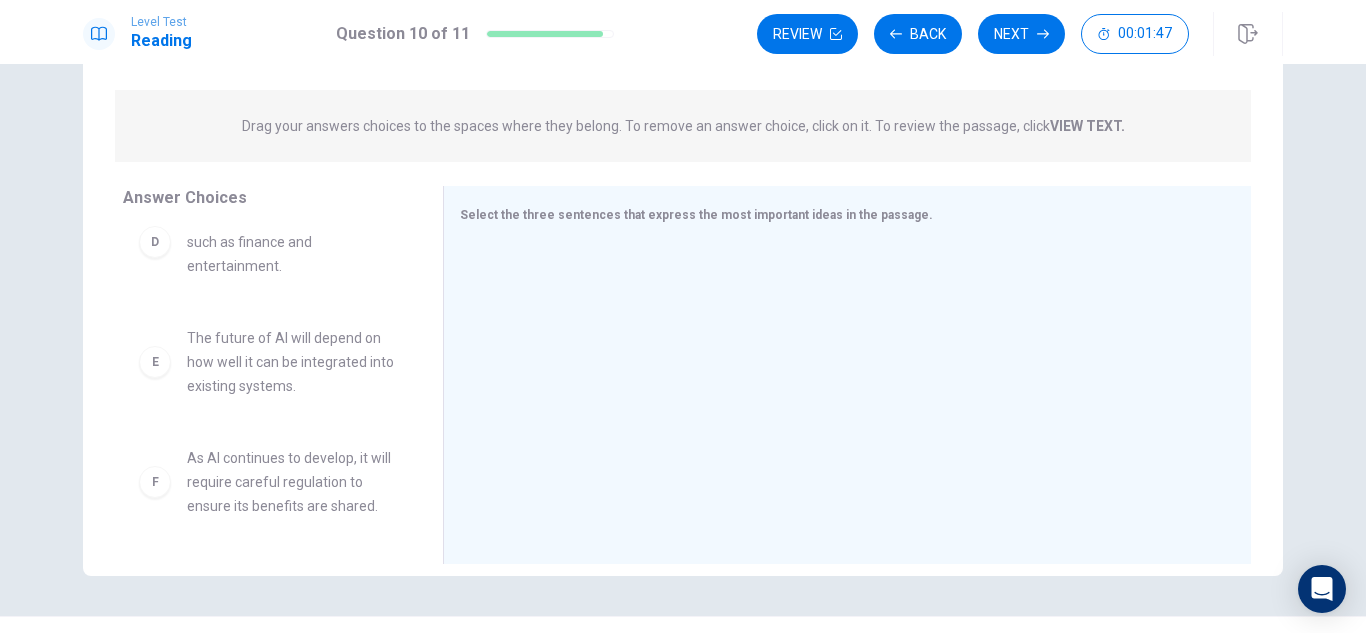click on "AI is only useful in industries such as finance and entertainment." at bounding box center [291, 242] 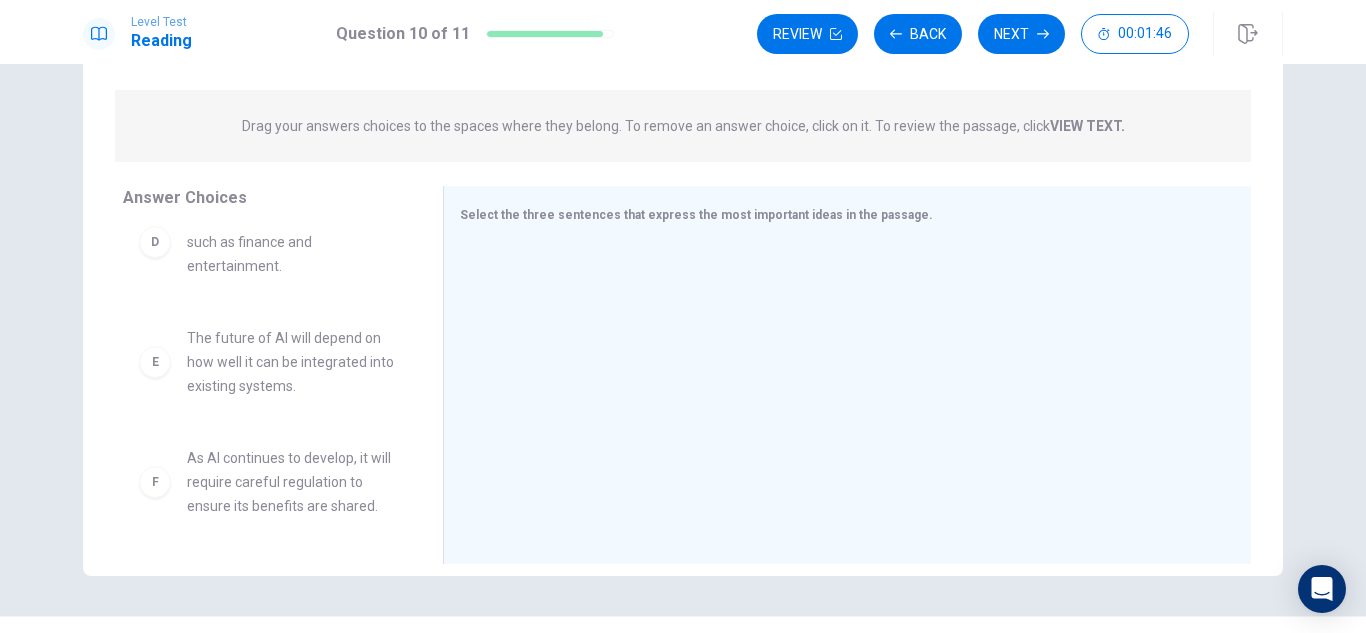 click on "AI is only useful in industries such as finance and entertainment." at bounding box center (291, 242) 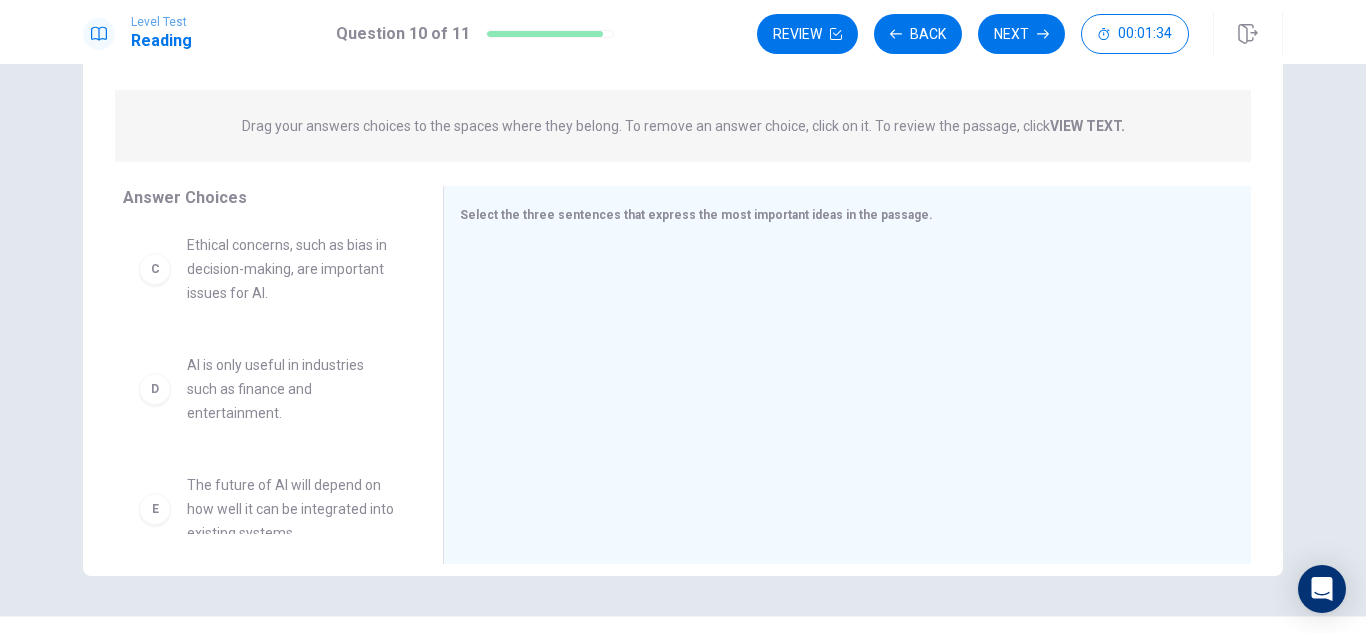 scroll, scrollTop: 420, scrollLeft: 0, axis: vertical 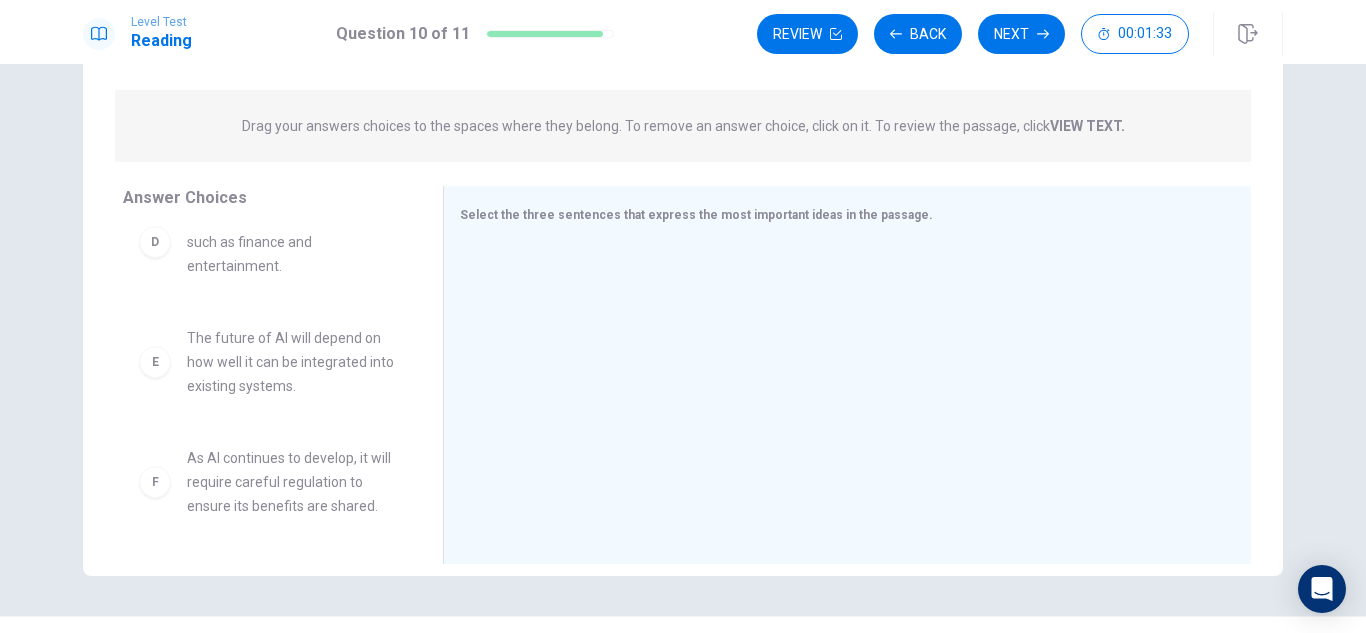 click on "As AI continues to develop, it will require careful regulation to ensure its benefits are shared." at bounding box center (291, 482) 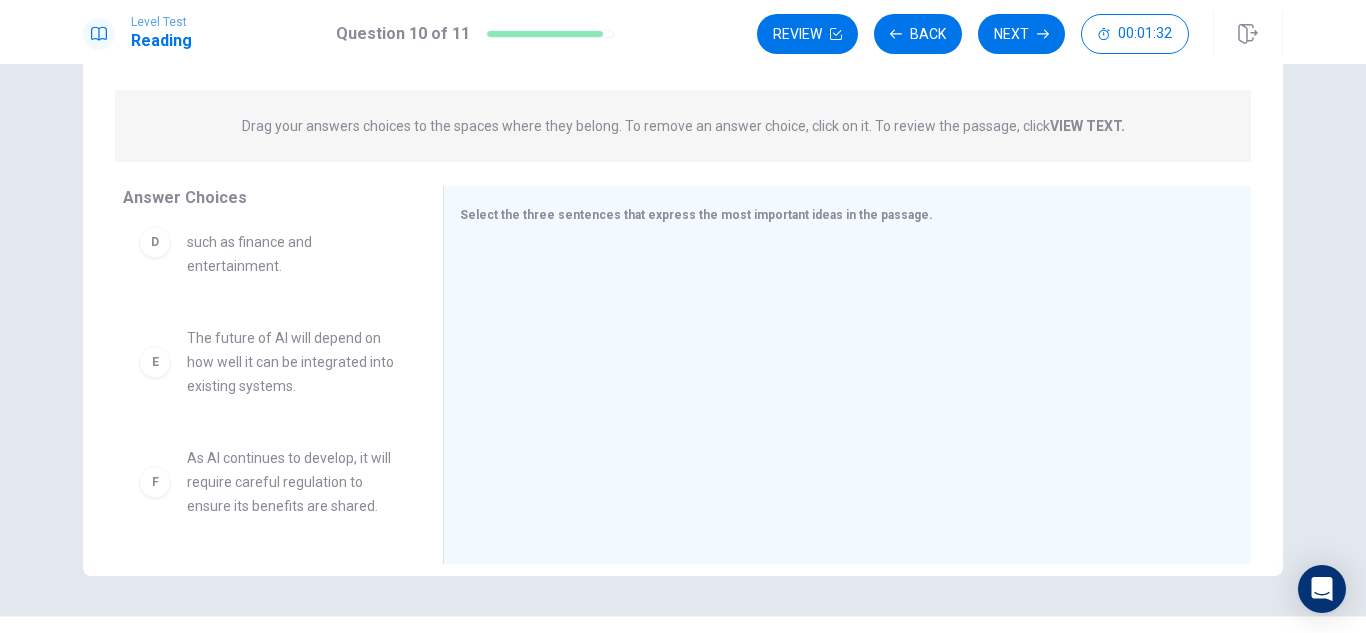 click on "As AI continues to develop, it will require careful regulation to ensure its benefits are shared." at bounding box center [291, 482] 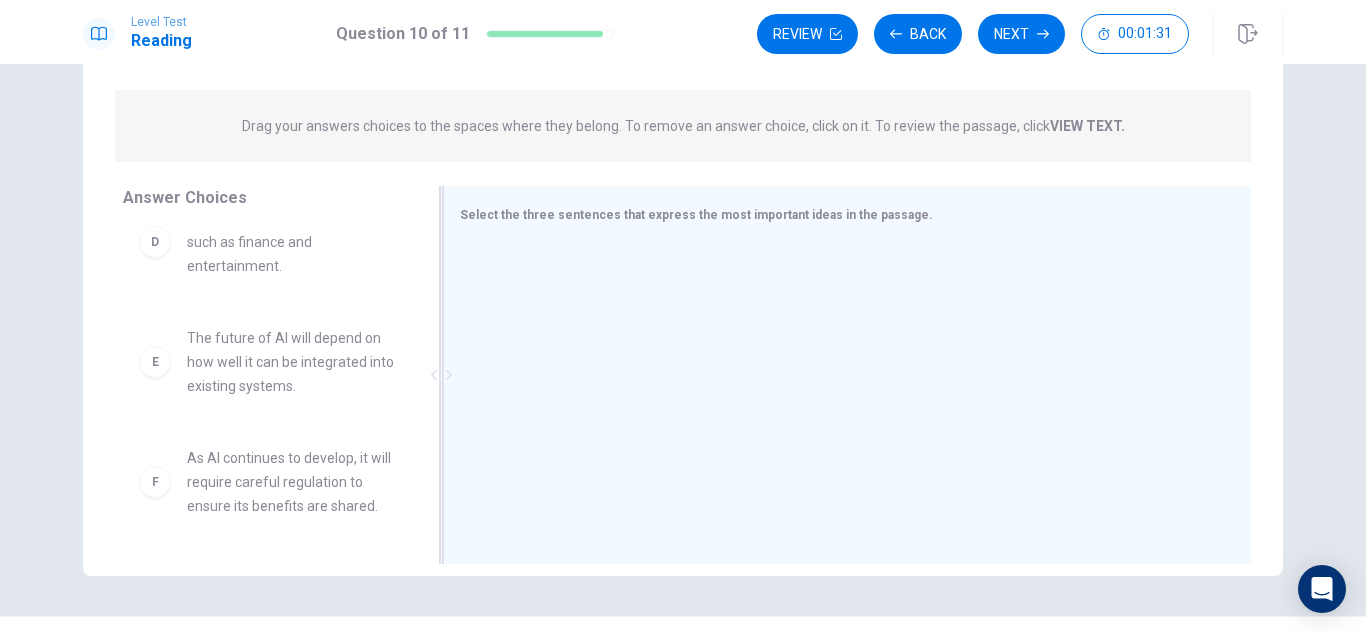 click at bounding box center (839, 377) 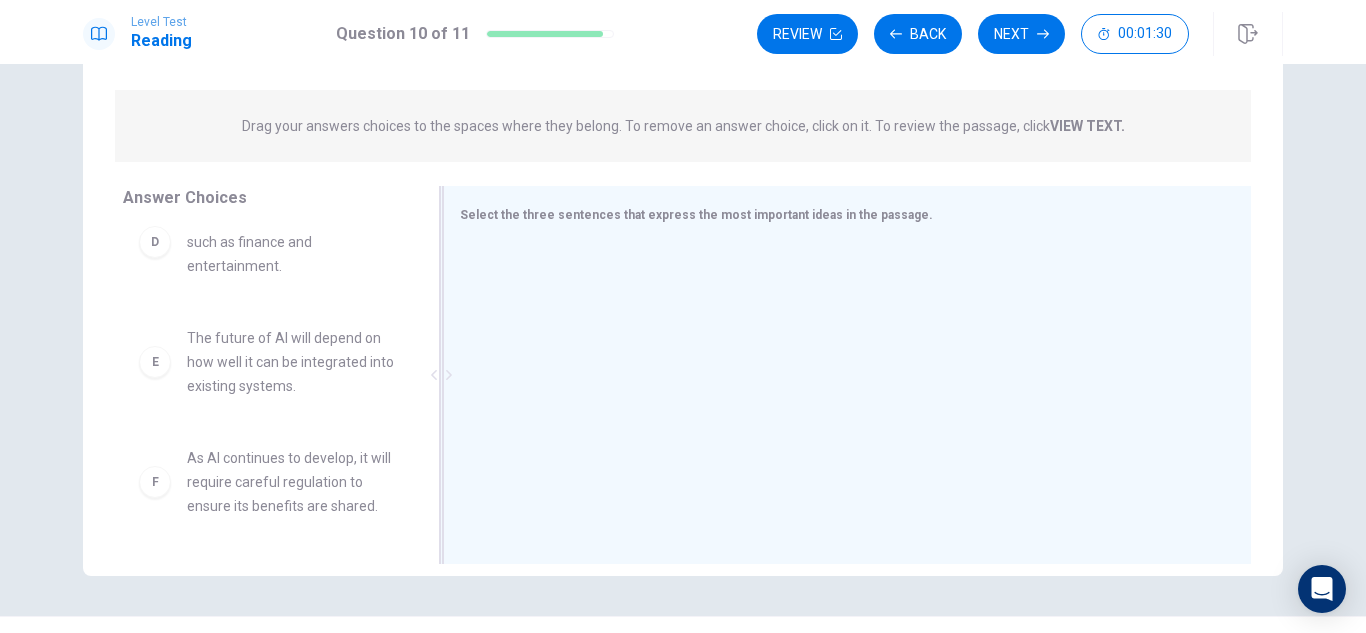 click at bounding box center [839, 377] 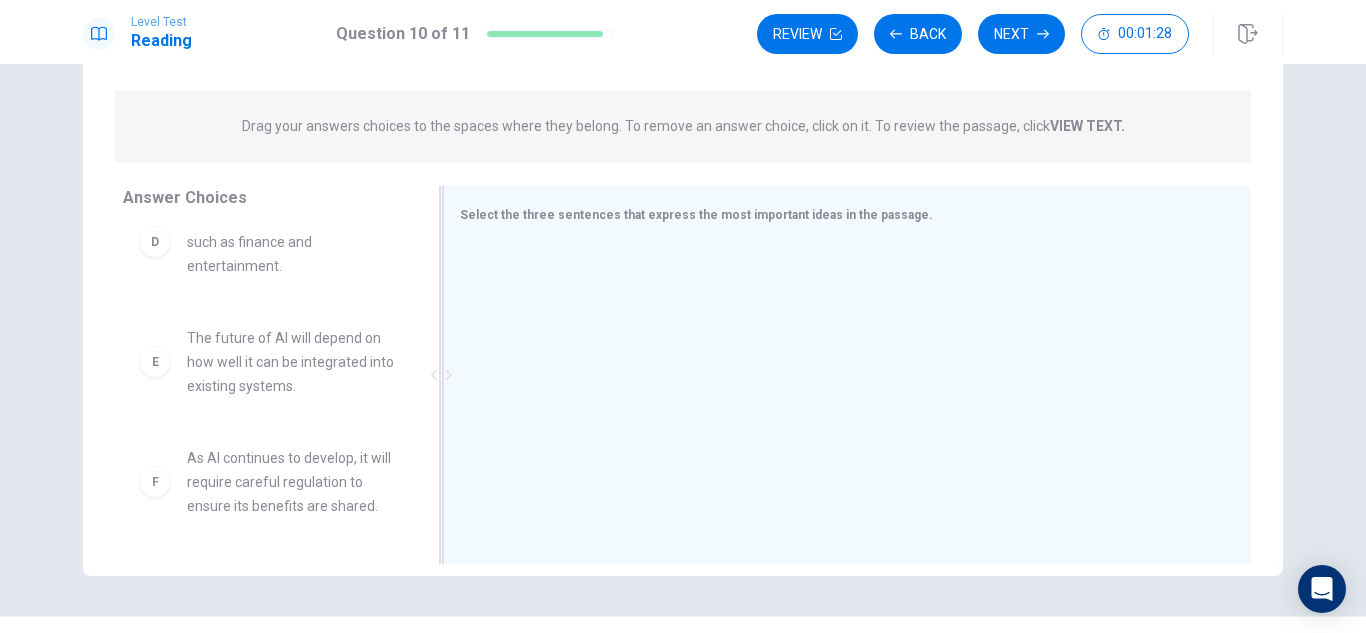 click on "Select the three sentences that express the most important ideas in the passage." at bounding box center [847, 375] 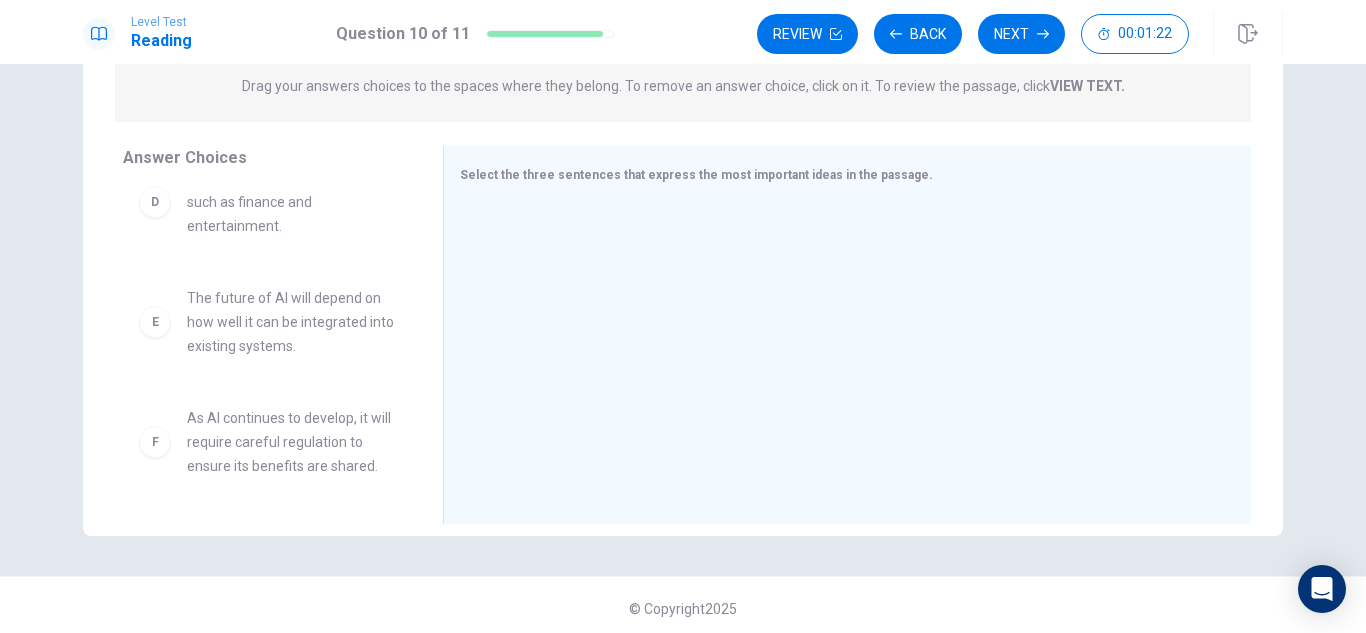 scroll, scrollTop: 270, scrollLeft: 0, axis: vertical 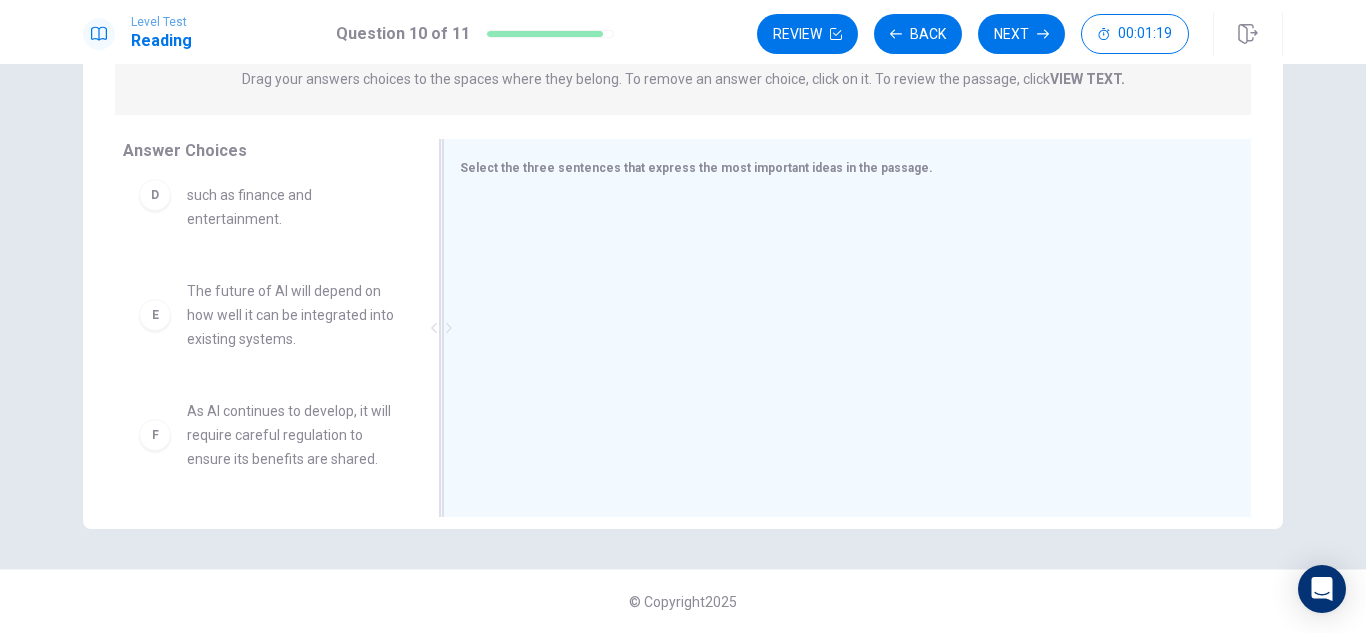 click at bounding box center (441, 328) 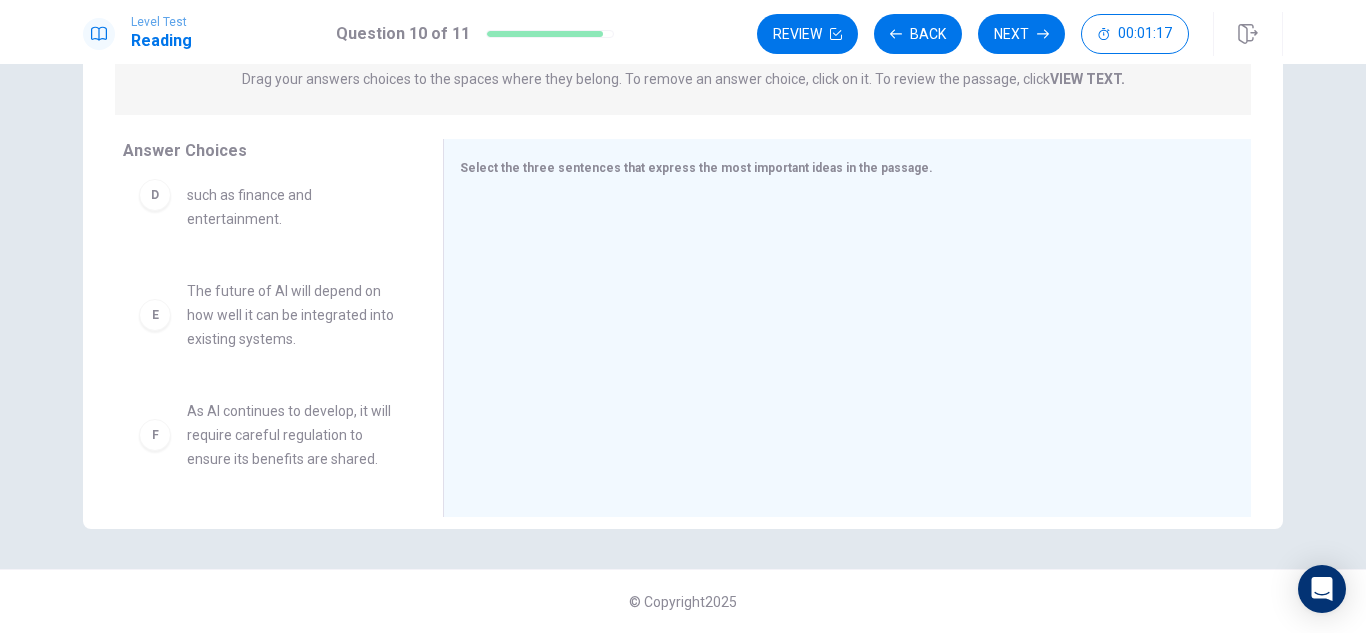 click on "The future of AI will depend on how well it can be integrated into existing systems." at bounding box center [291, 315] 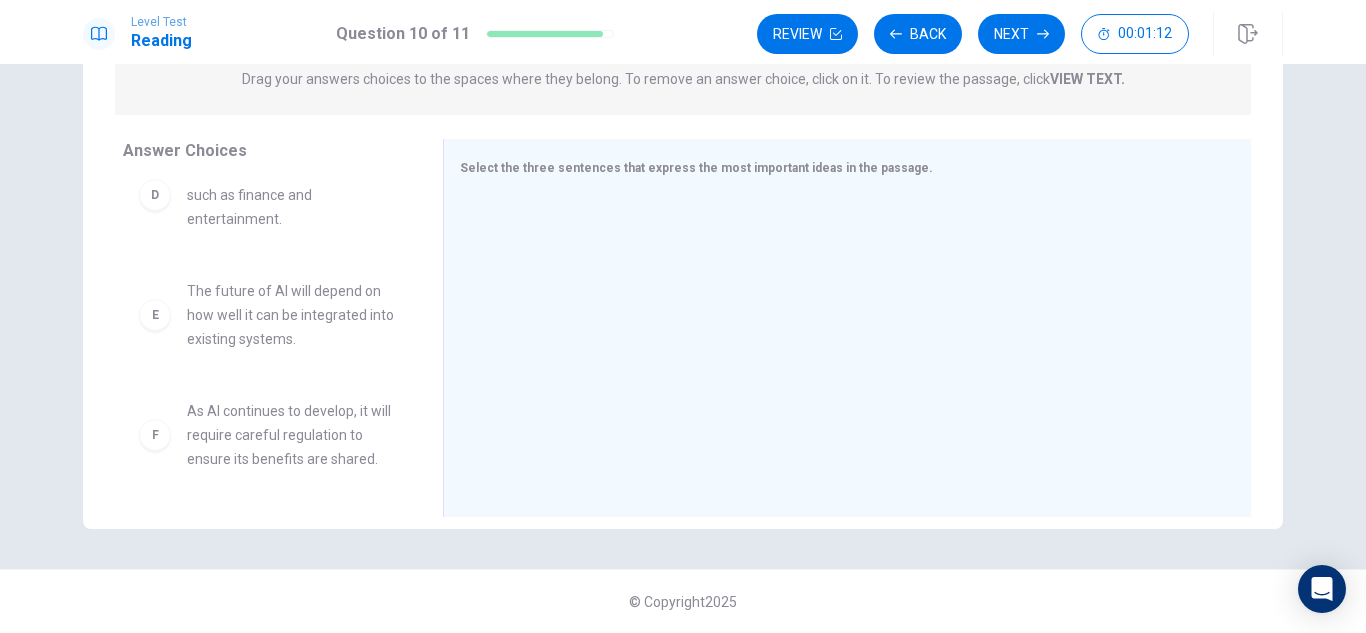 click on "A AI has the potential to replace human workers in certain sectors, leading to job displacement.
B AI relies on machine learning and data to make decisions and improve performance.
C Ethical concerns, such as bias in decision-making, are important issues for AI.
D AI is only useful in industries such as finance and entertainment.
E The future of AI will depend on how well it can be integrated into existing systems.
F As AI continues to develop, it will require careful regulation to ensure its benefits are shared." at bounding box center [275, 333] 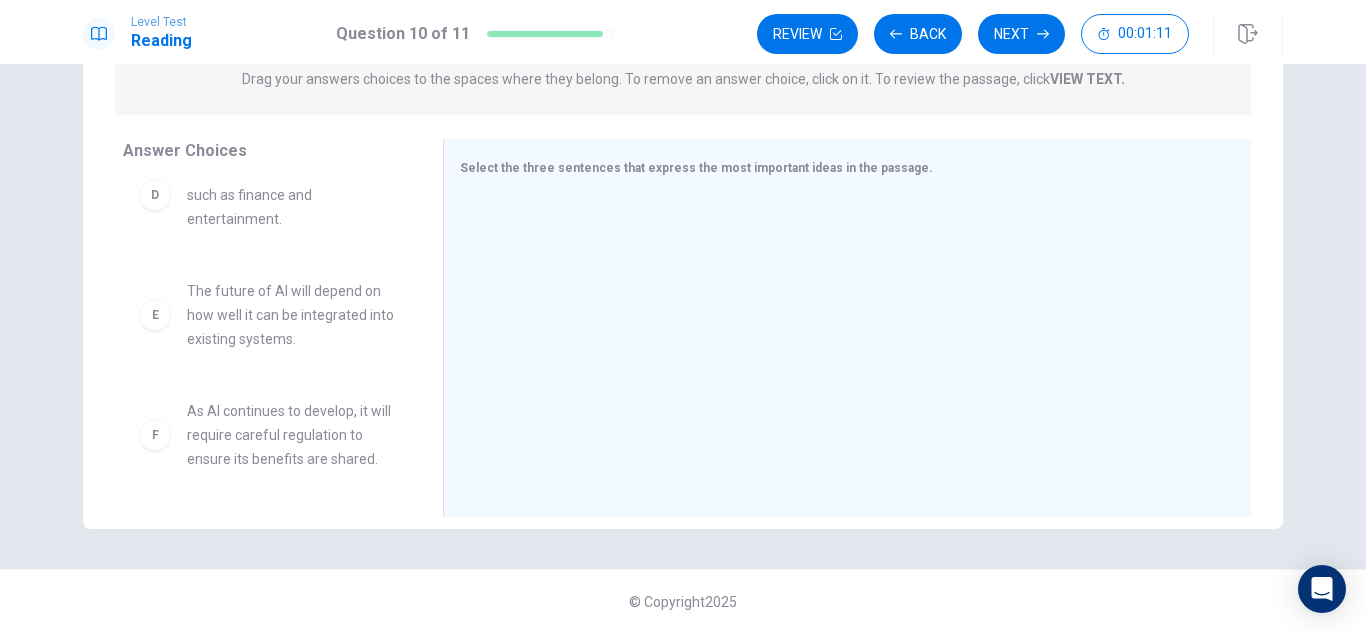click on "As AI continues to develop, it will require careful regulation to ensure its benefits are shared." at bounding box center (291, 435) 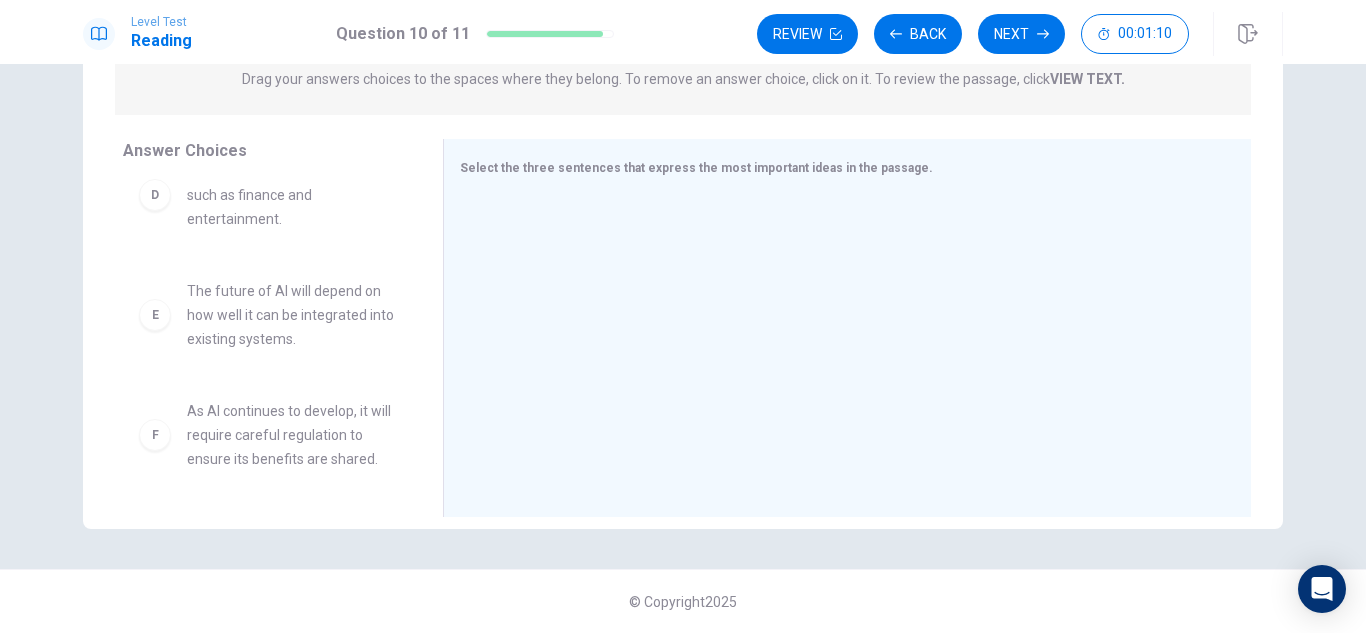 click on "The future of AI will depend on how well it can be integrated into existing systems." at bounding box center [291, 315] 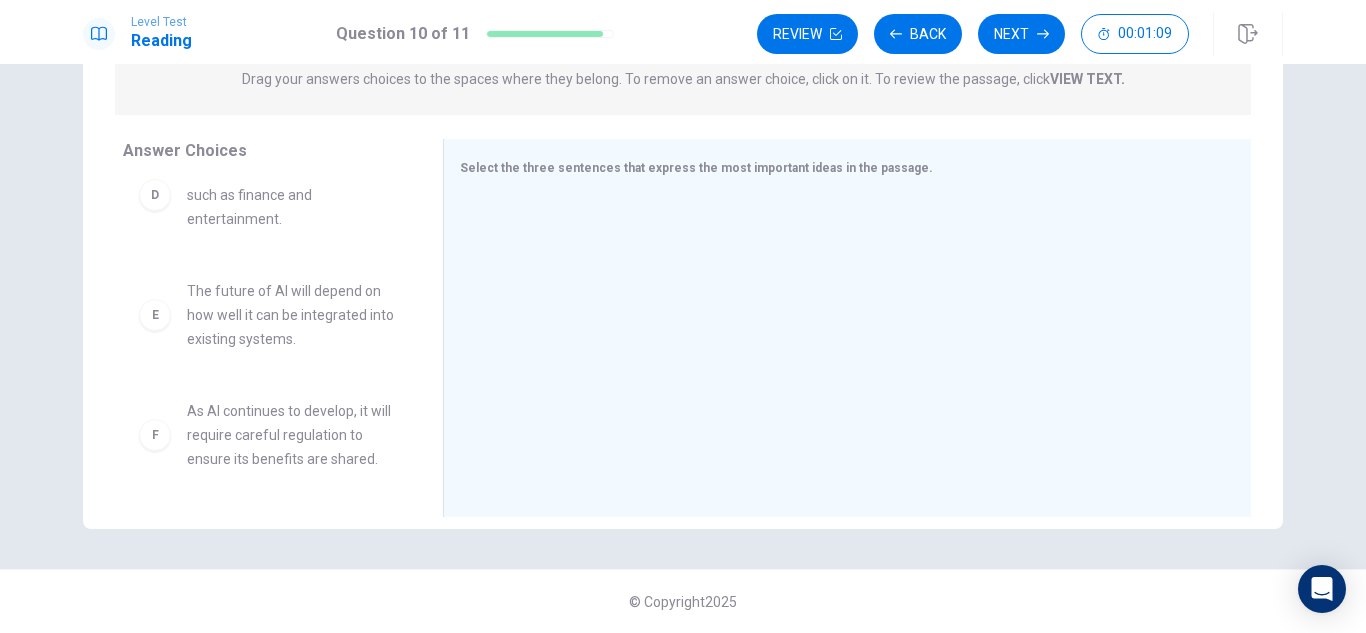 click on "AI is only useful in industries such as finance and entertainment." at bounding box center [291, 195] 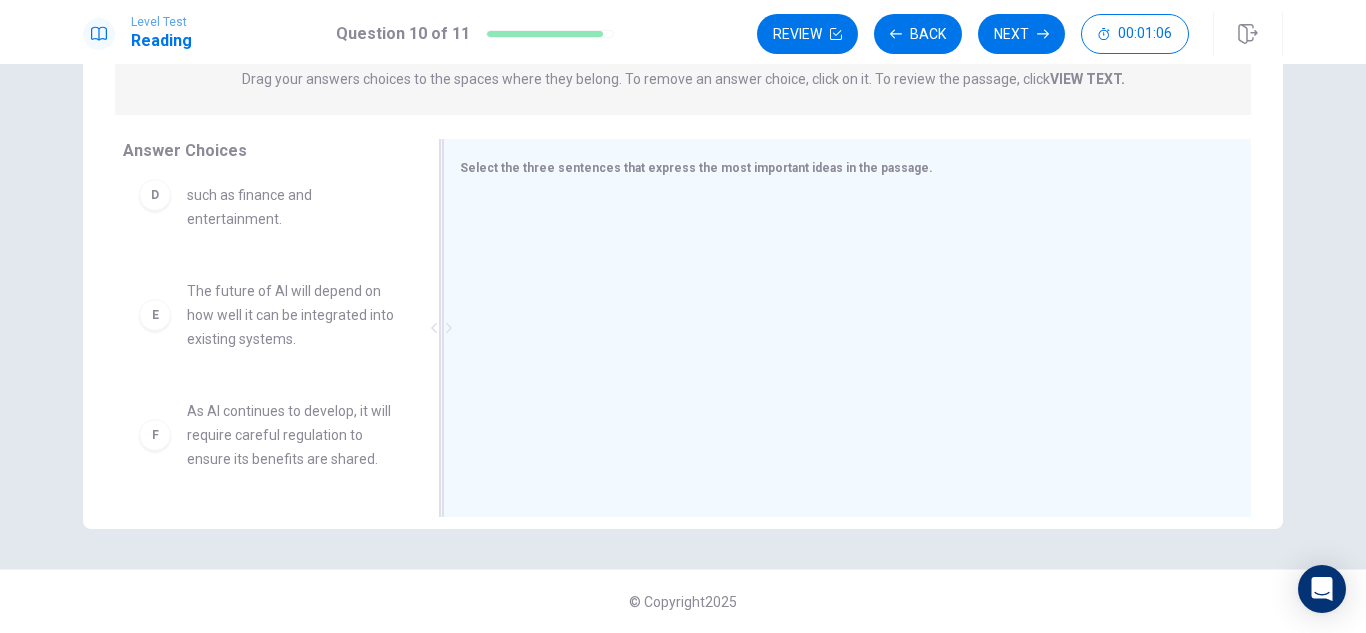 click on "Select the three sentences that express the most important ideas in the passage." at bounding box center [696, 168] 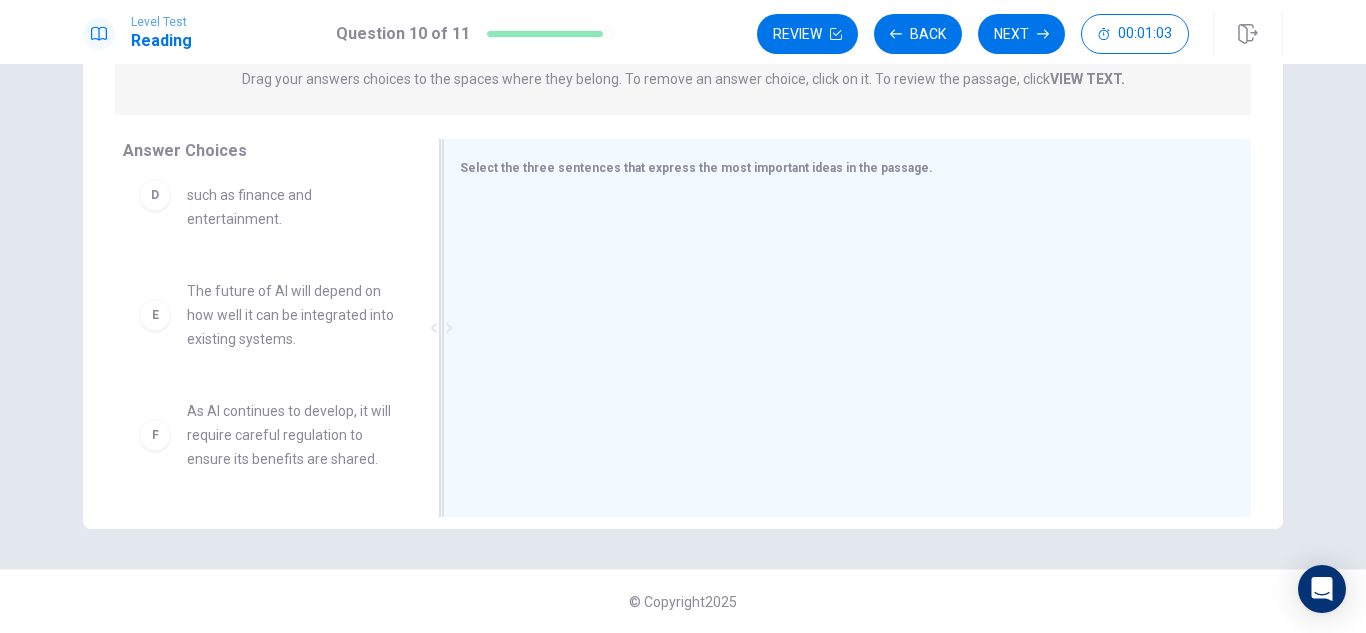 click on "Select the three sentences that express the most important ideas in the passage." at bounding box center [696, 168] 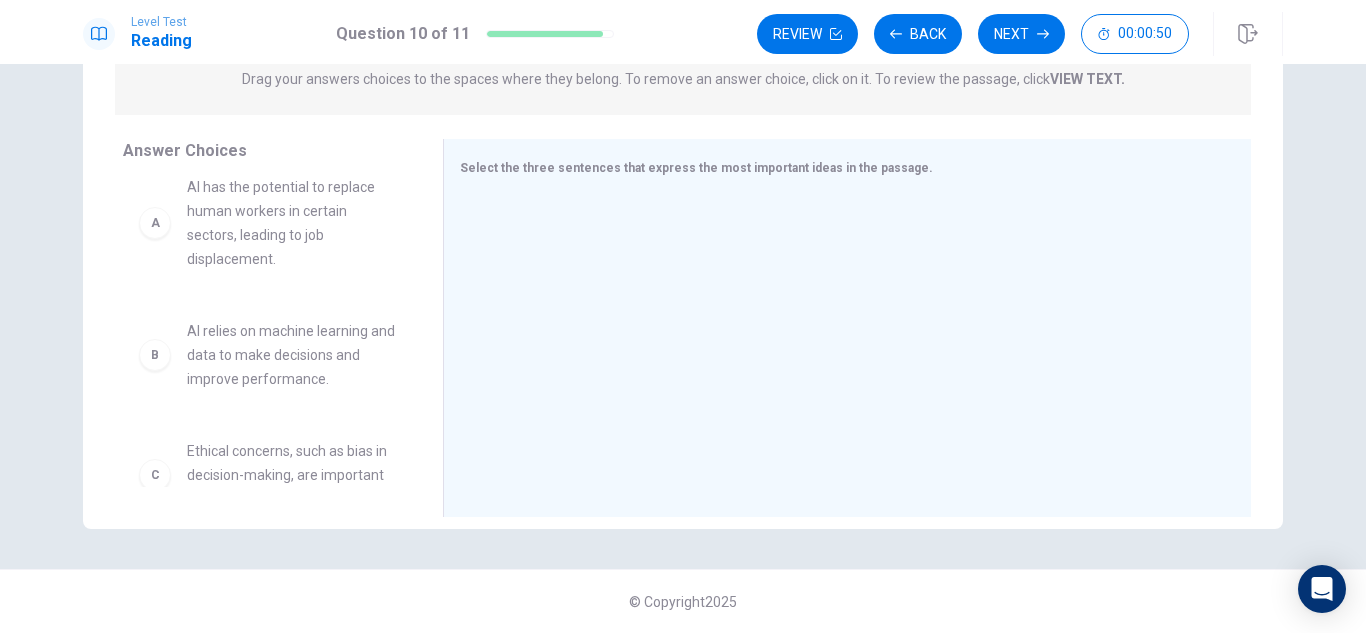 scroll, scrollTop: 0, scrollLeft: 0, axis: both 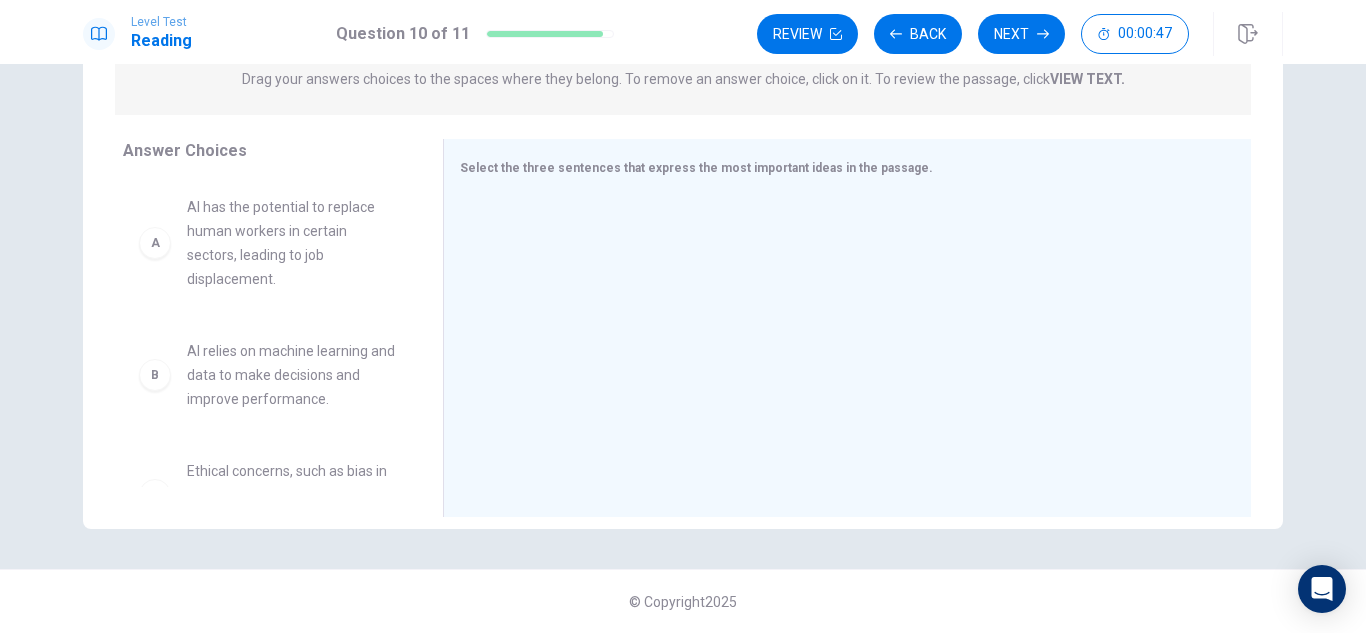 click on "B" at bounding box center [155, 375] 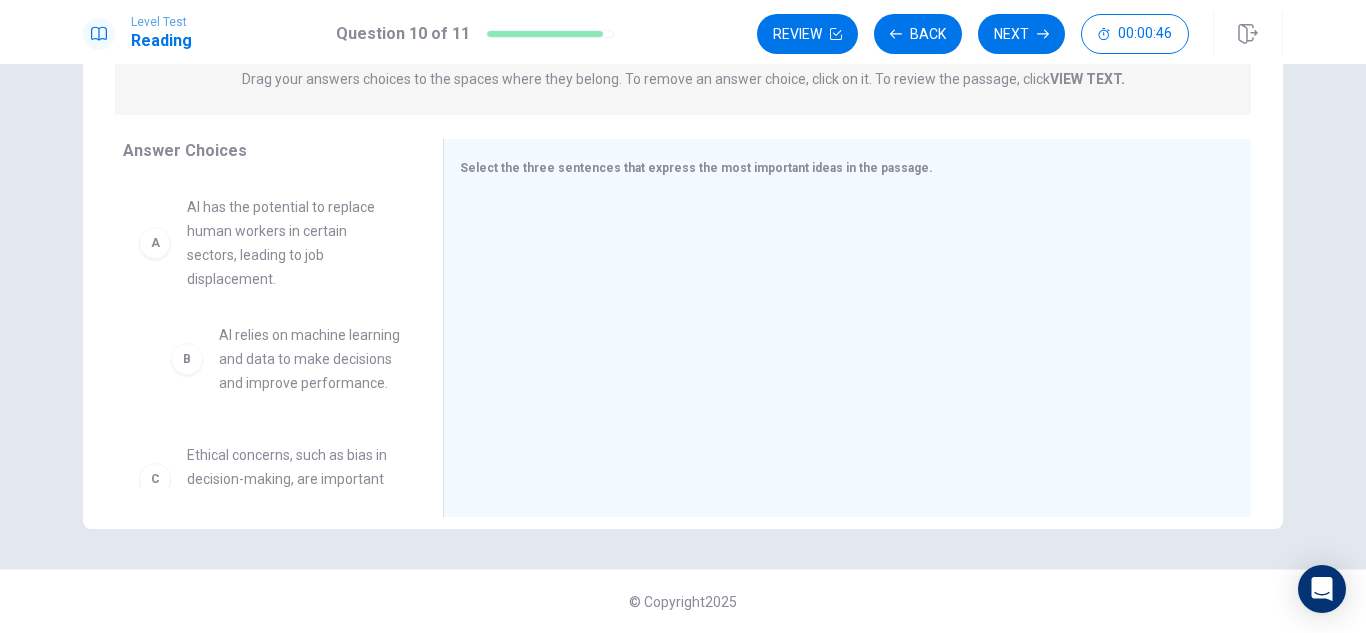 drag, startPoint x: 151, startPoint y: 382, endPoint x: 195, endPoint y: 365, distance: 47.169907 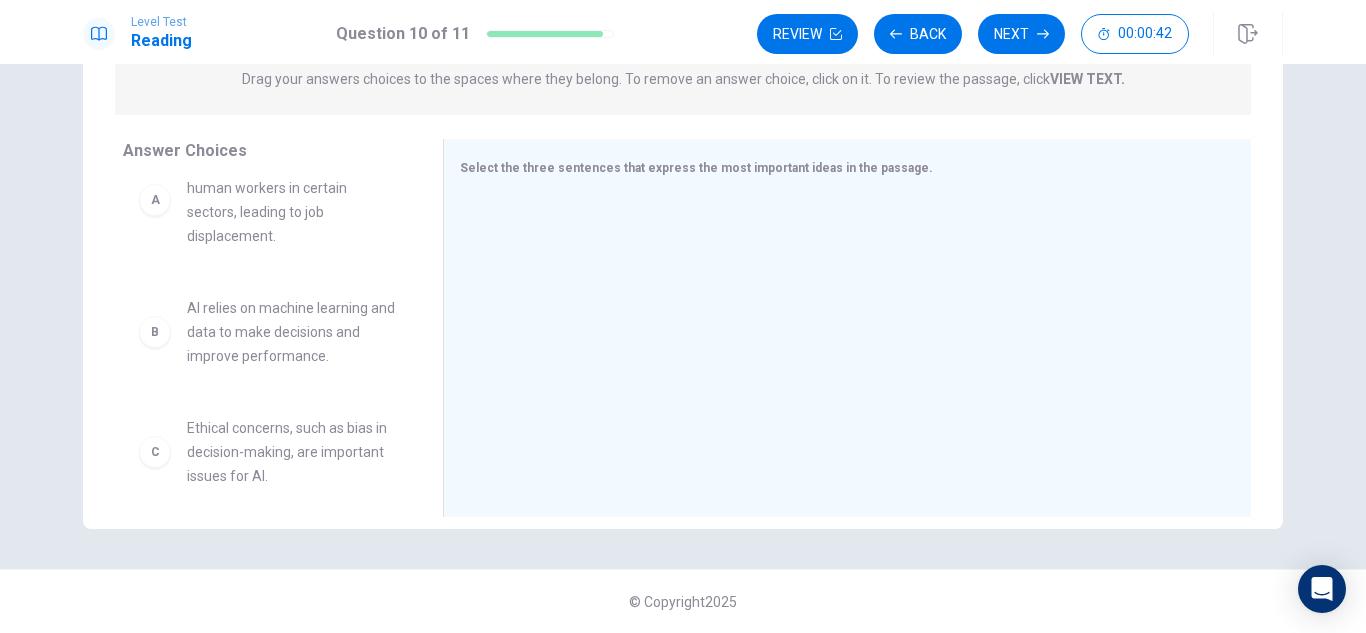 scroll, scrollTop: 80, scrollLeft: 0, axis: vertical 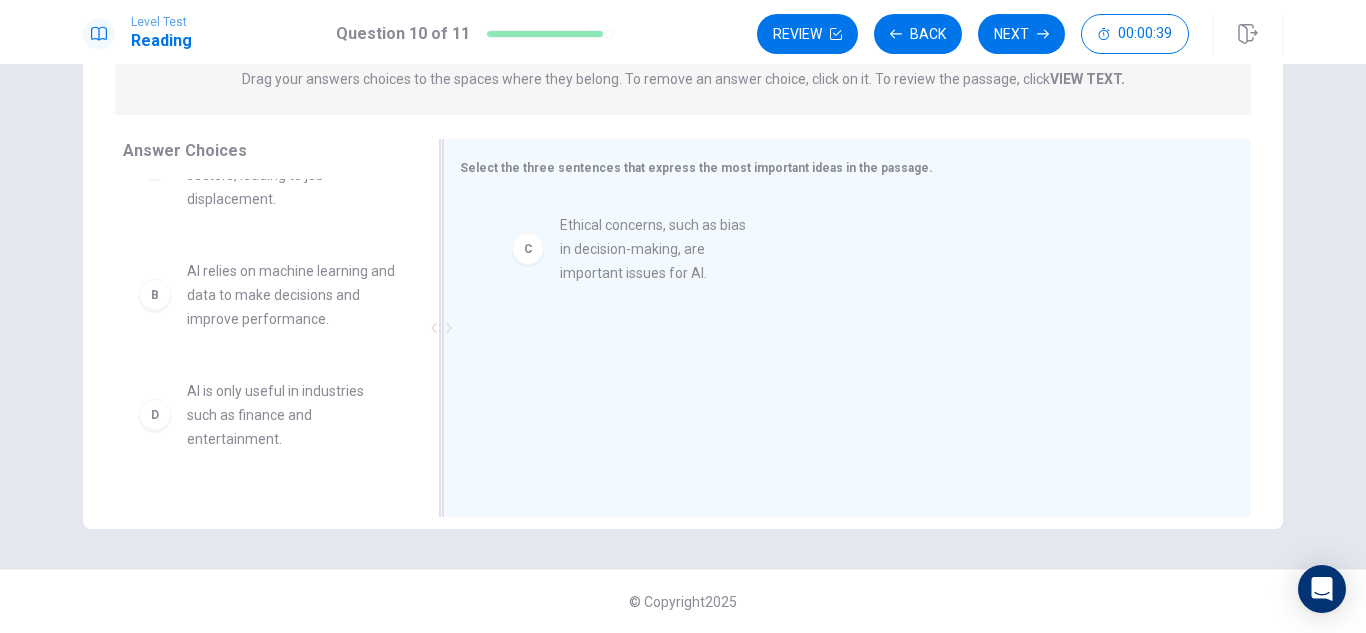drag, startPoint x: 195, startPoint y: 411, endPoint x: 611, endPoint y: 229, distance: 454.07047 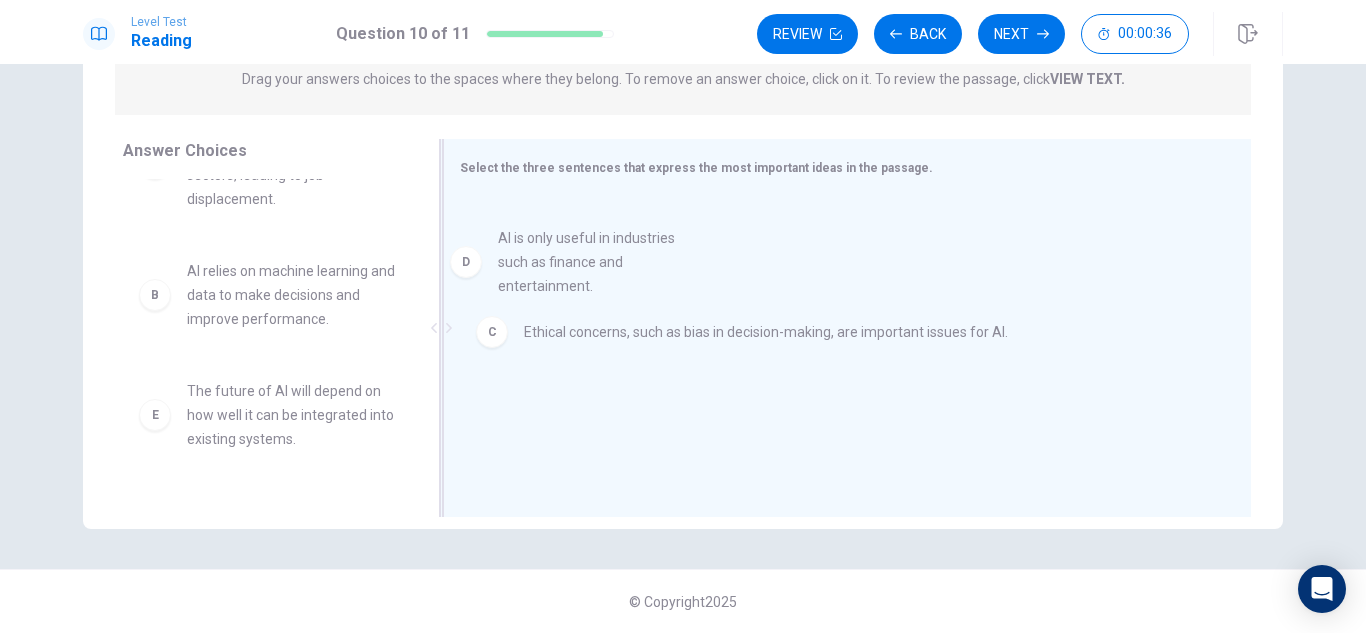 drag, startPoint x: 219, startPoint y: 419, endPoint x: 563, endPoint y: 262, distance: 378.13358 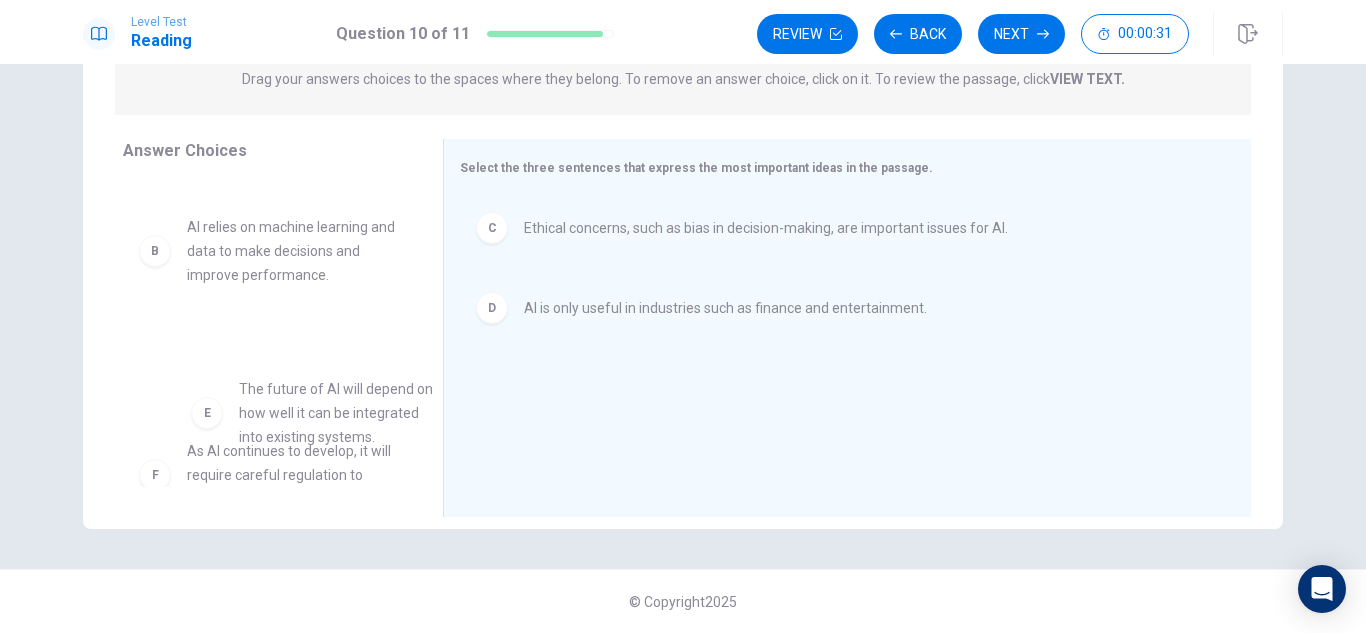 drag, startPoint x: 269, startPoint y: 416, endPoint x: 330, endPoint y: 414, distance: 61.03278 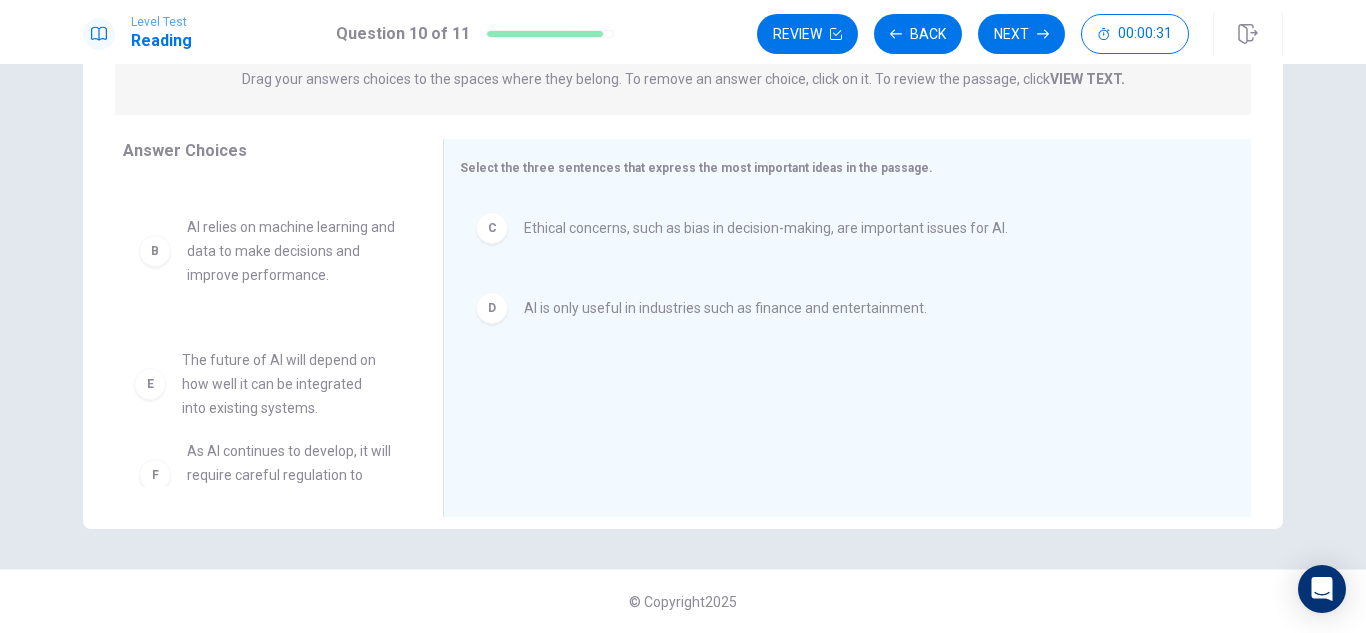 scroll, scrollTop: 127, scrollLeft: 0, axis: vertical 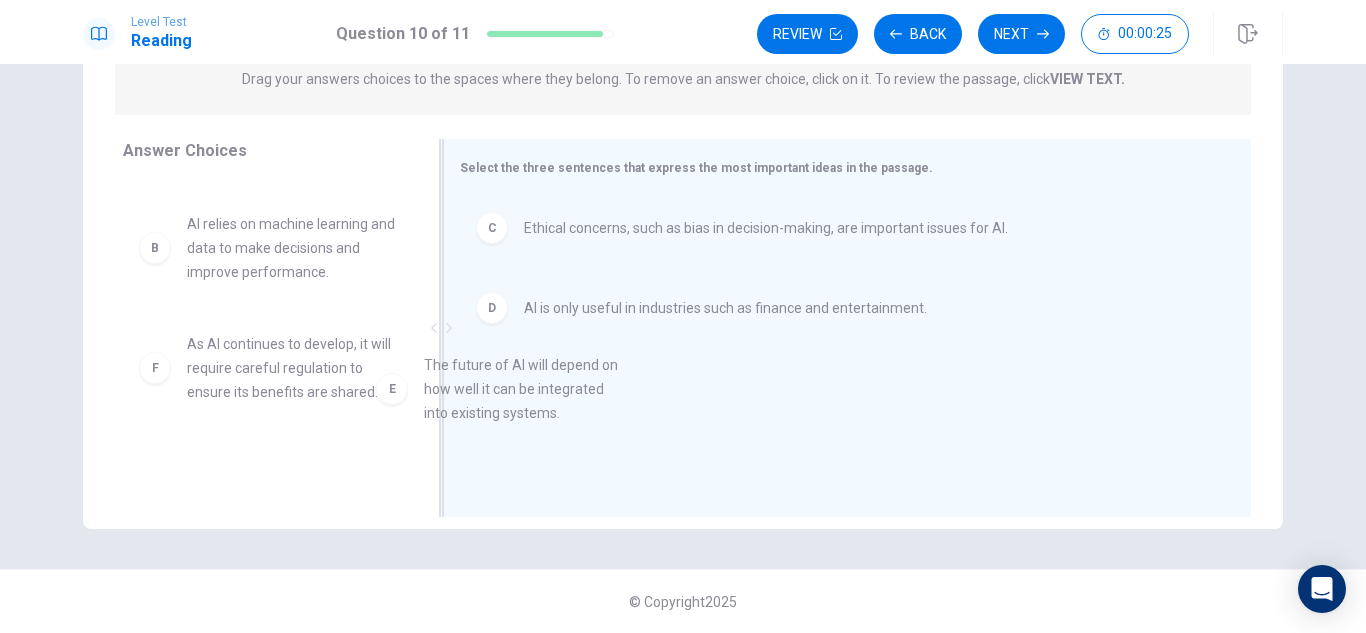 drag, startPoint x: 254, startPoint y: 375, endPoint x: 508, endPoint y: 392, distance: 254.56827 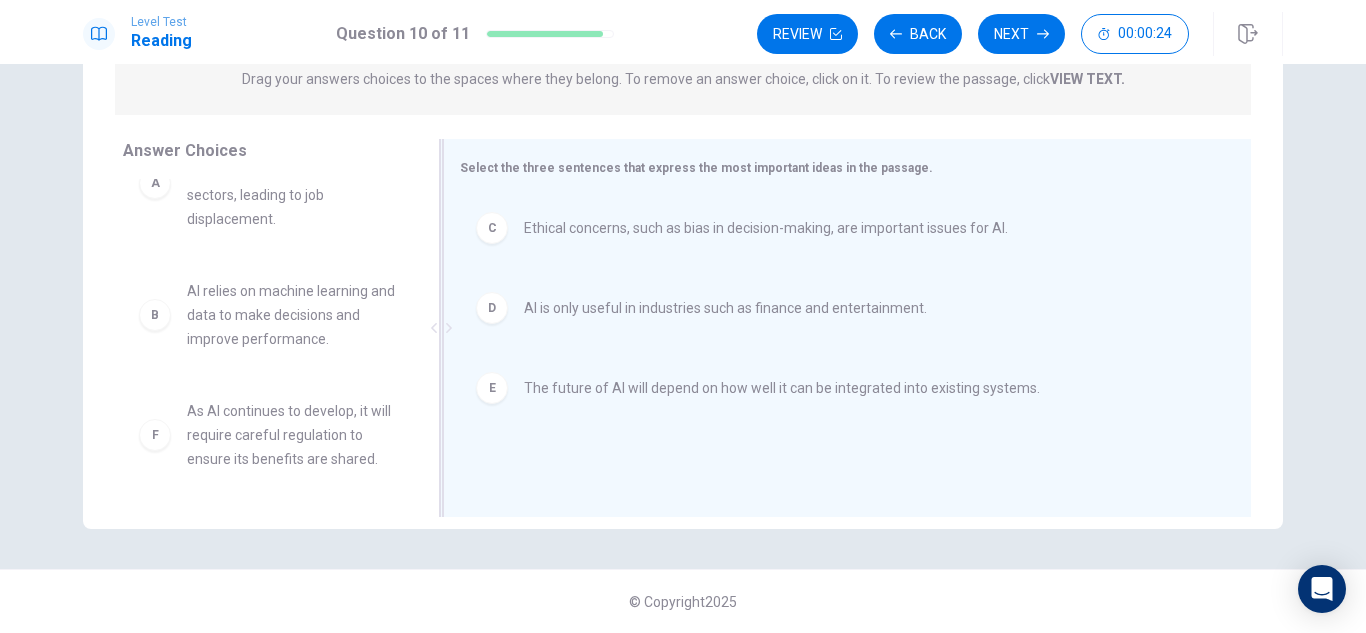 scroll, scrollTop: 60, scrollLeft: 0, axis: vertical 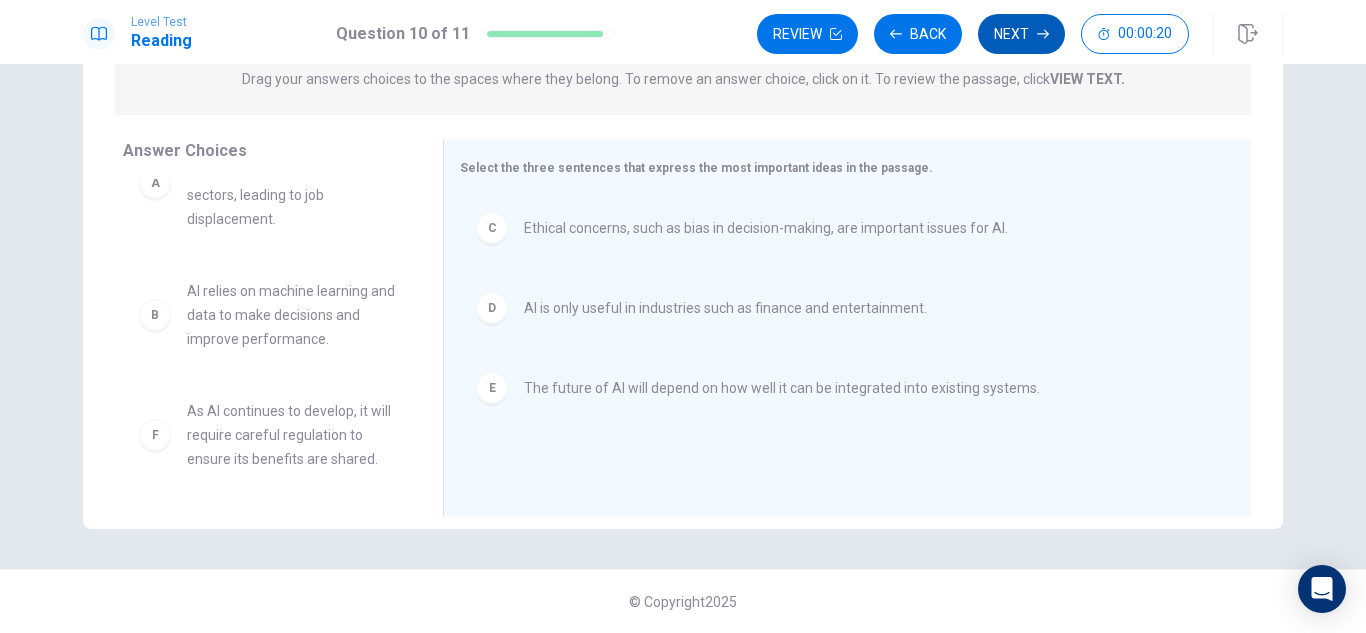 click on "Next" at bounding box center [1021, 34] 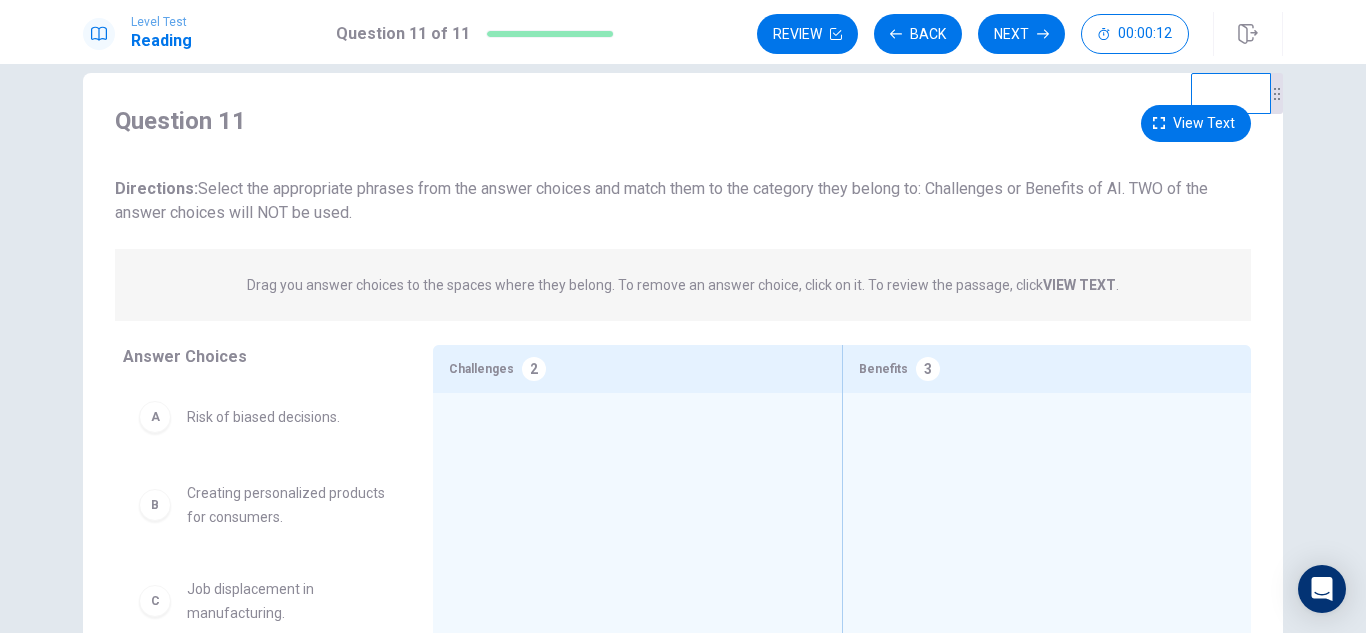 scroll, scrollTop: 0, scrollLeft: 0, axis: both 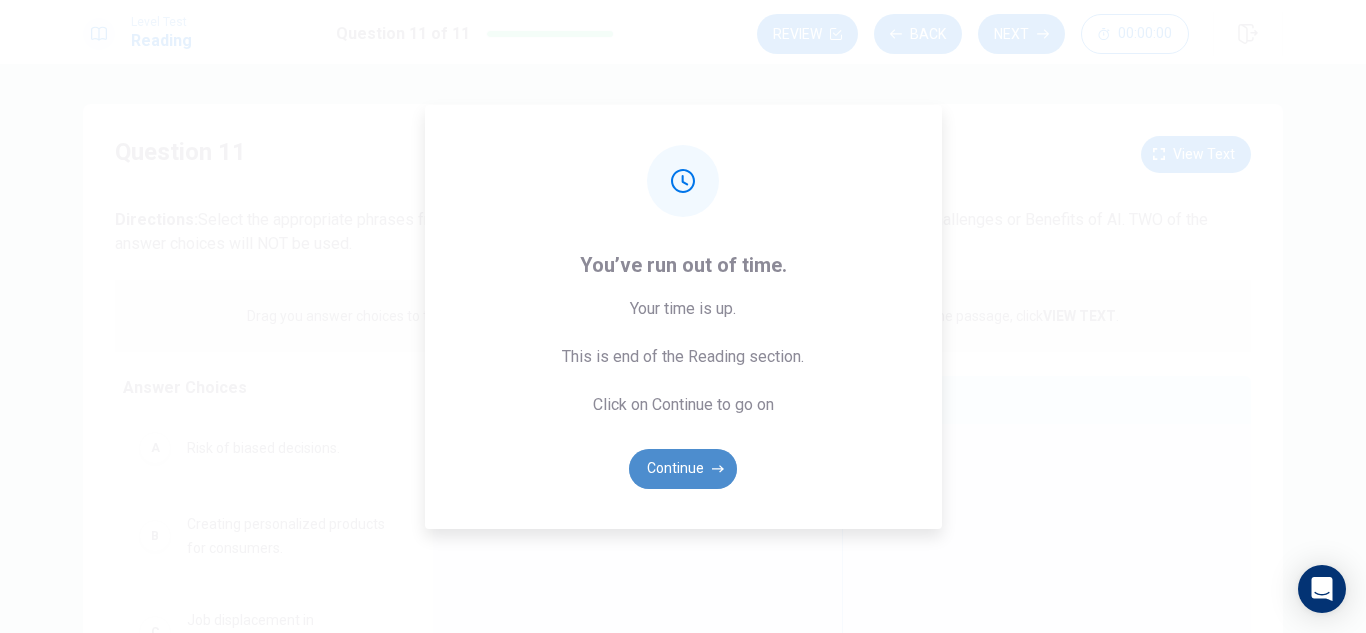 click on "Continue" at bounding box center (683, 469) 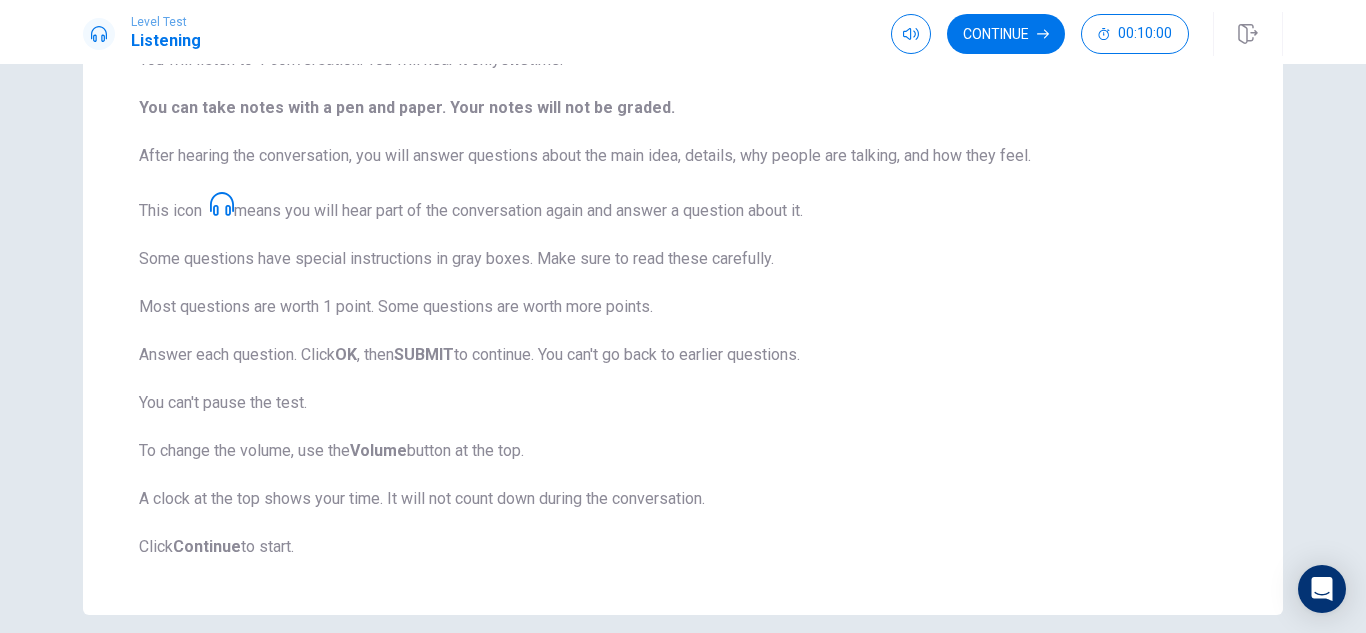 scroll, scrollTop: 280, scrollLeft: 0, axis: vertical 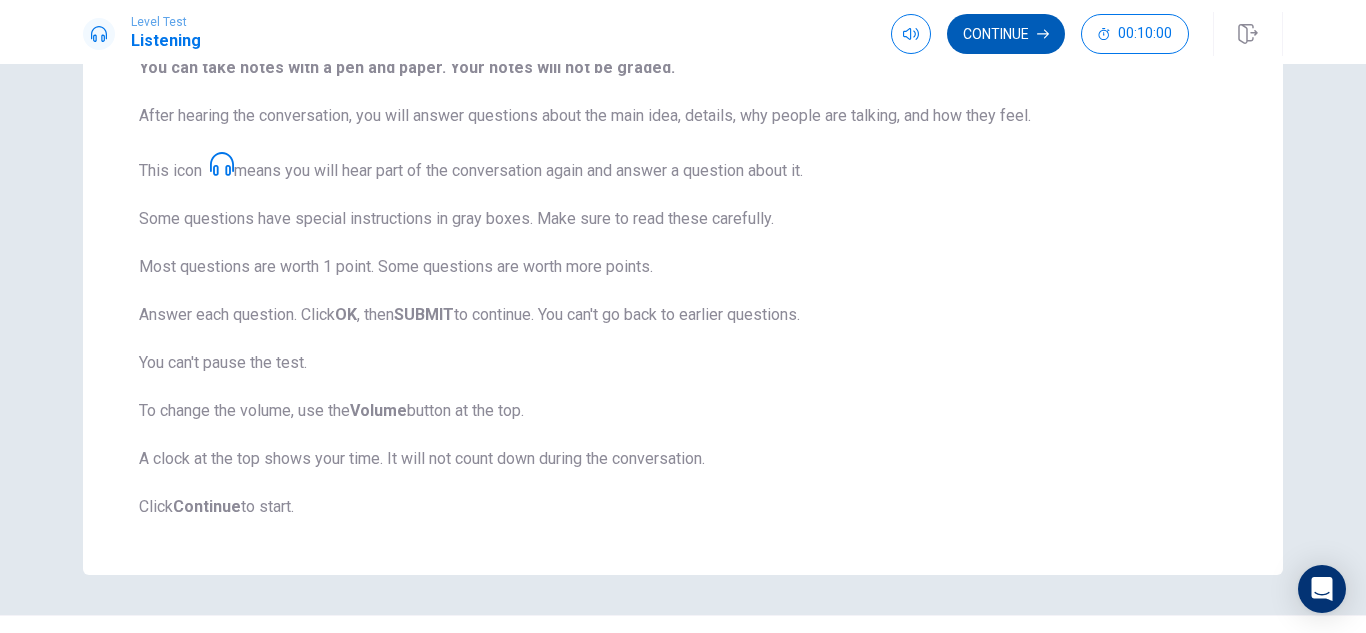 click on "Continue" at bounding box center (1006, 34) 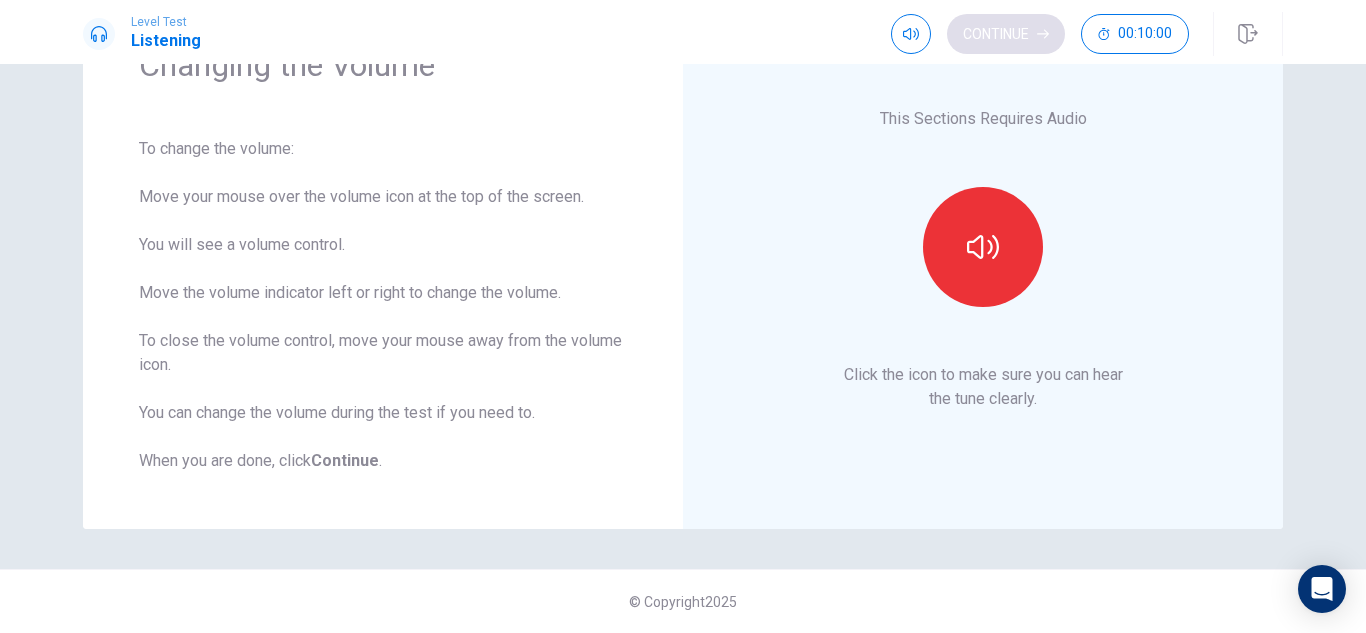 scroll, scrollTop: 115, scrollLeft: 0, axis: vertical 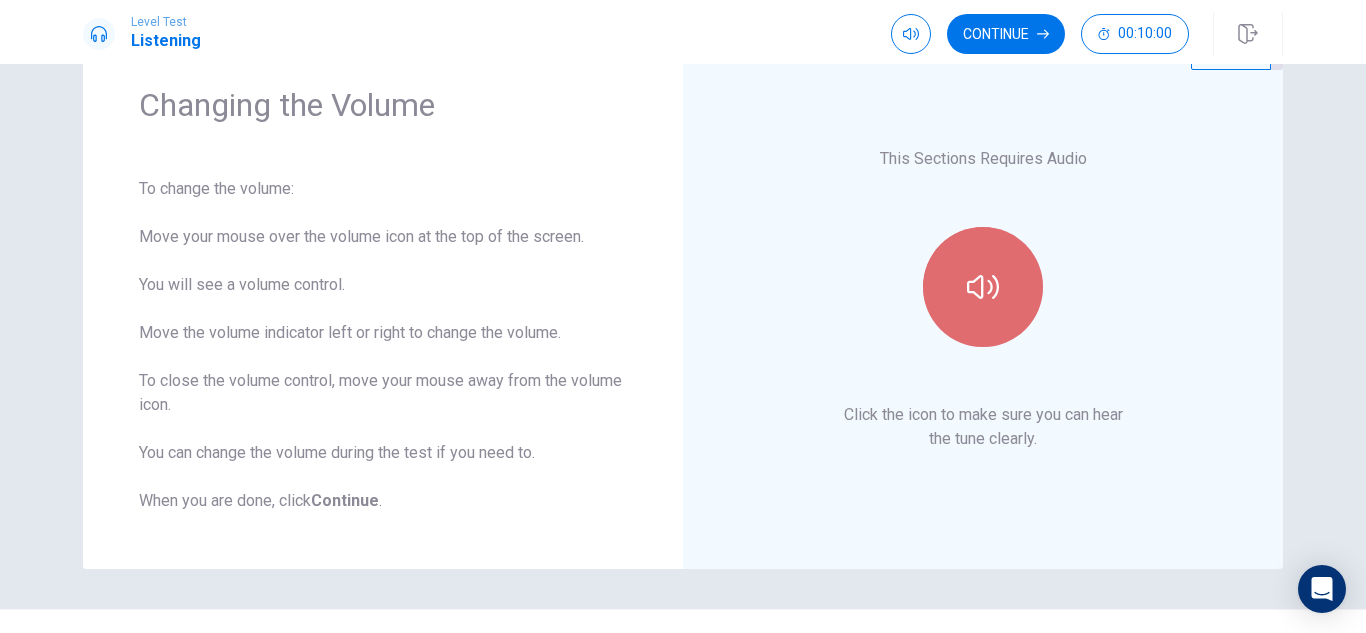 click at bounding box center (983, 287) 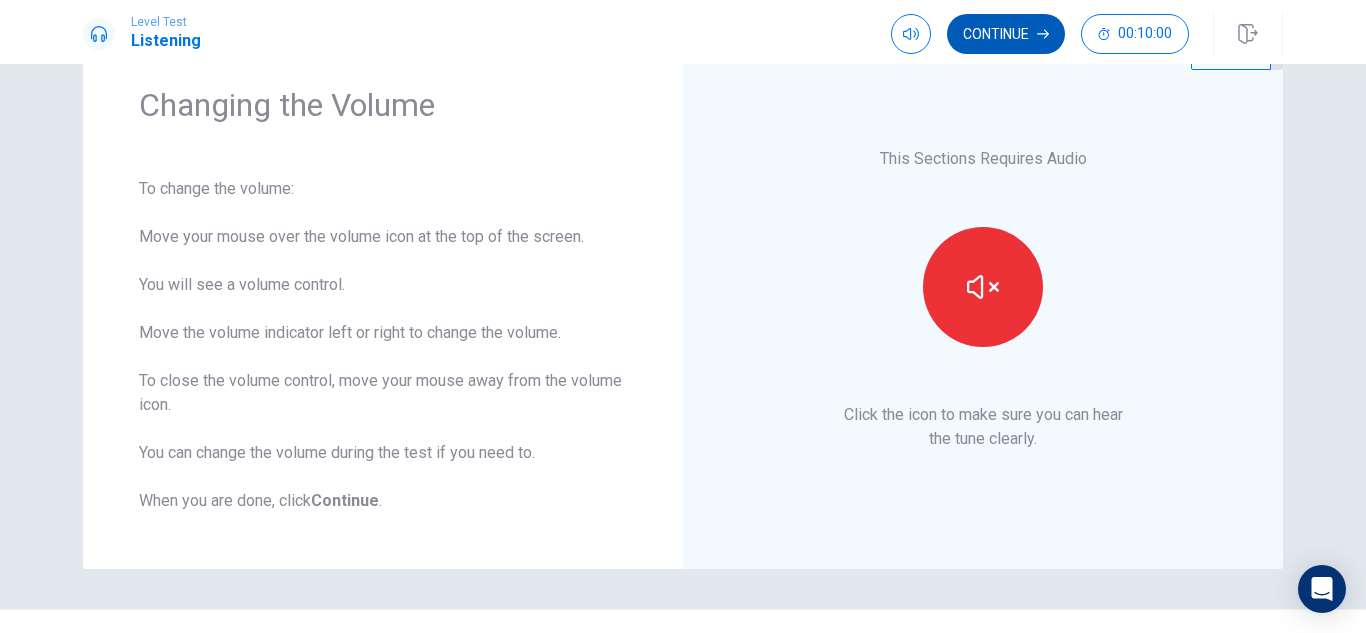 click on "Continue" at bounding box center (1006, 34) 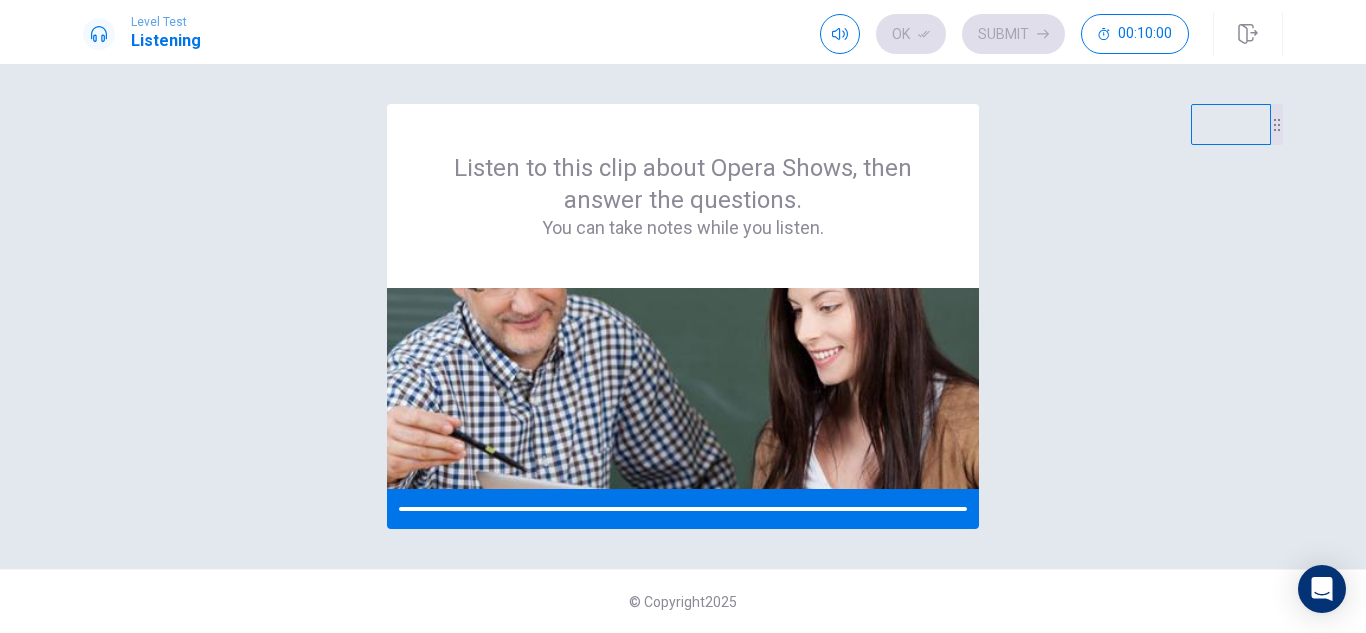 scroll, scrollTop: 0, scrollLeft: 0, axis: both 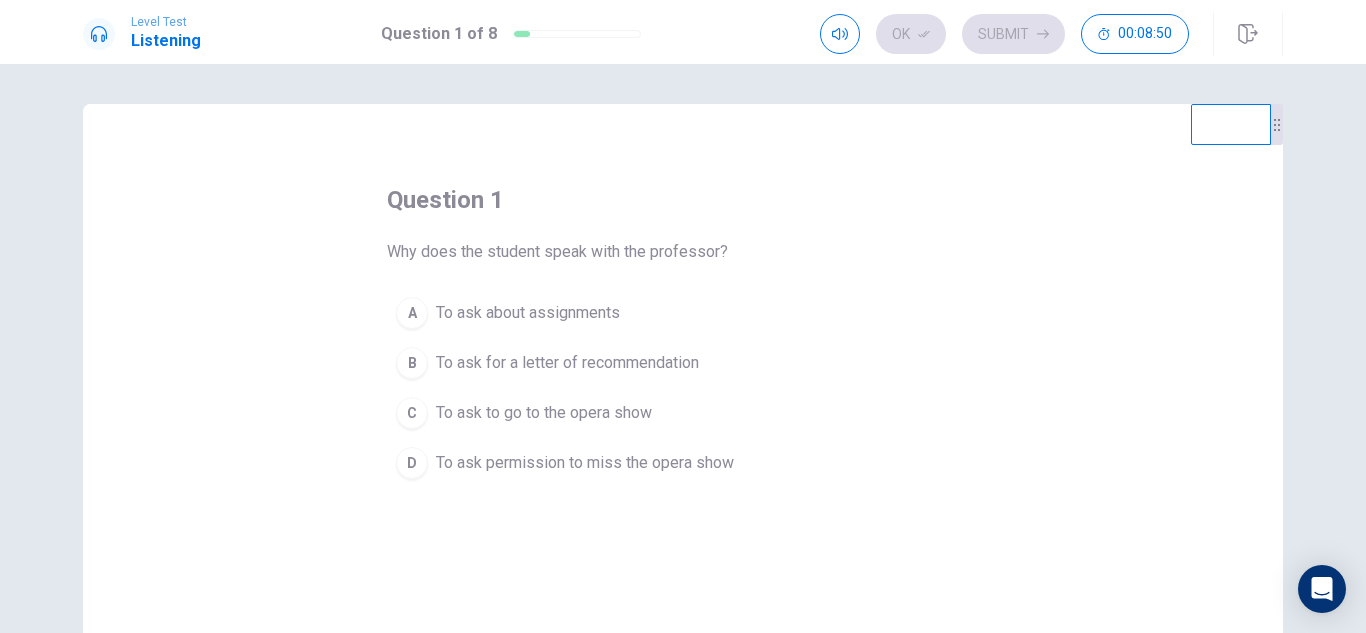 click on "To ask for a letter of recommendation" at bounding box center [567, 363] 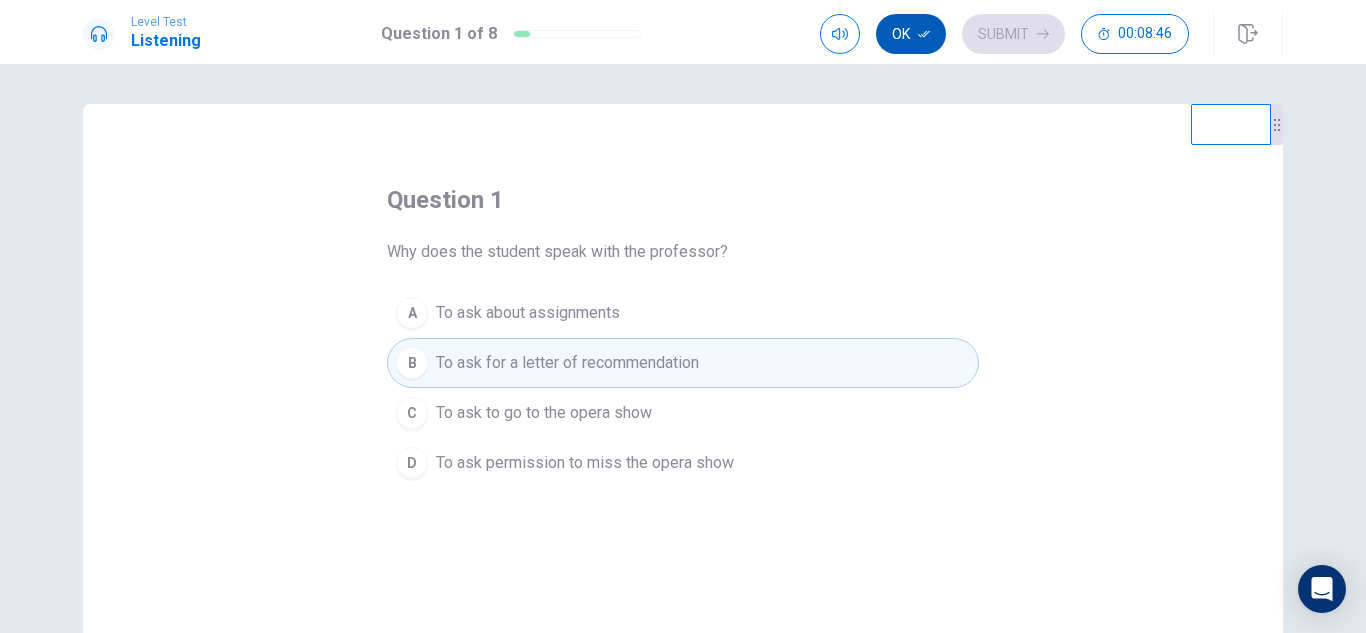click on "Ok" at bounding box center [911, 34] 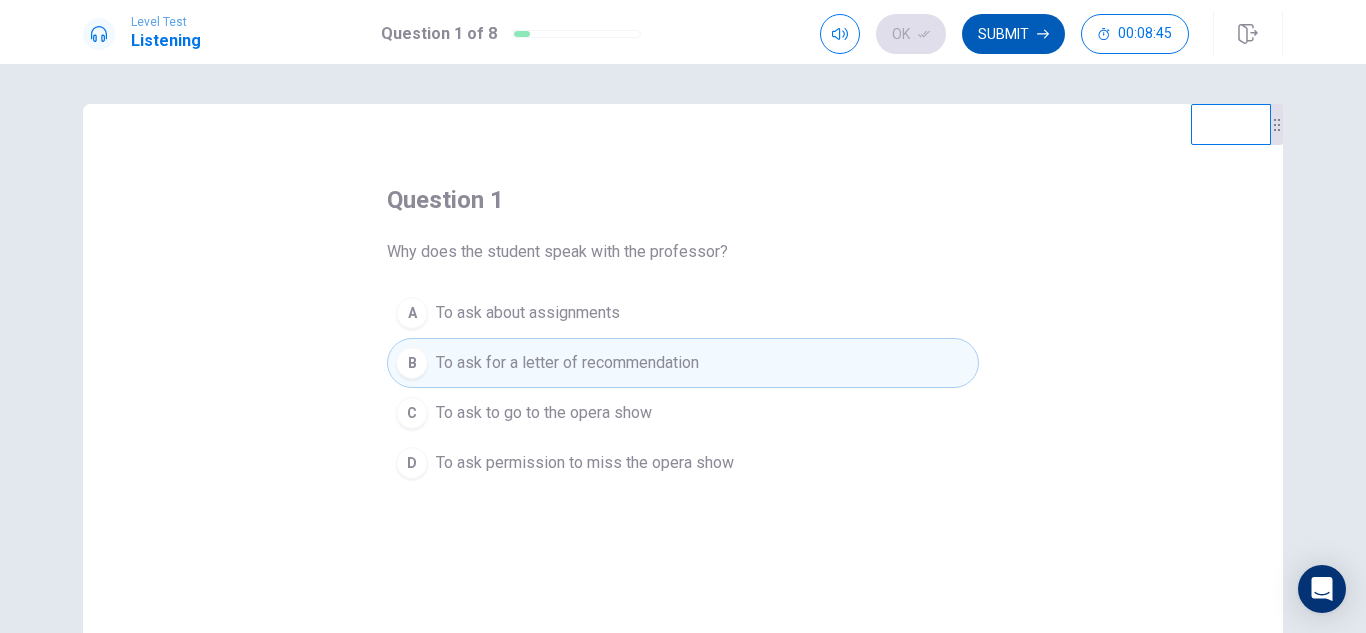 click on "Submit" at bounding box center (1013, 34) 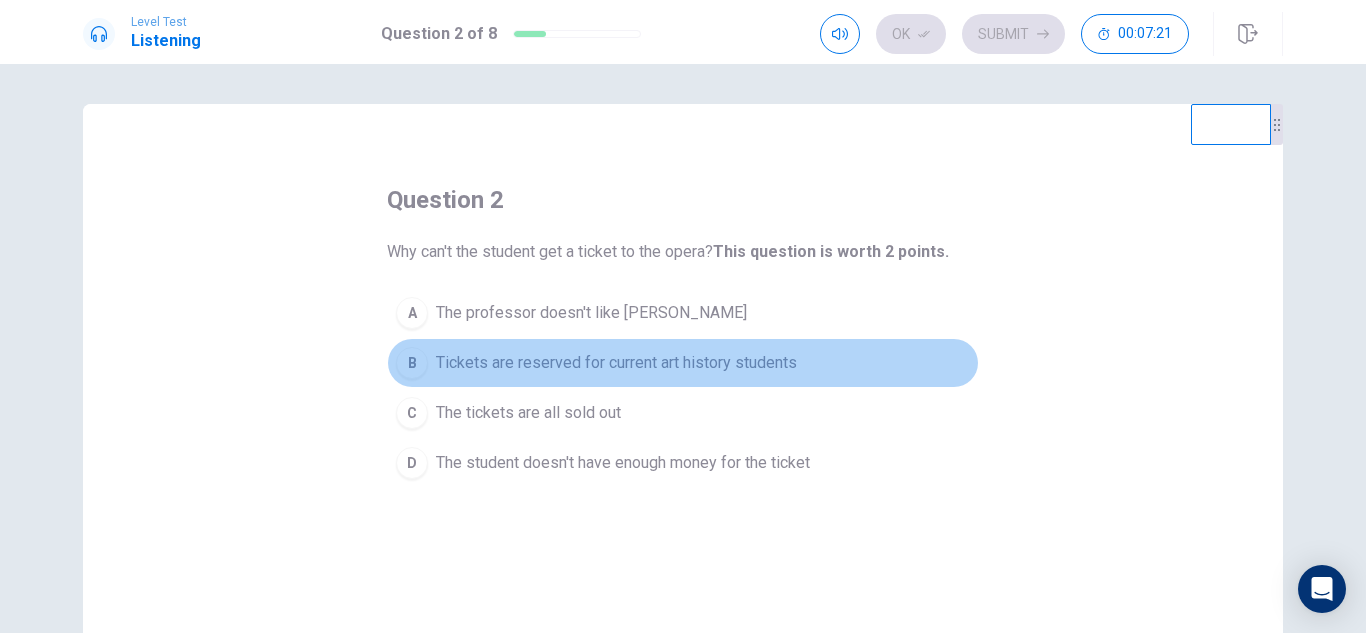 click on "Tickets are reserved for current art history students" at bounding box center (616, 363) 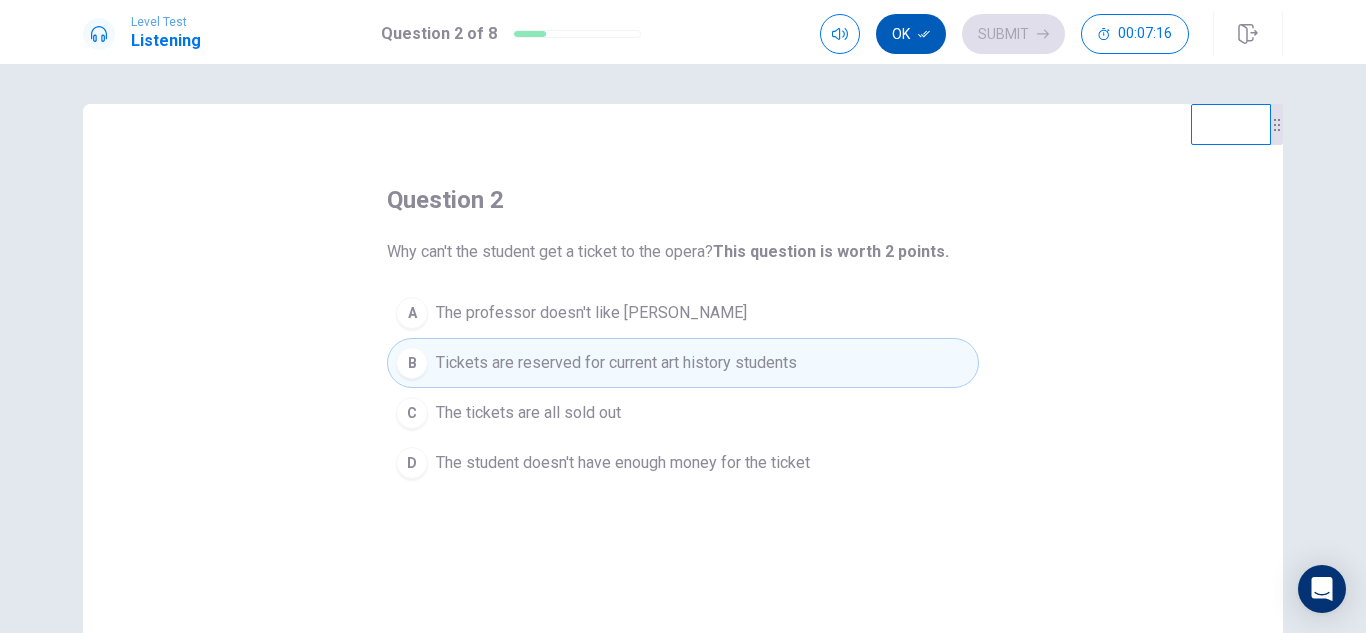 click on "Ok" at bounding box center [911, 34] 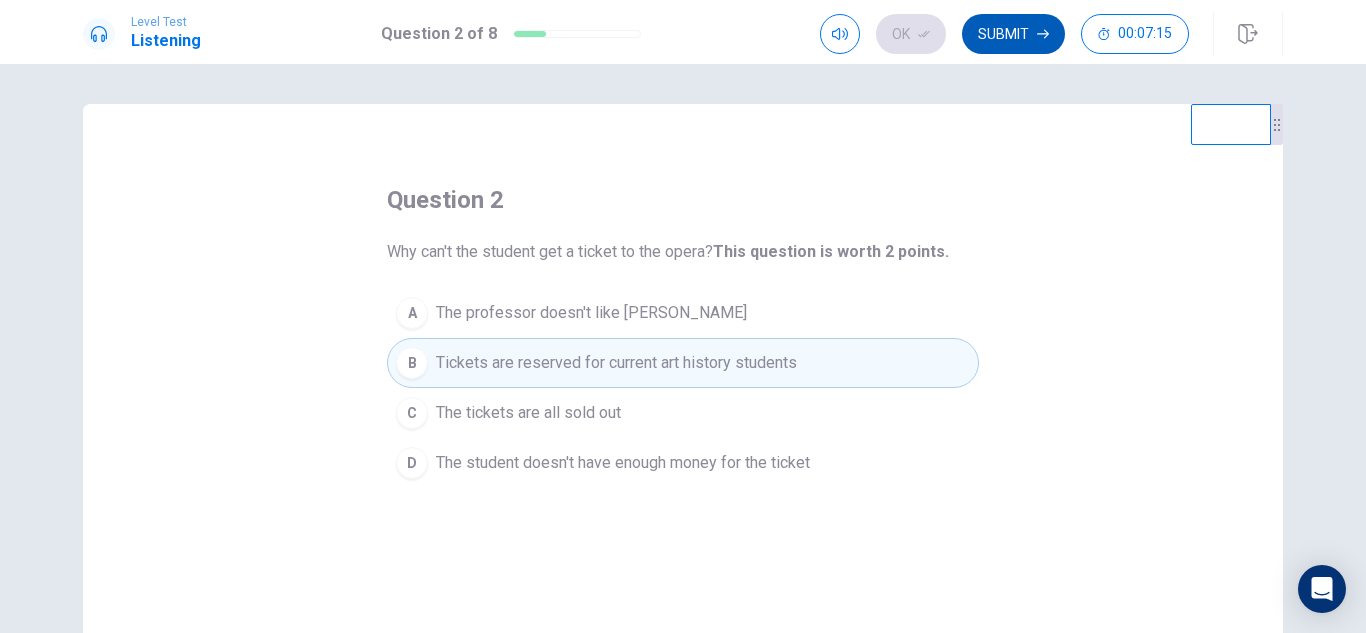 click on "Submit" at bounding box center [1013, 34] 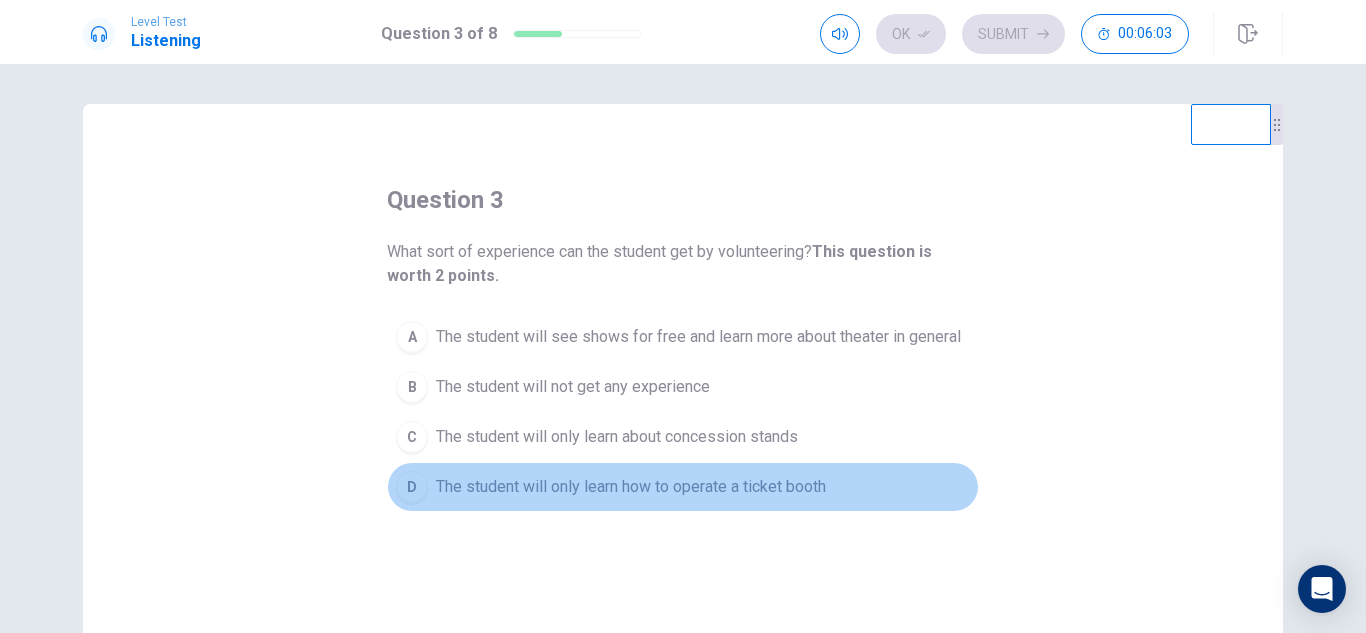 click on "The student will only learn how to operate a ticket booth" at bounding box center (631, 487) 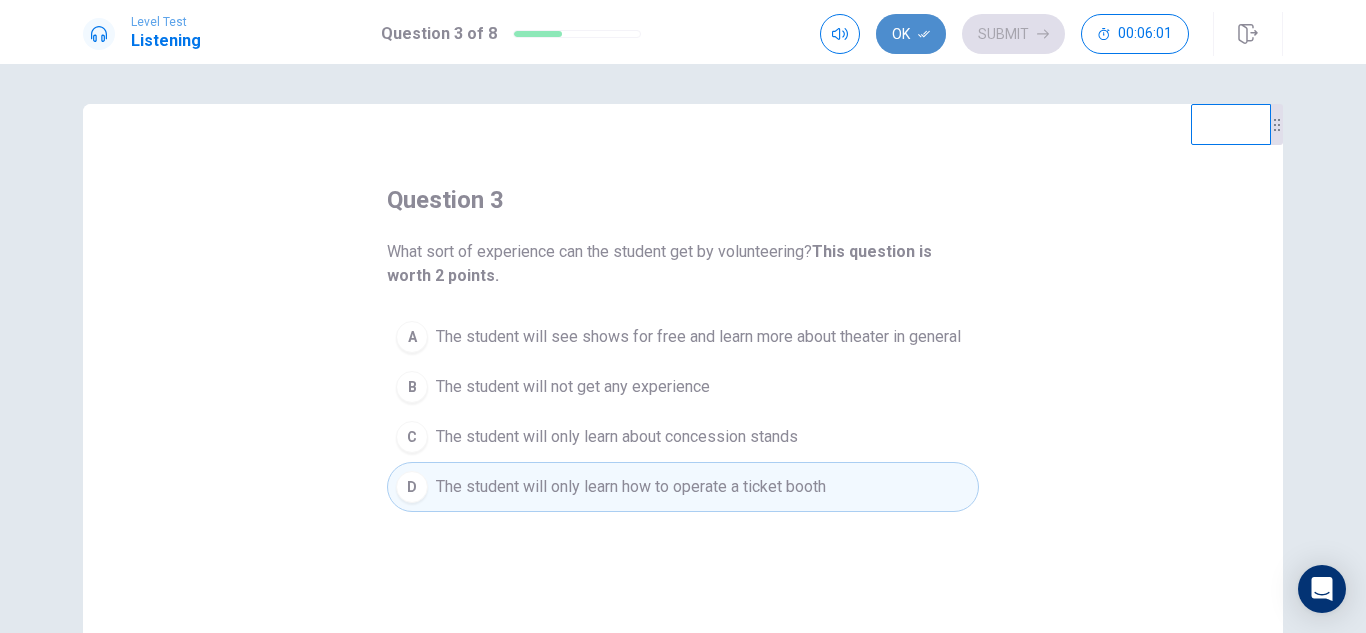 click on "Ok" at bounding box center [911, 34] 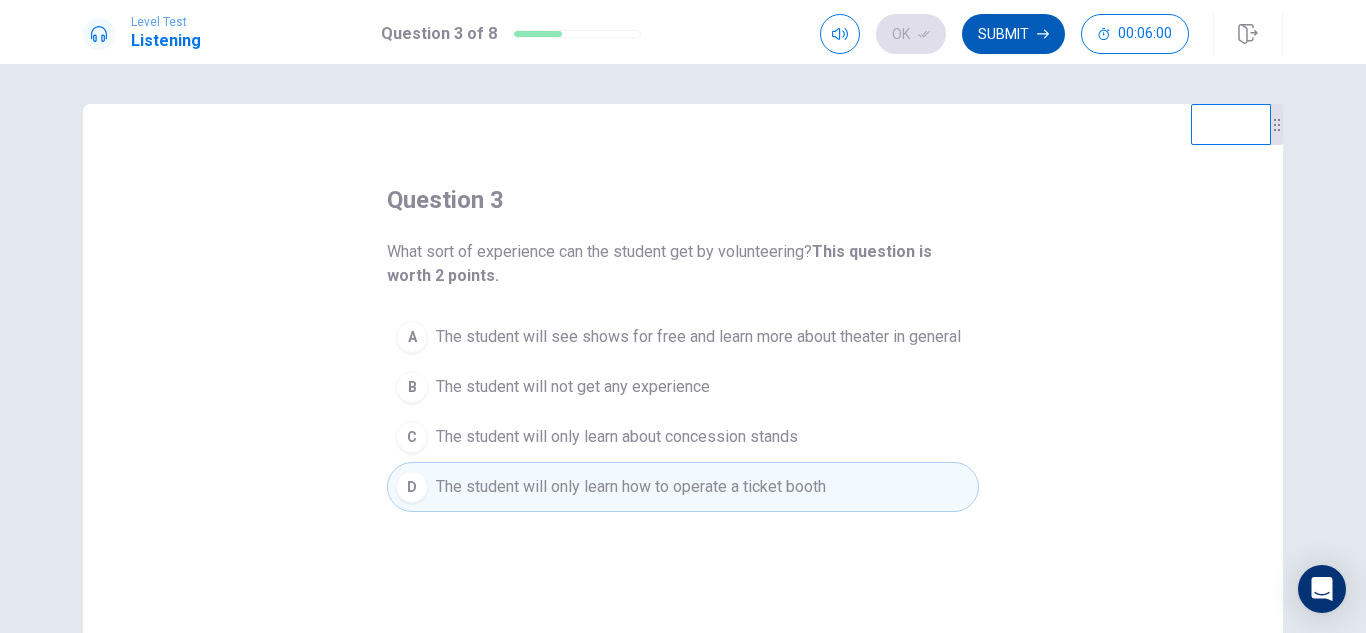 click on "Submit" at bounding box center [1013, 34] 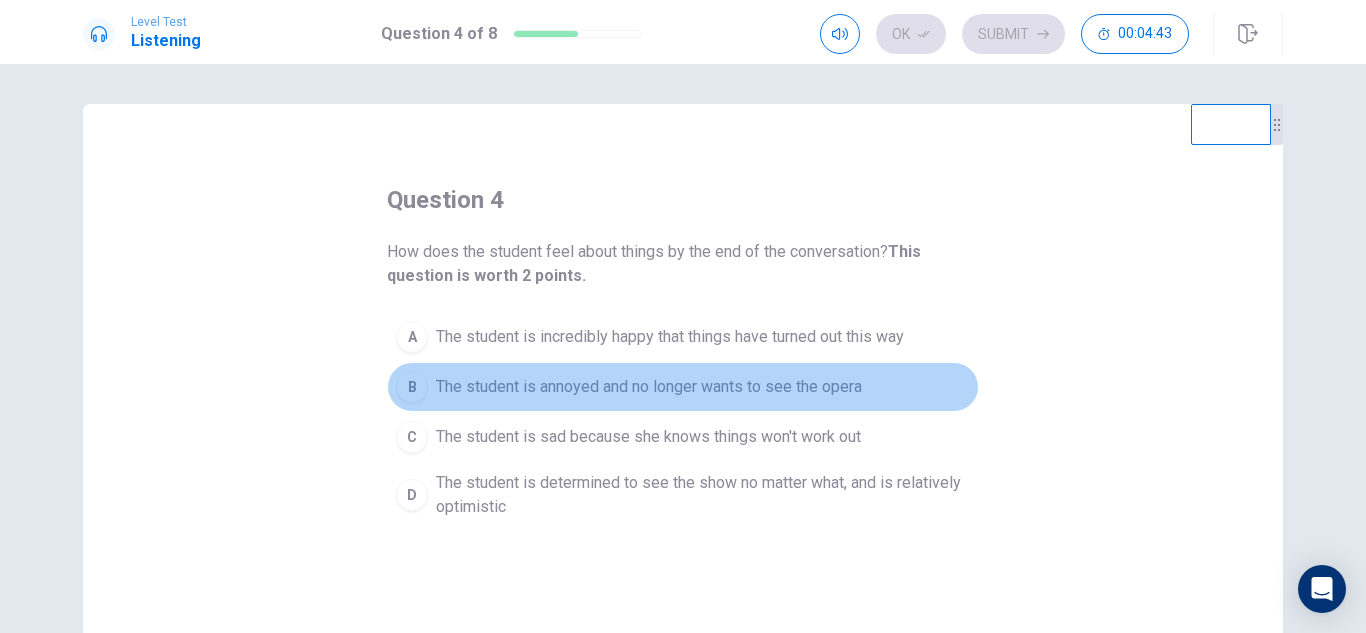 click on "The student is annoyed and no longer wants to see the opera" at bounding box center (649, 387) 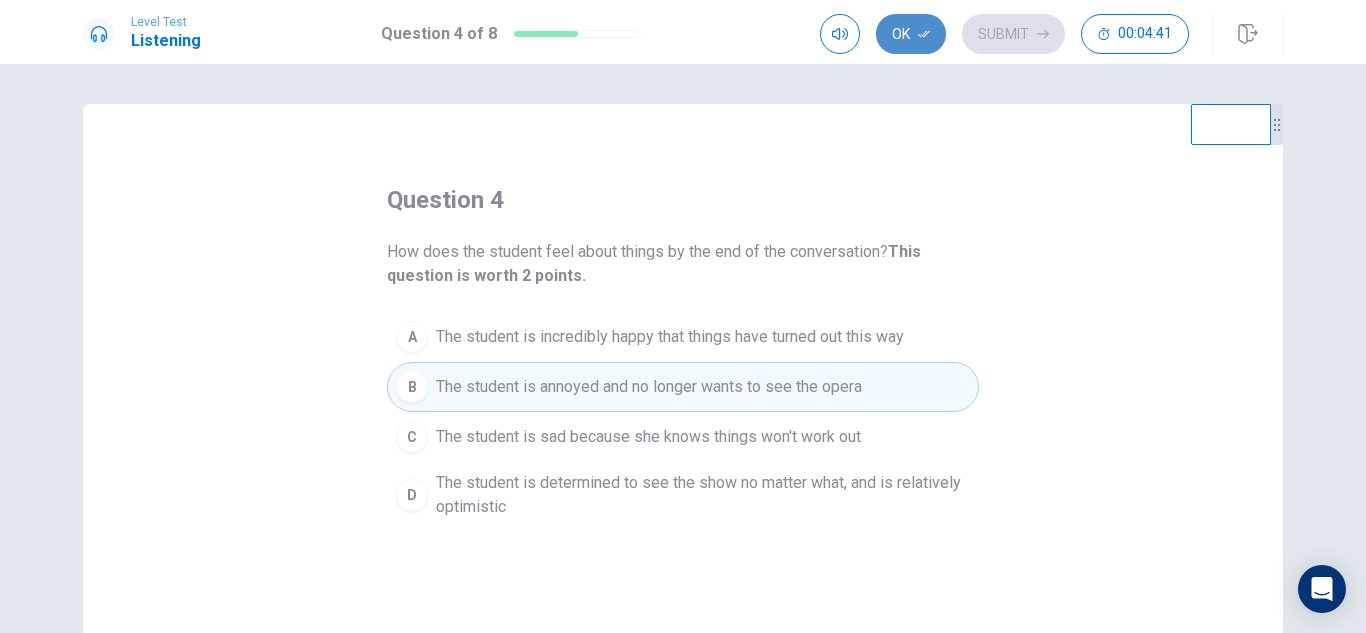 click on "Ok" at bounding box center [911, 34] 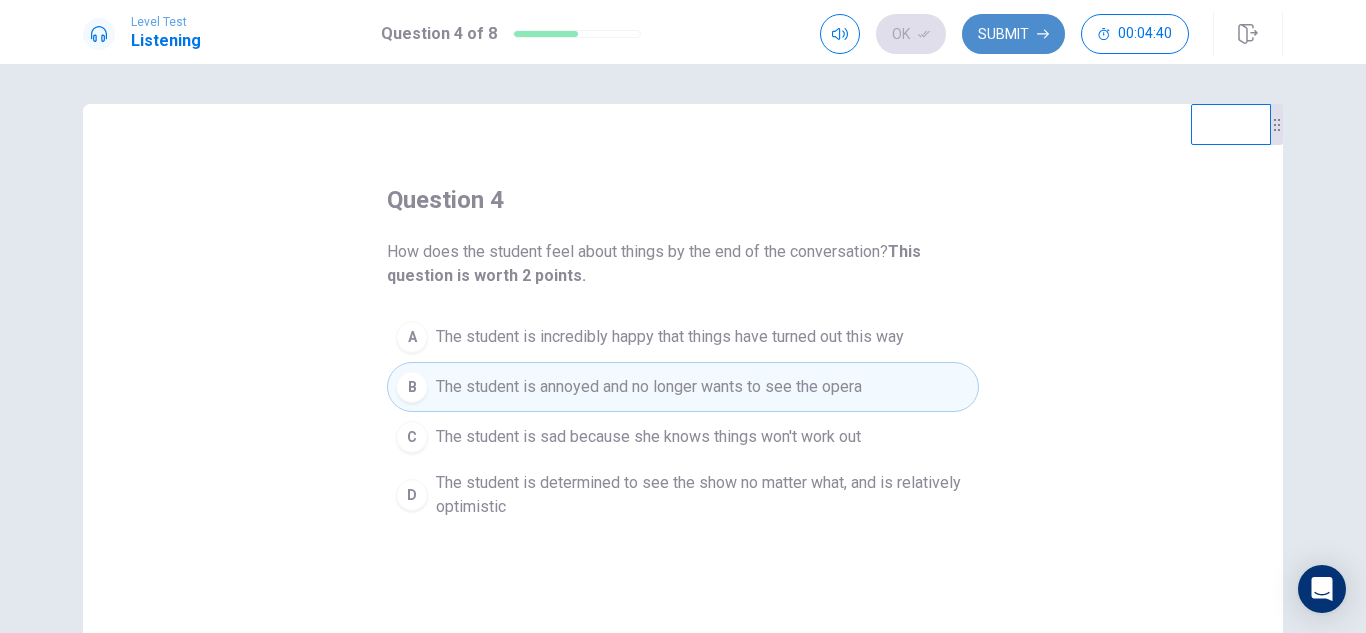 click on "Submit" at bounding box center (1013, 34) 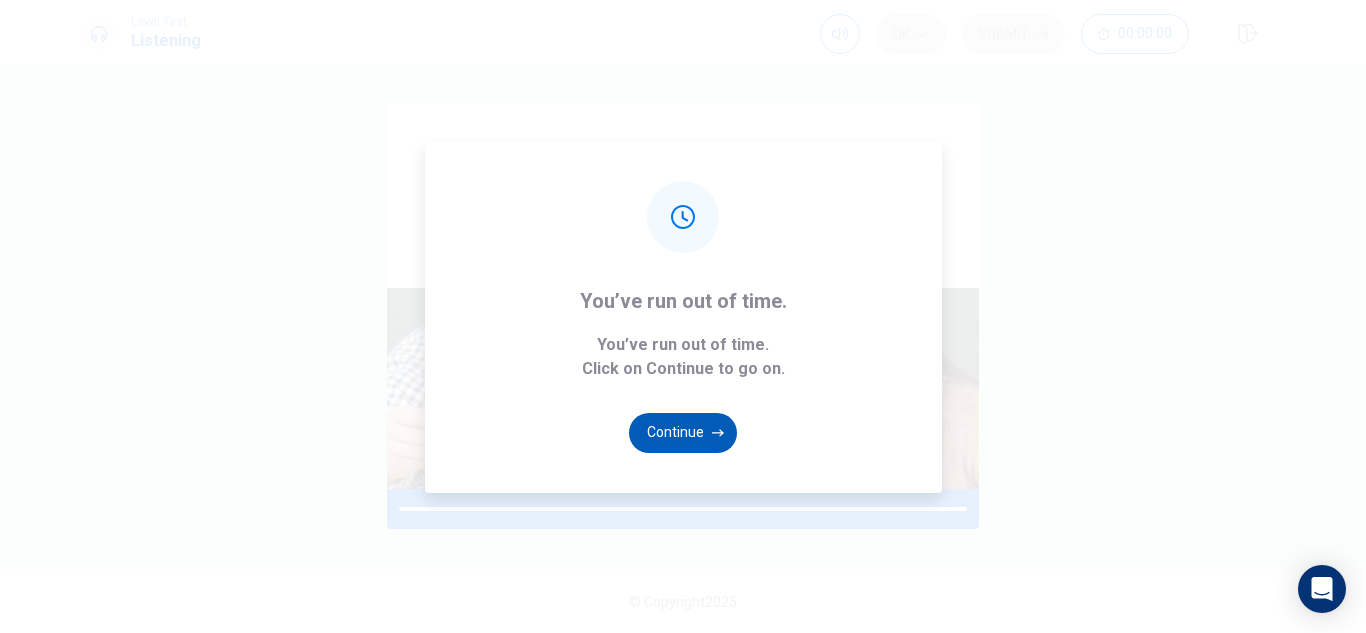 click on "Continue" at bounding box center [683, 433] 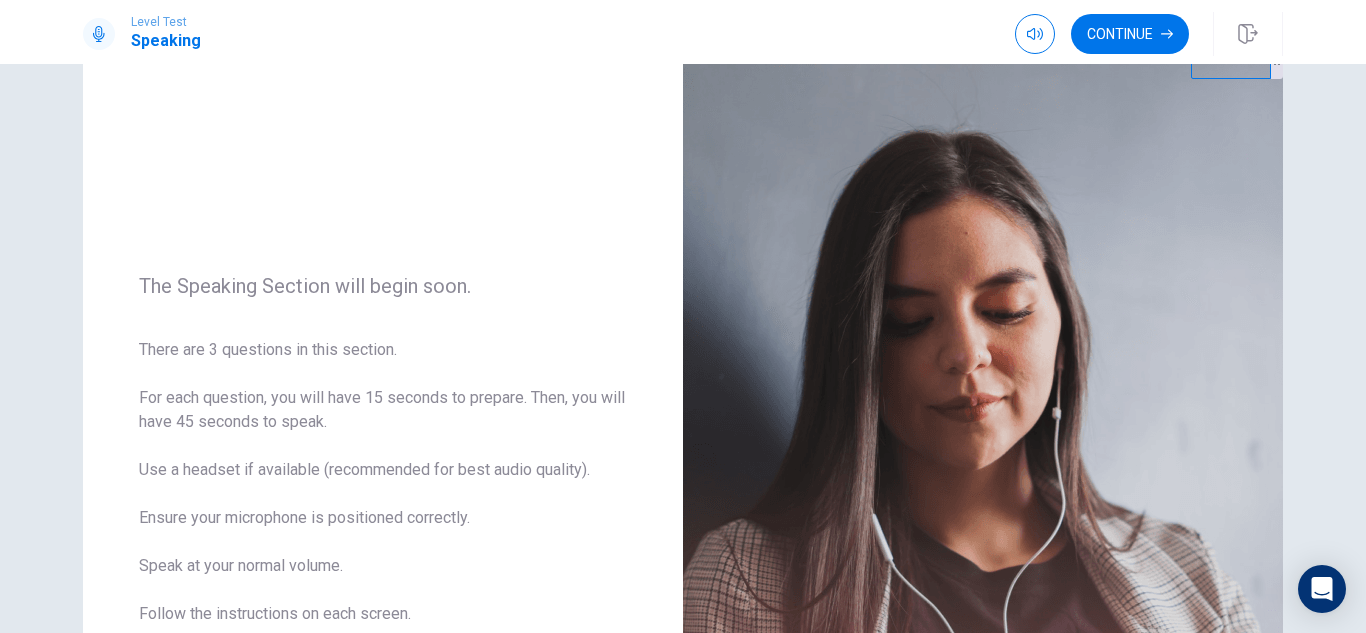 scroll, scrollTop: 80, scrollLeft: 0, axis: vertical 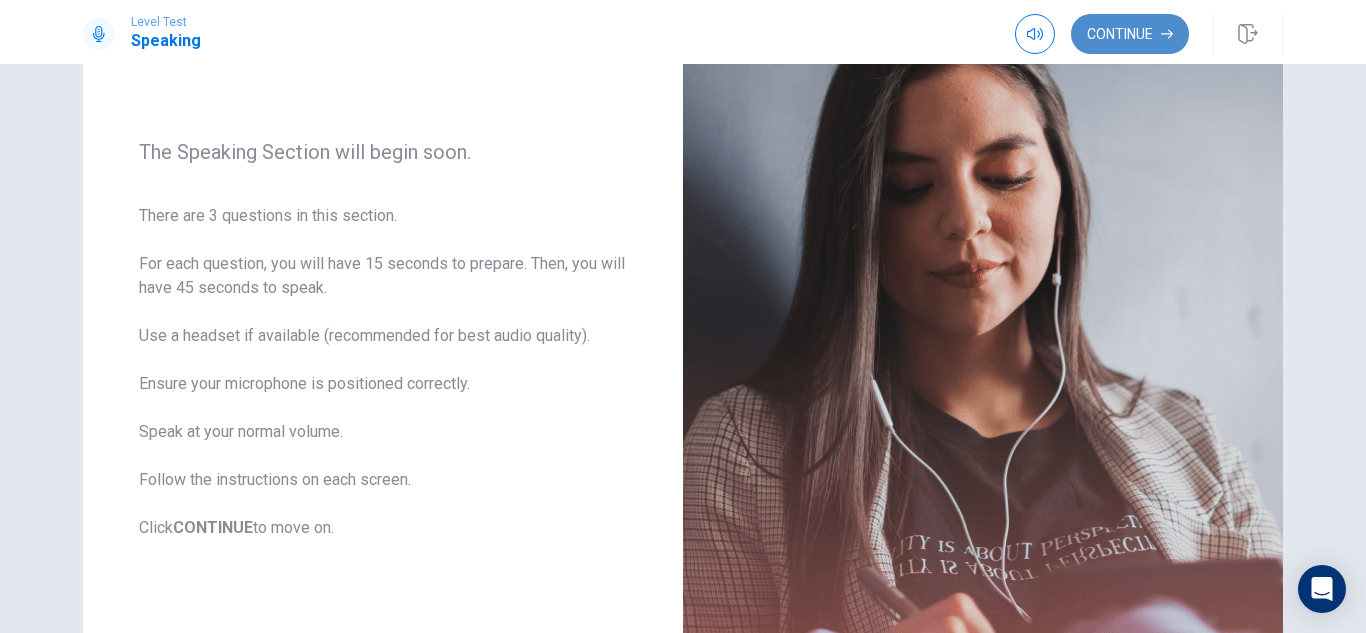 click on "Continue" at bounding box center [1130, 34] 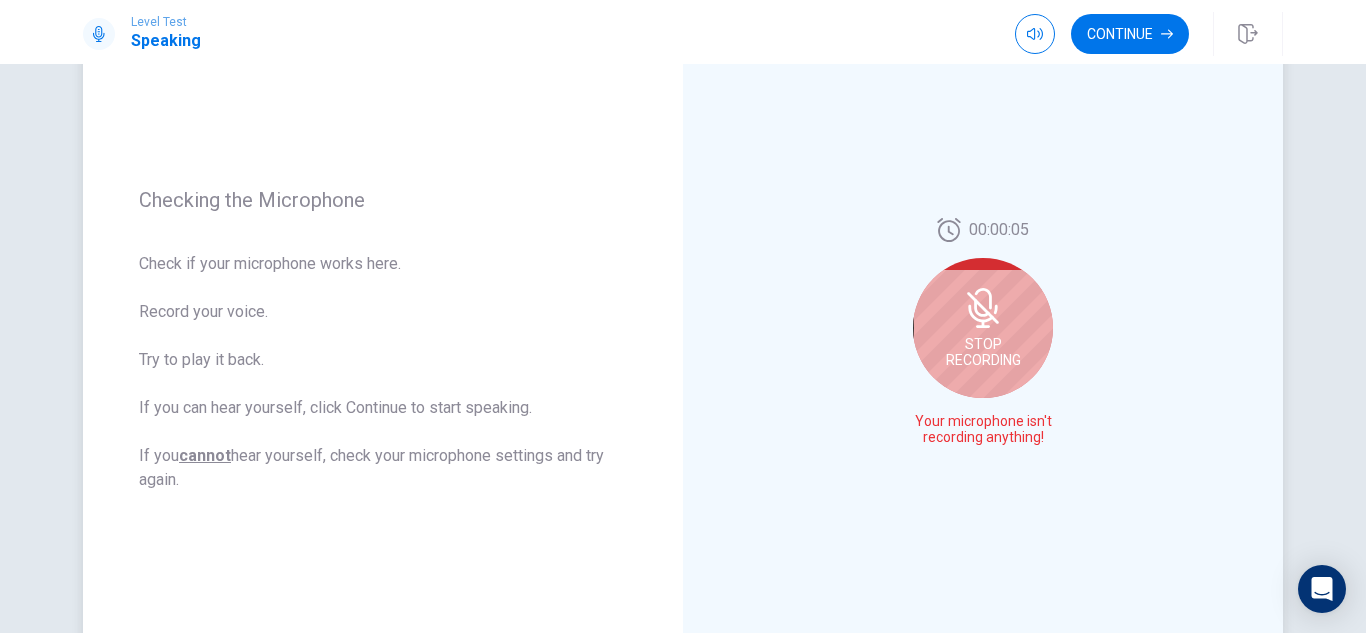 click on "Stop   Recording" at bounding box center (983, 328) 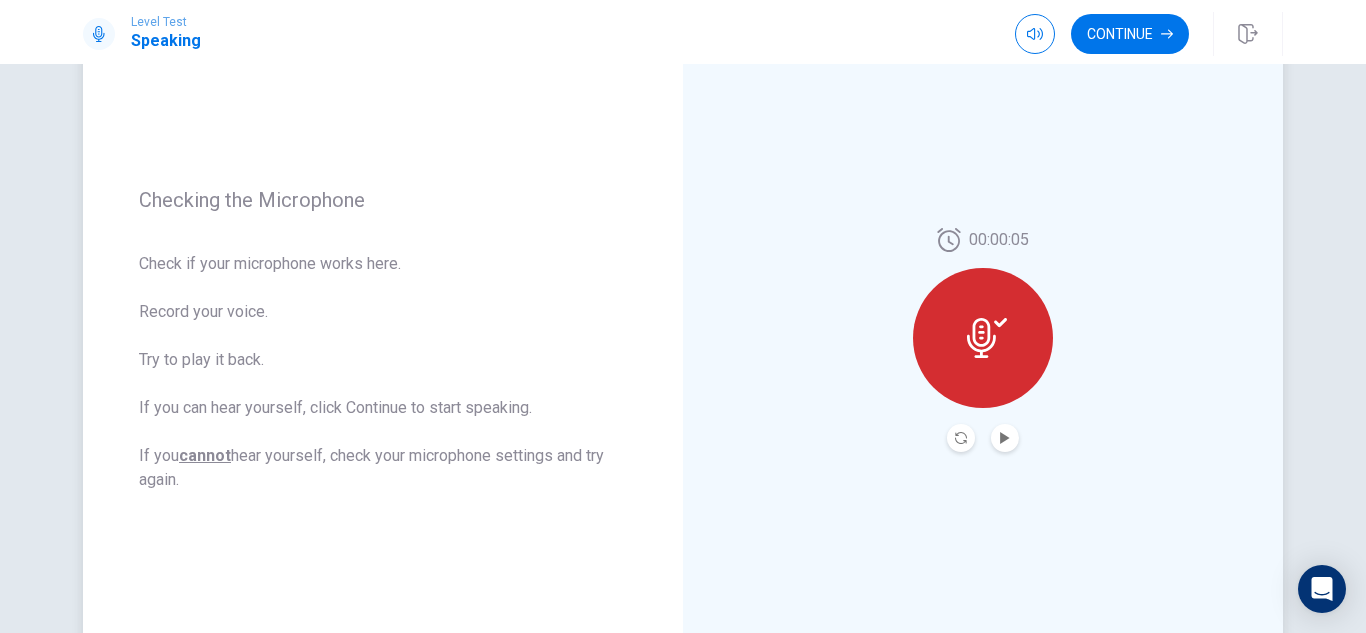 click at bounding box center [983, 338] 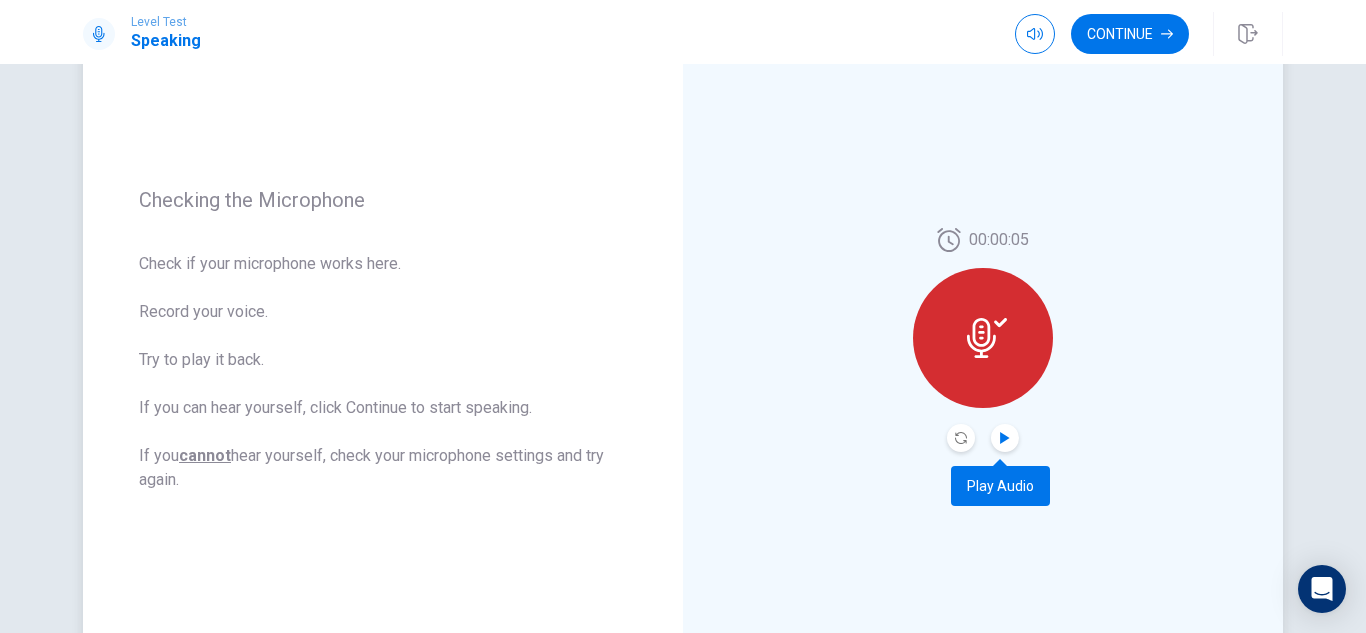 click 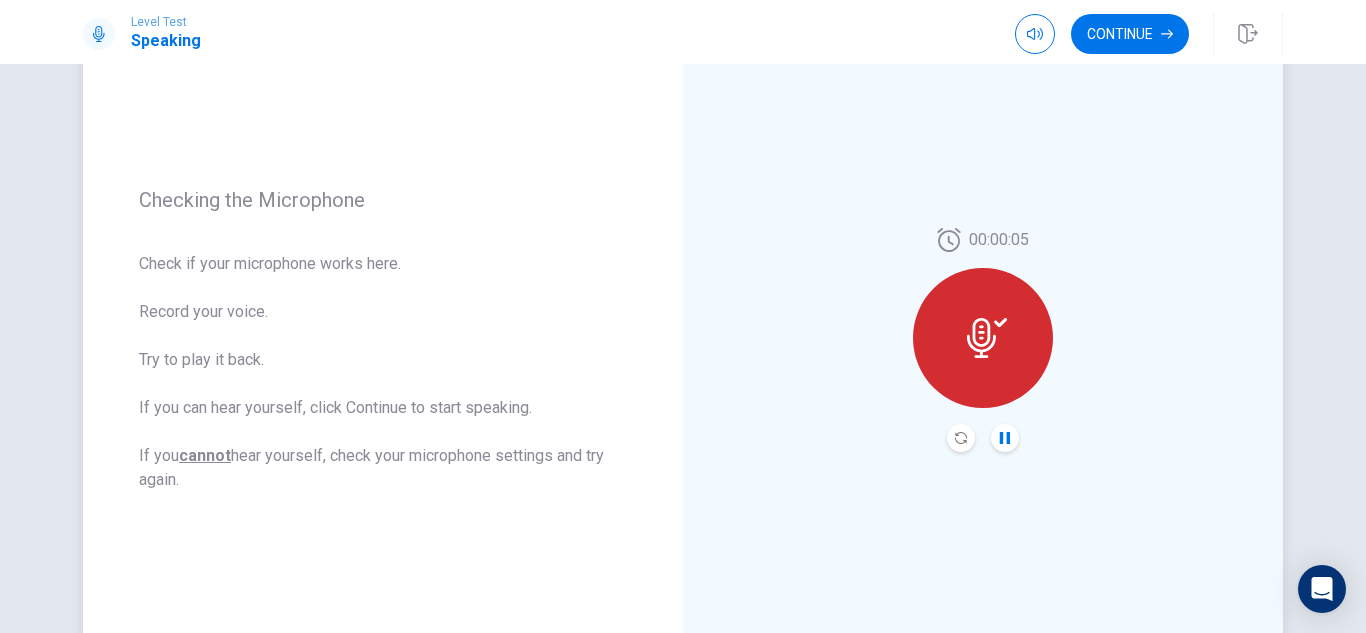 click at bounding box center [983, 338] 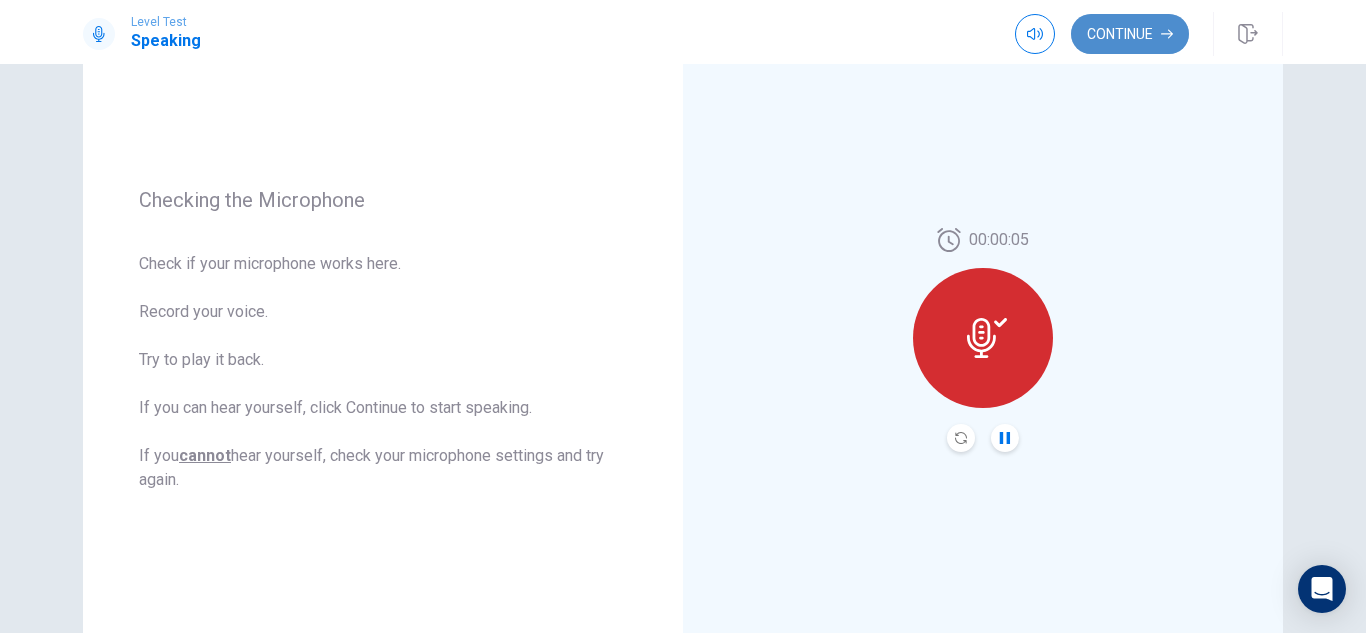 click on "Continue" at bounding box center [1130, 34] 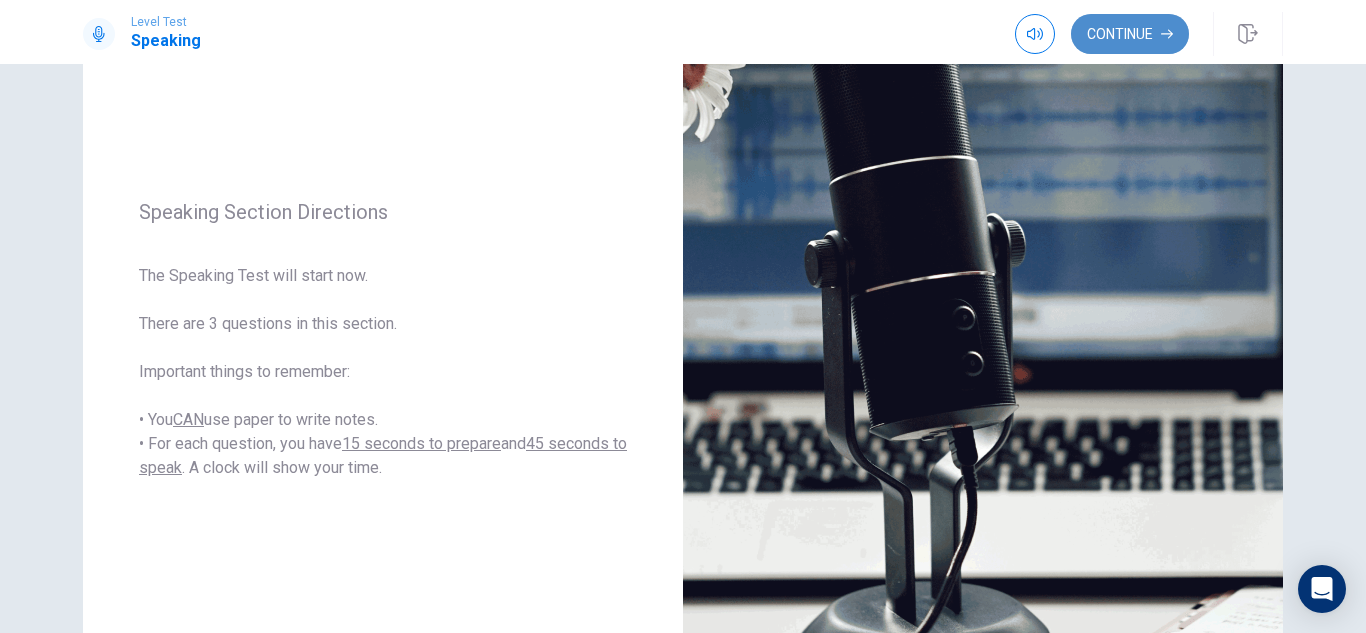 click on "Continue" at bounding box center [1130, 34] 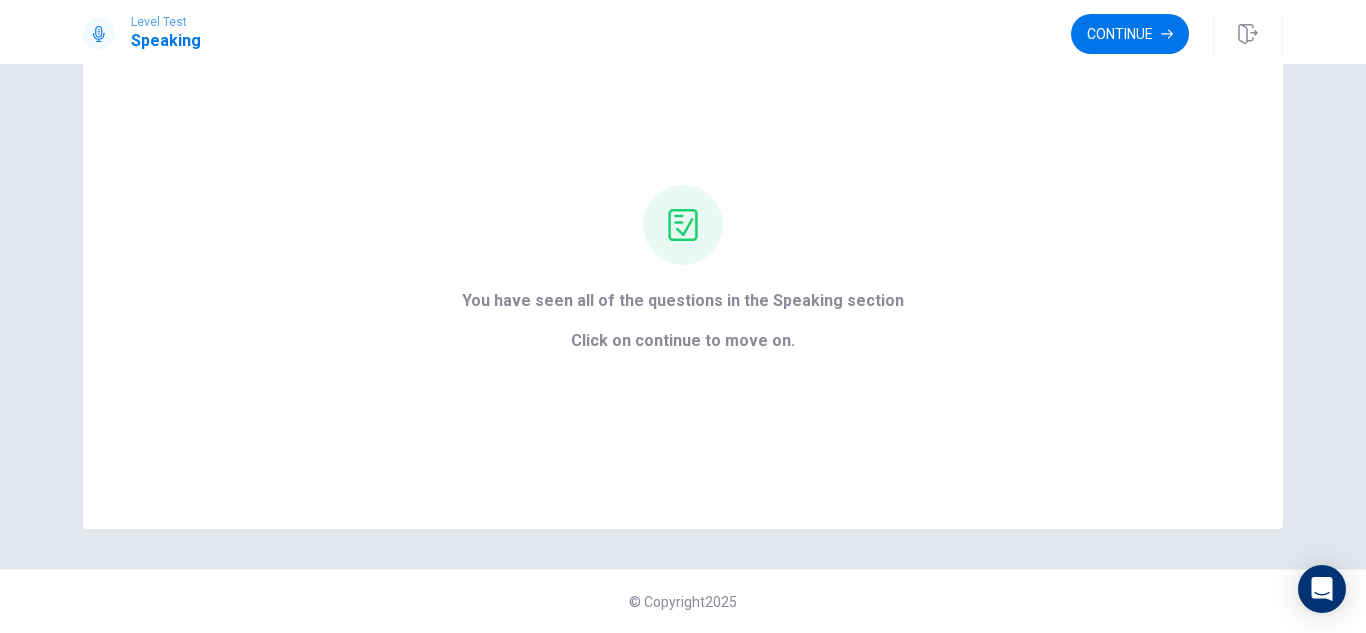 scroll, scrollTop: 95, scrollLeft: 0, axis: vertical 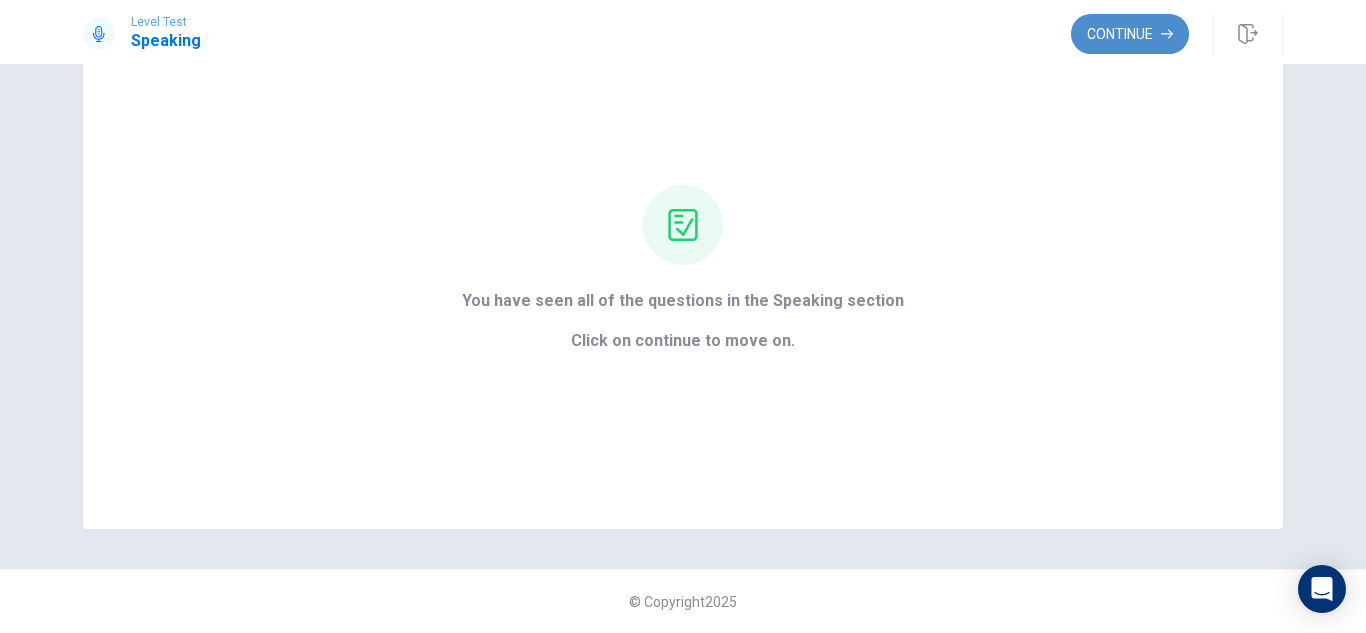 click on "Continue" at bounding box center (1130, 34) 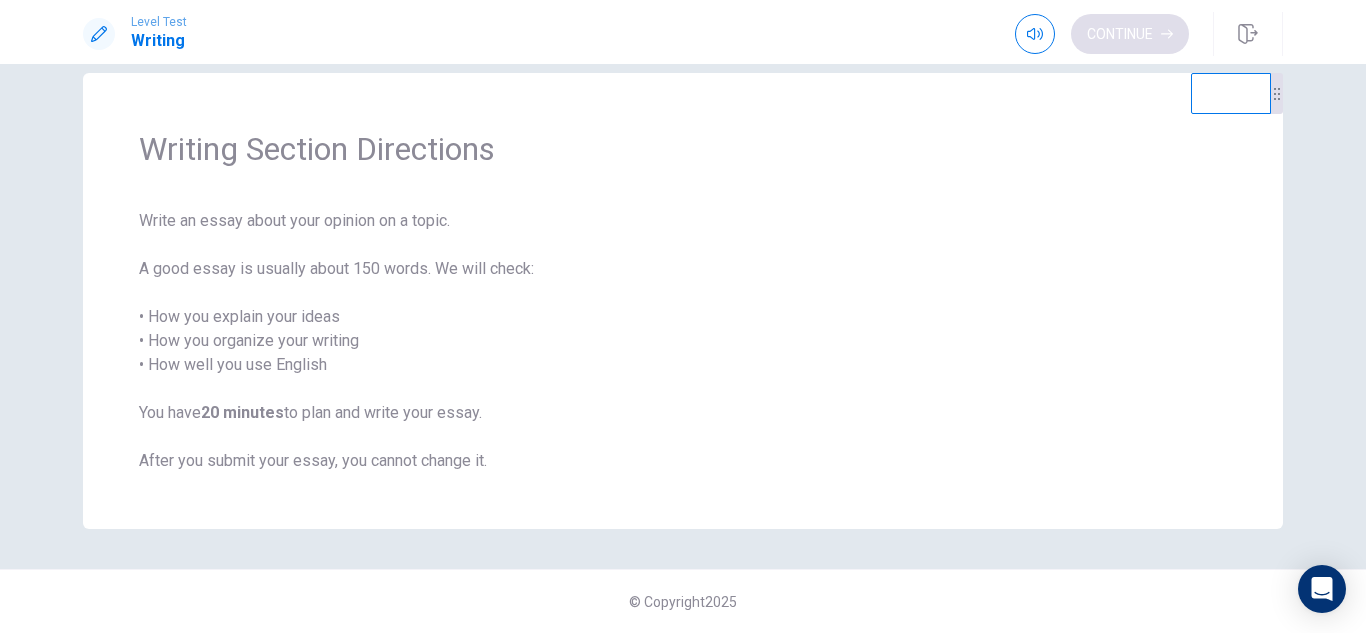 scroll, scrollTop: 31, scrollLeft: 0, axis: vertical 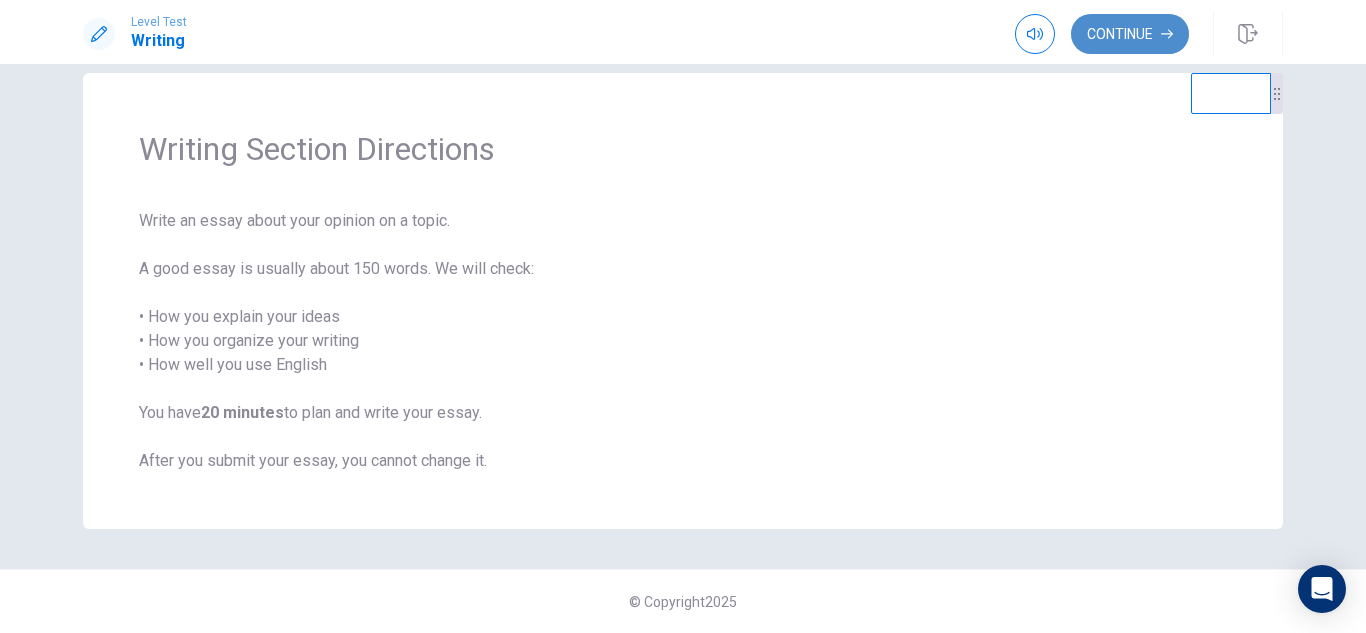 click on "Continue" at bounding box center (1130, 34) 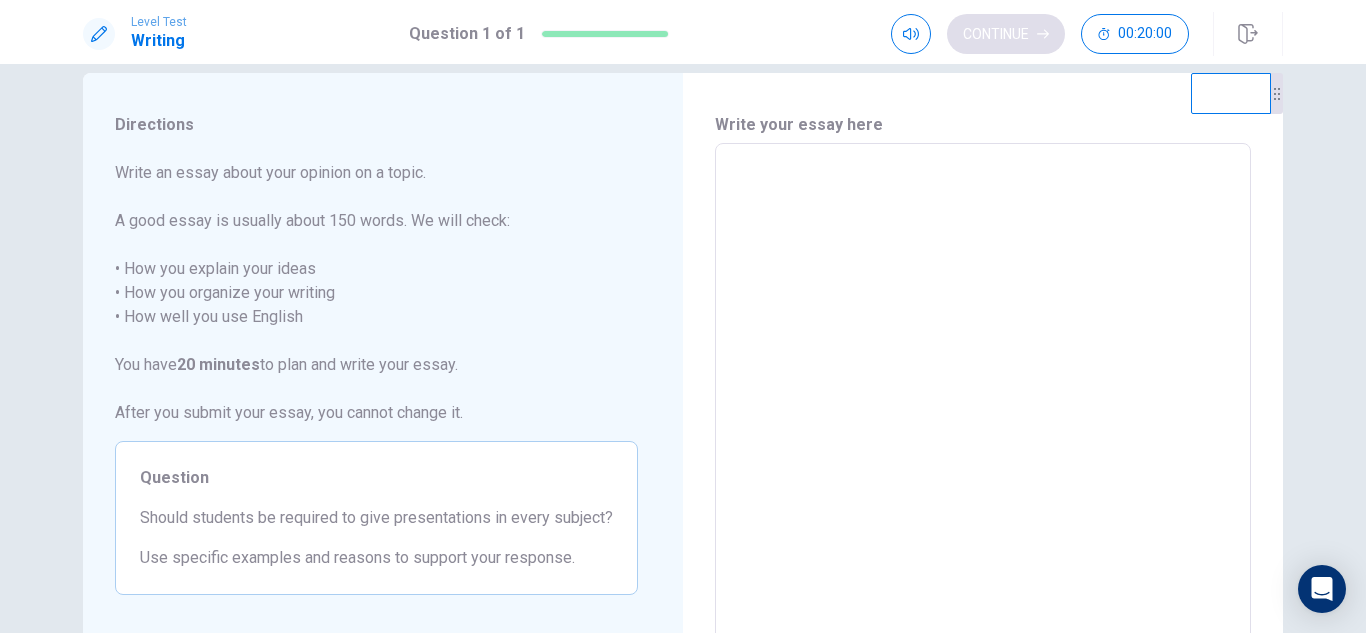 scroll, scrollTop: 200, scrollLeft: 0, axis: vertical 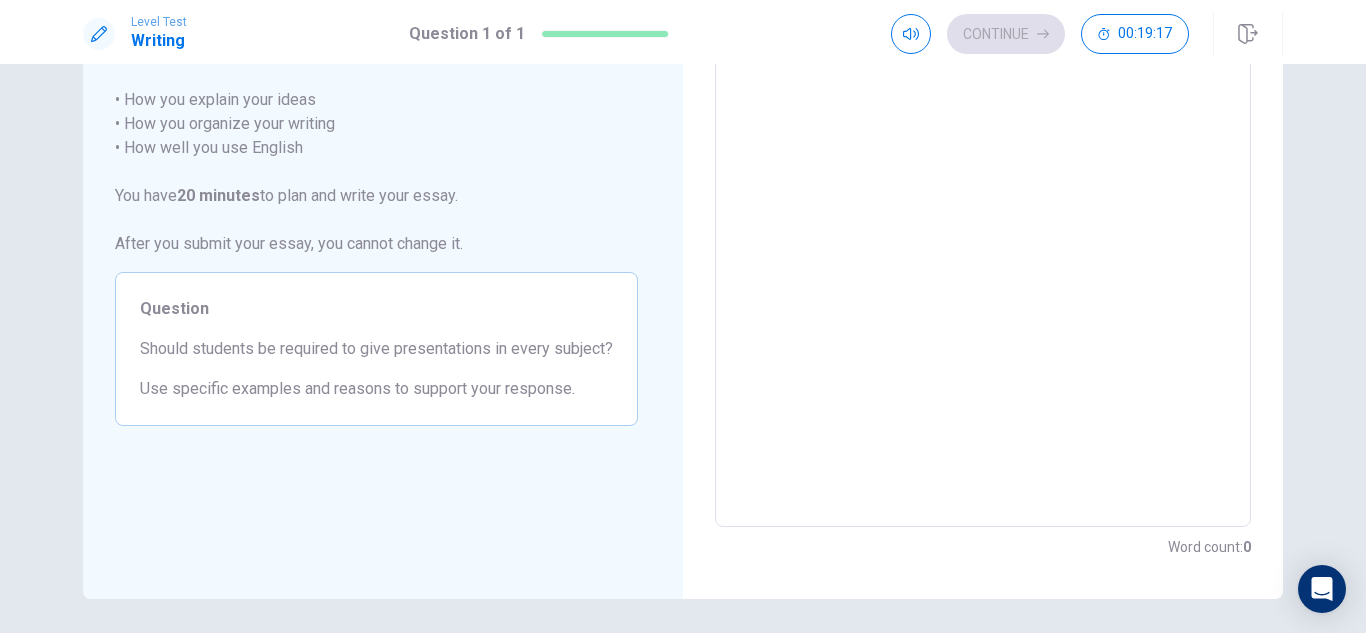 click at bounding box center [983, 251] 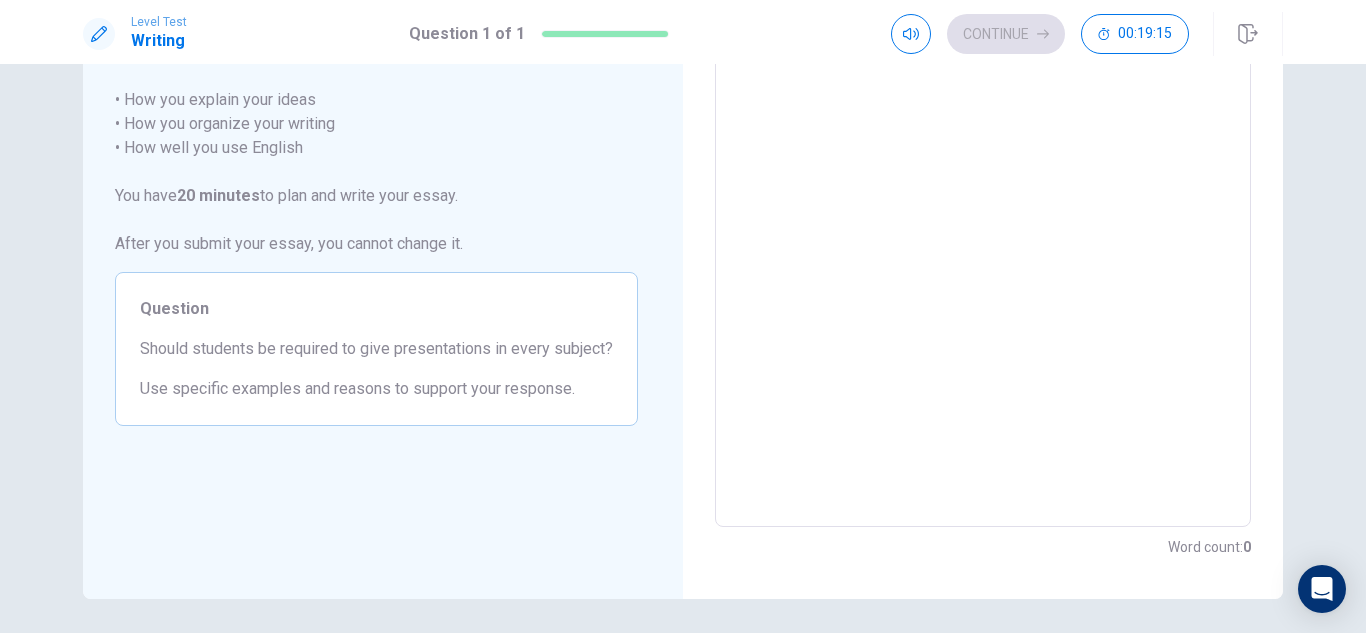 scroll, scrollTop: 45, scrollLeft: 0, axis: vertical 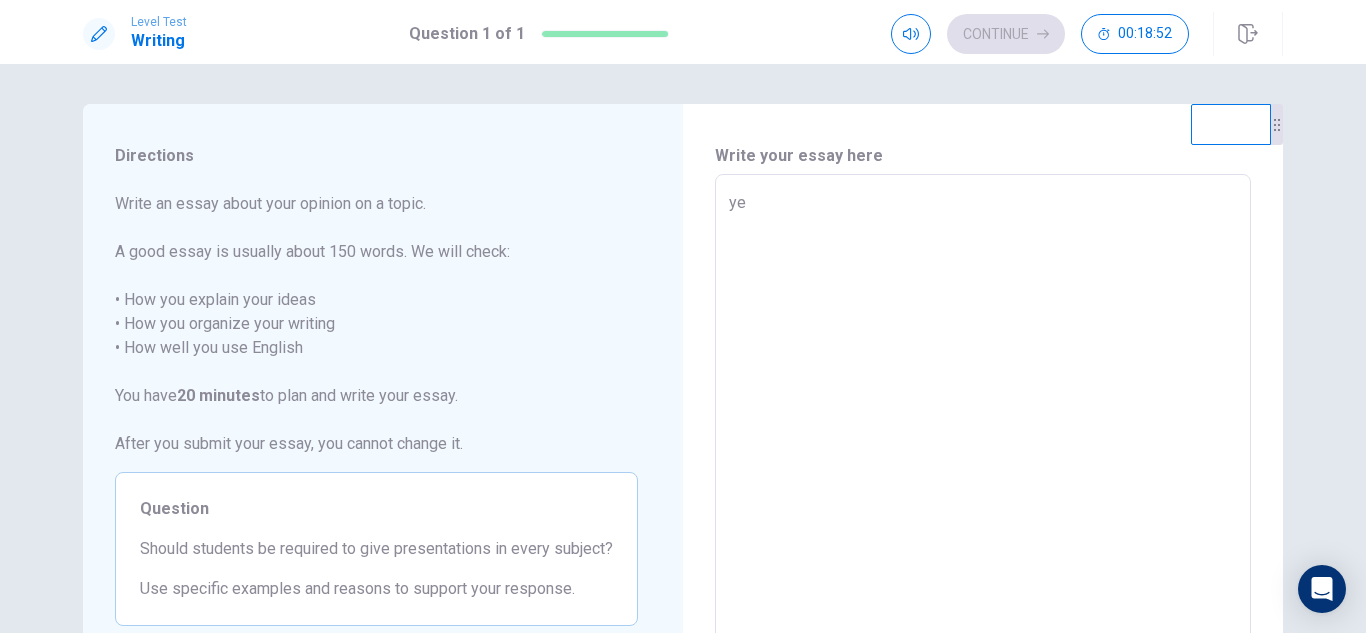 type on "yes" 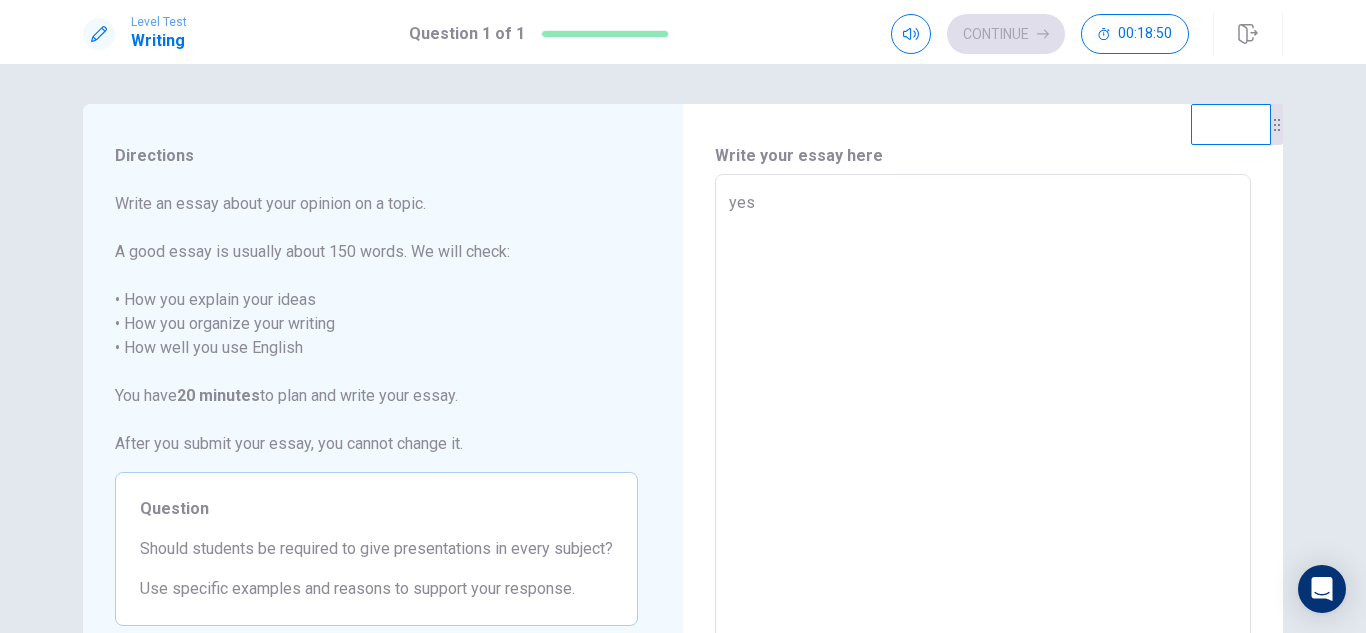 type on "x" 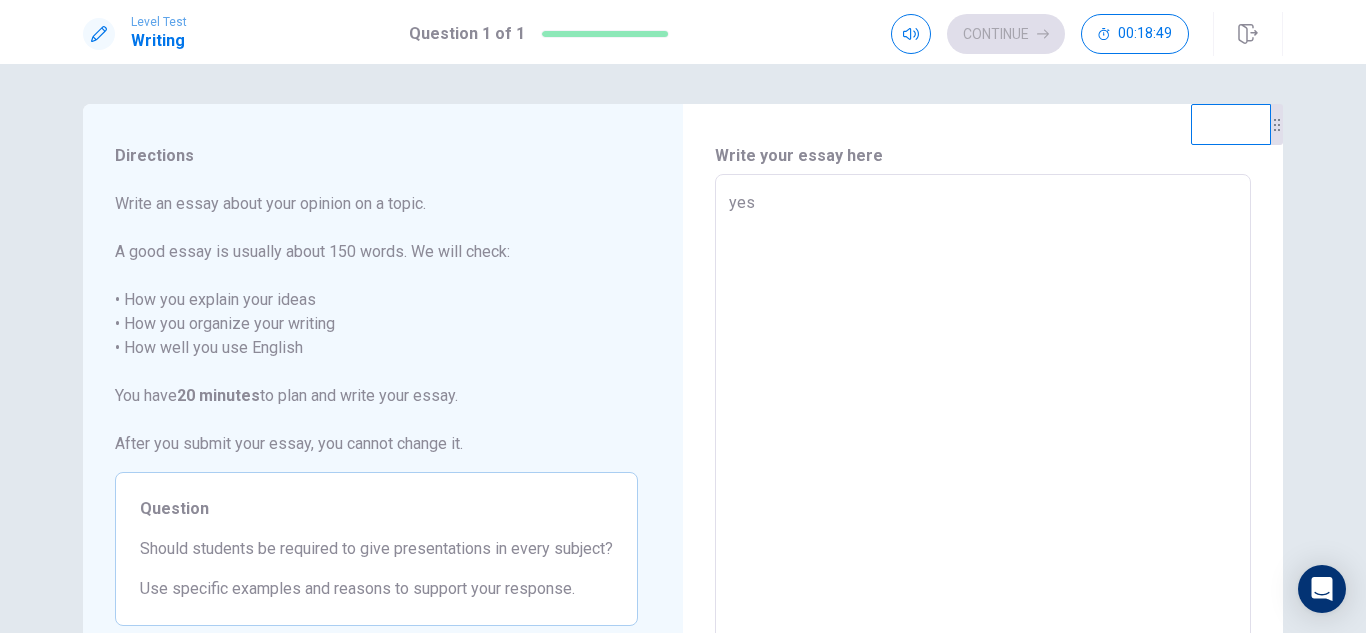 type on "yes s" 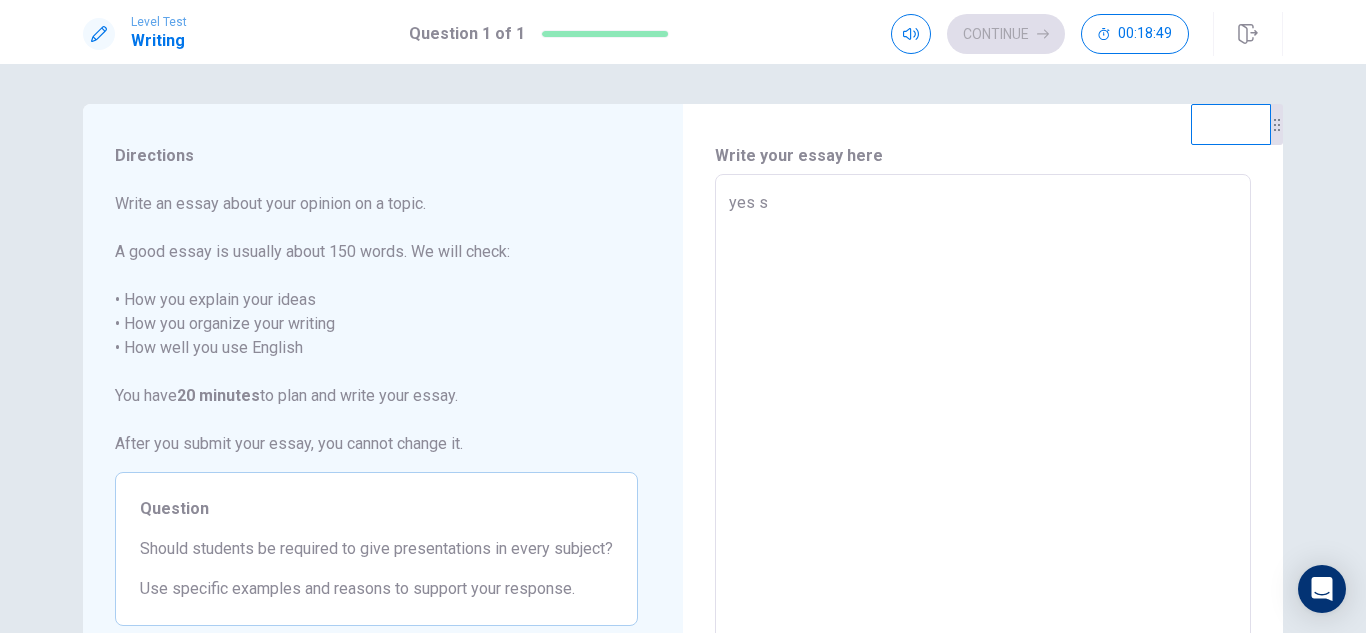 type on "x" 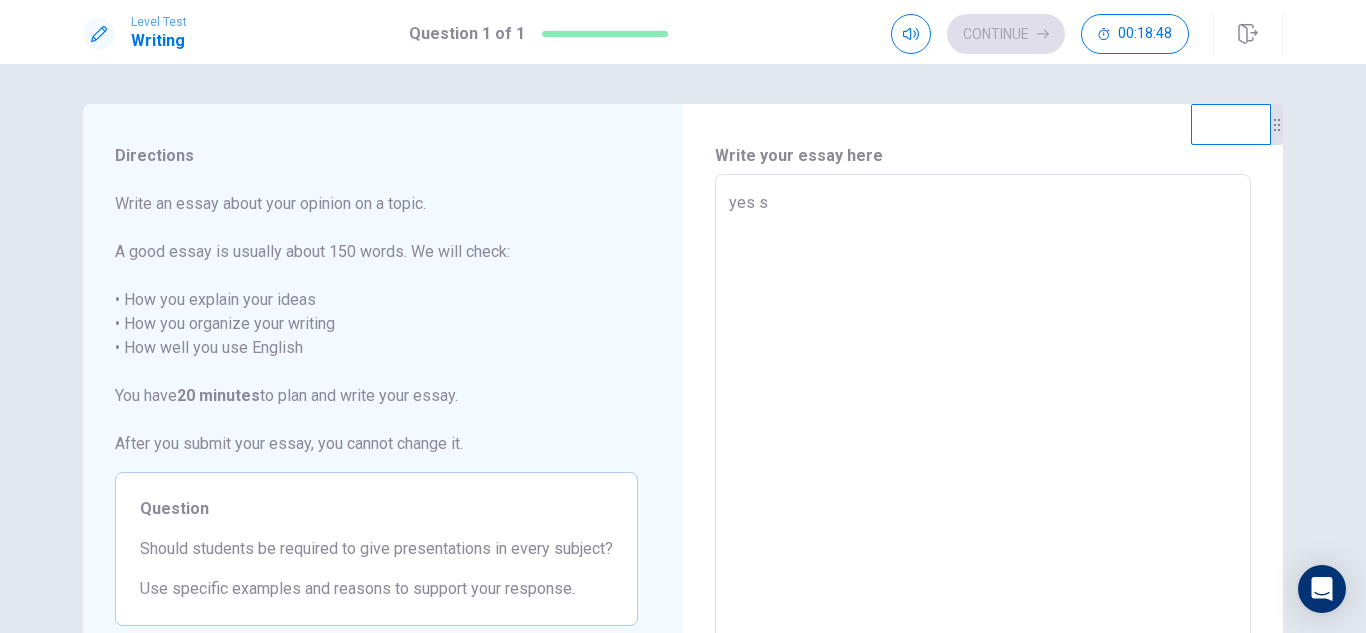 type on "yes st" 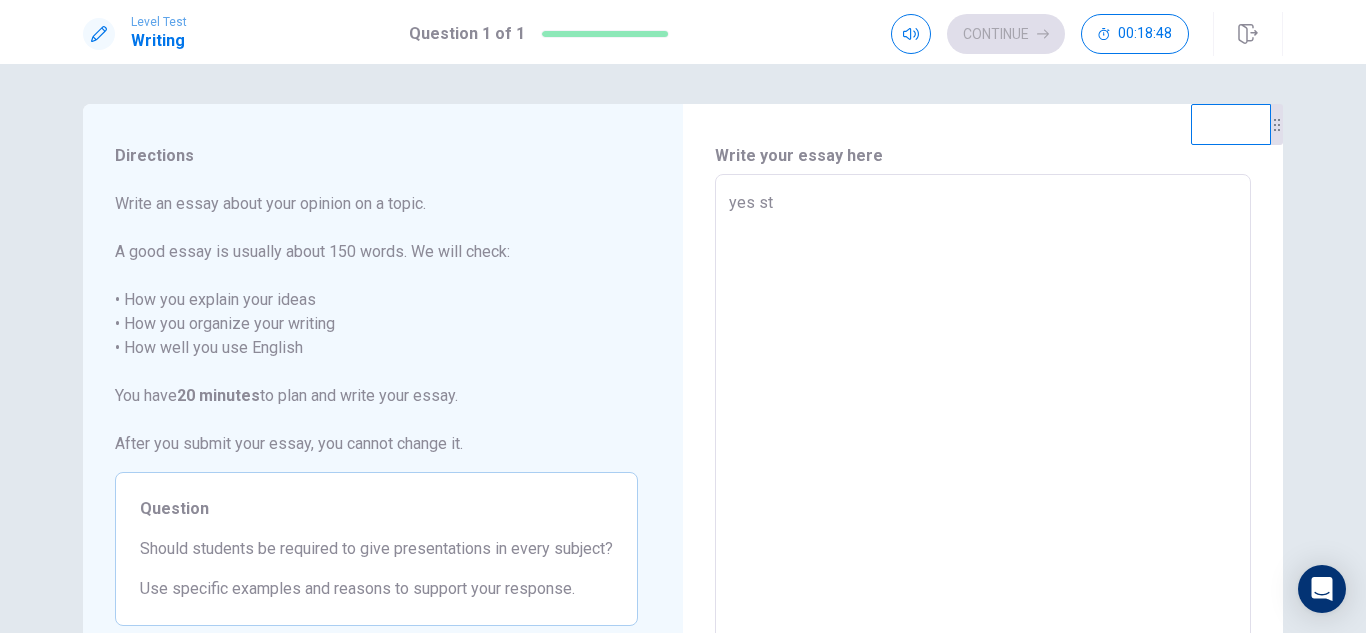type on "x" 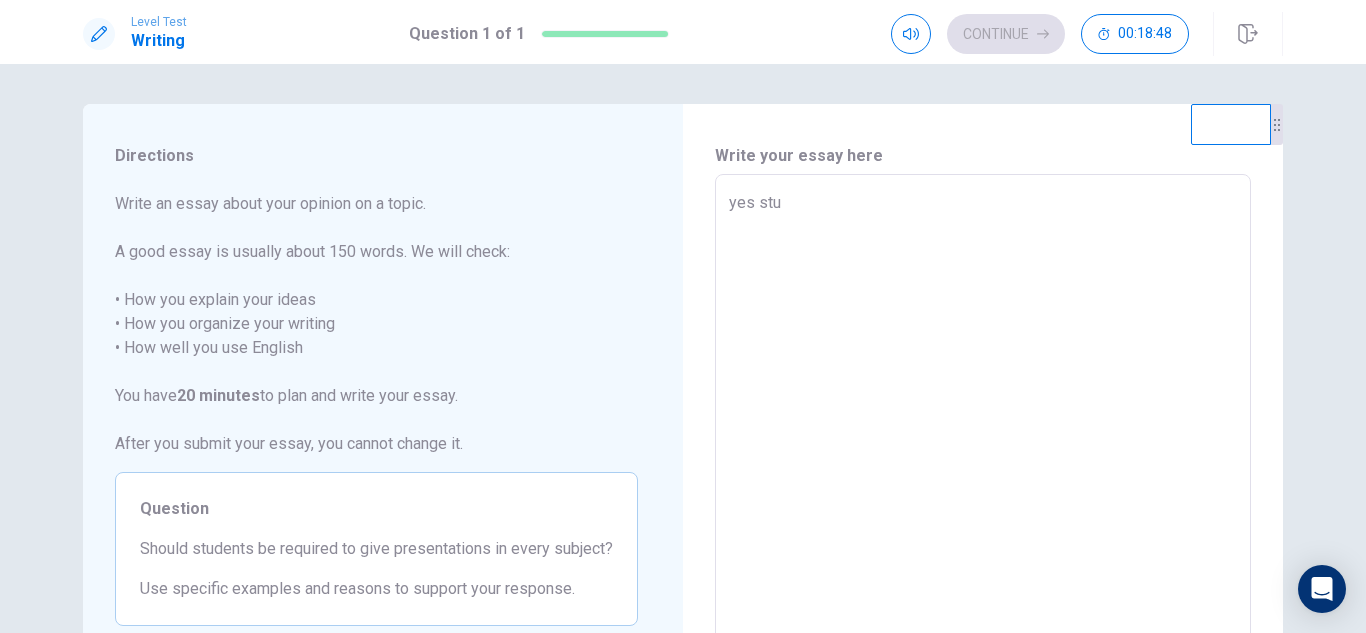type on "x" 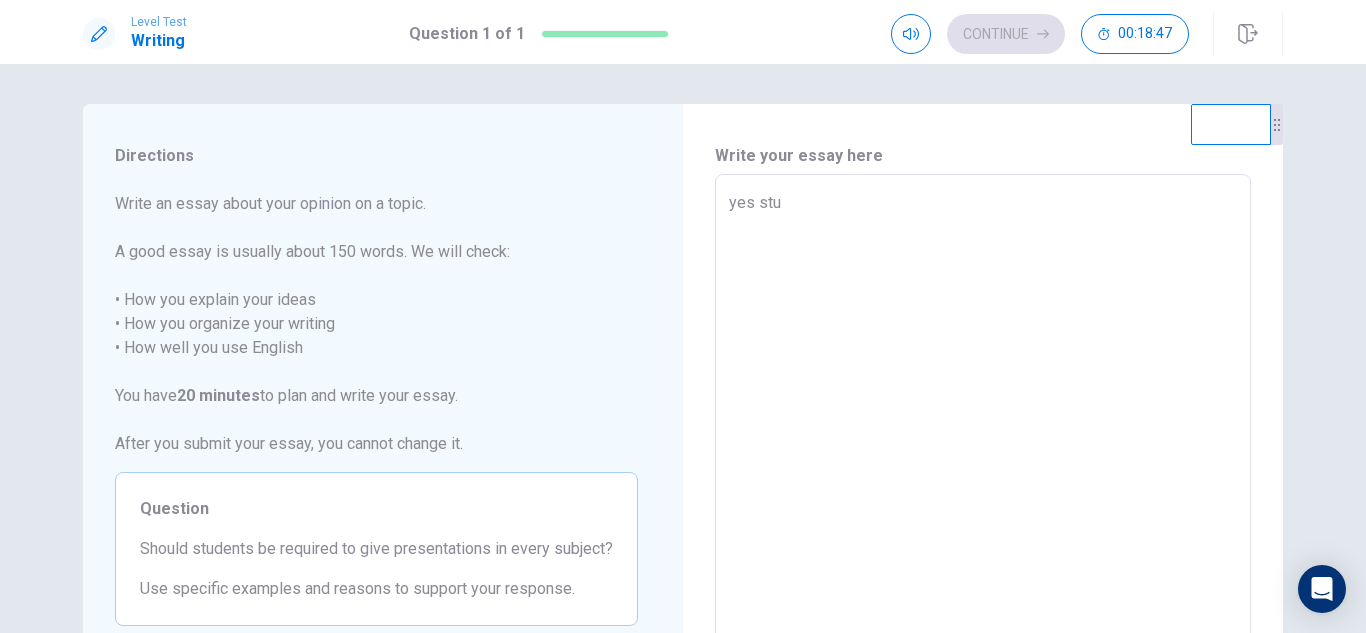 type on "yes stud" 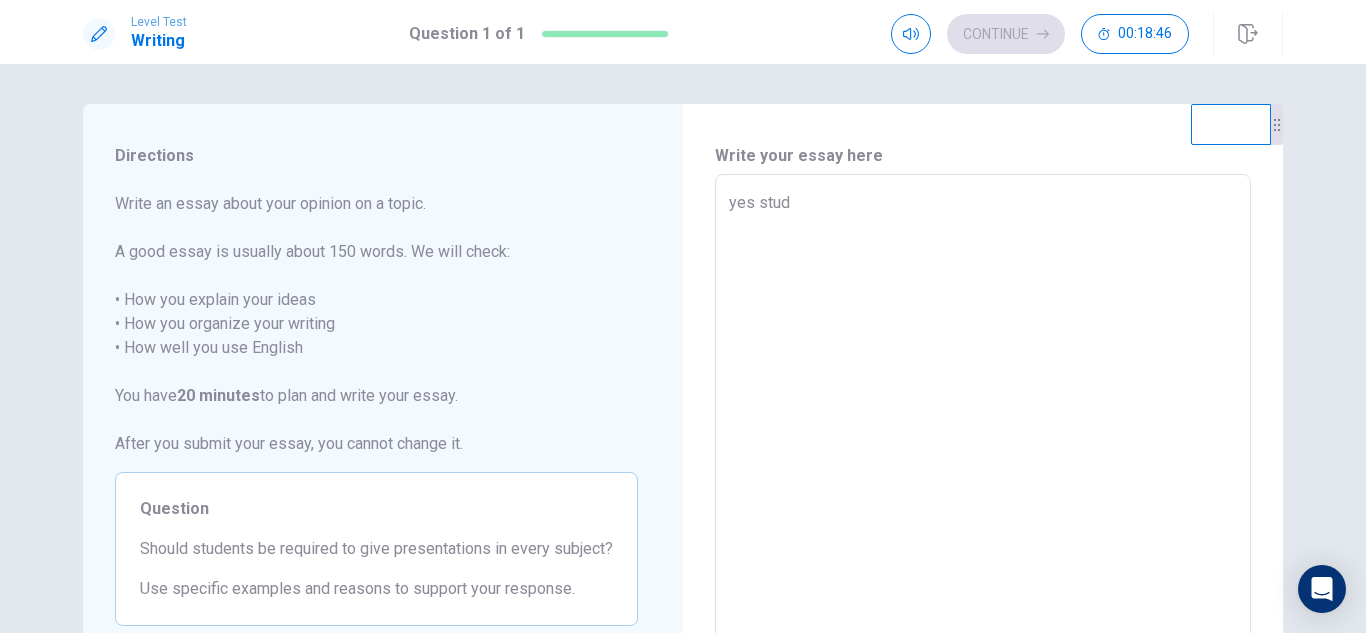type on "x" 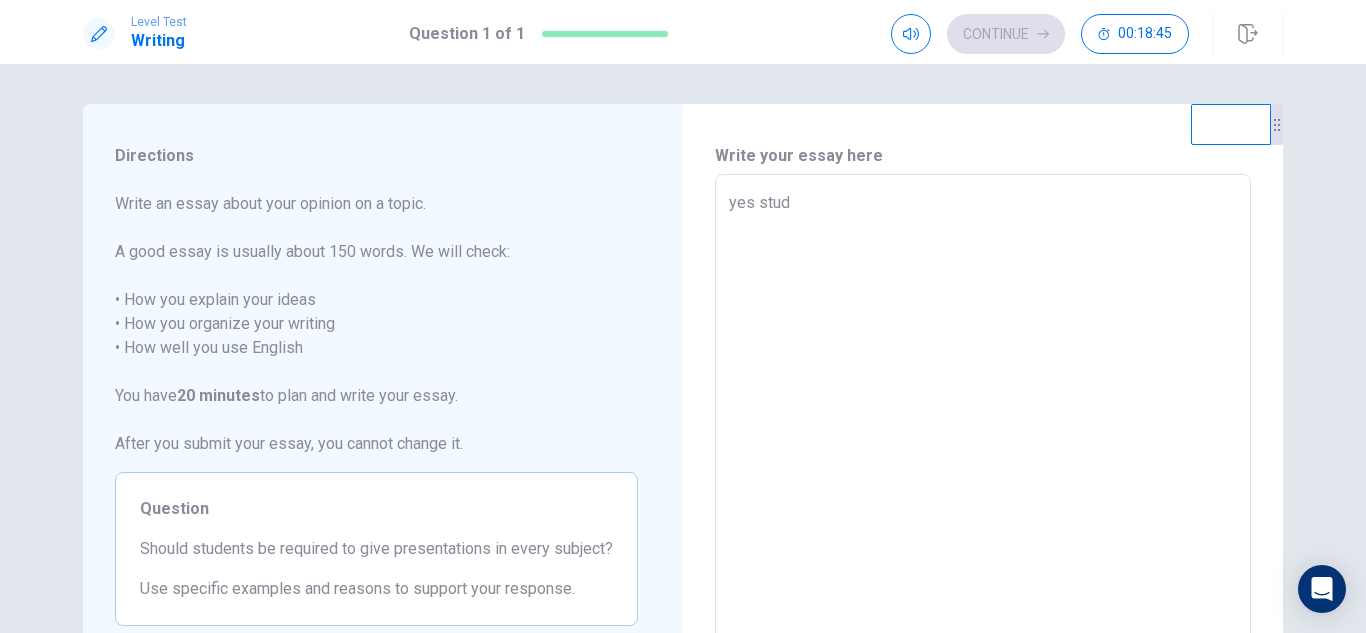 type on "yes stude" 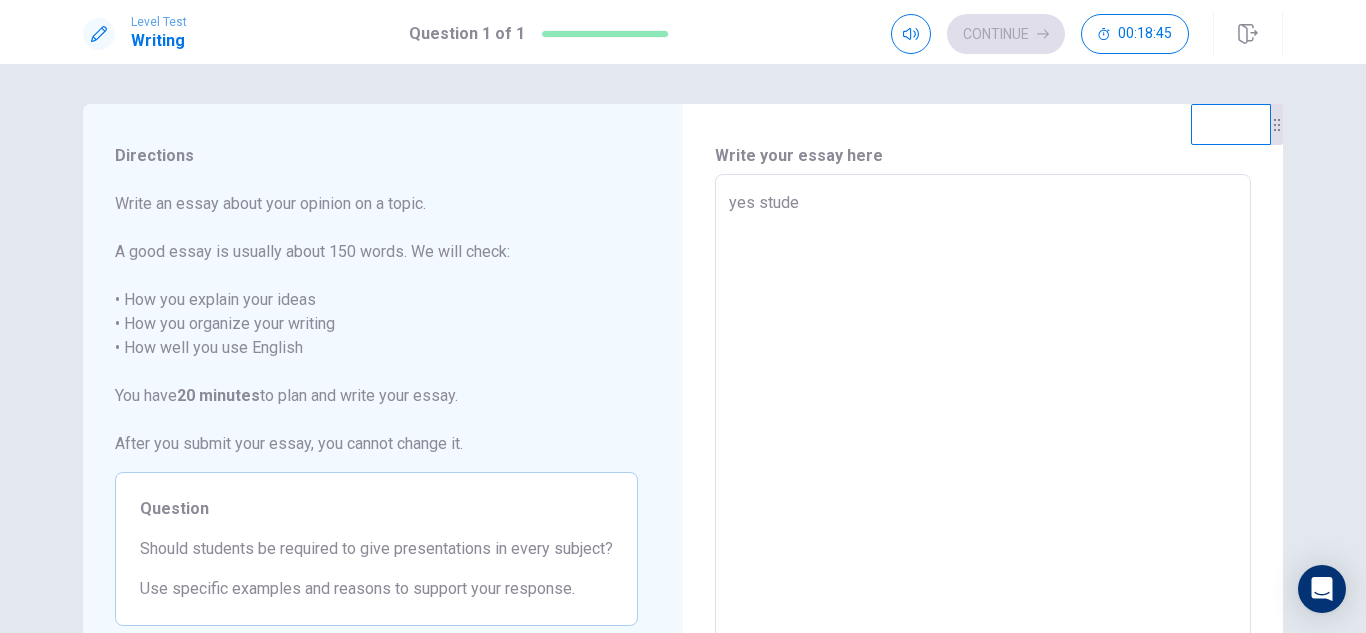 type on "x" 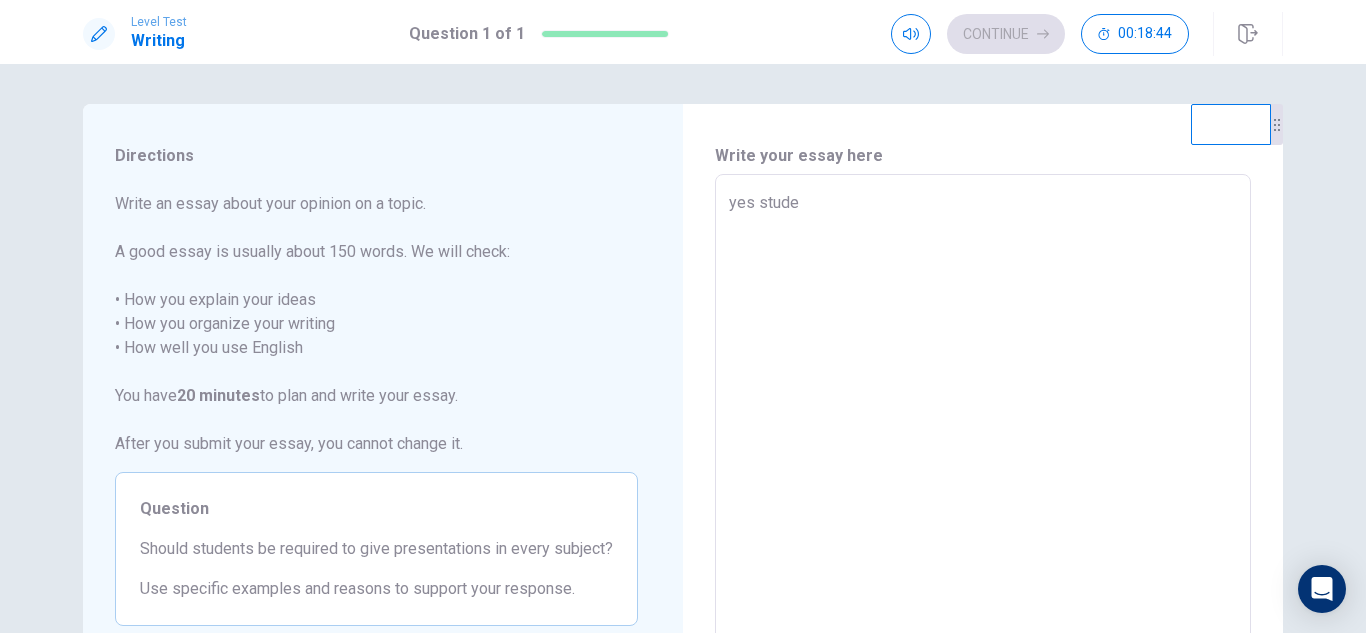 type on "yes studen" 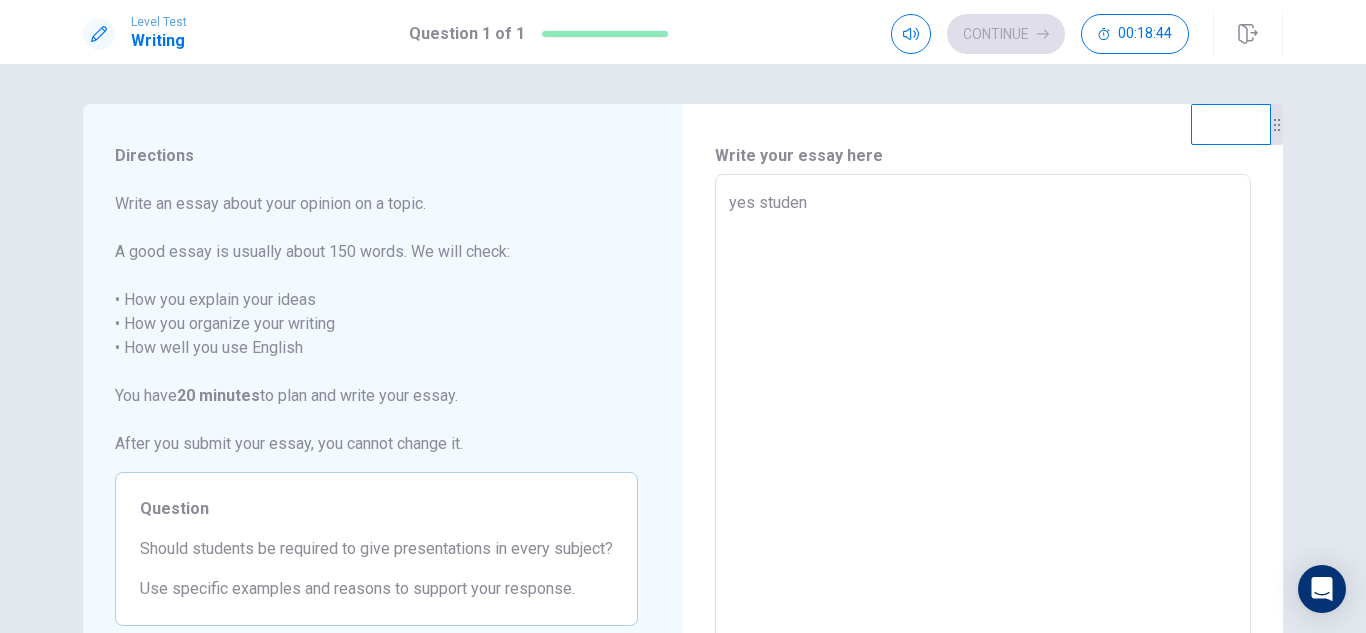 type on "x" 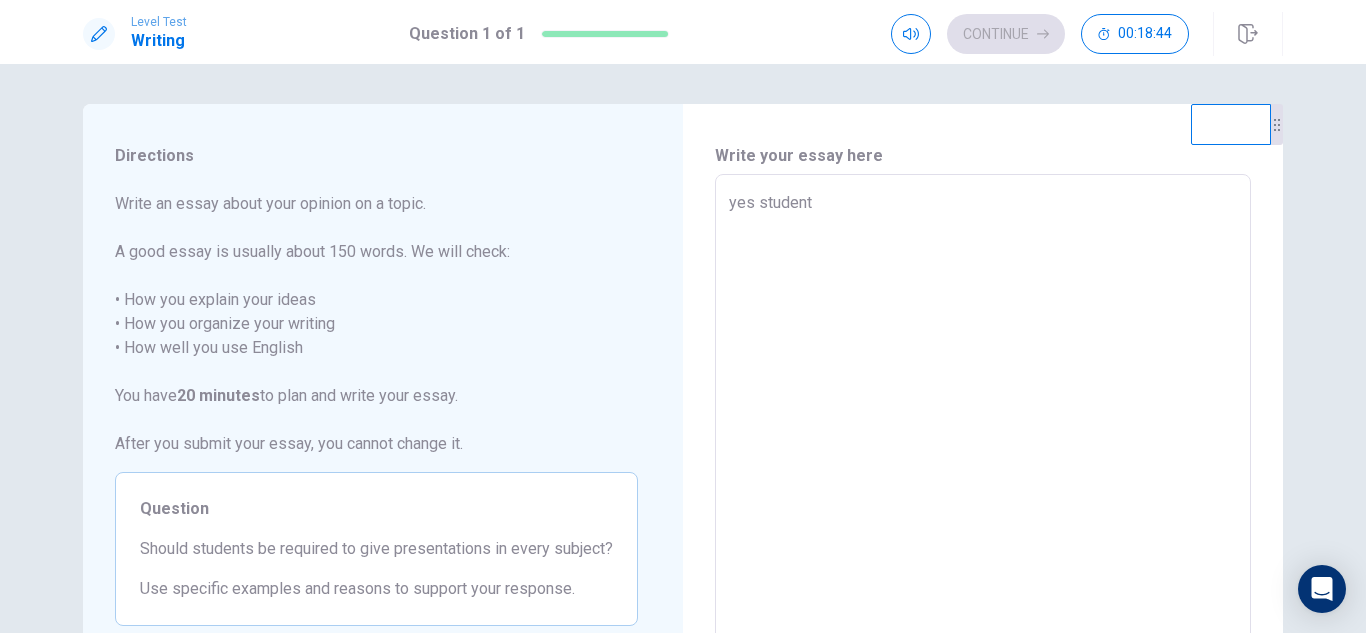 type on "x" 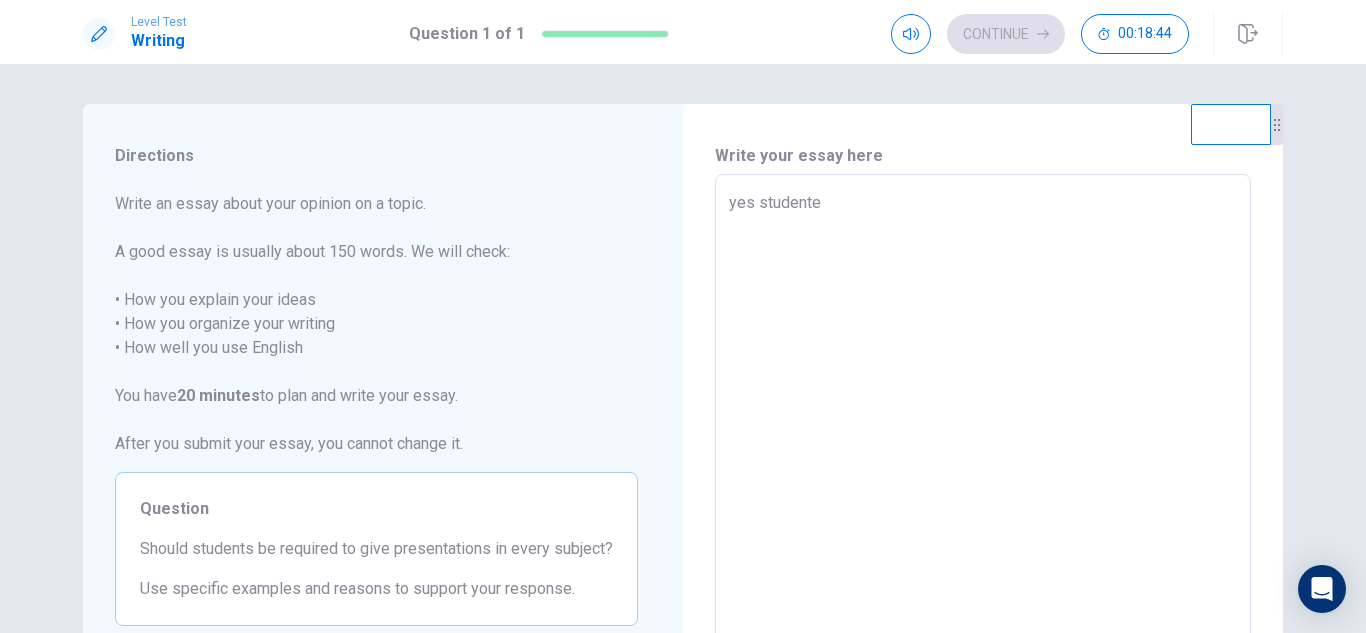 type on "x" 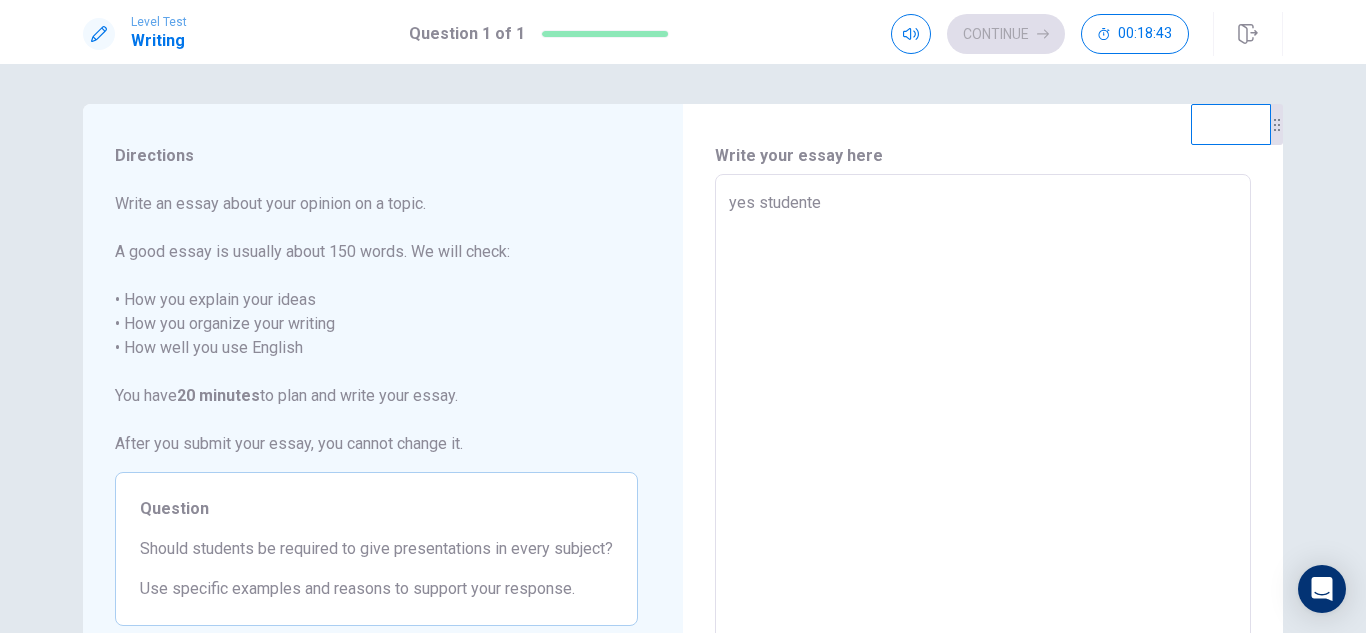 type on "yes student" 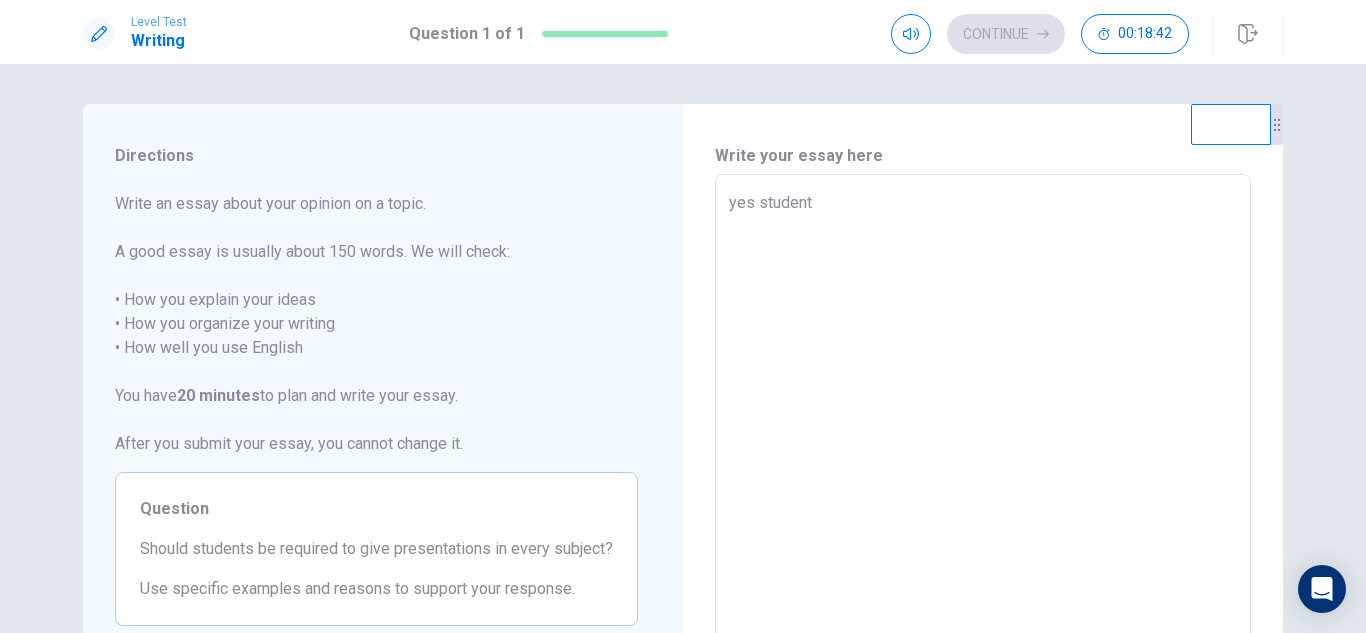 type on "x" 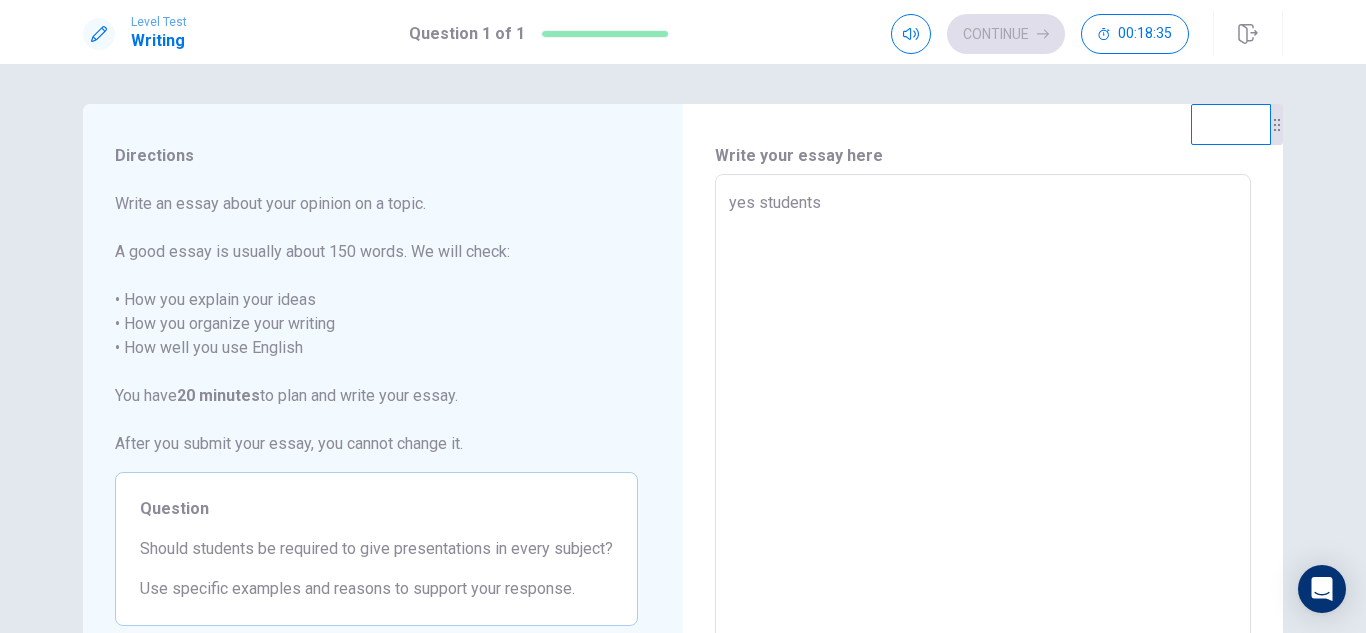 type on "x" 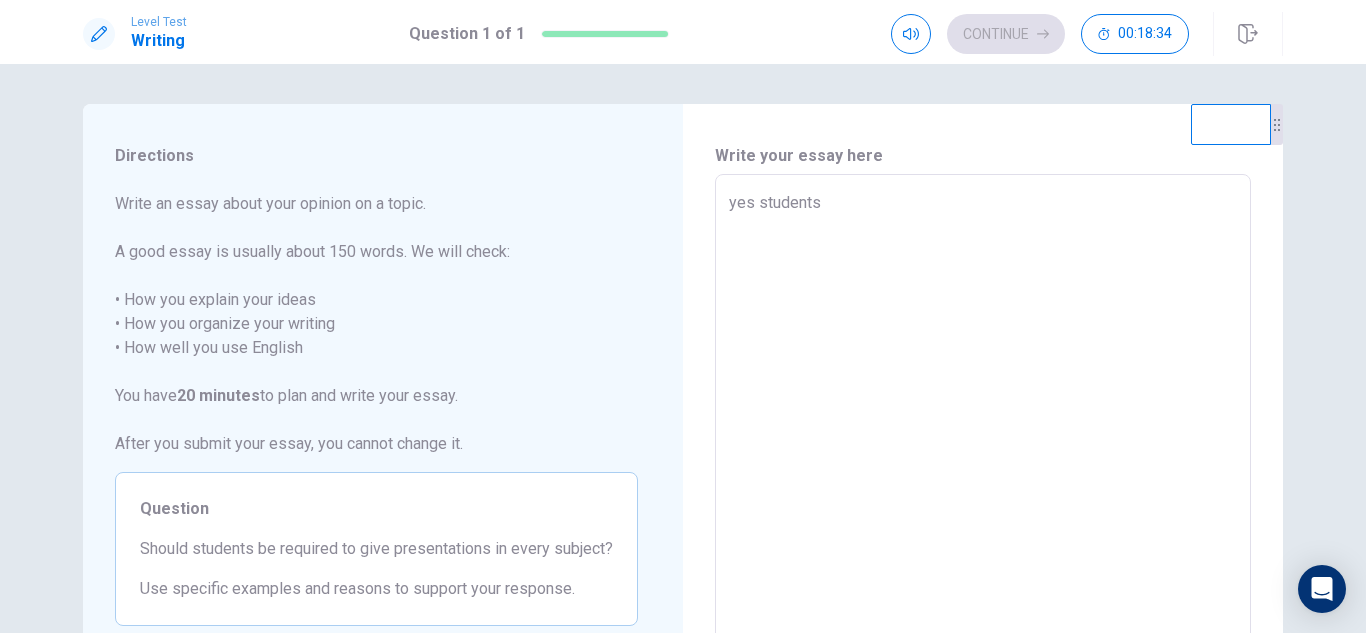 type on "yes students" 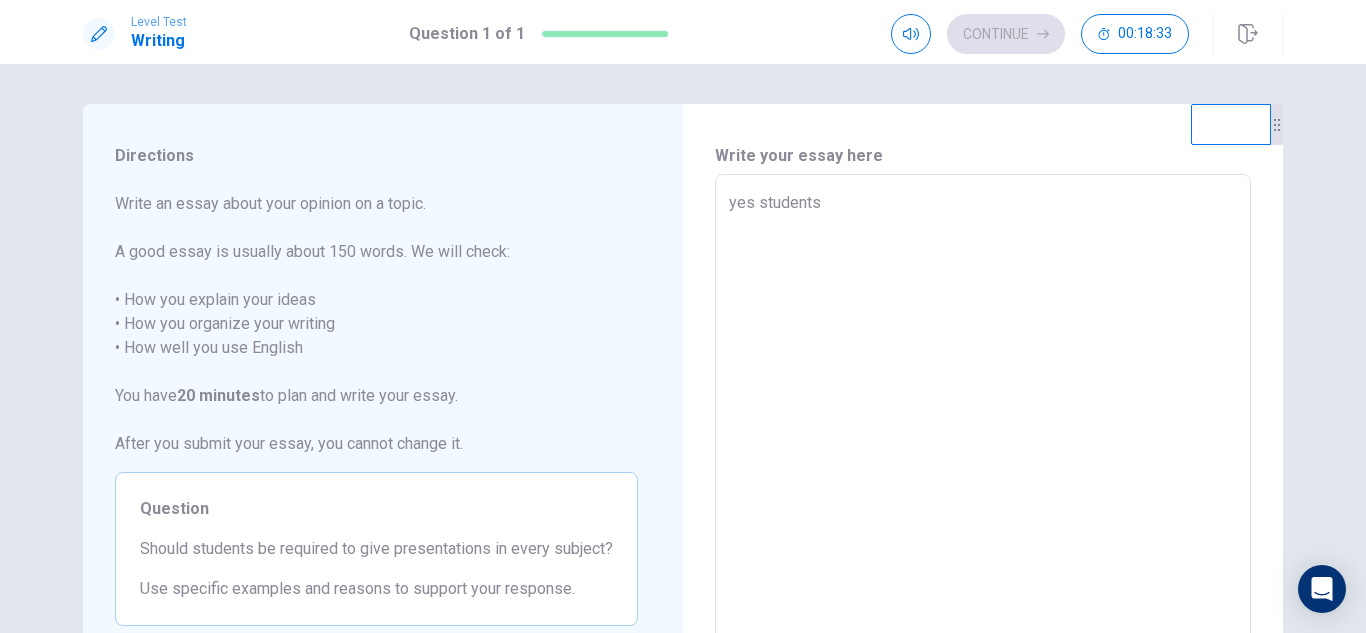 type on "yes students s" 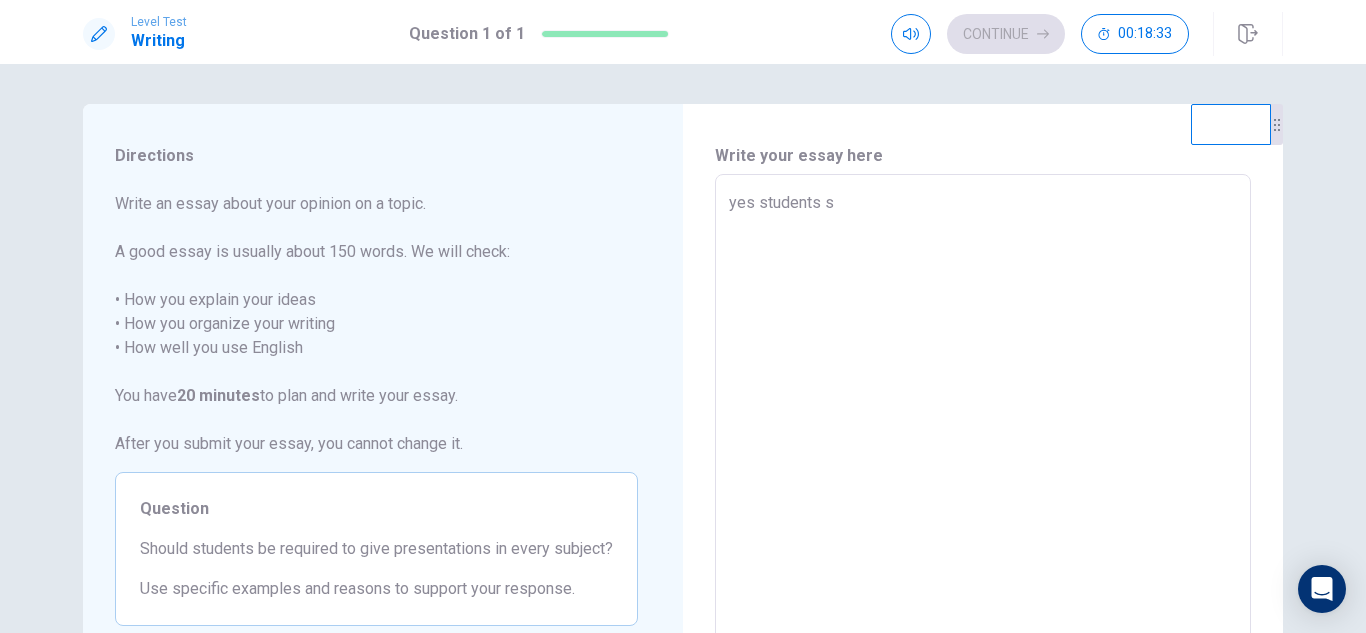type on "x" 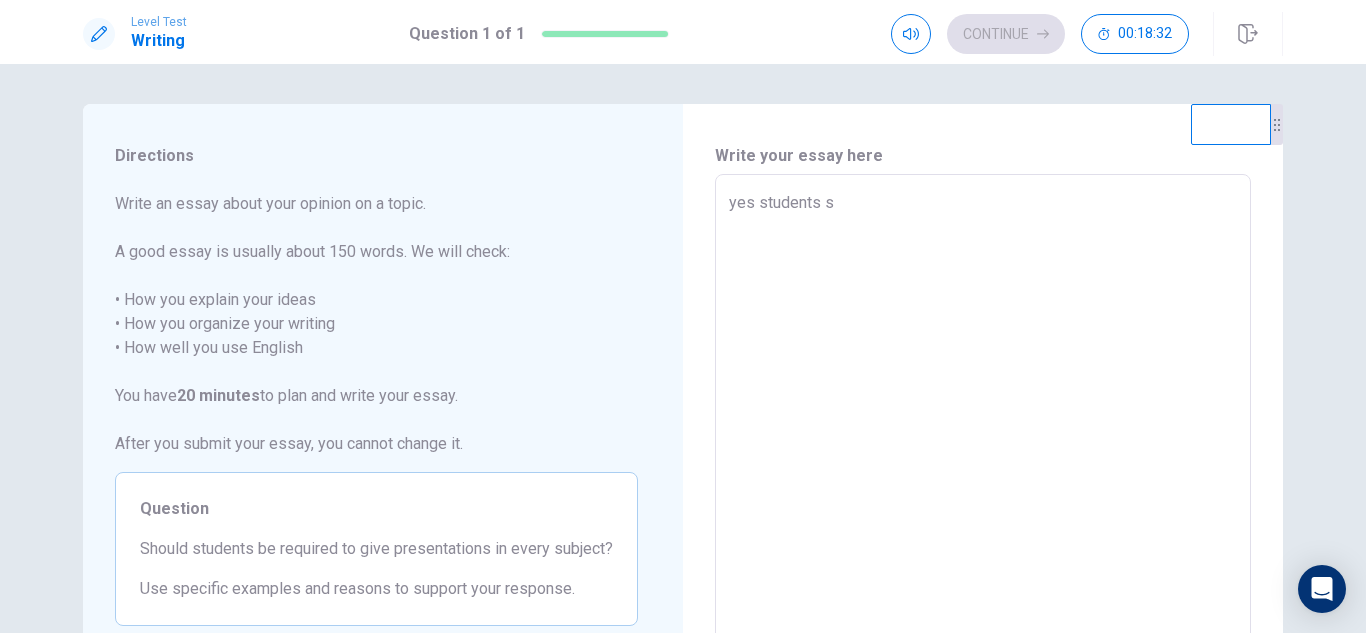 type on "yes students sh" 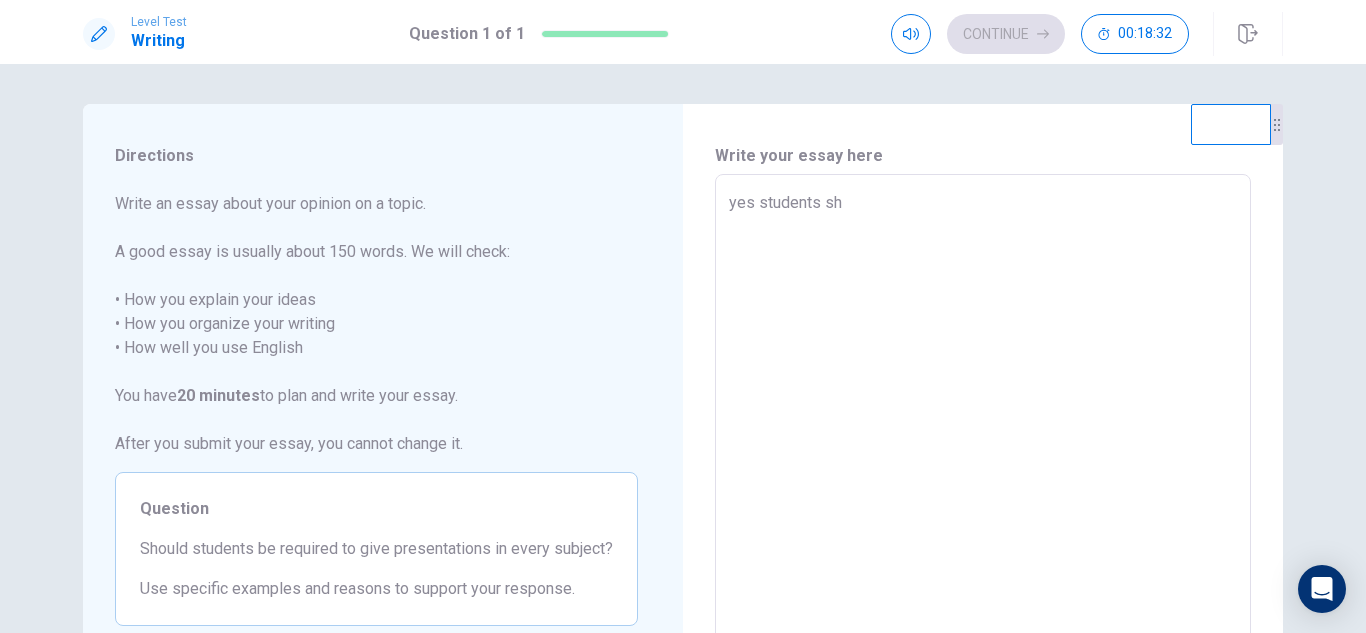 type on "x" 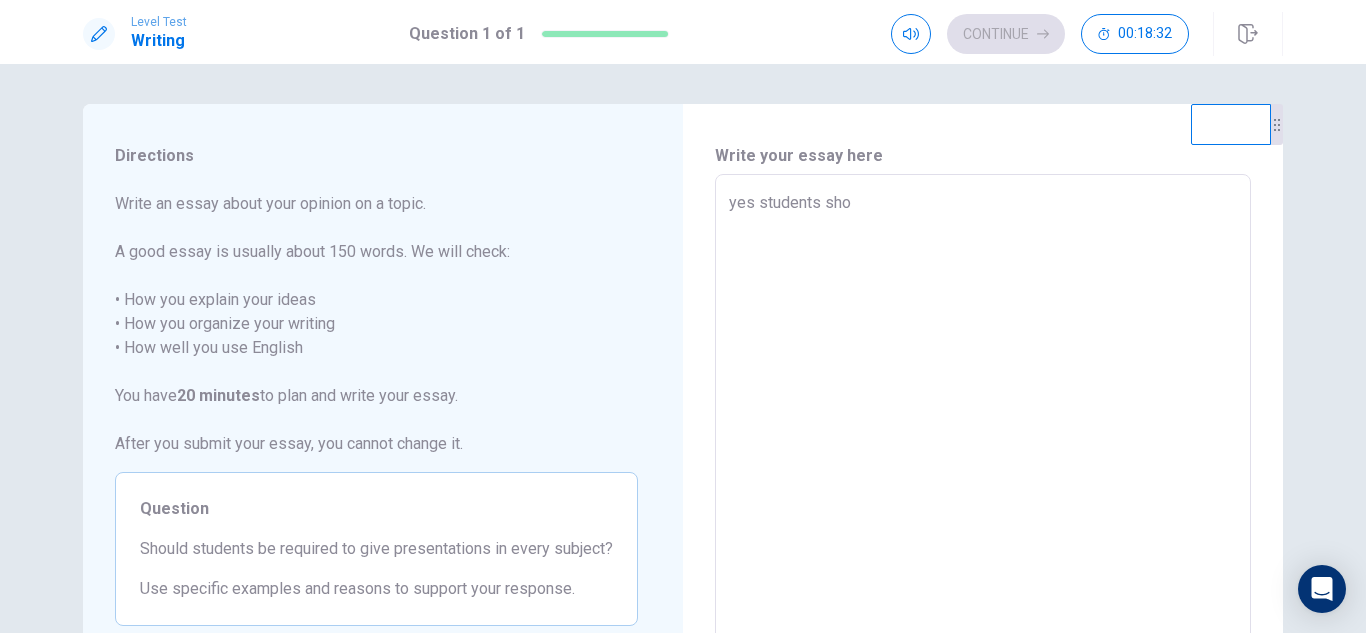 type on "x" 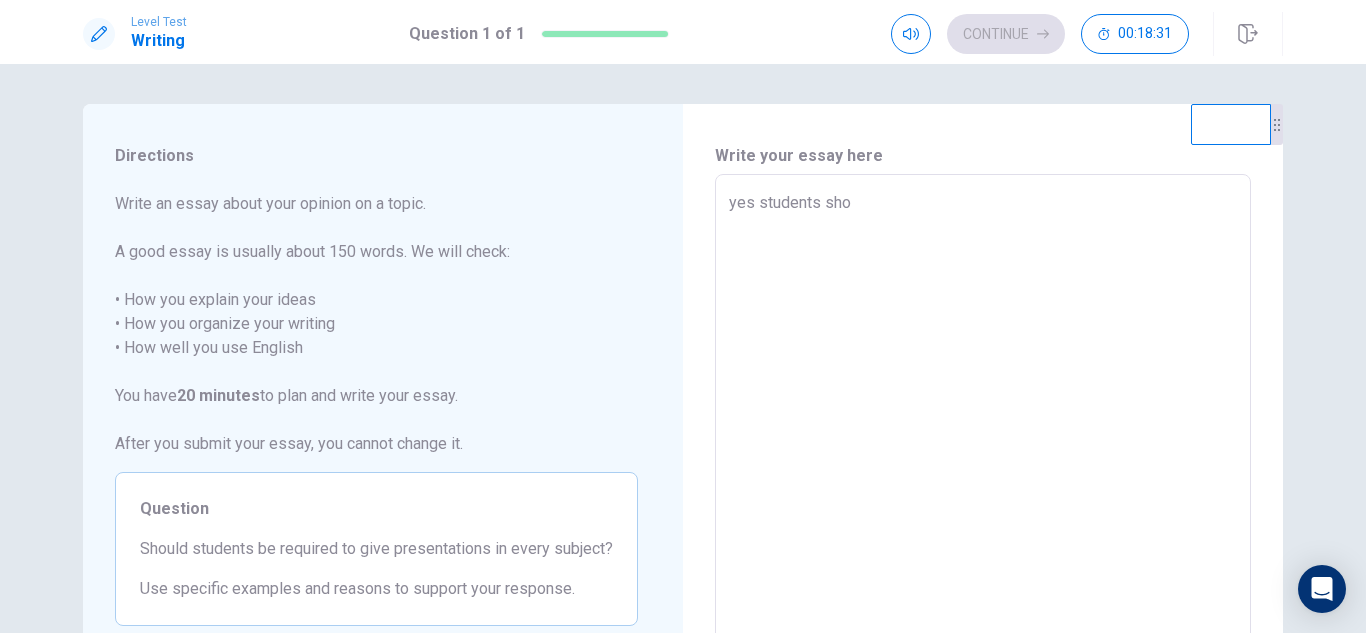 type on "yes students shou" 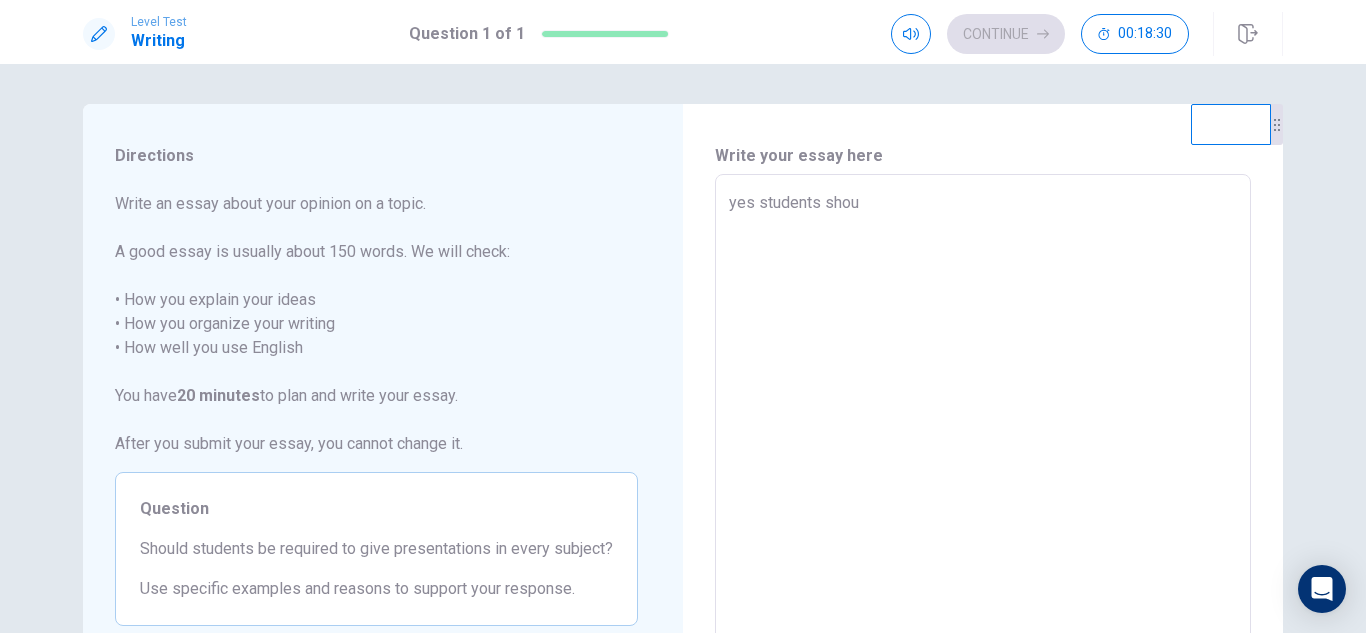 type on "x" 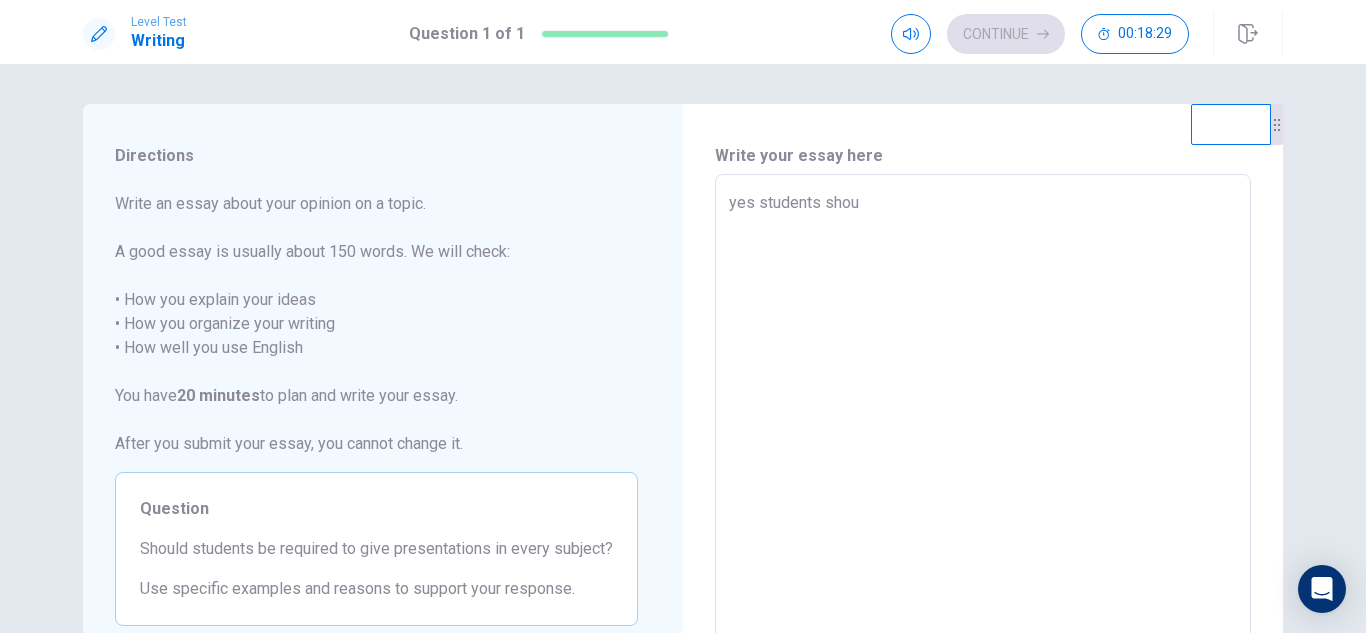 type on "yes students shoul" 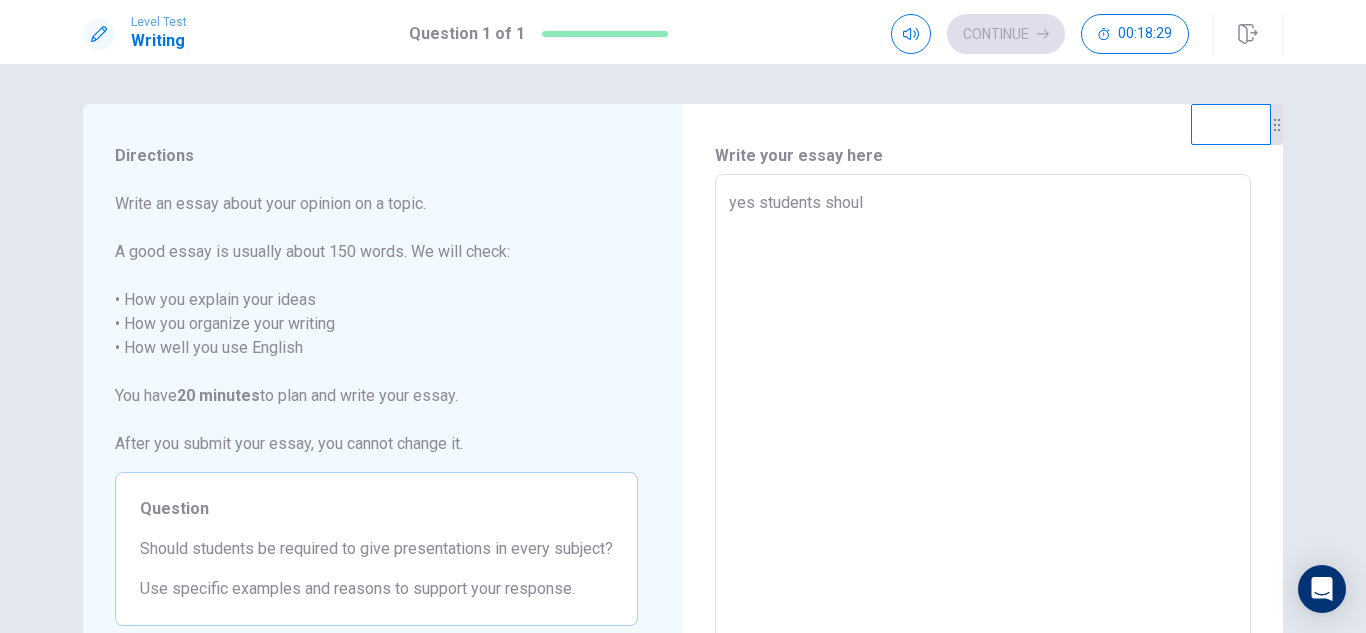 type on "x" 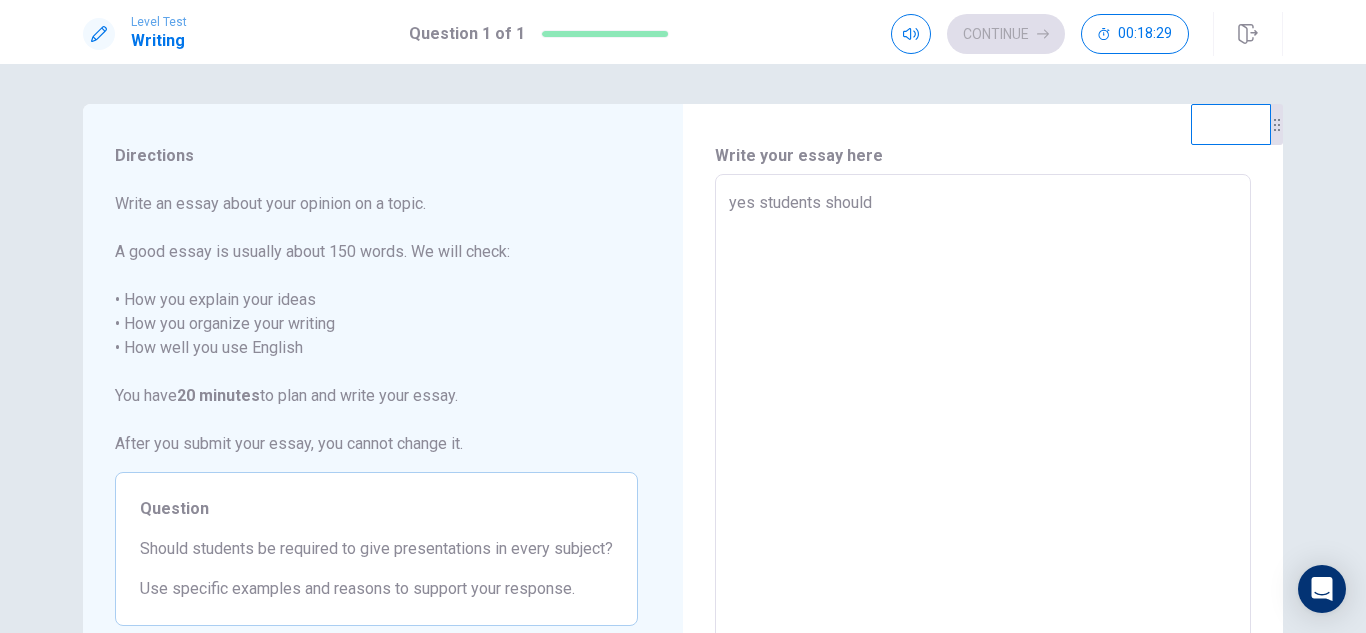 type on "x" 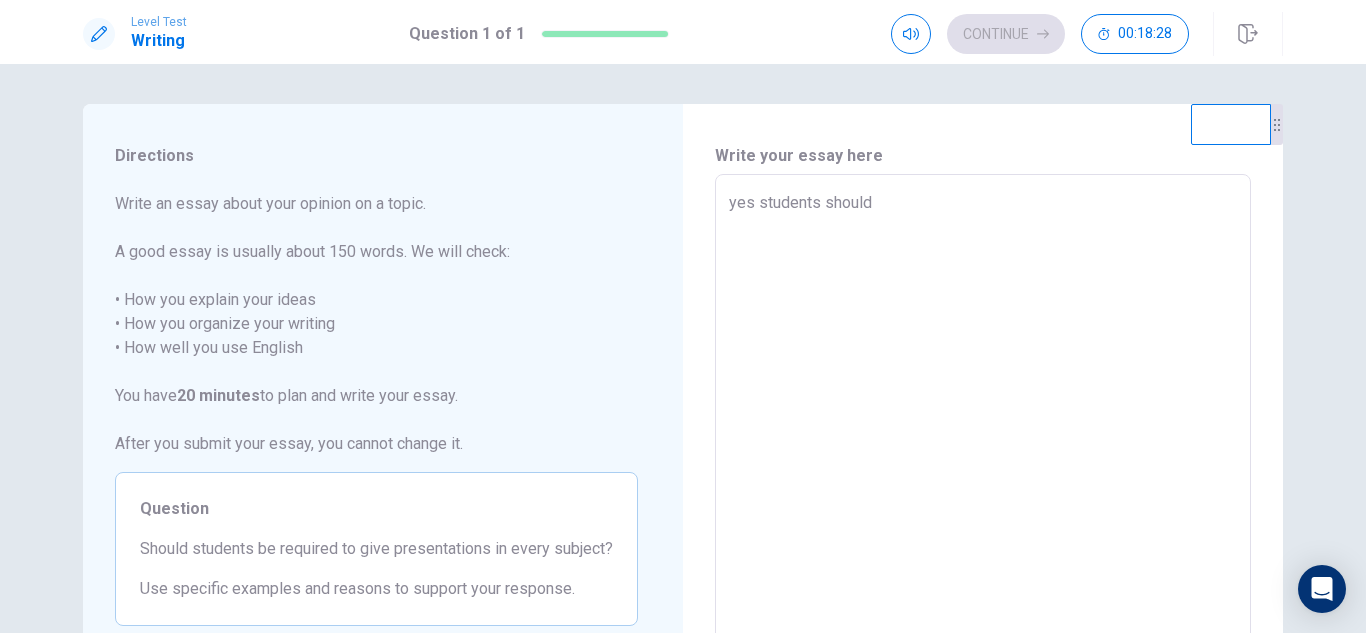 type on "yes students should" 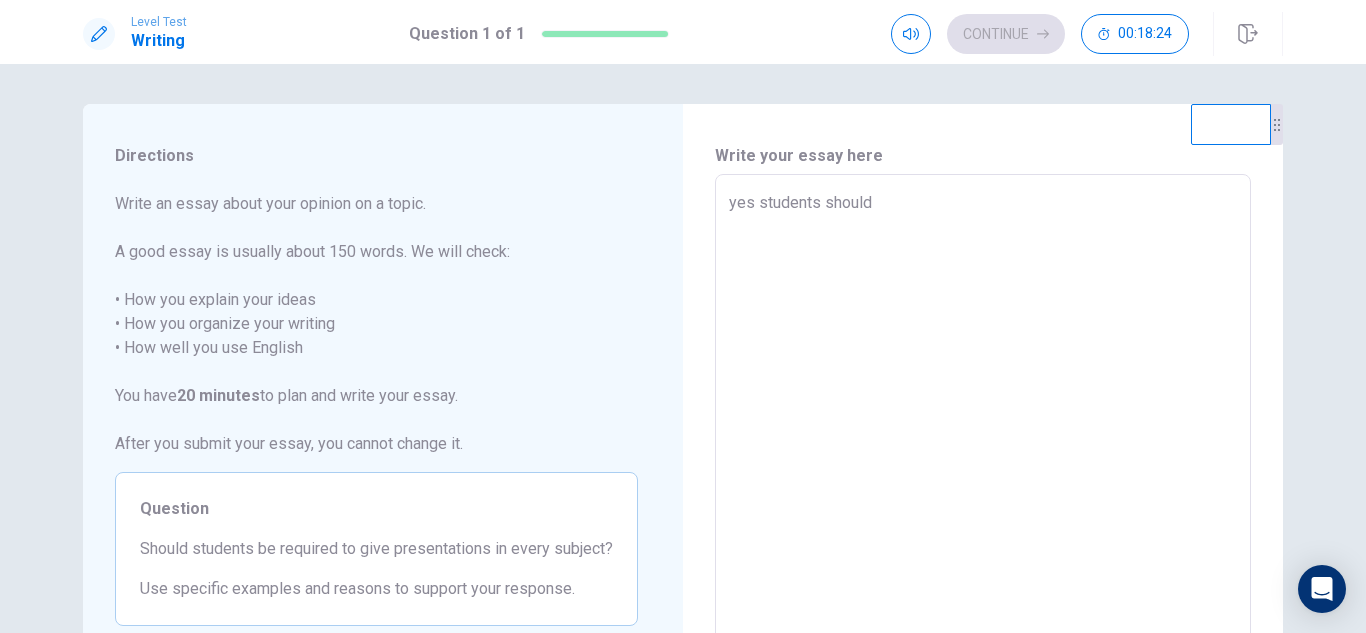 type on "x" 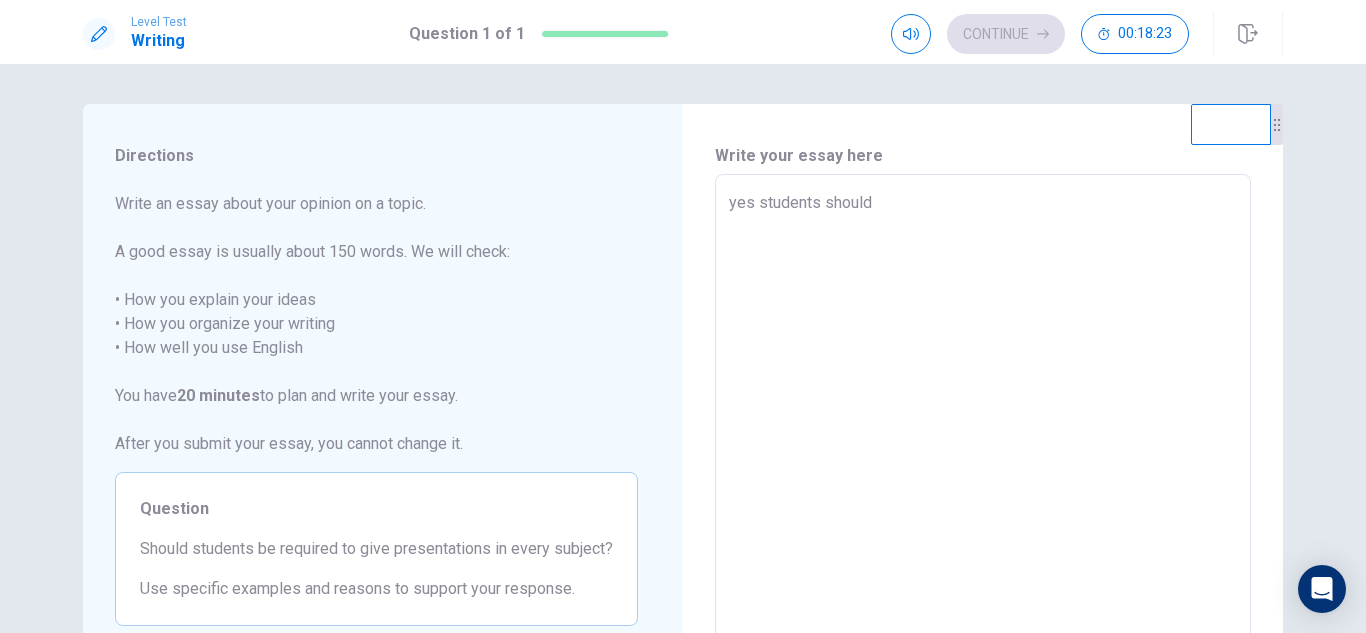 type on "yes students should b" 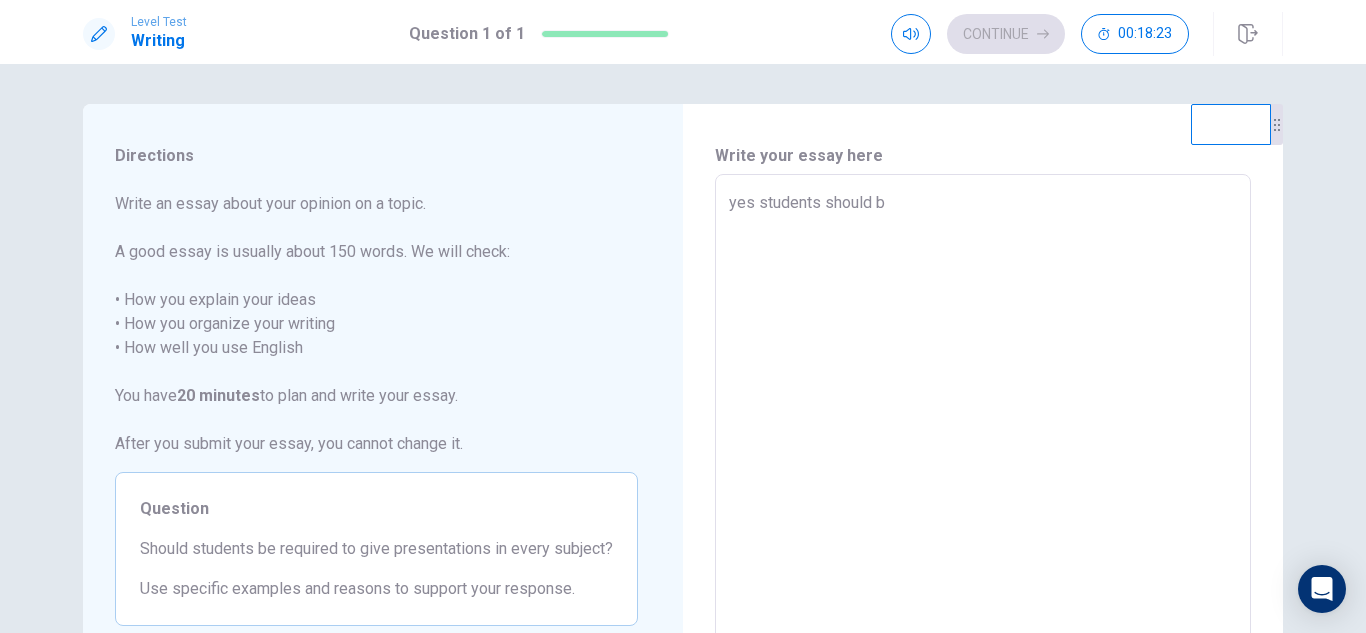 type on "x" 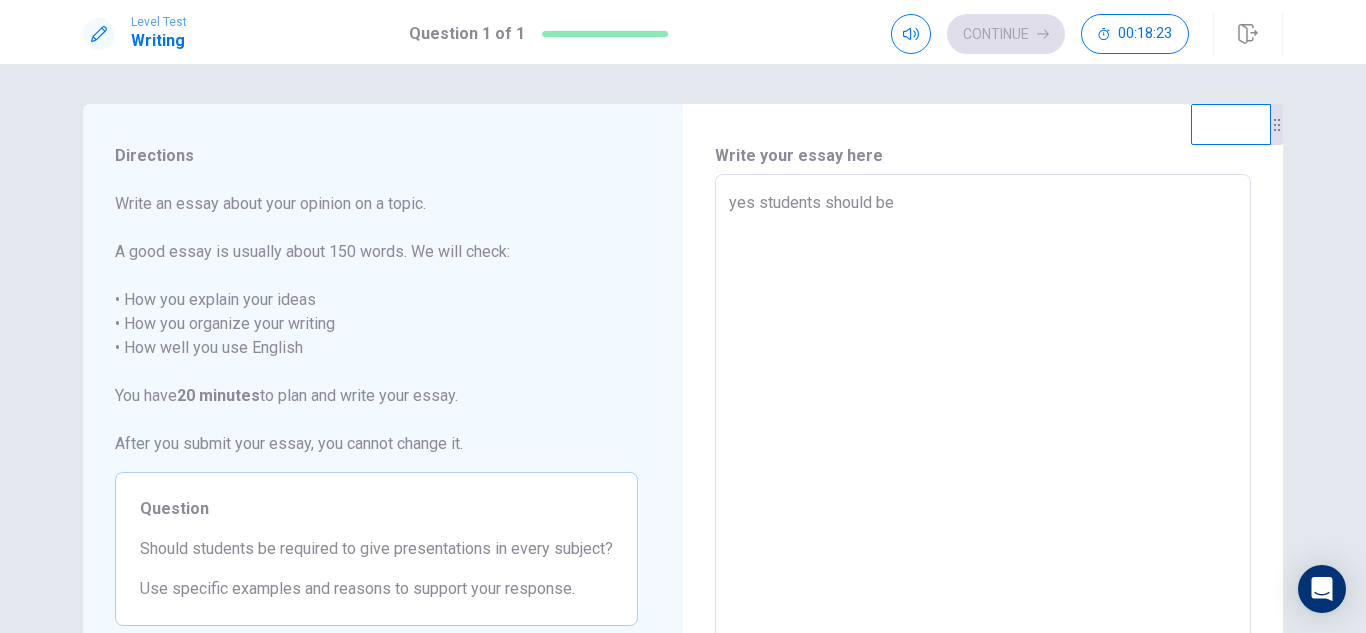 type on "x" 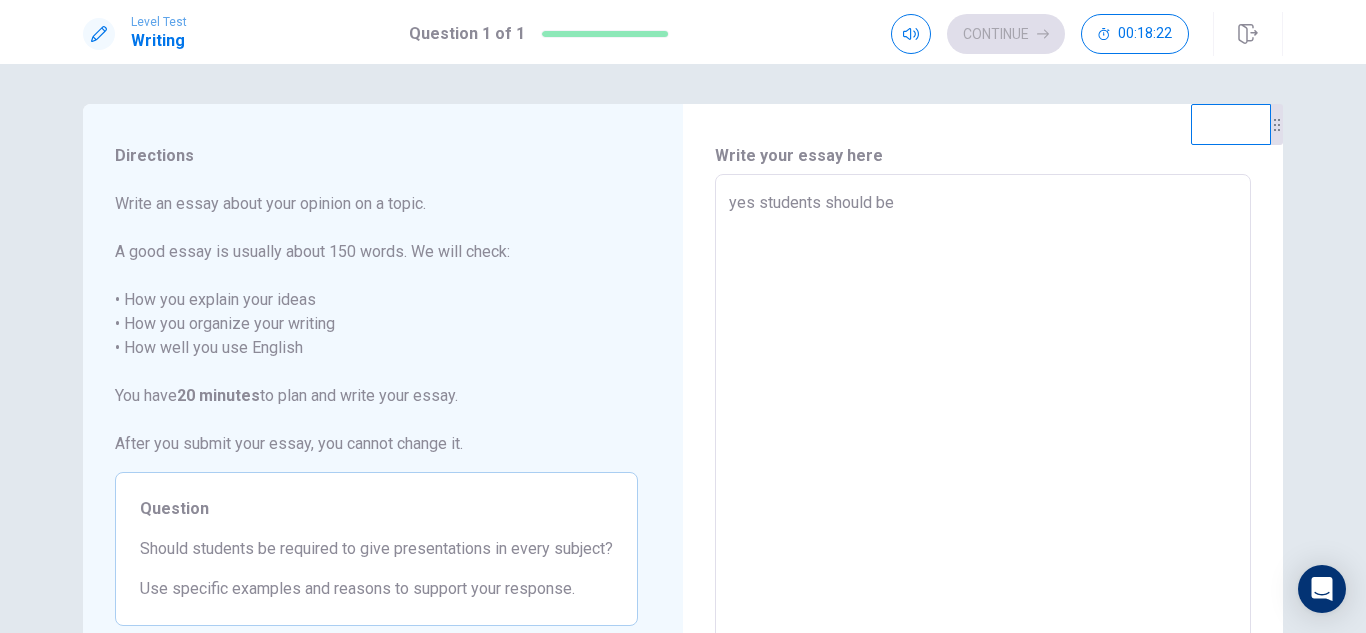 type on "yes students should be r" 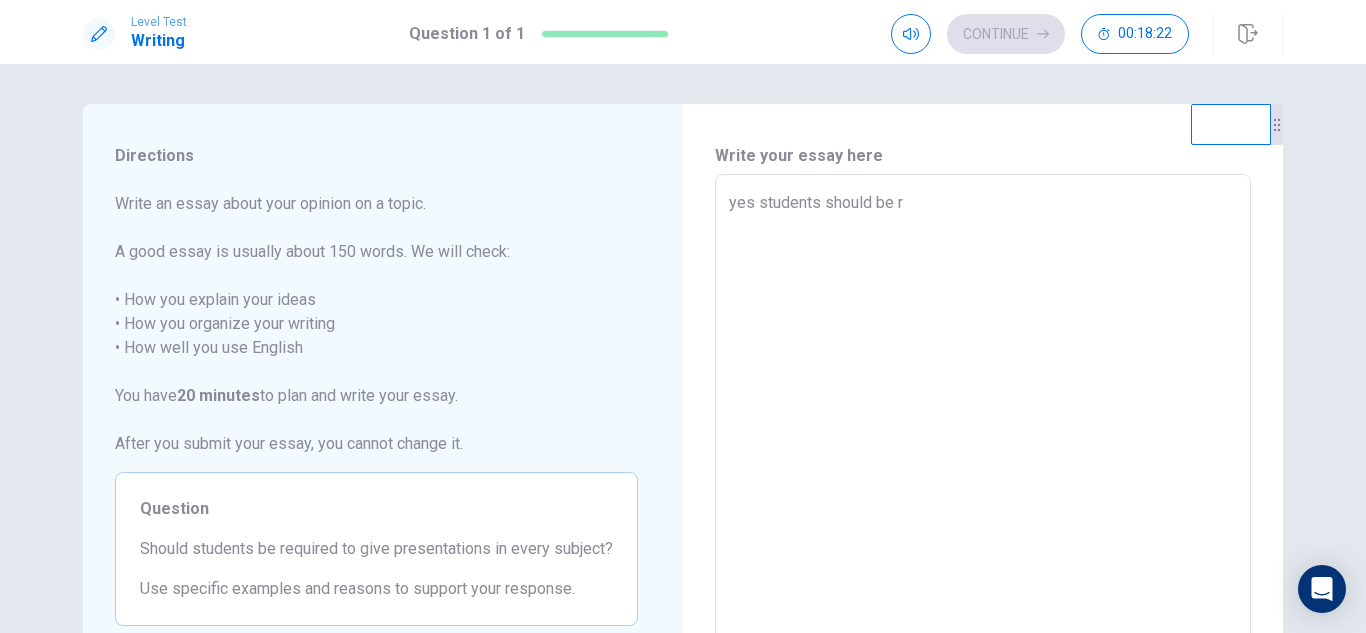 type on "x" 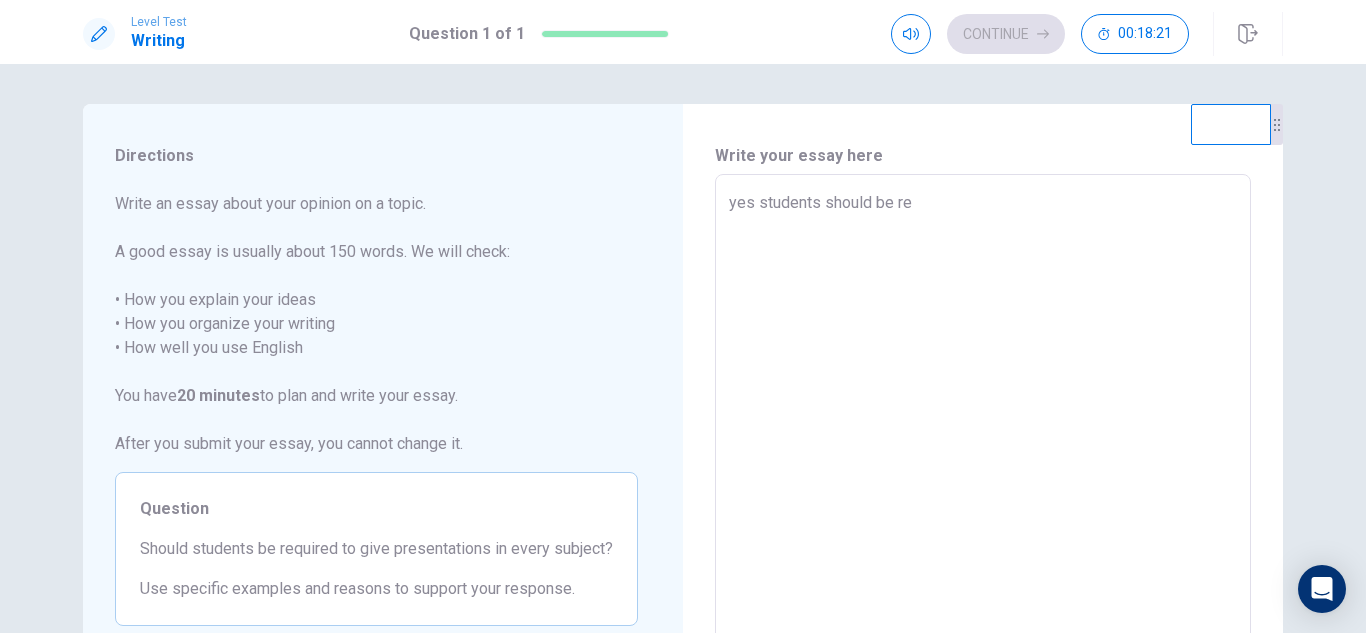 type on "x" 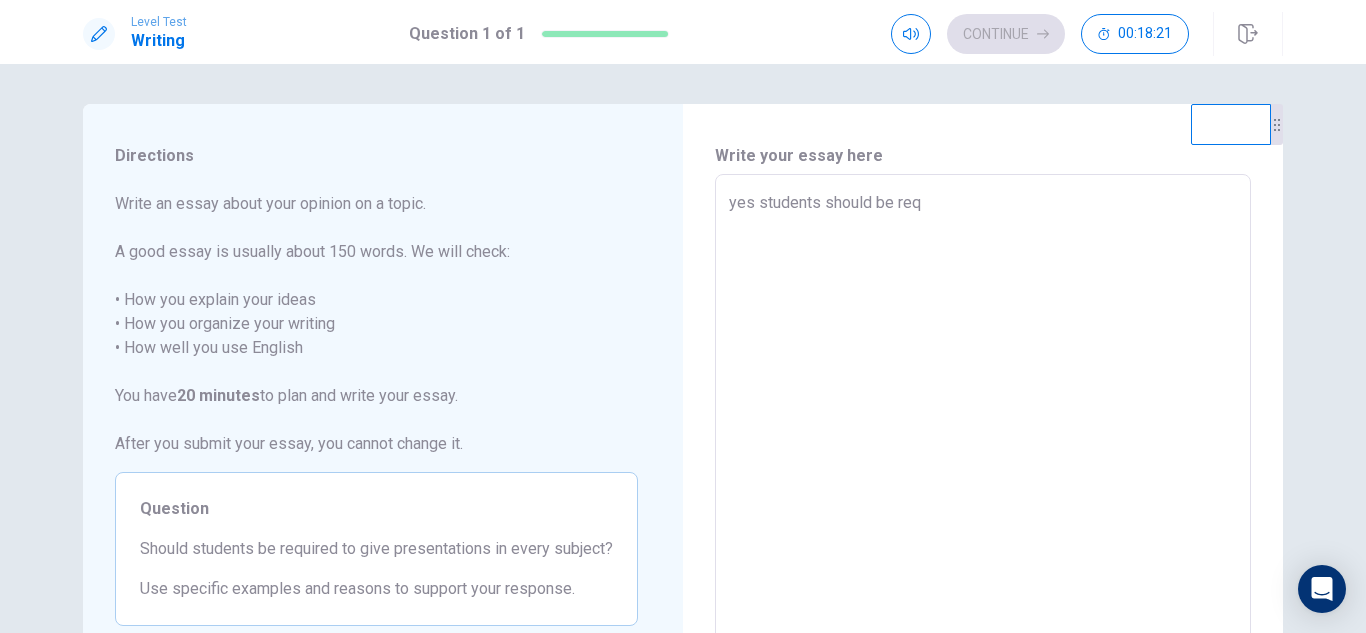type on "x" 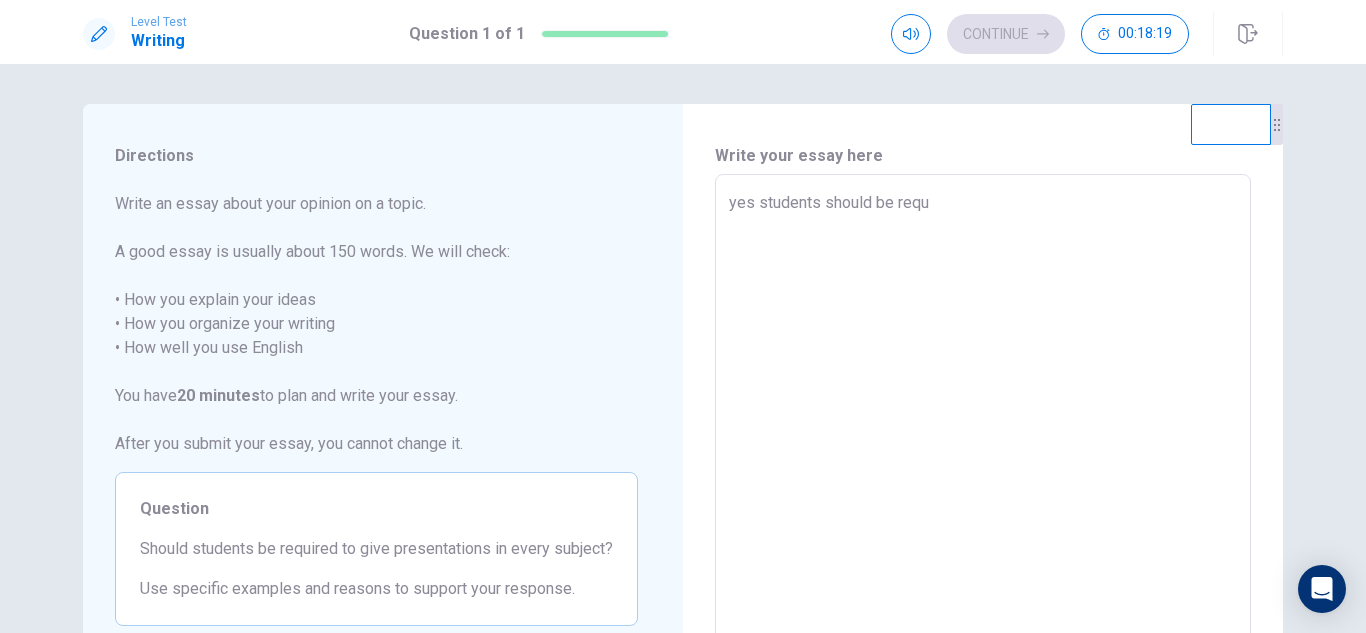 type on "x" 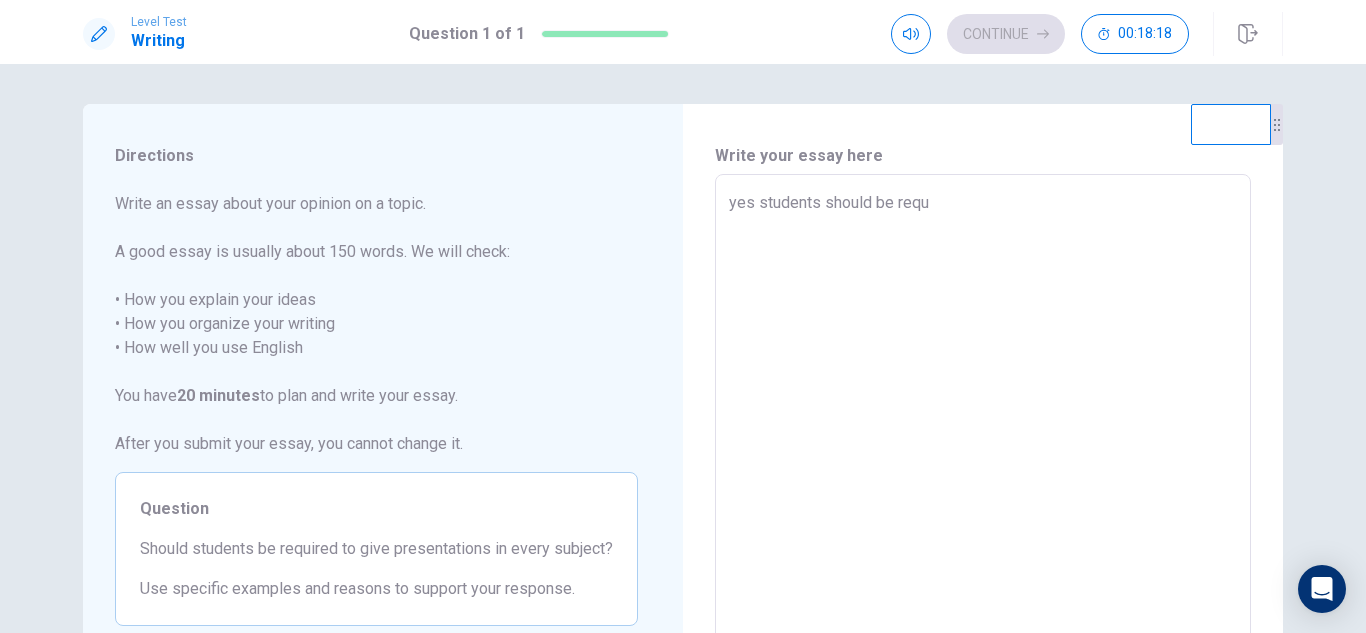 type on "yes students should be requi" 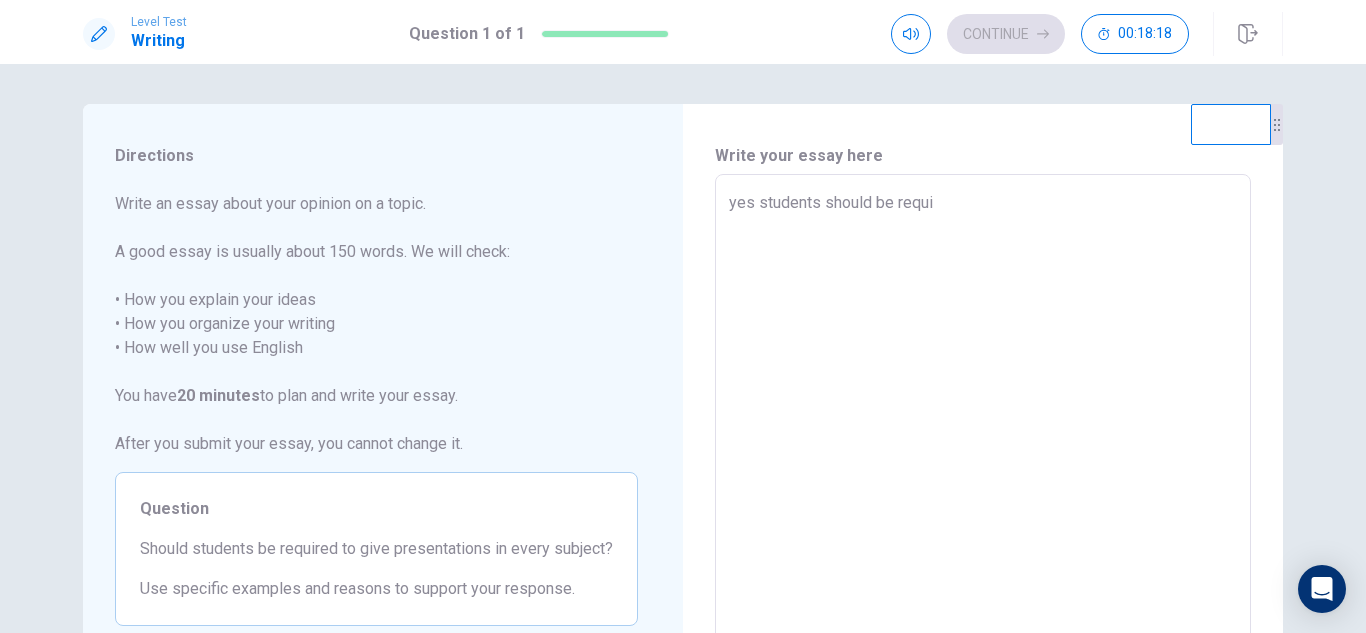 type on "x" 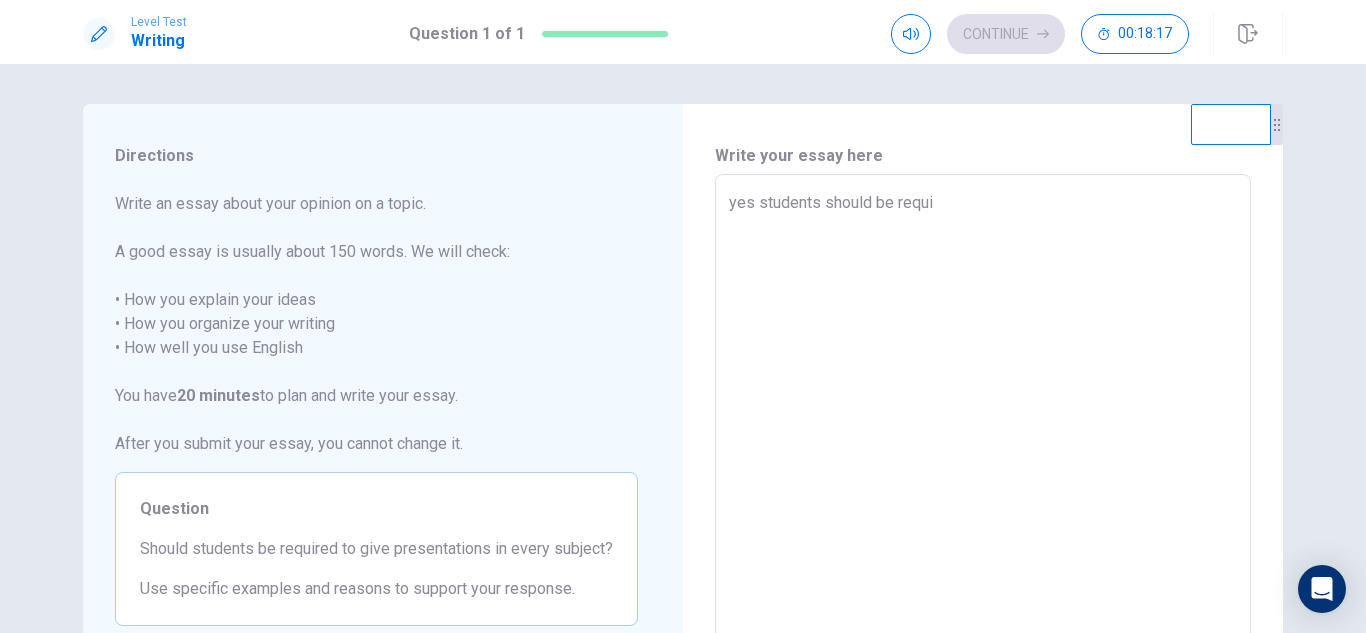type on "yes students should be requir" 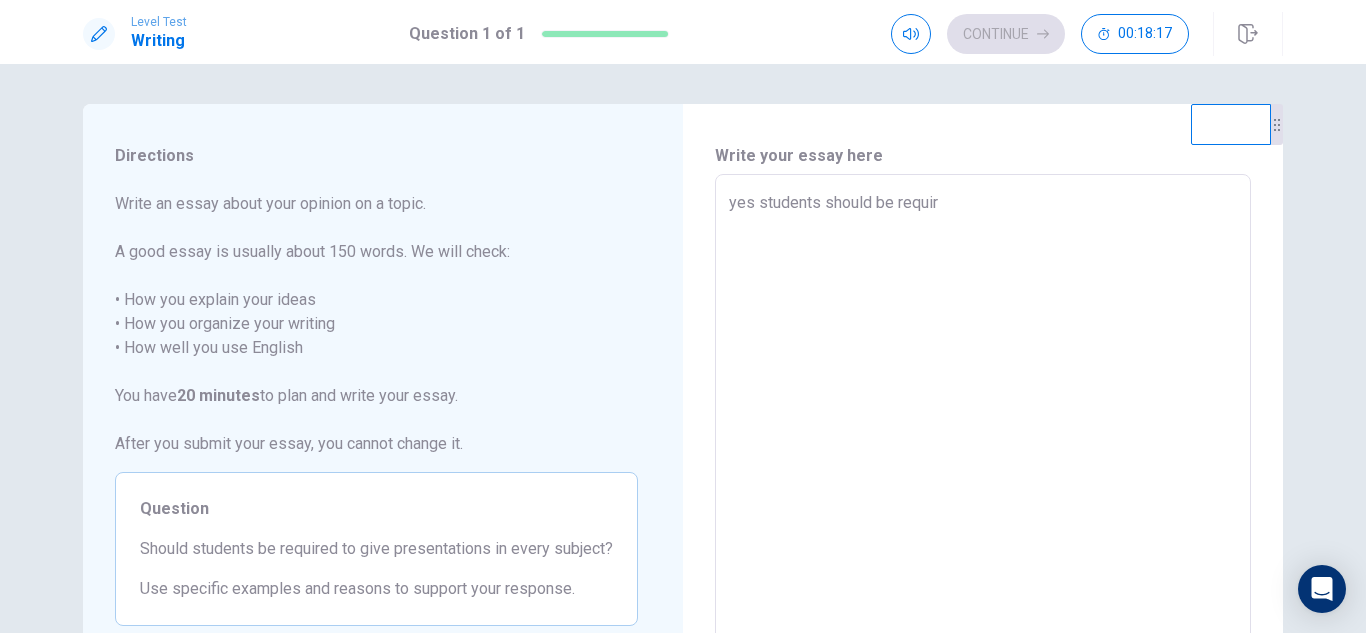 type on "x" 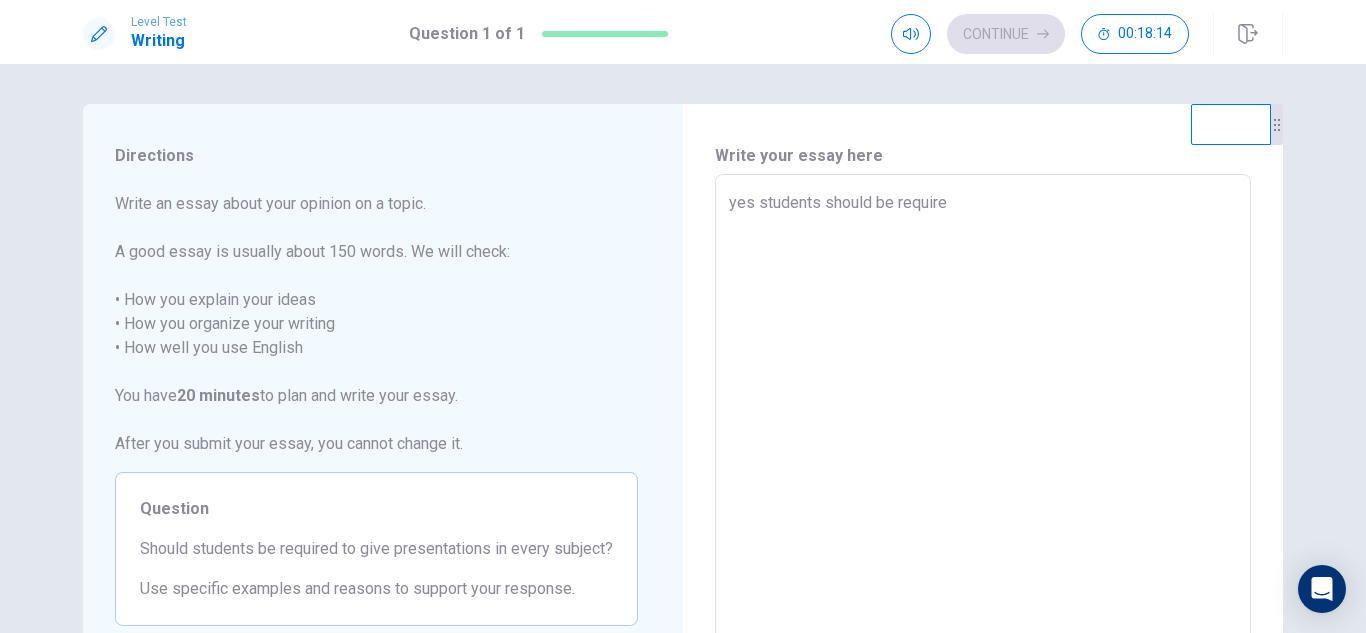 type on "x" 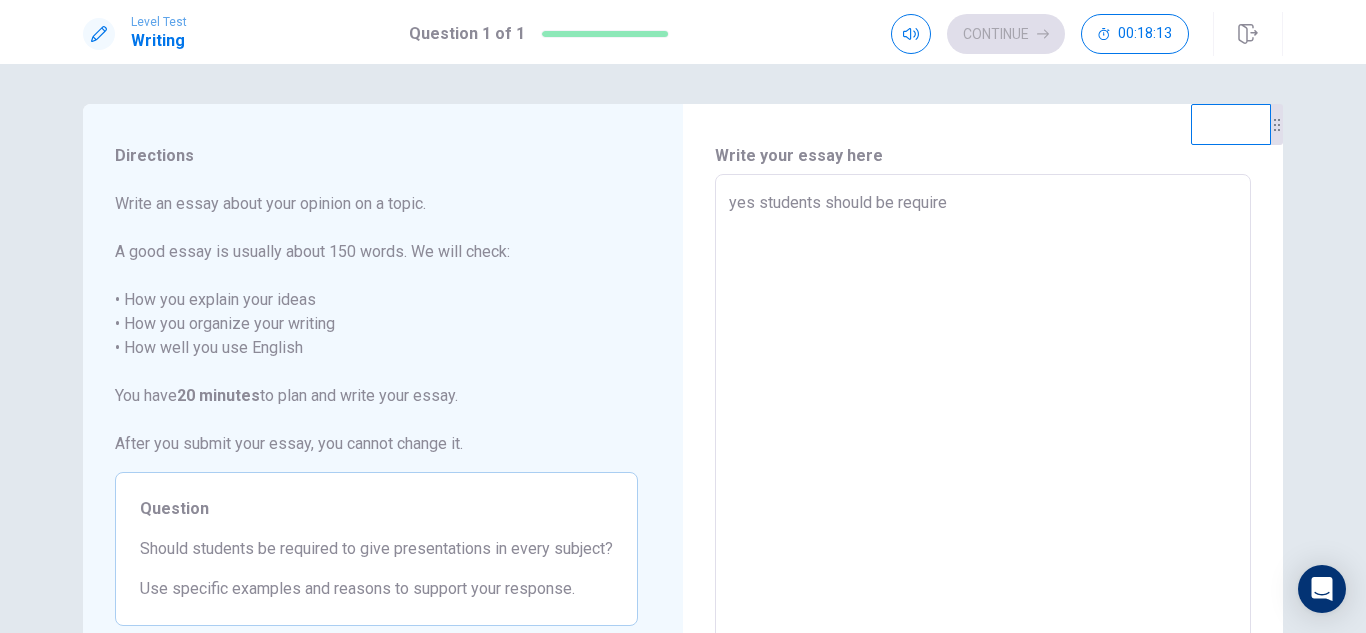 type on "yes students should be required" 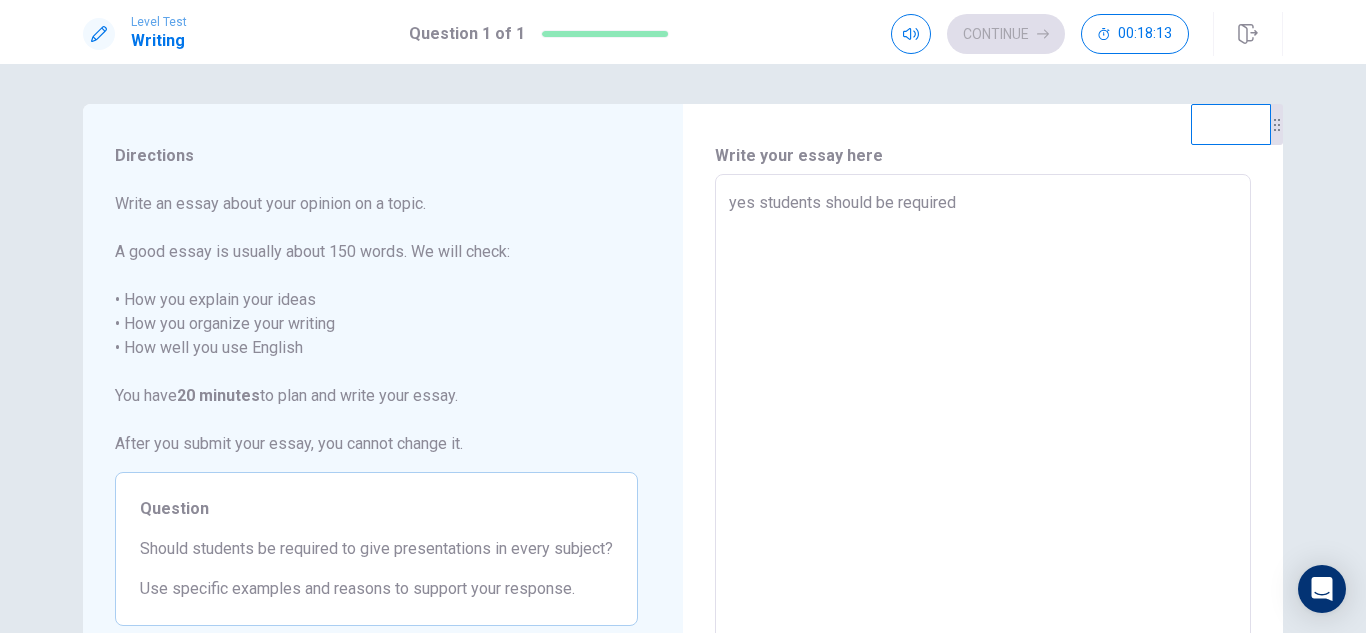 type on "x" 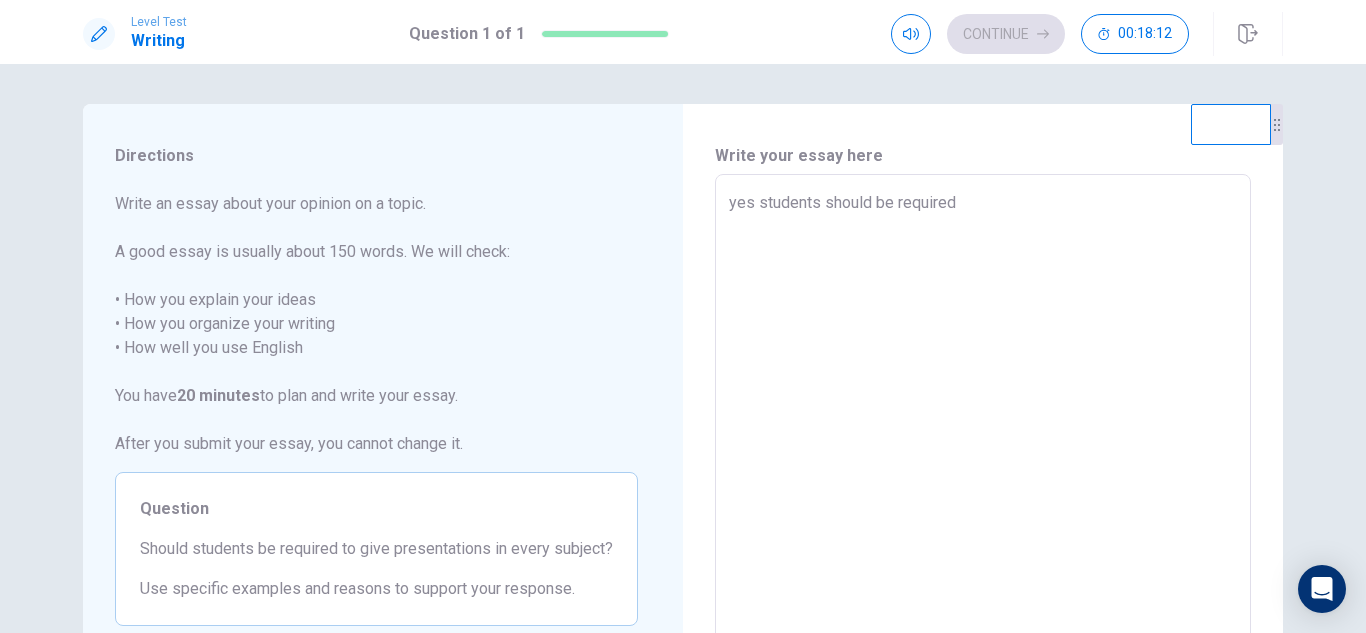 type on "x" 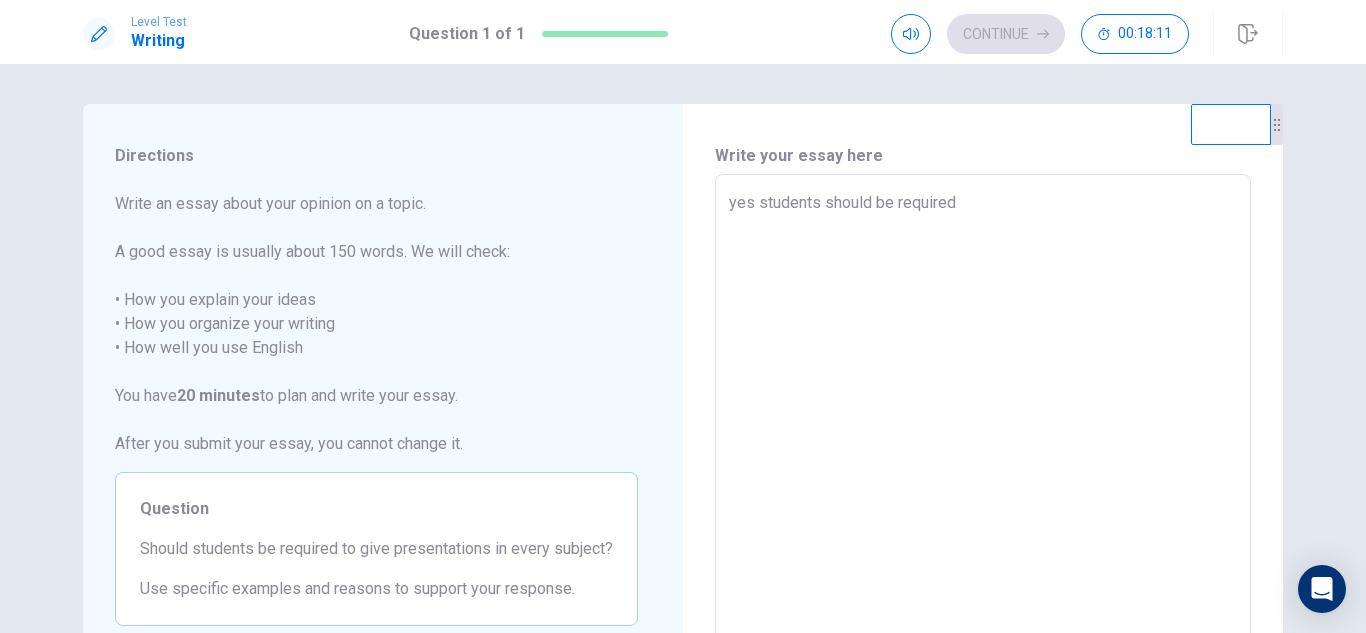 type on "yes students should be required t" 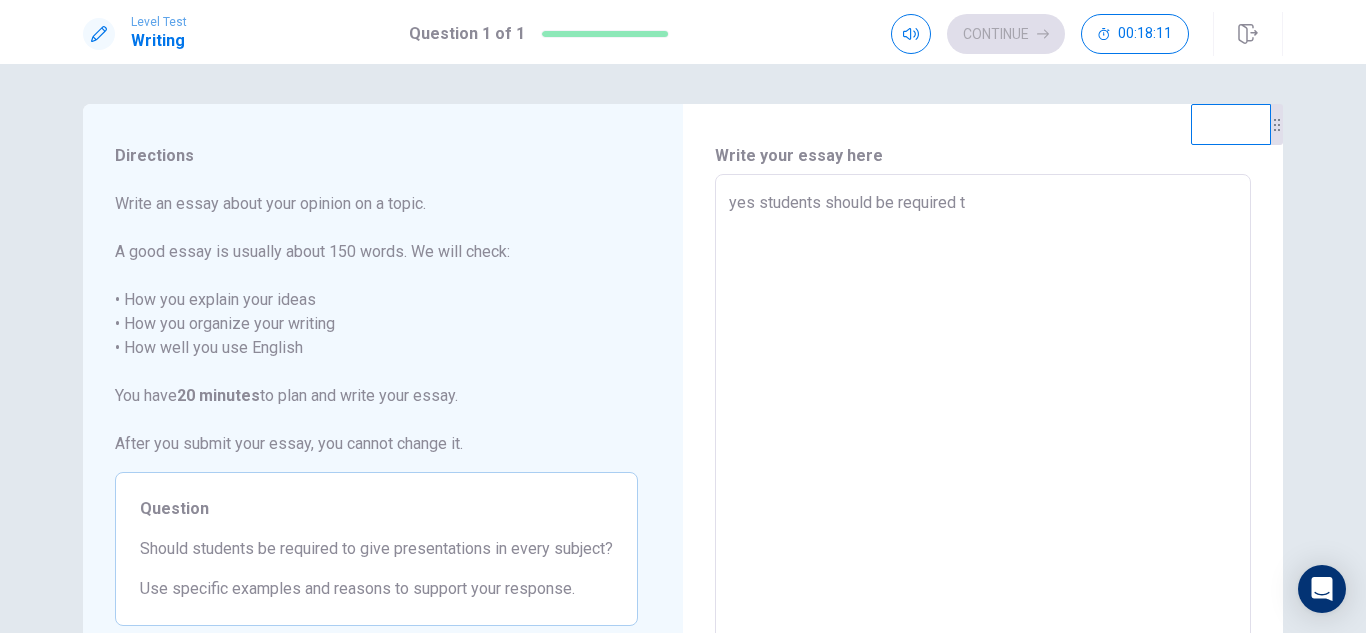 type on "x" 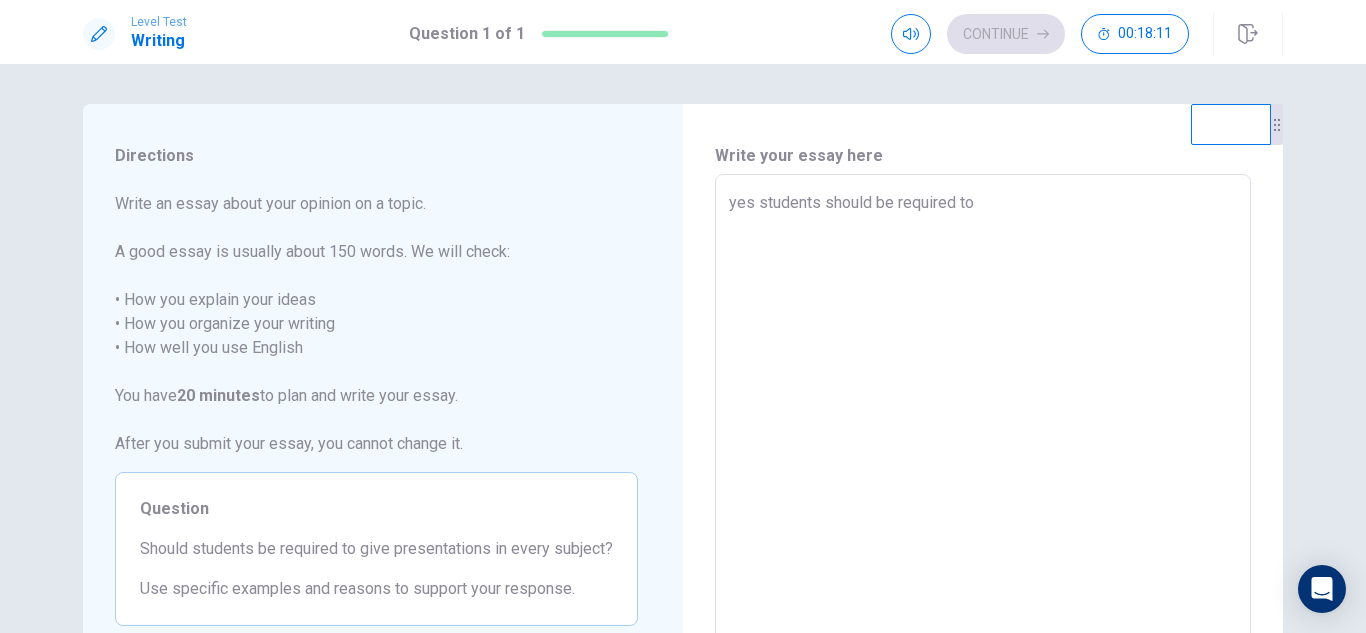type on "x" 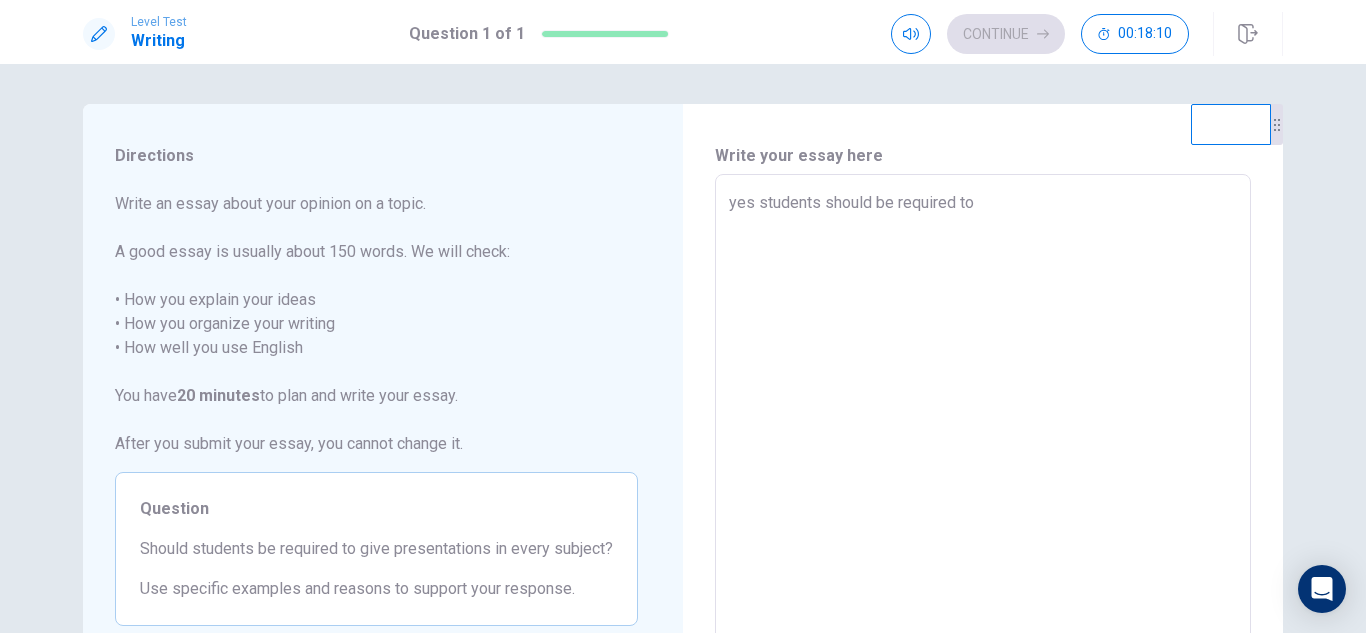 type on "yes students should be required to" 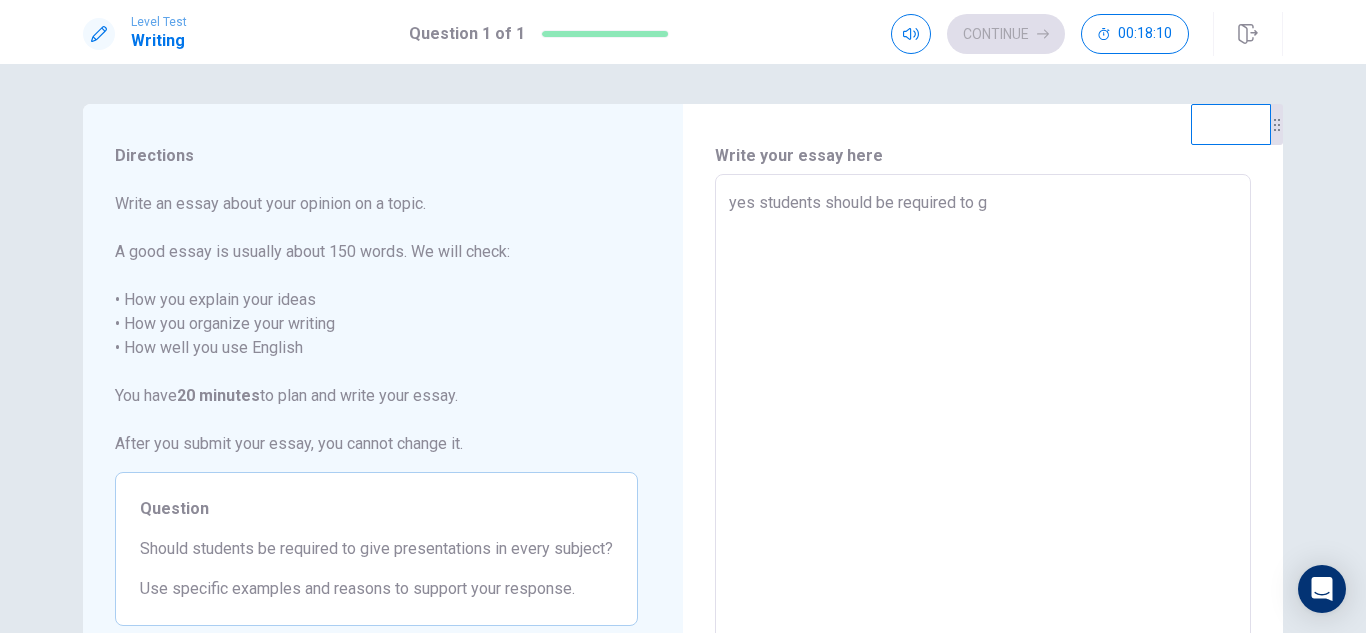 type on "x" 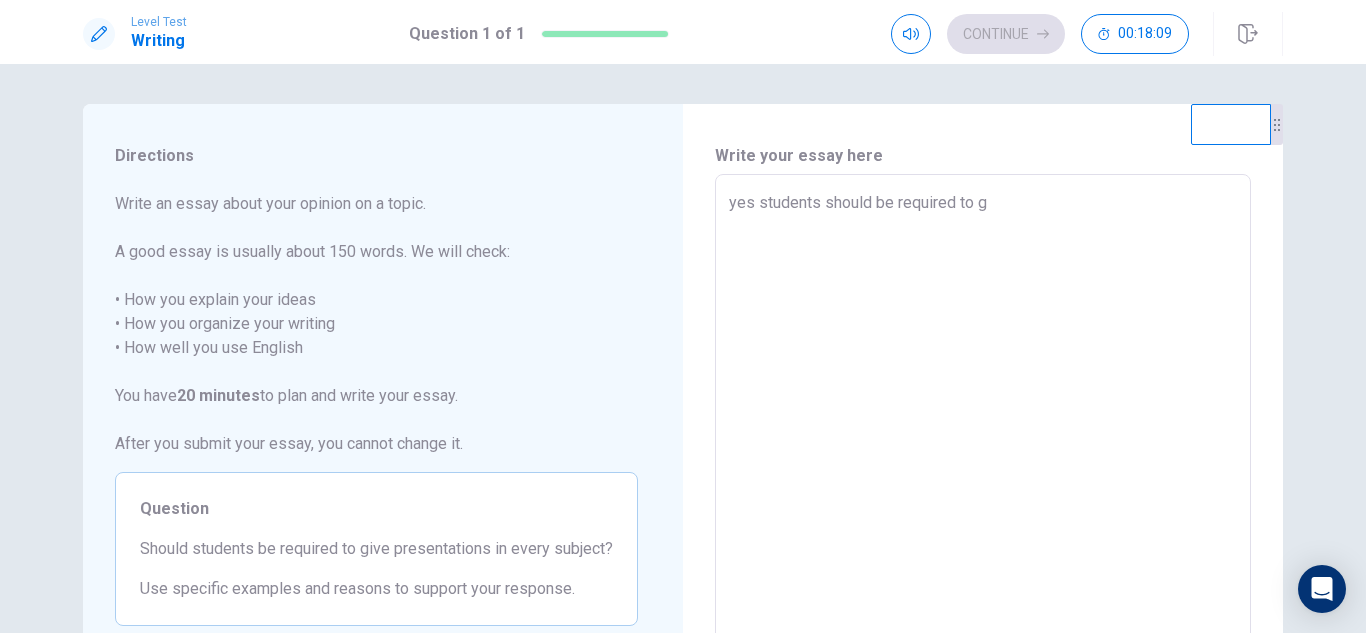 type on "yes students should be required to gi" 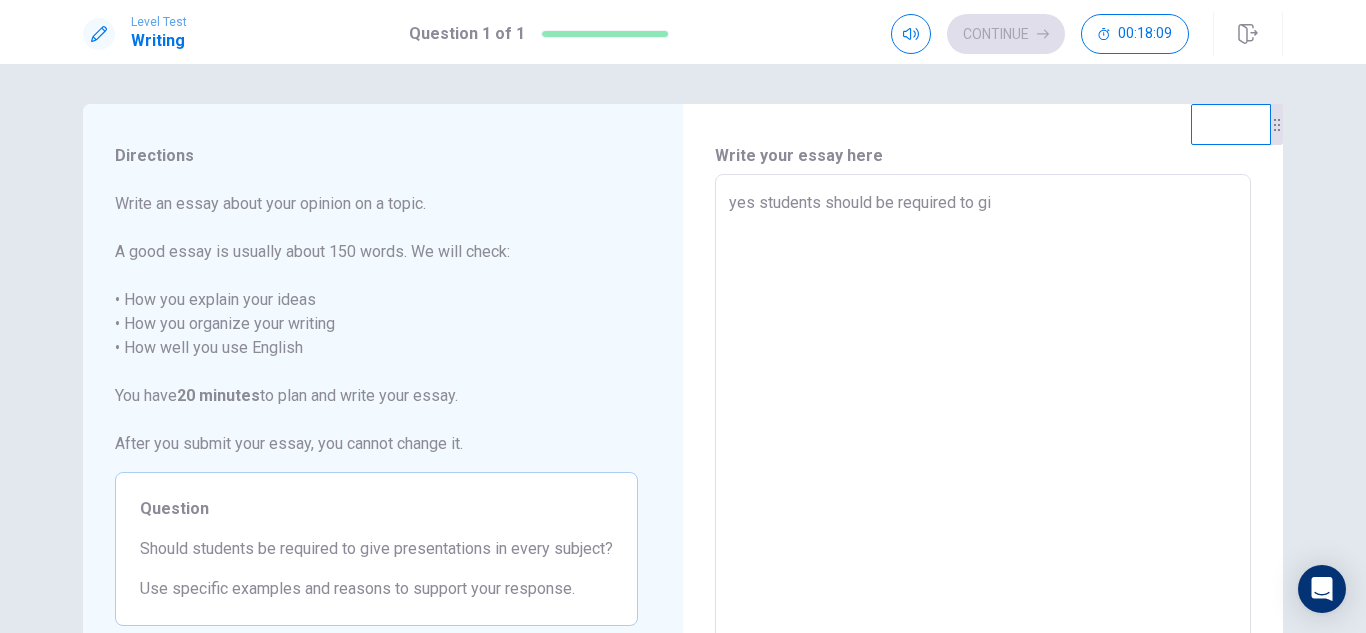 type on "x" 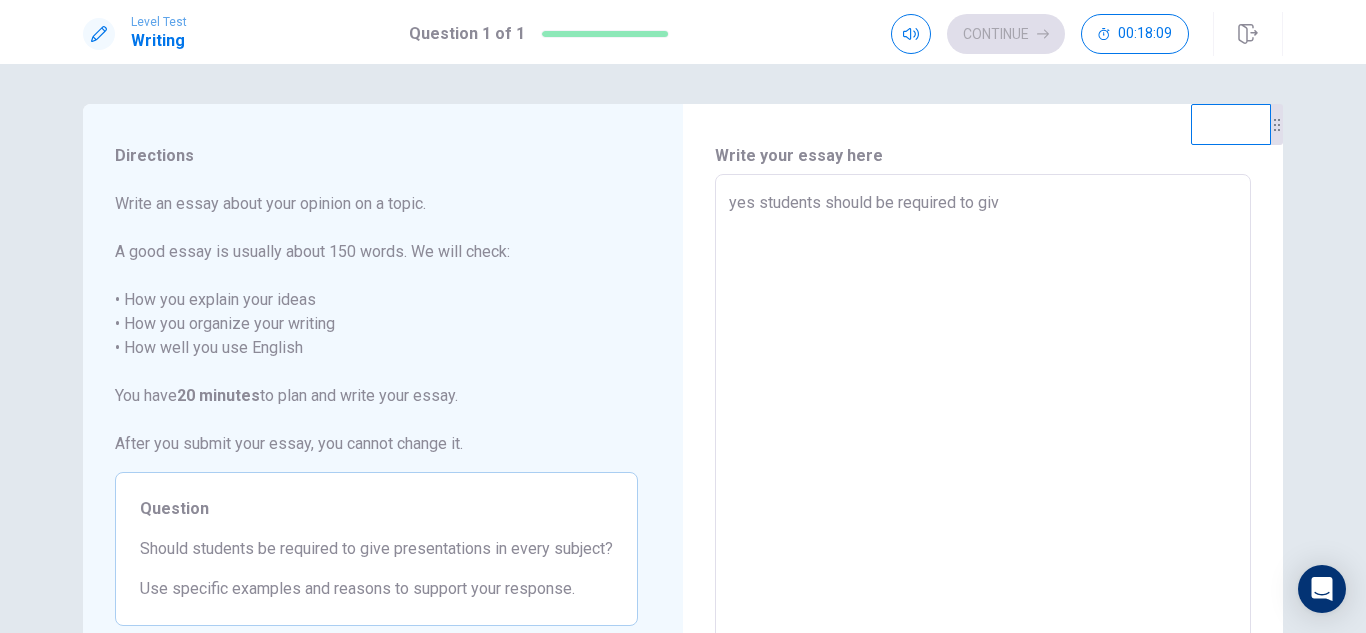 type on "x" 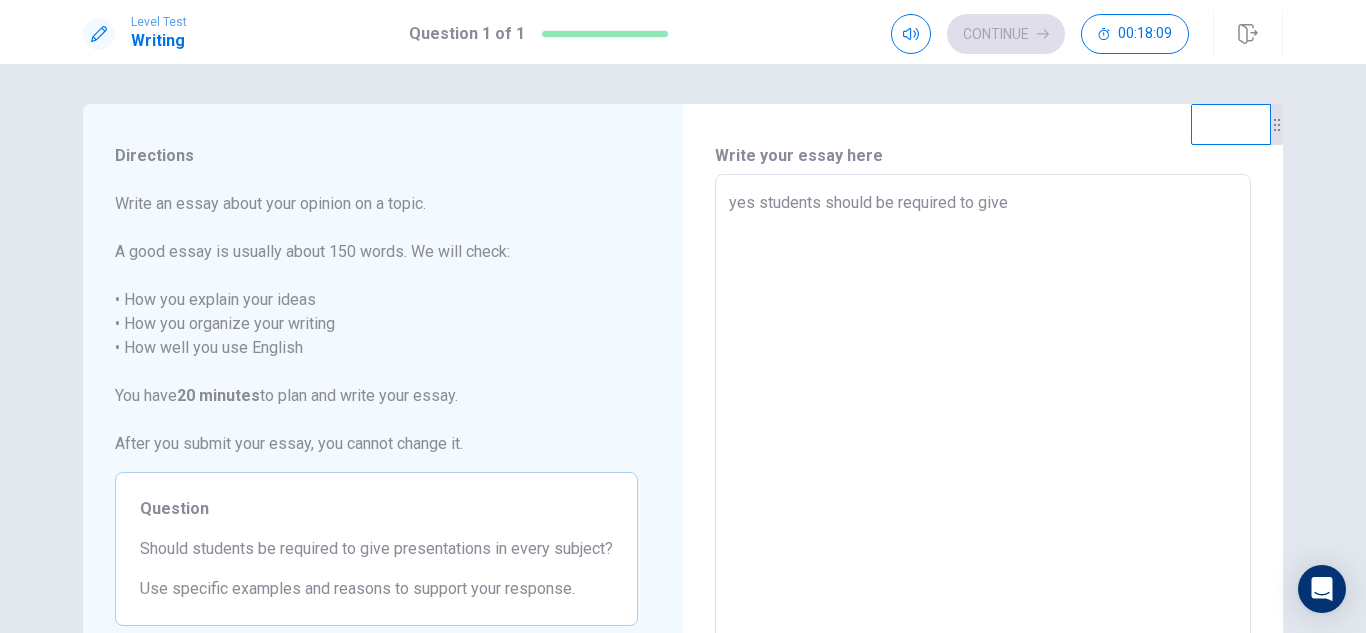 type on "x" 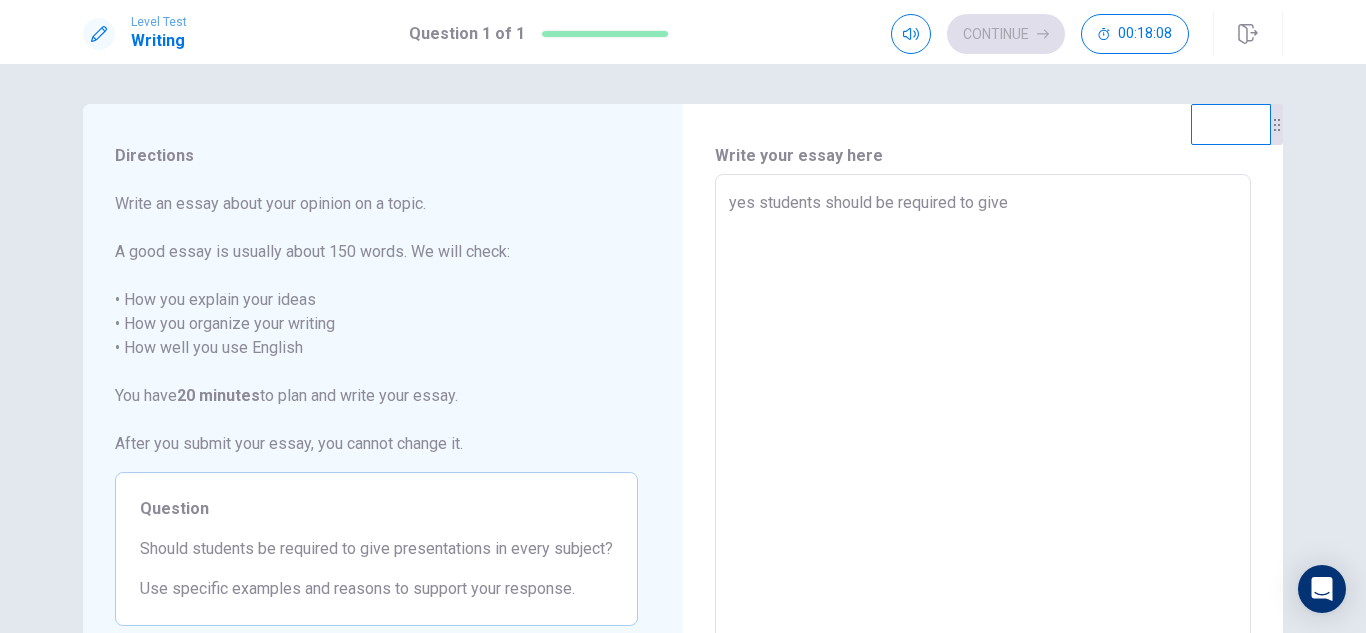 type on "yes students should be required to give" 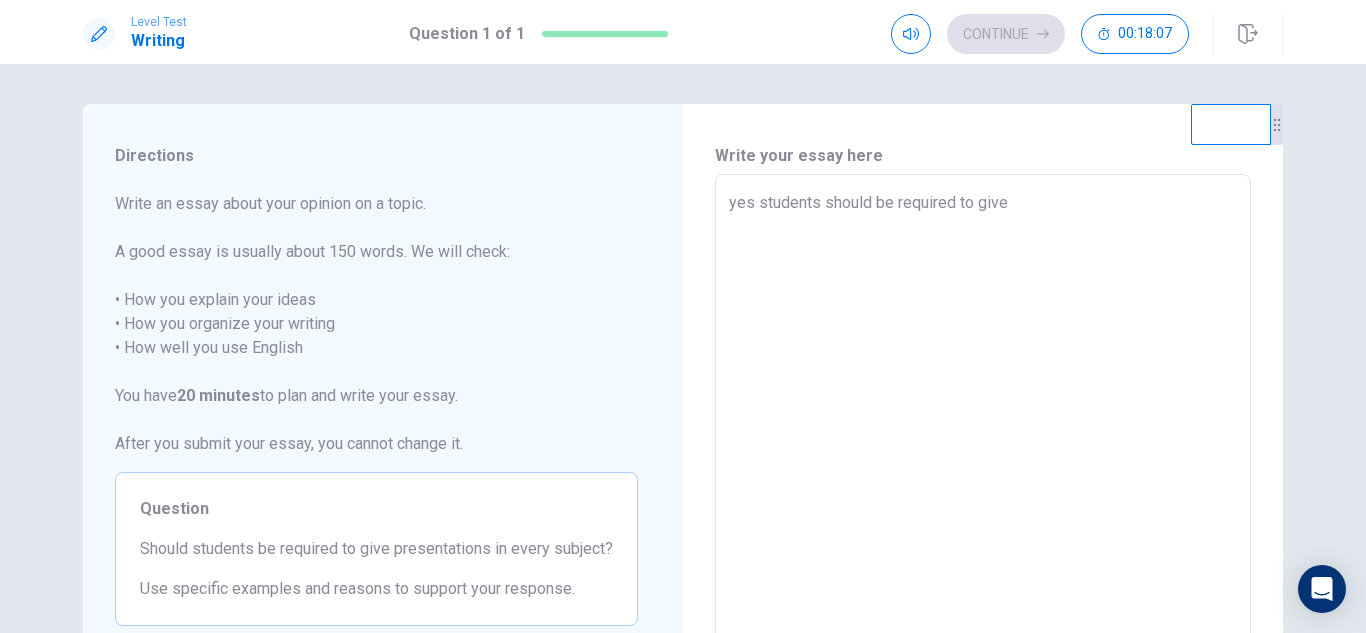 type on "x" 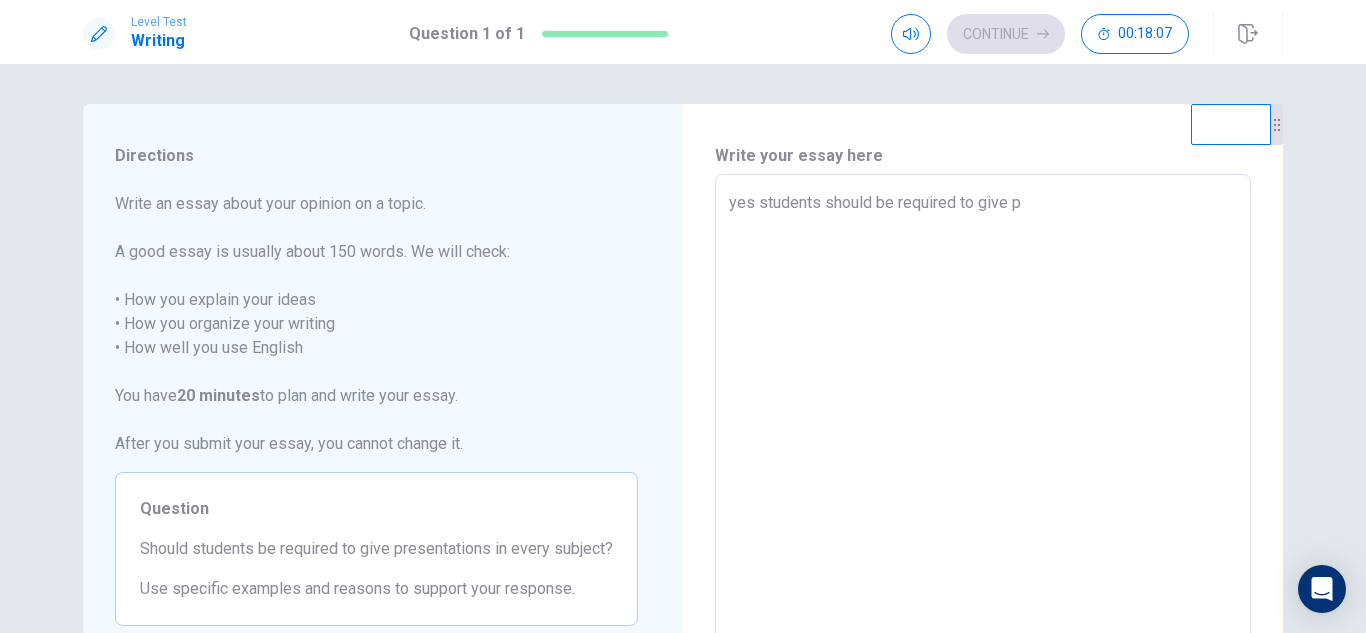 type on "x" 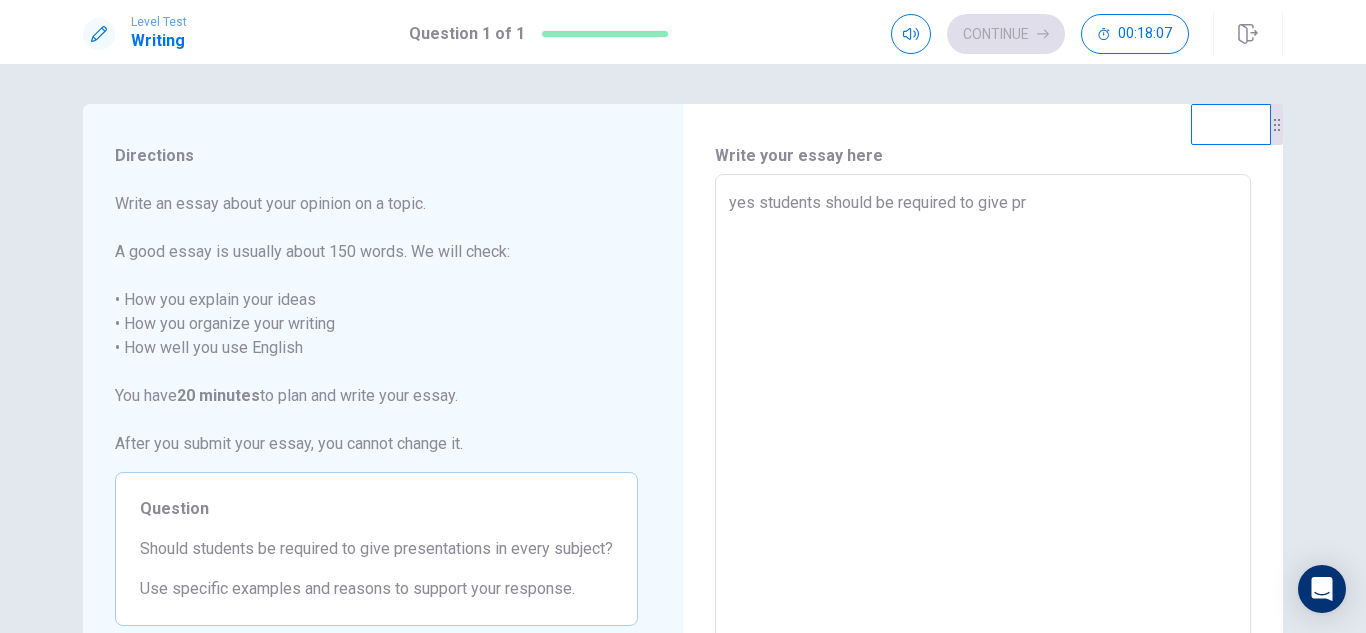 type on "x" 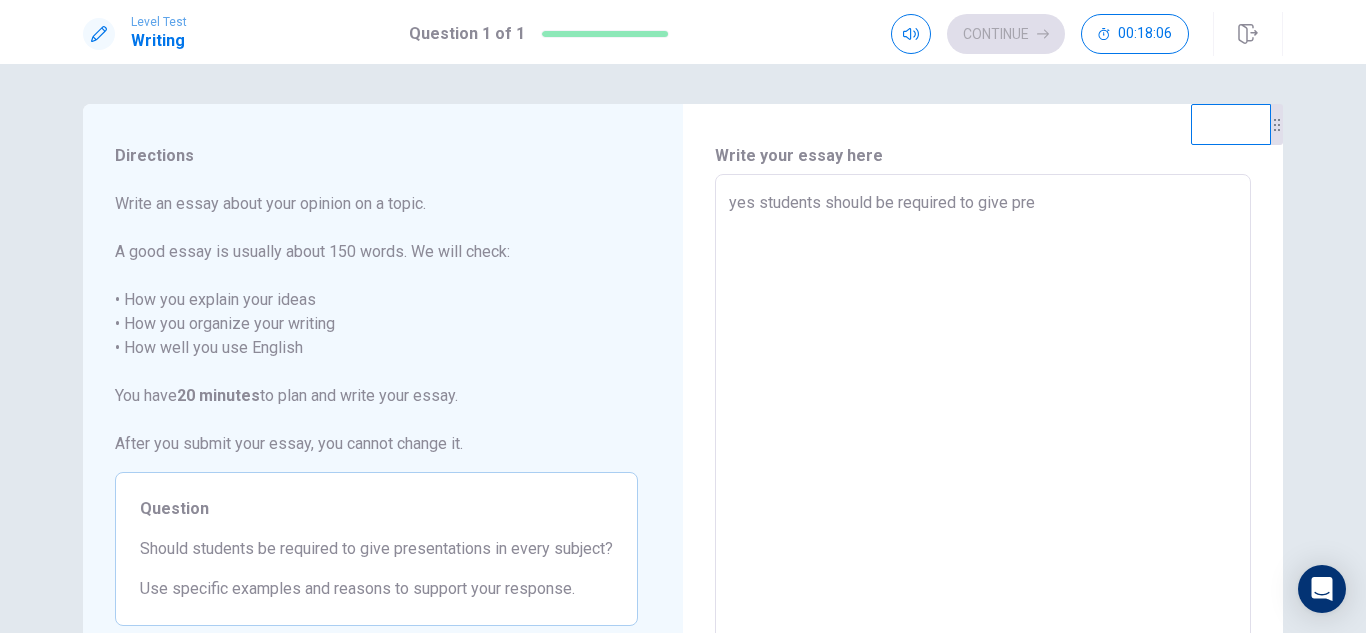 type on "x" 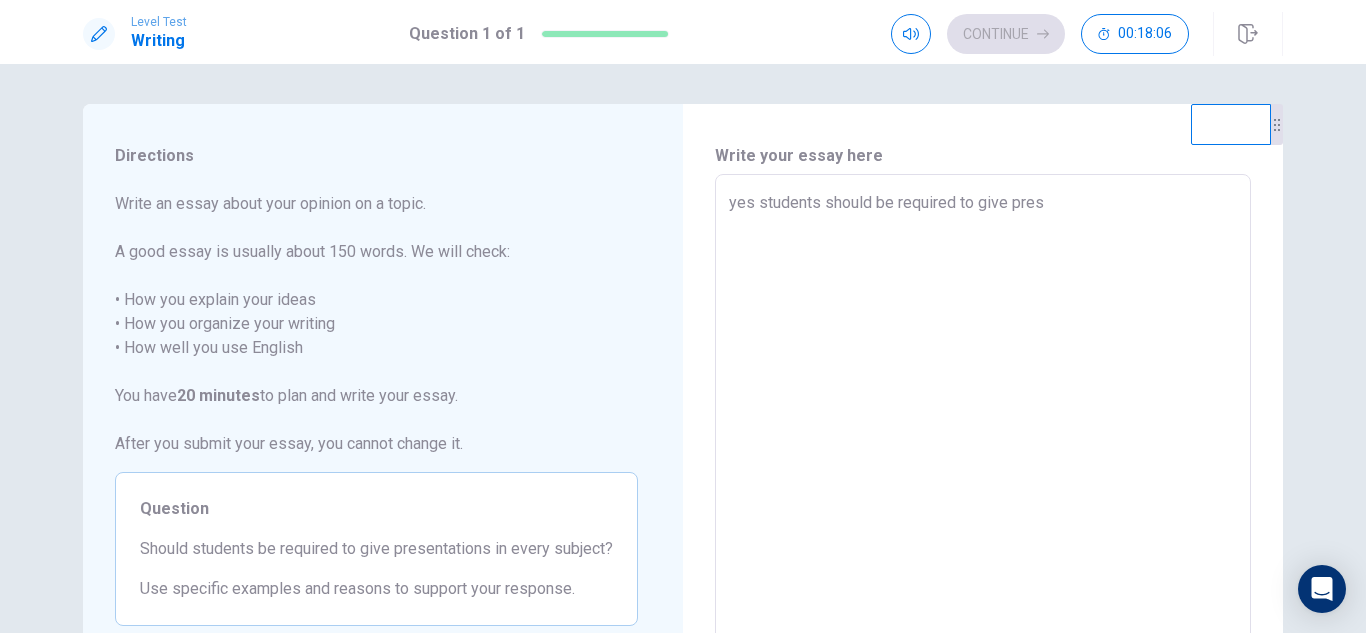 type on "x" 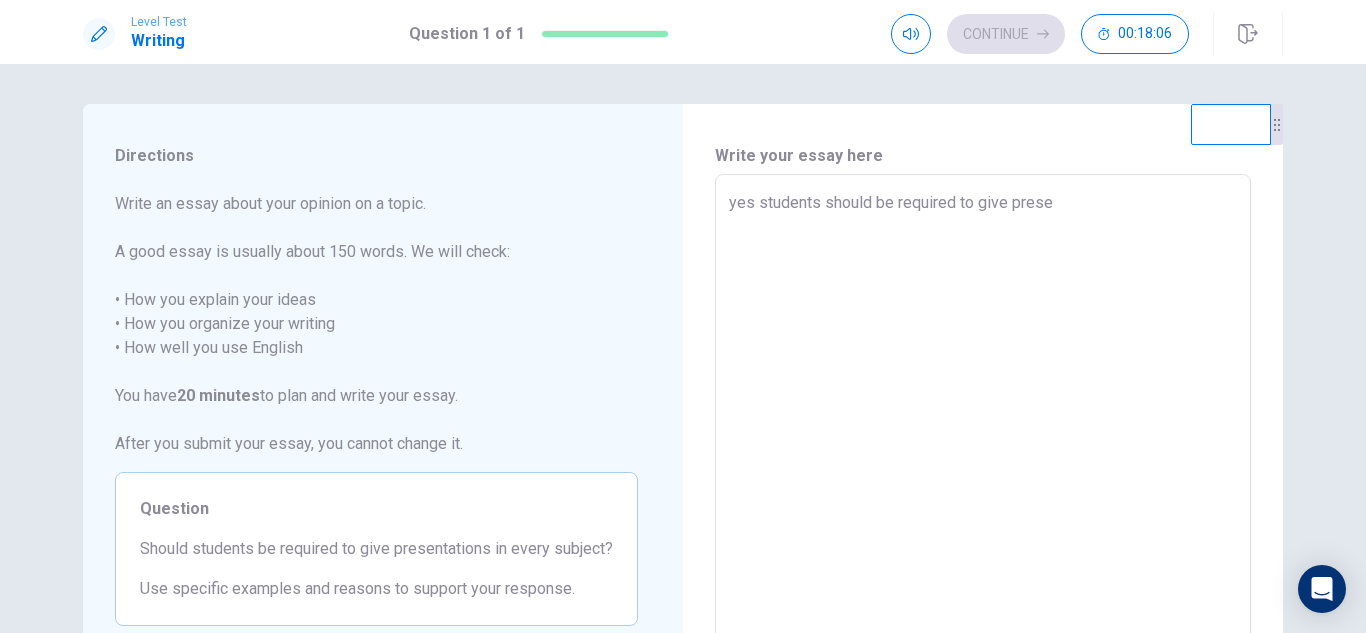 type on "x" 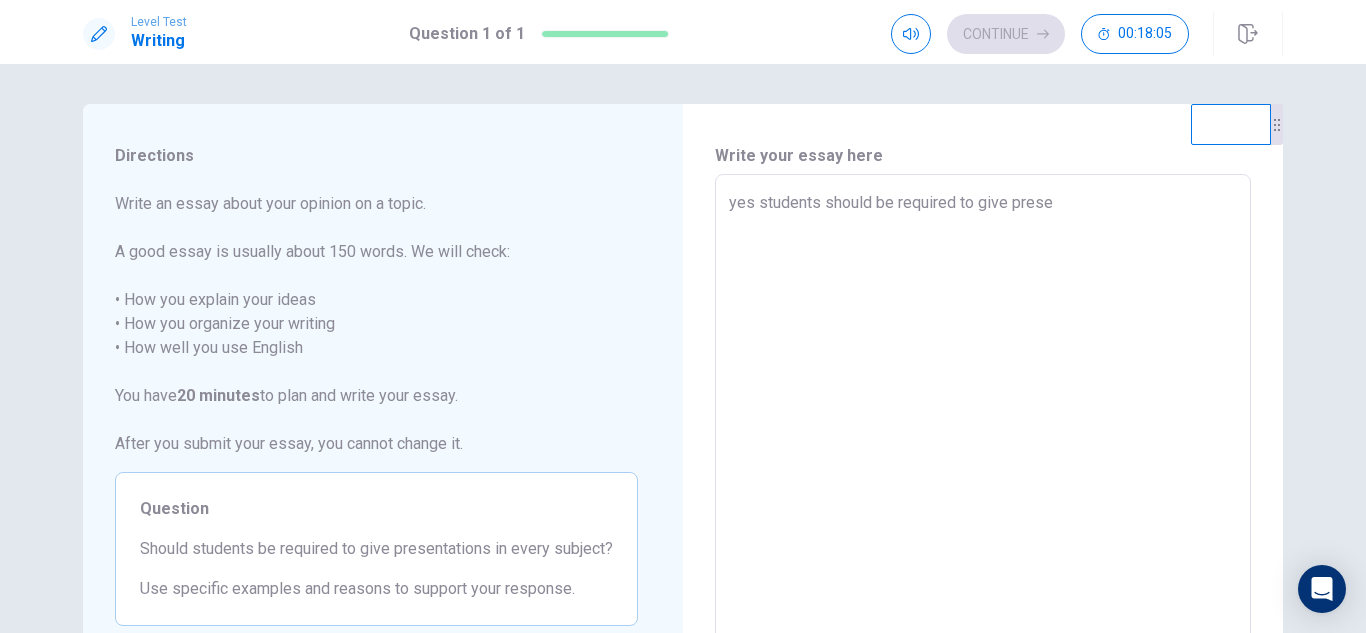 type on "yes students should be required to give presen" 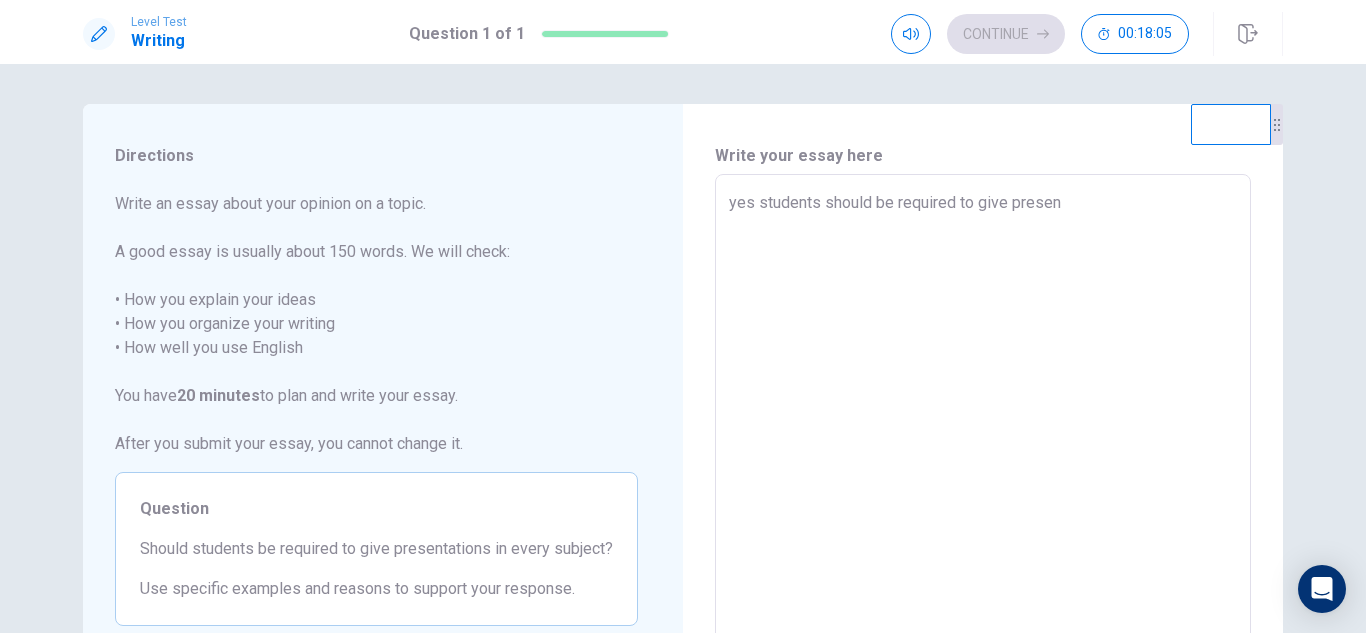 type on "x" 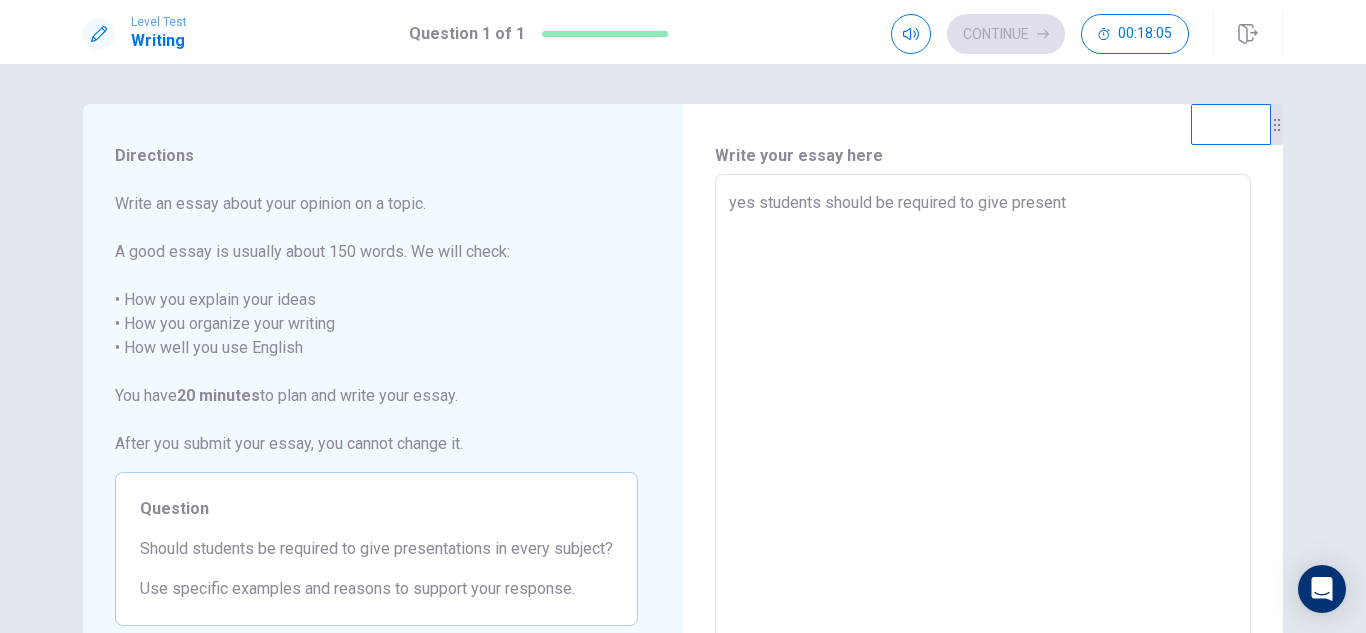 type on "x" 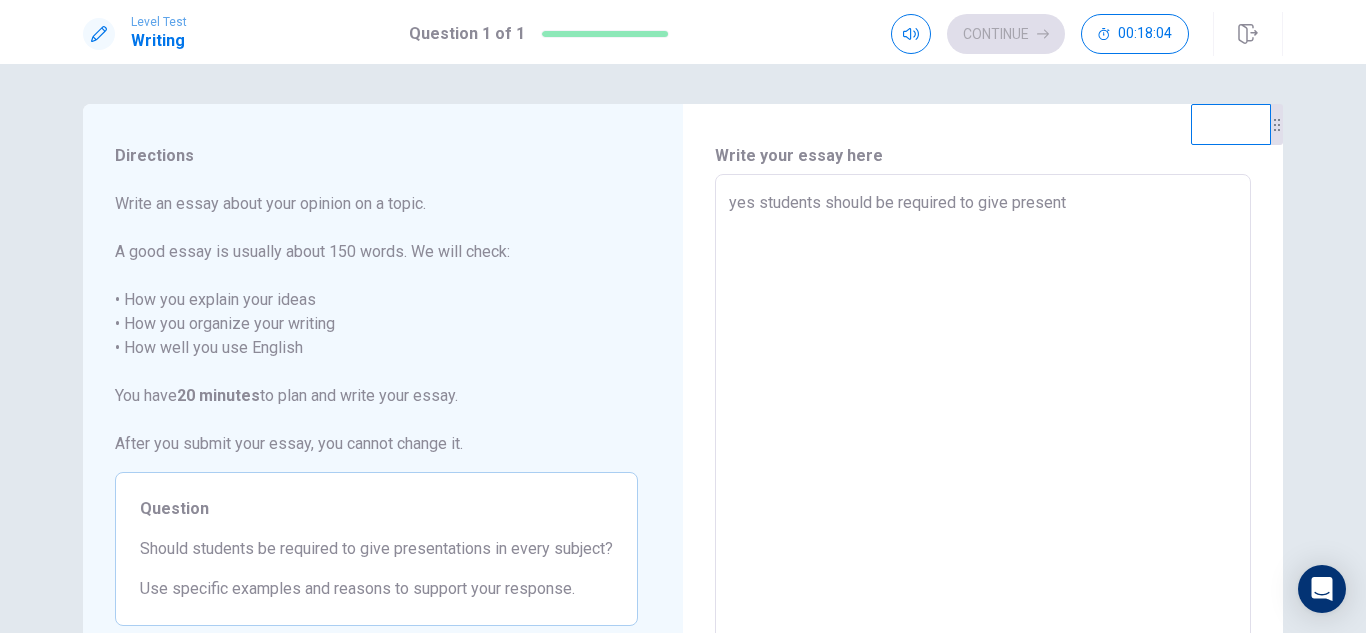 type on "yes students should be required to give presenta" 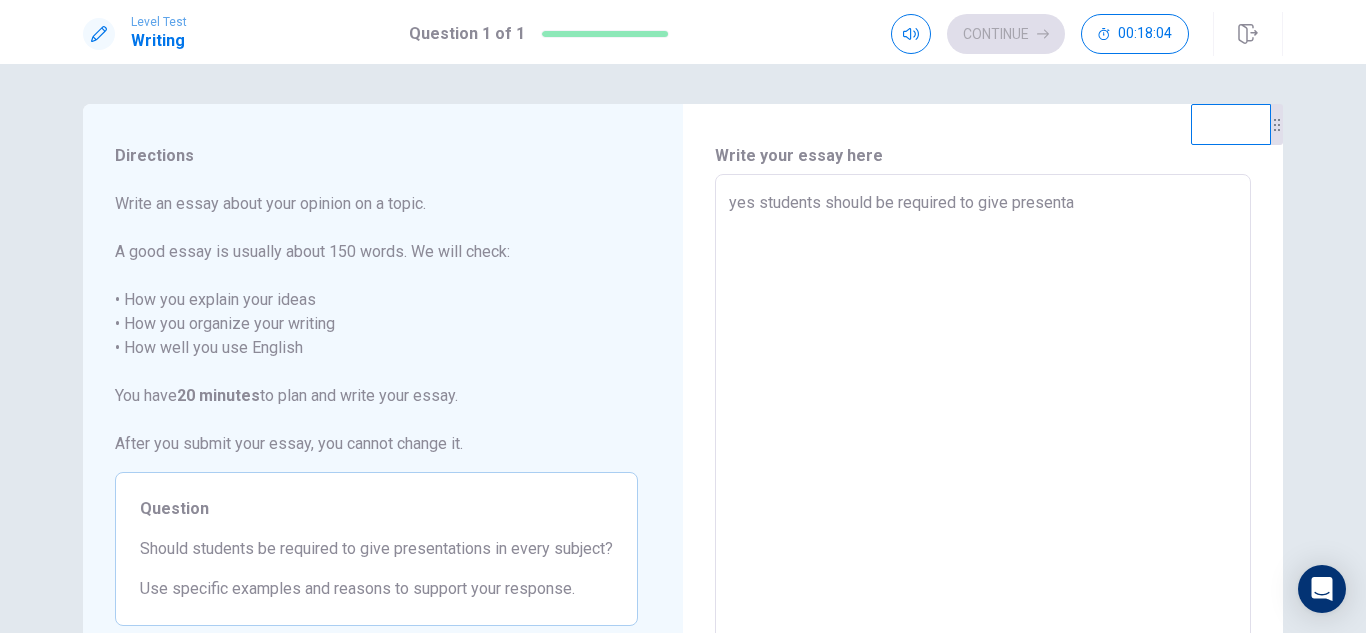 type on "x" 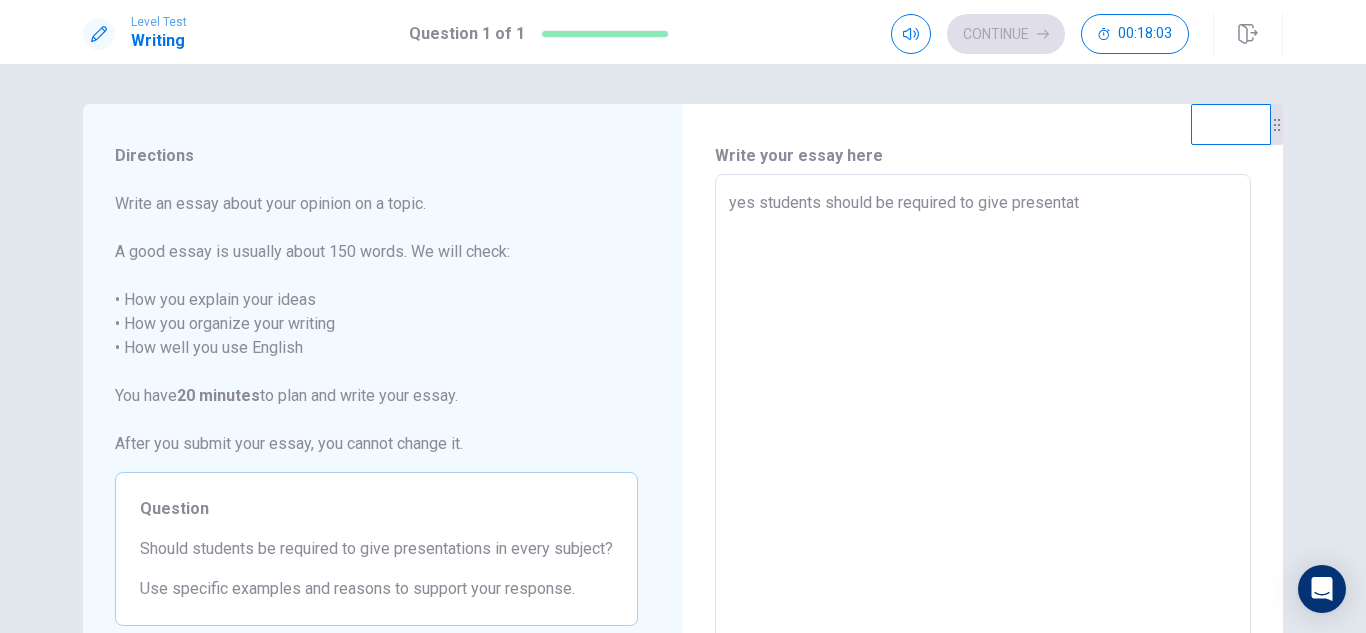 type on "x" 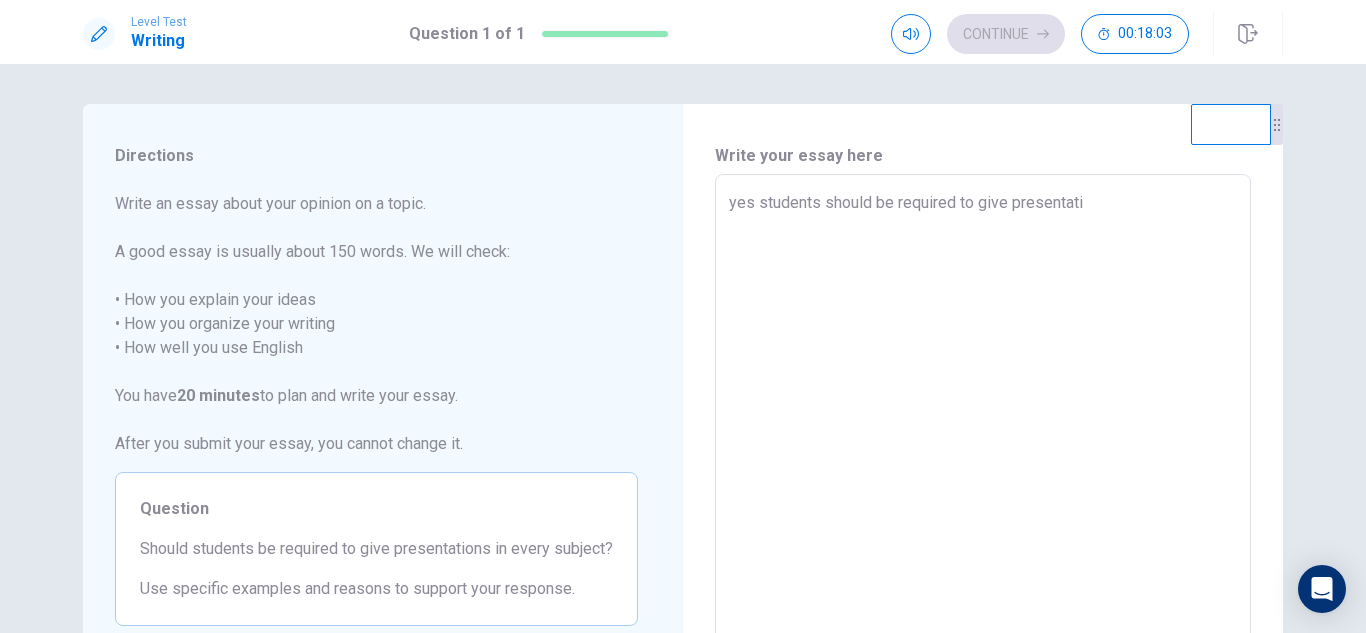 type on "x" 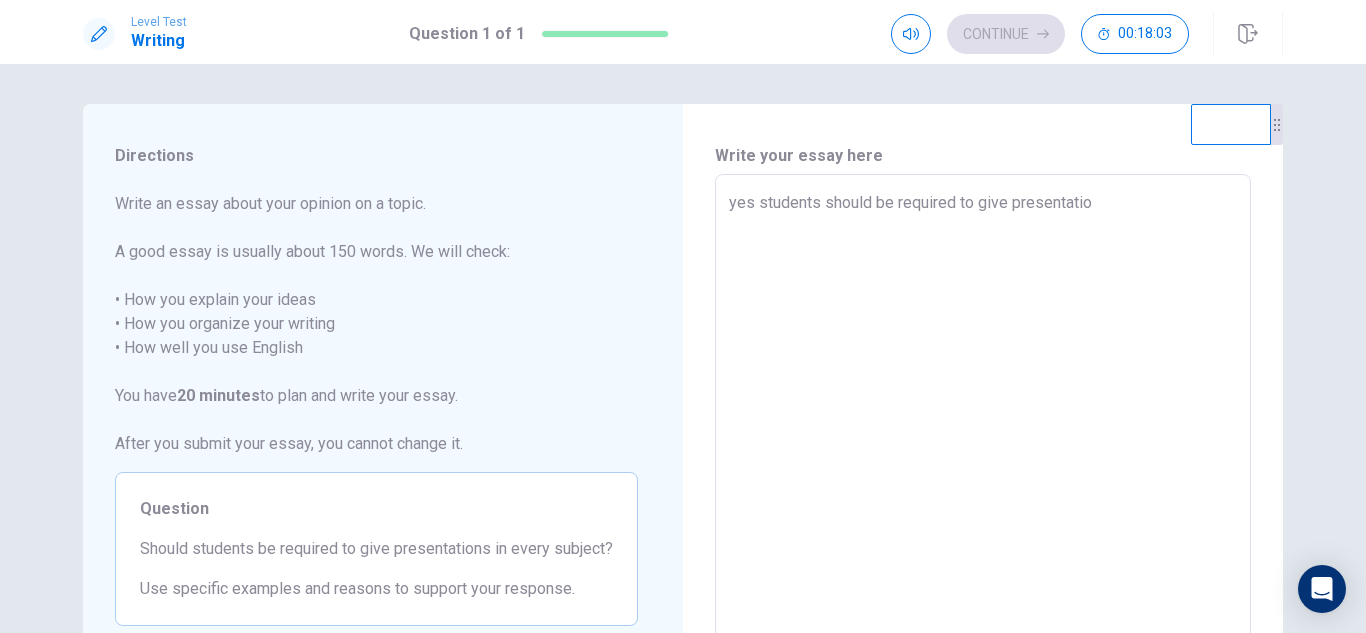 type on "x" 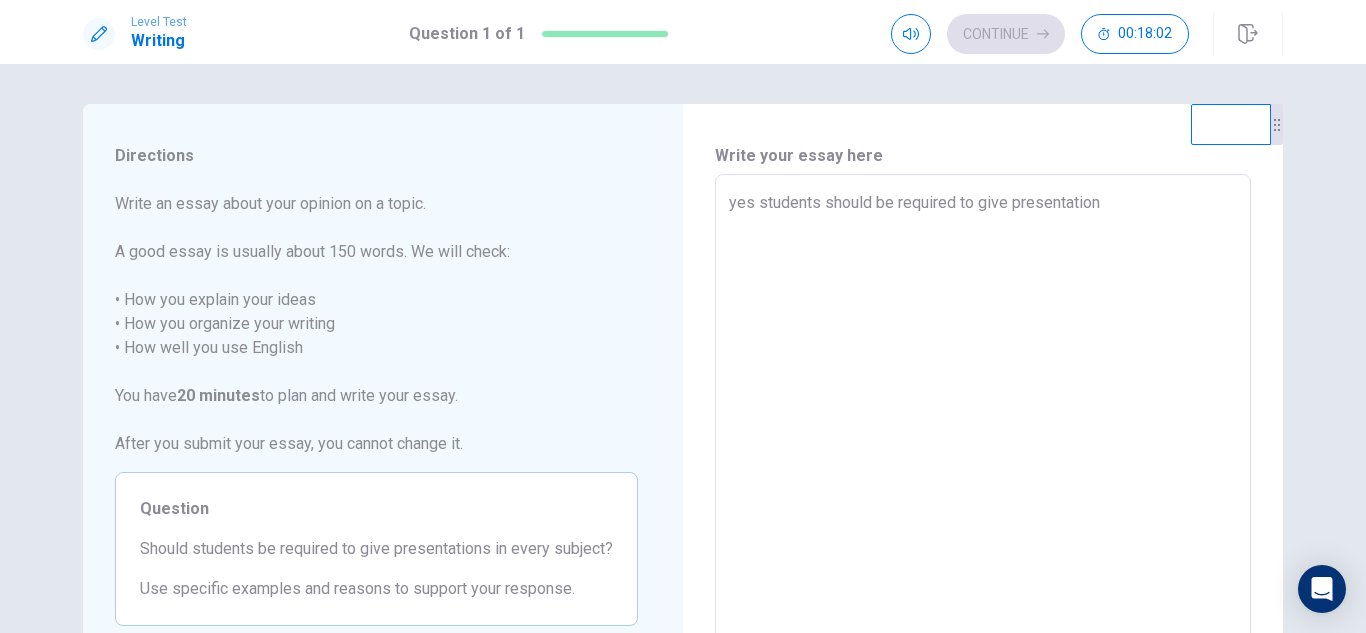 type on "x" 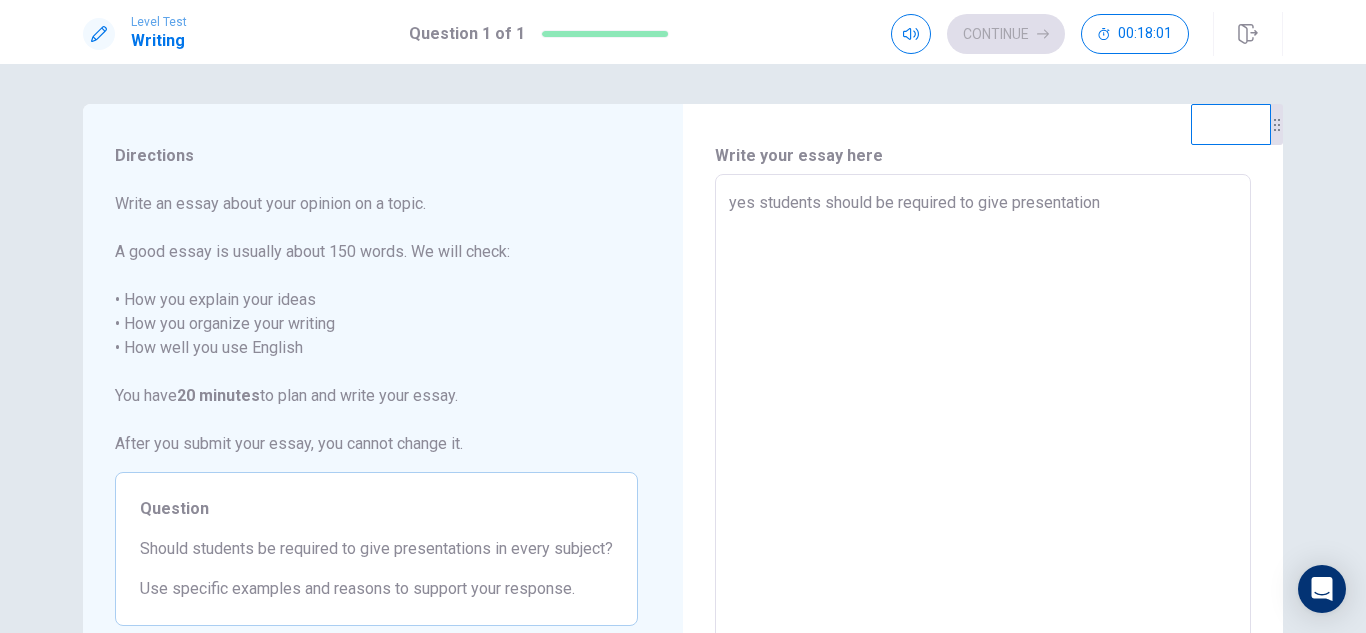 type on "yes students should be required to give presentation i" 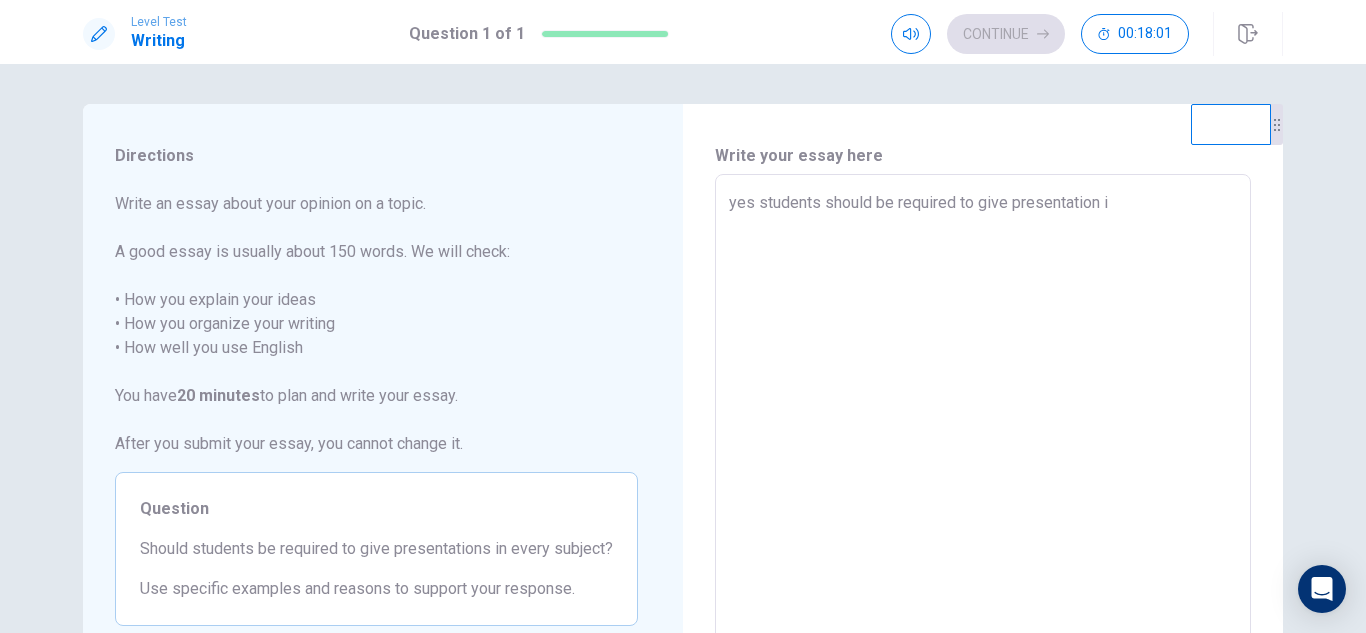 type on "x" 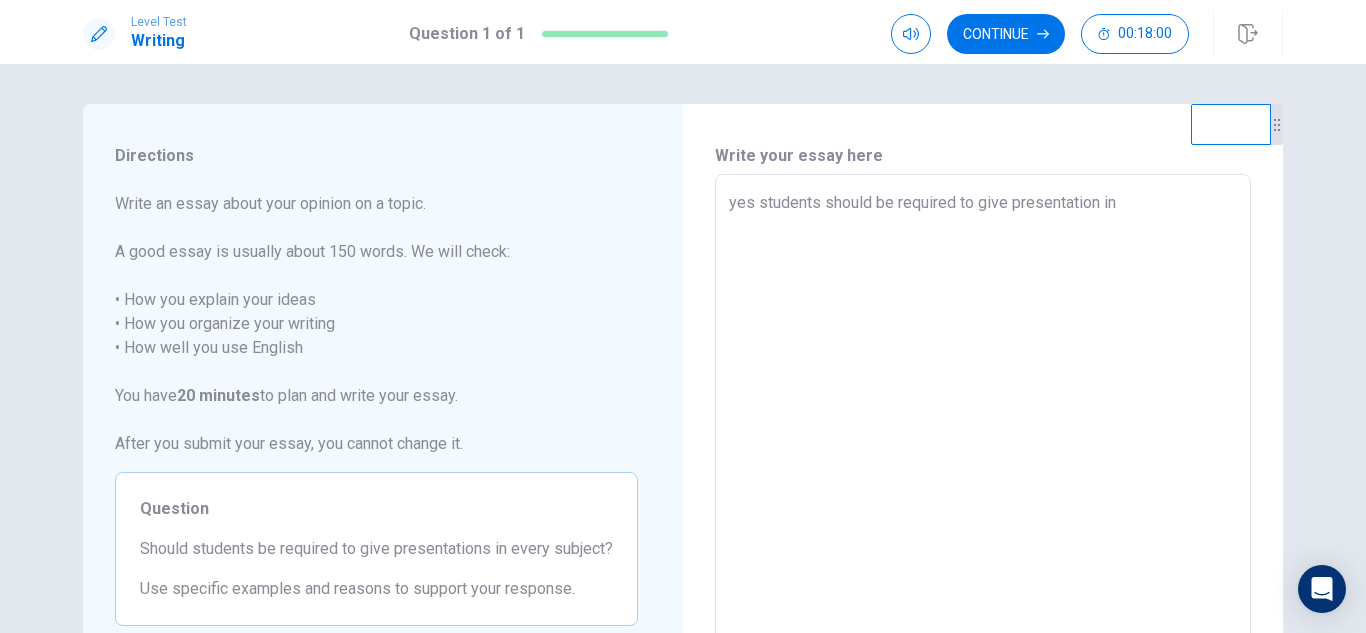type on "x" 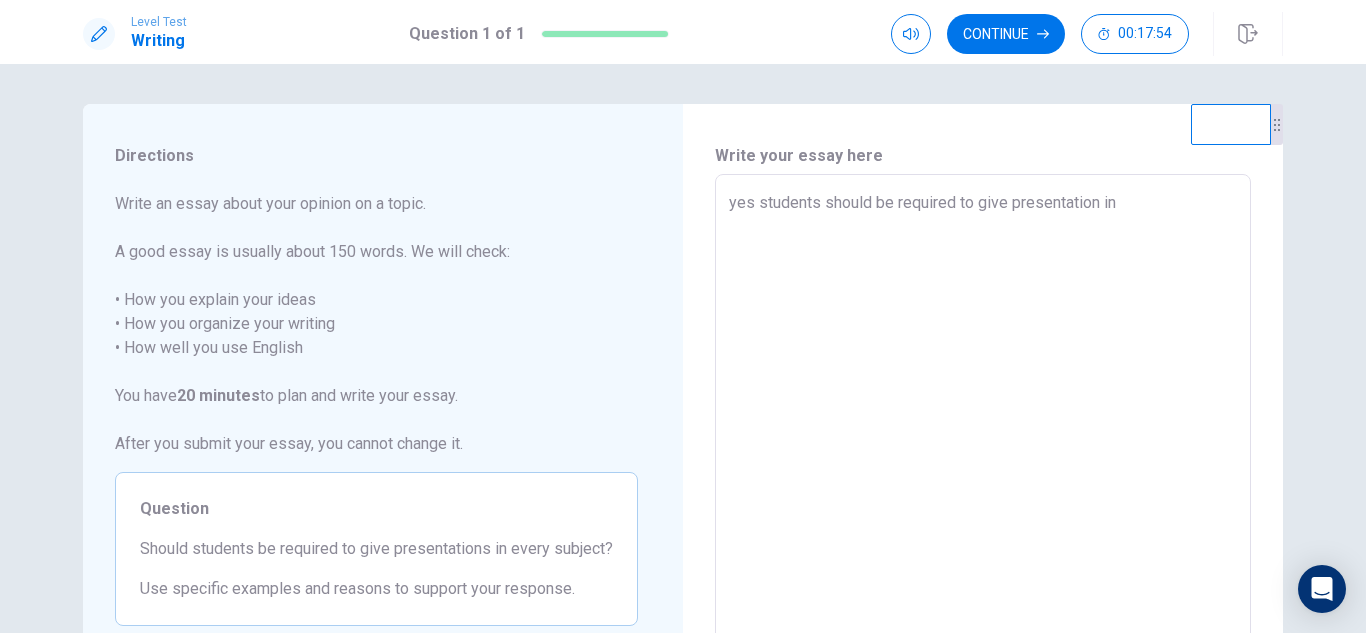 type on "x" 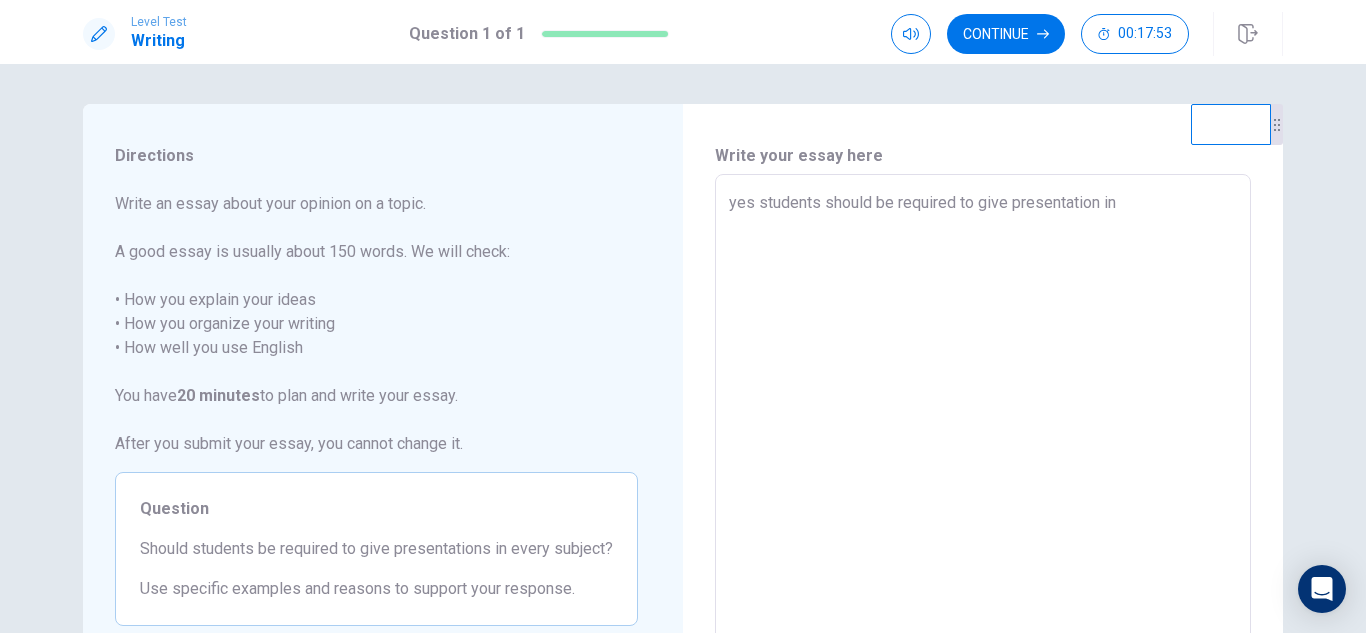 type on "yes students should be required to give presentation in e" 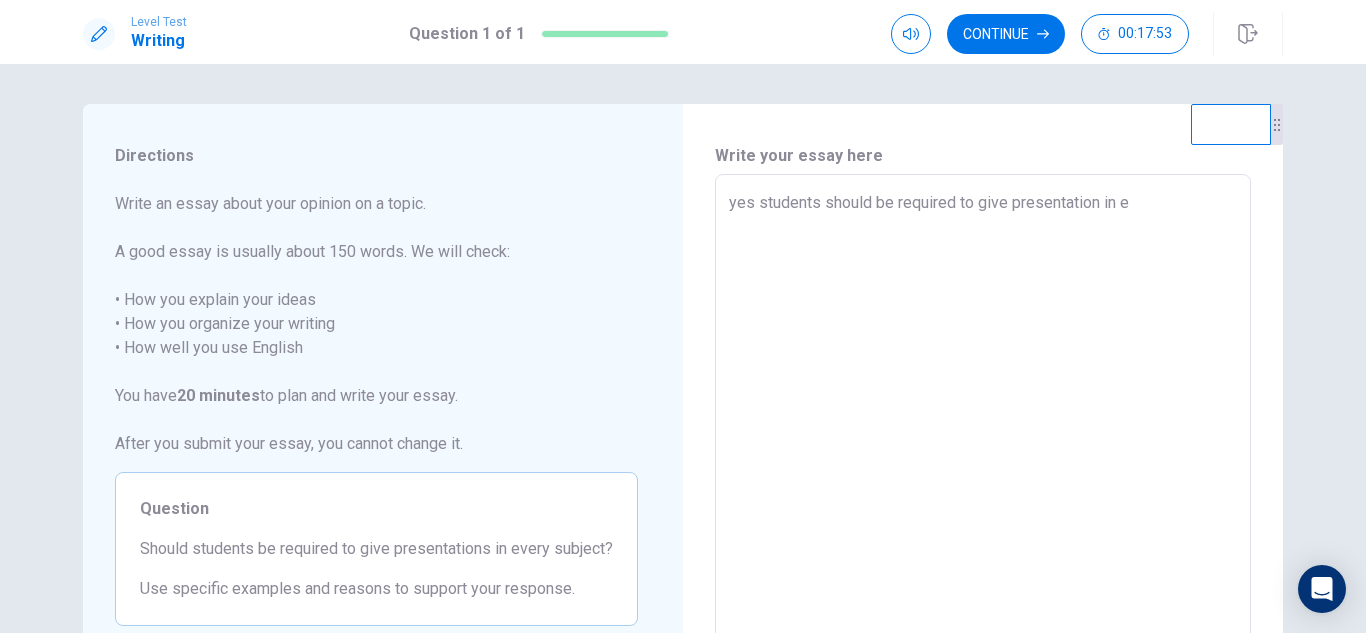type on "x" 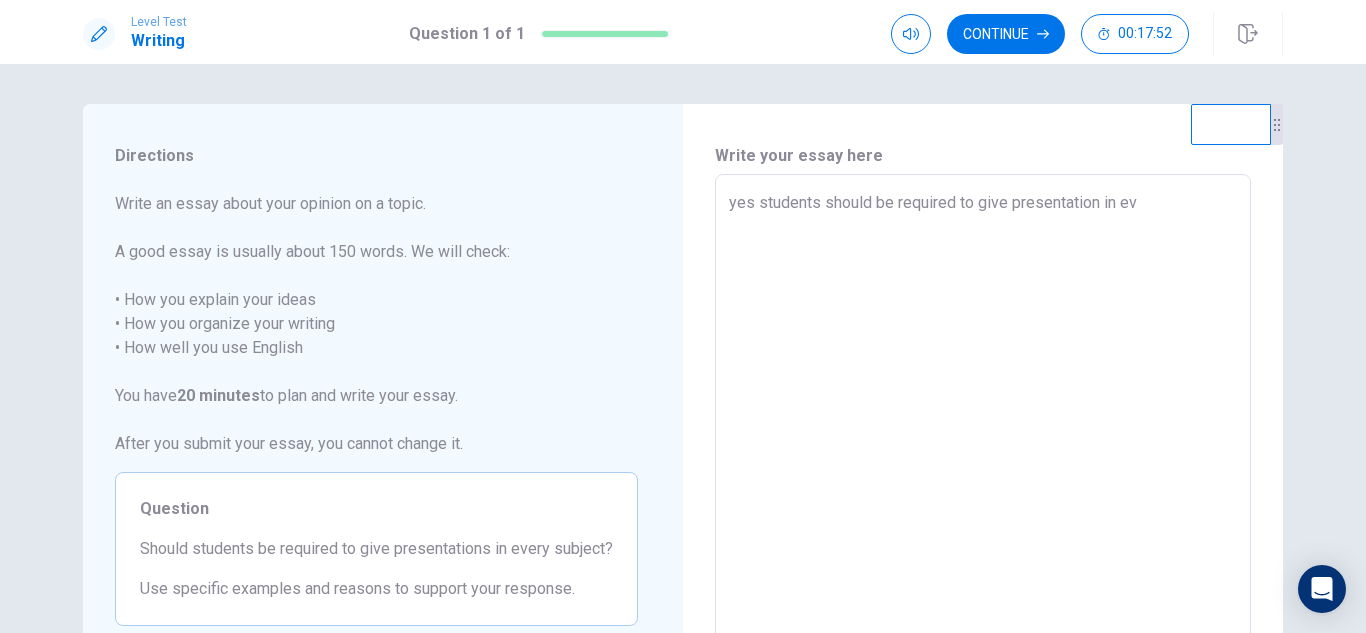 type on "x" 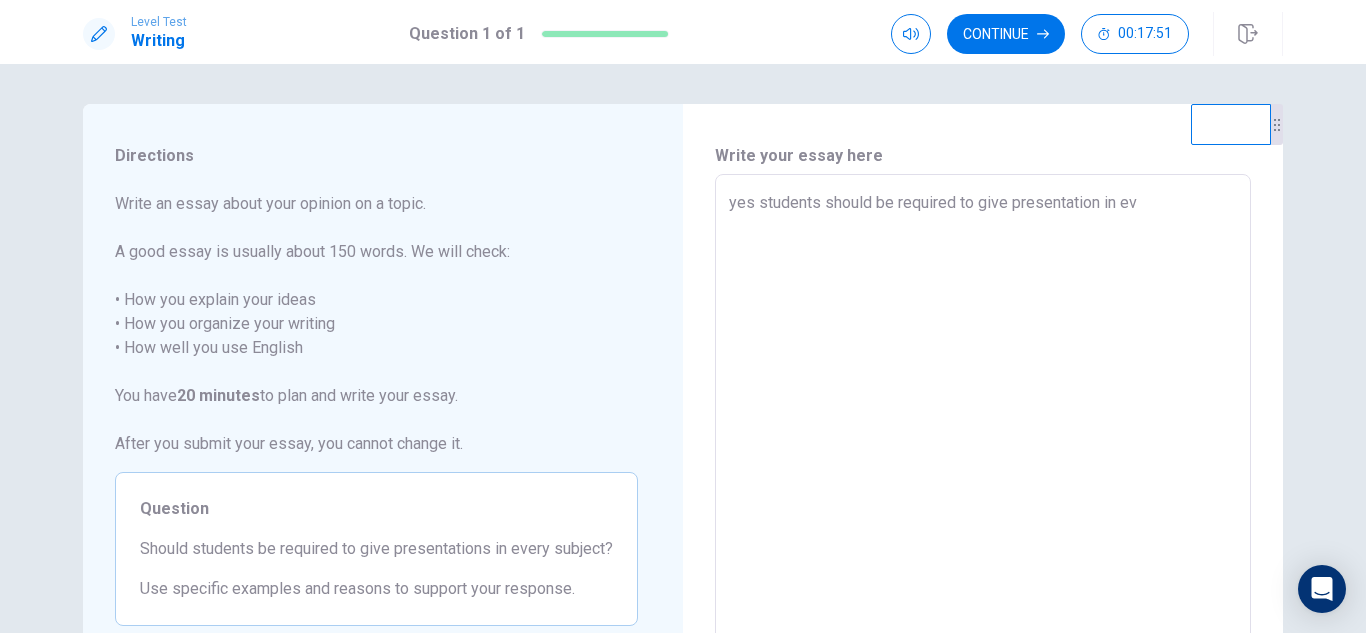 type on "yes students should be required to give presentation in eve" 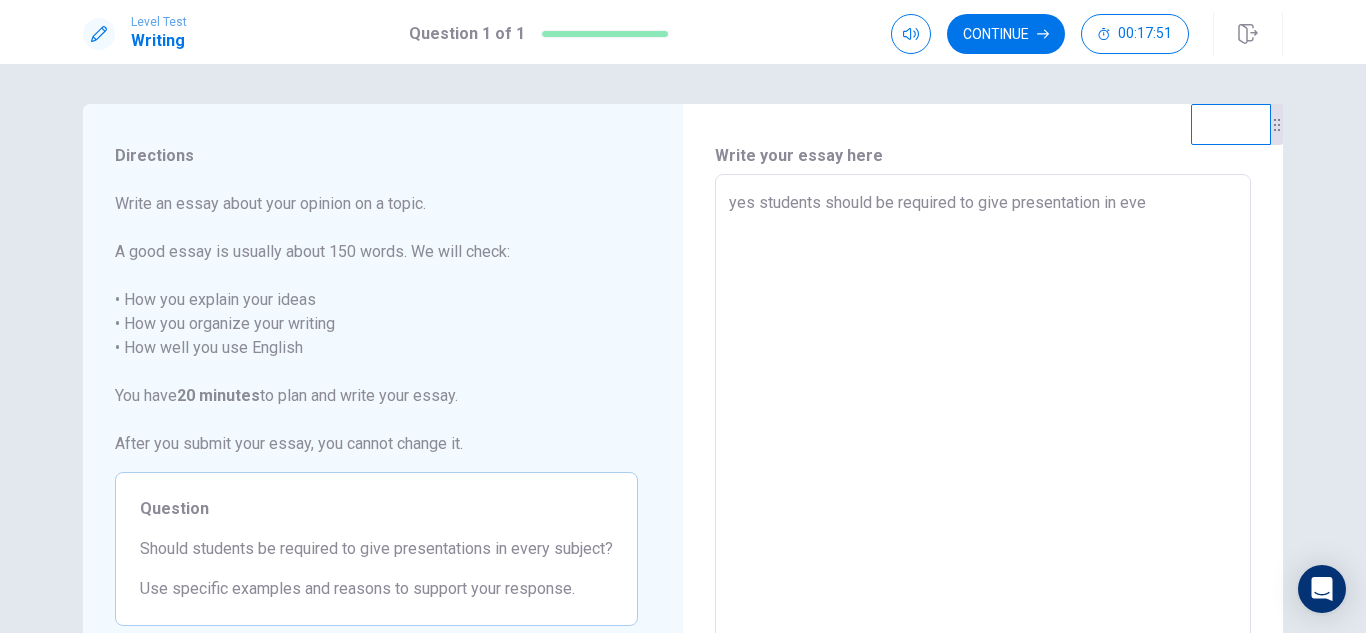 type on "x" 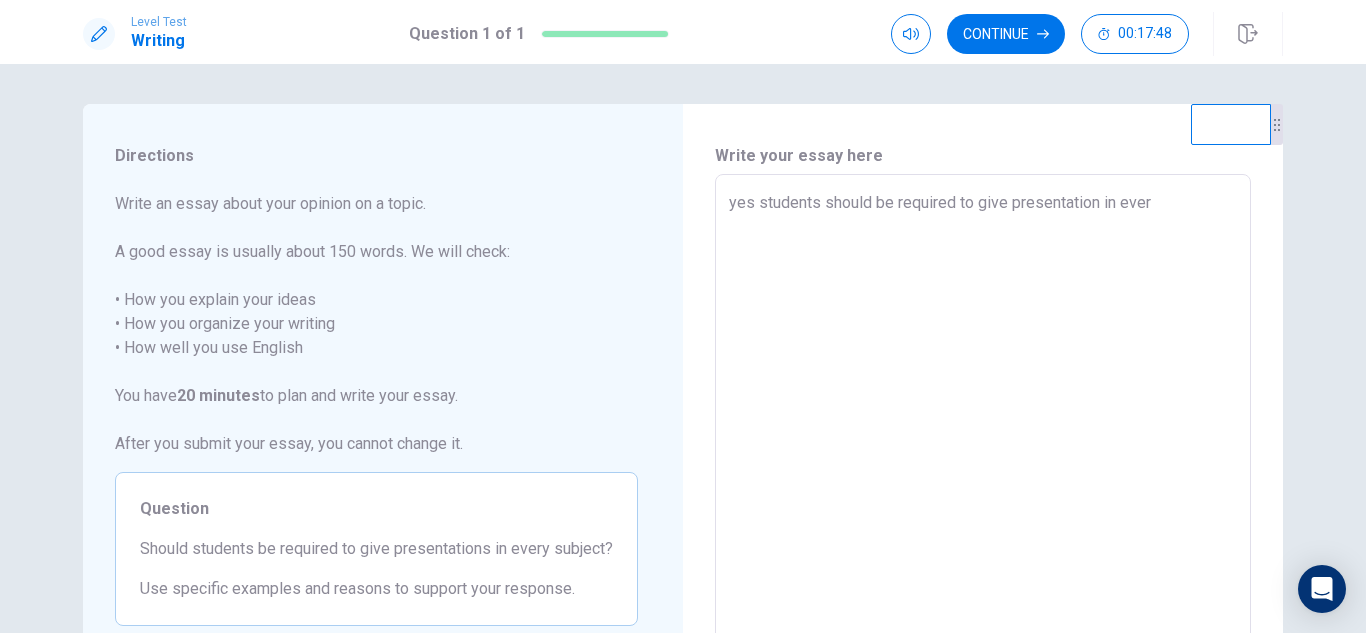 type on "x" 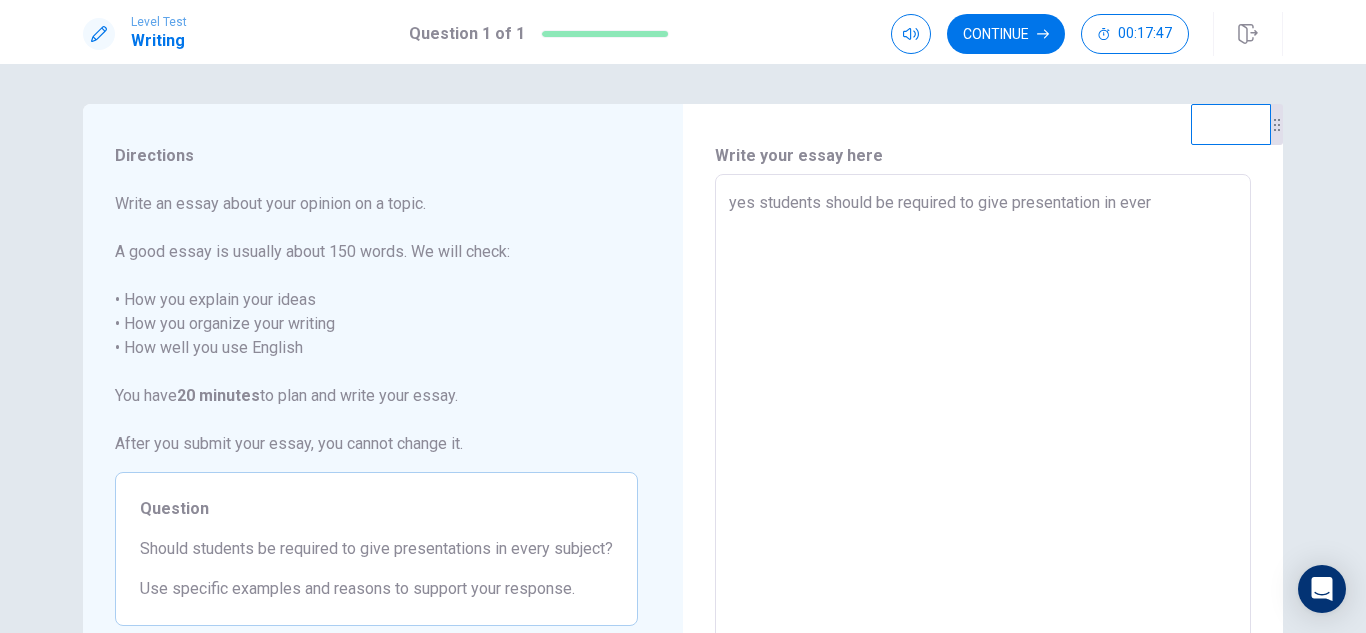 type on "yes students should be required to give presentation in every" 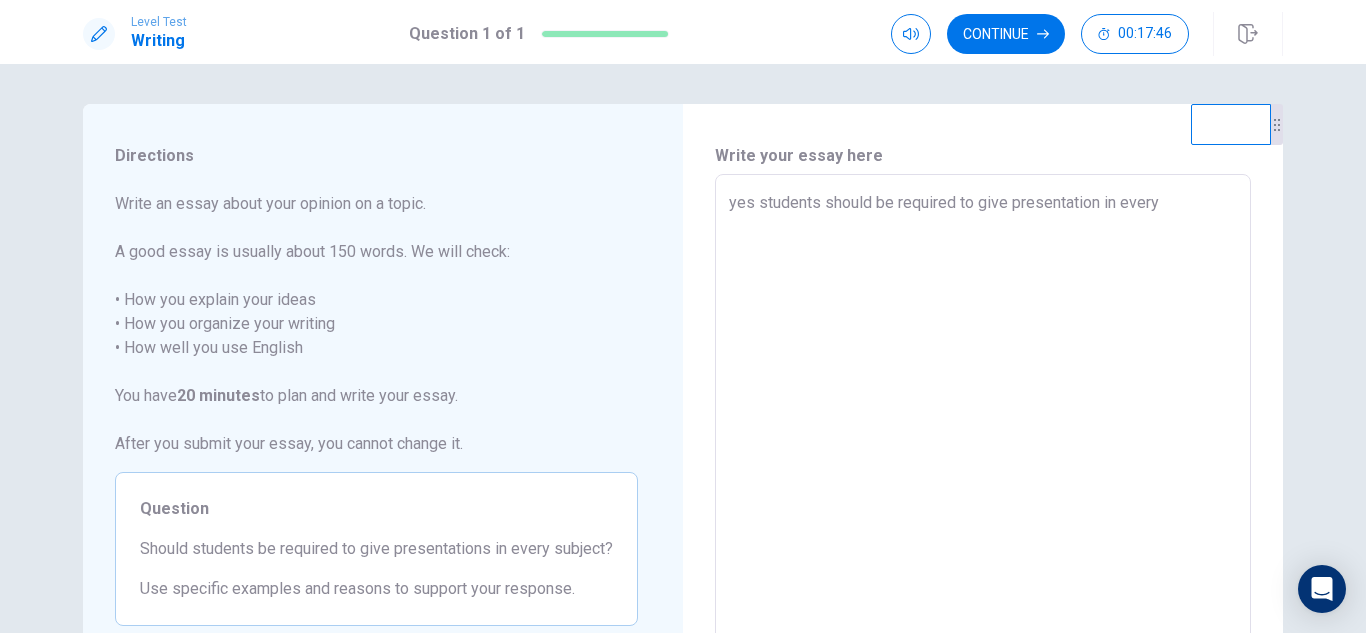 type on "x" 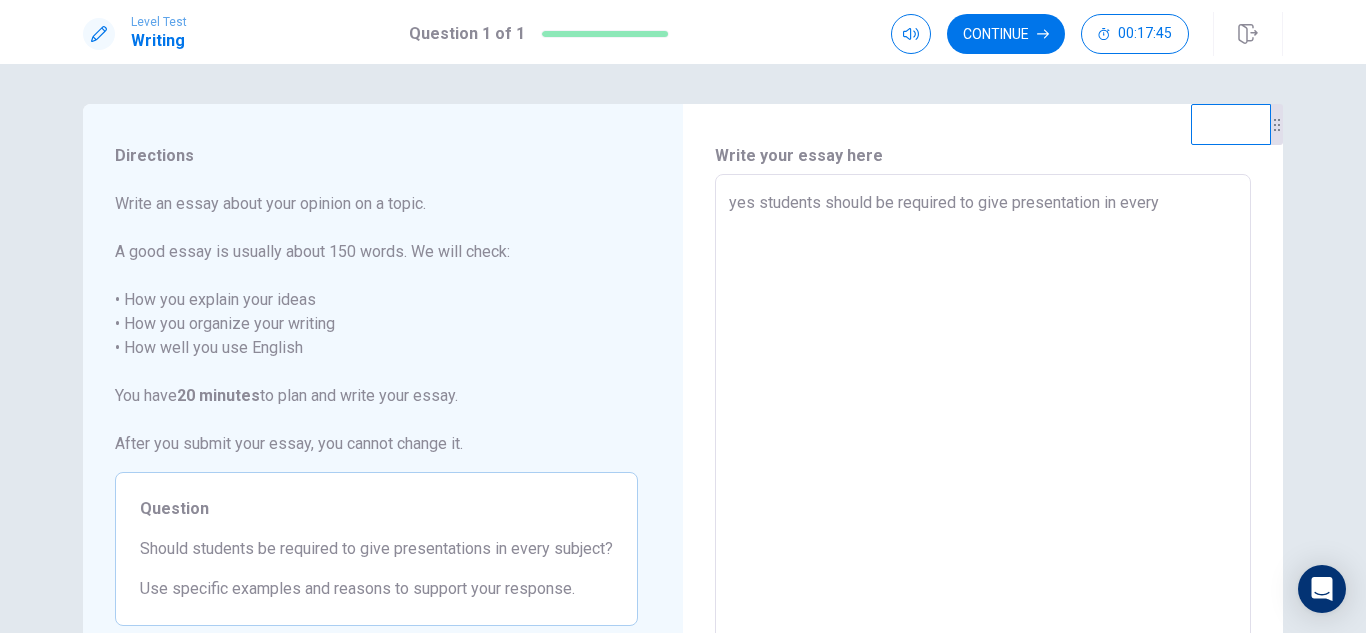 type on "yes students should be required to give presentation in every" 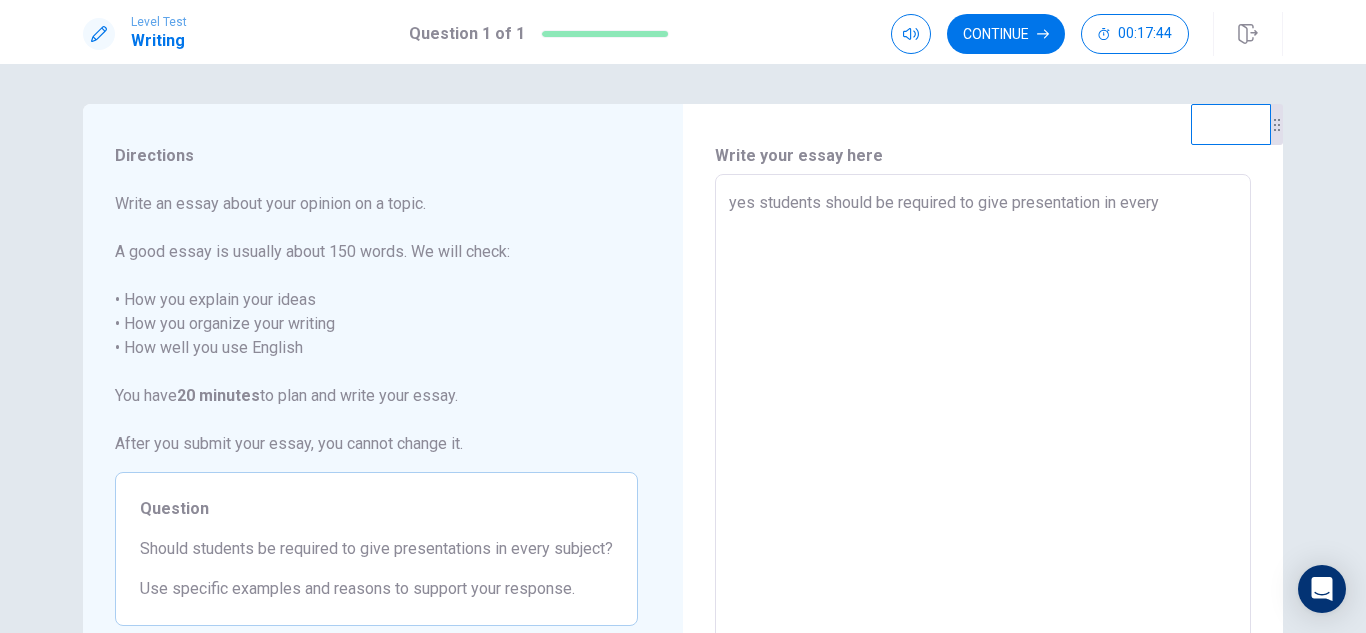 type on "x" 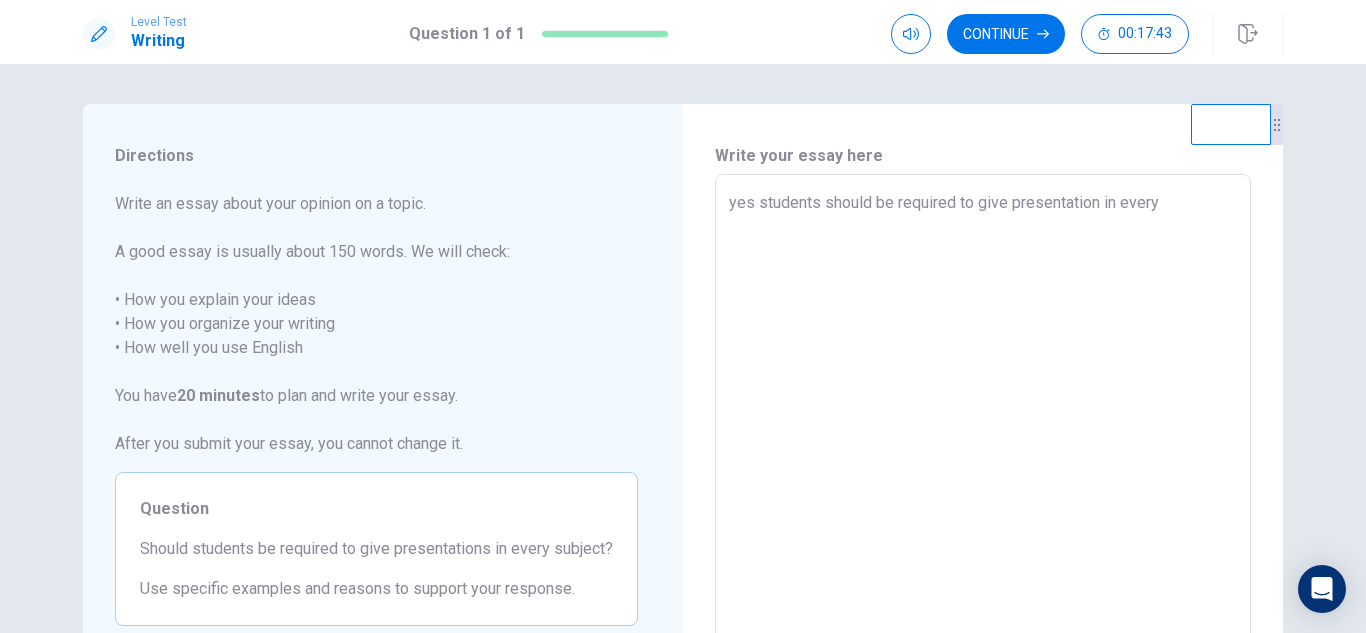 type on "yes students should be required to give presentation in every s" 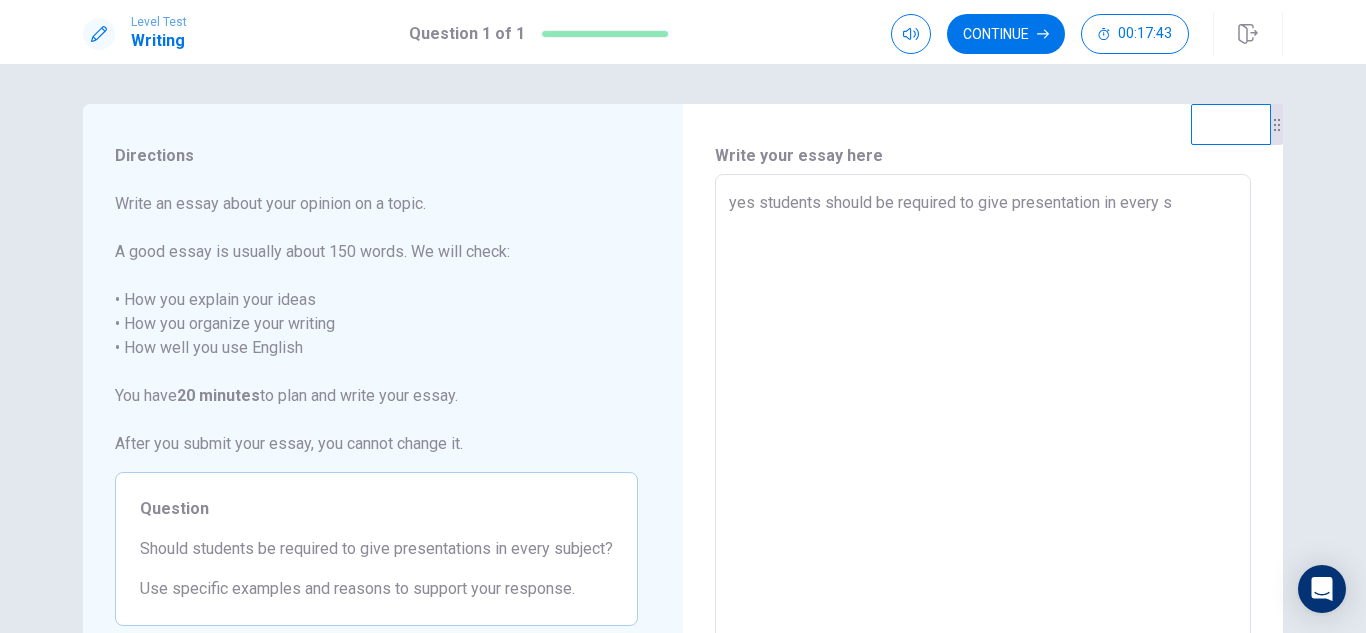type on "x" 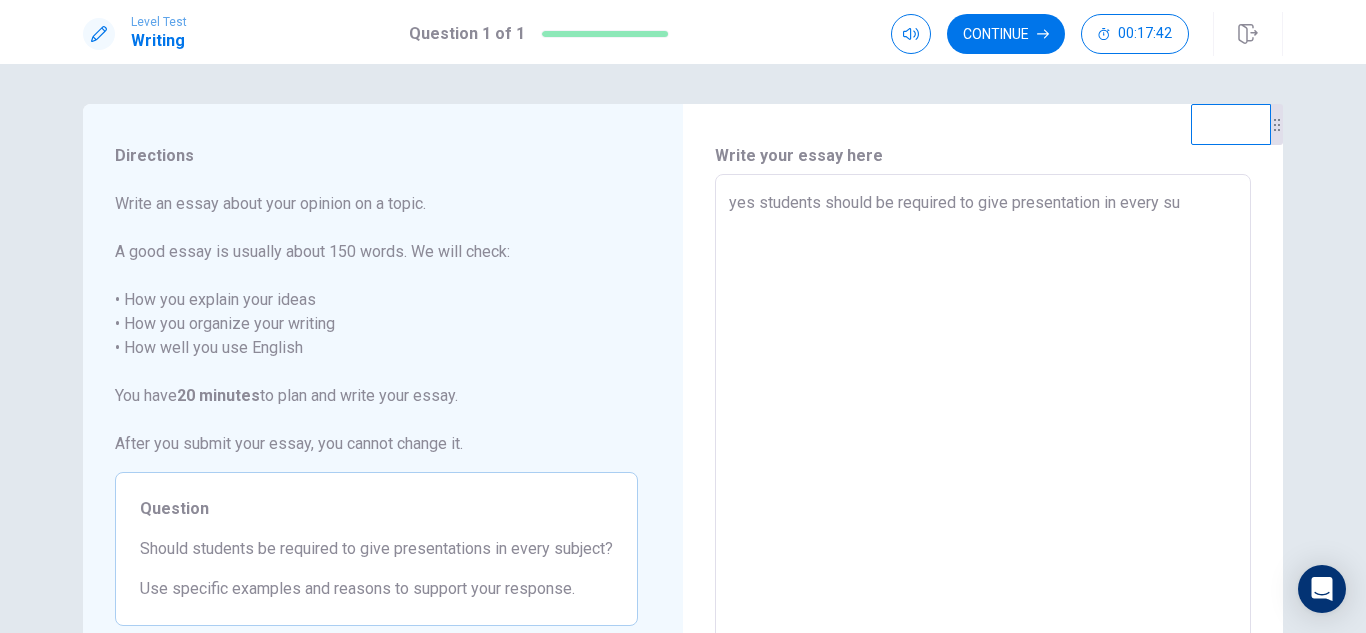 type on "x" 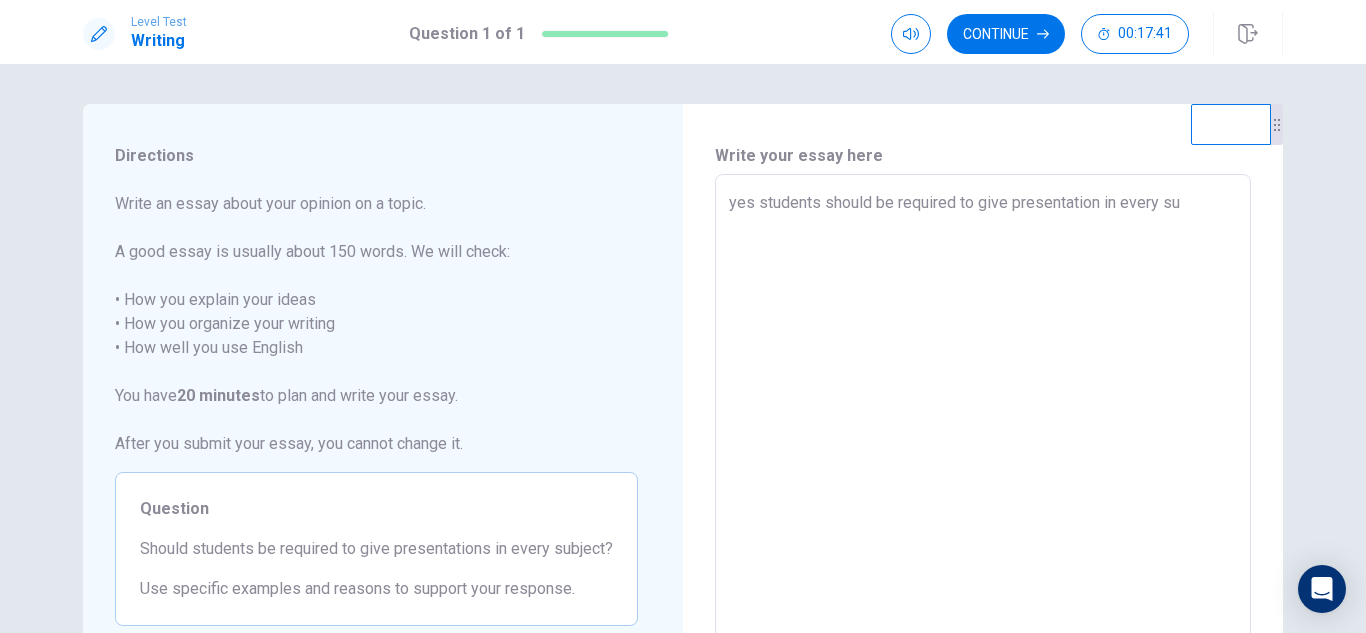 type on "yes students should be required to give presentation in every sub" 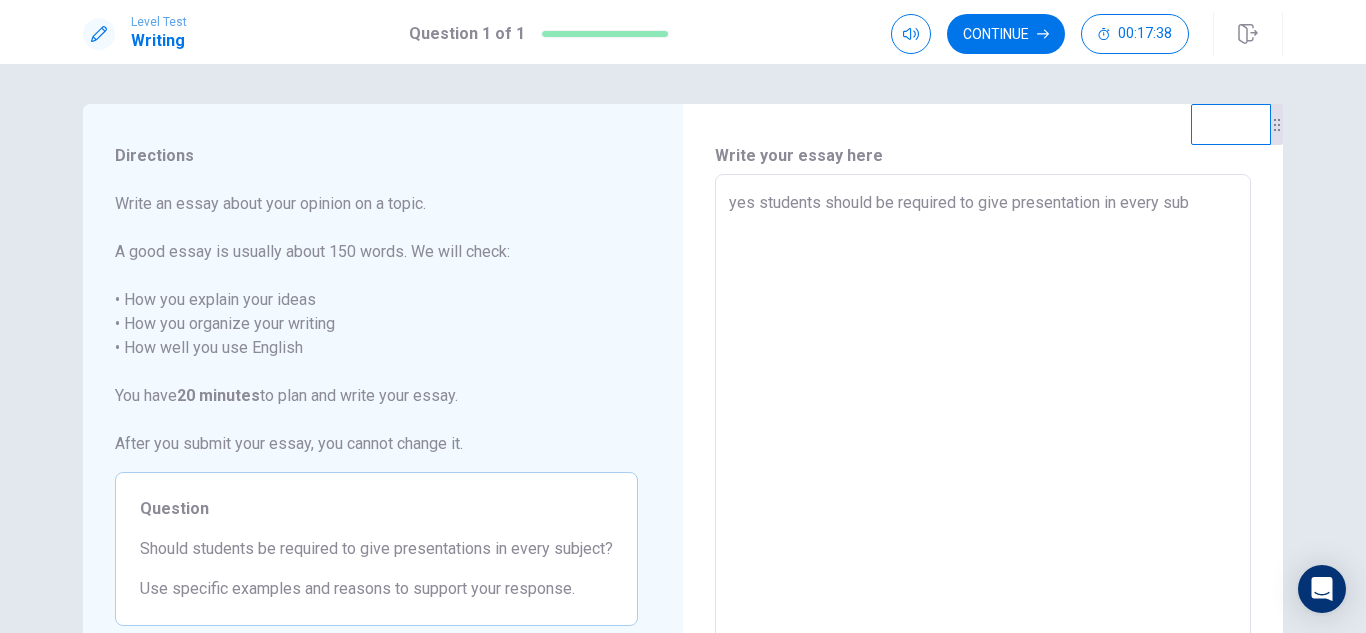 type on "x" 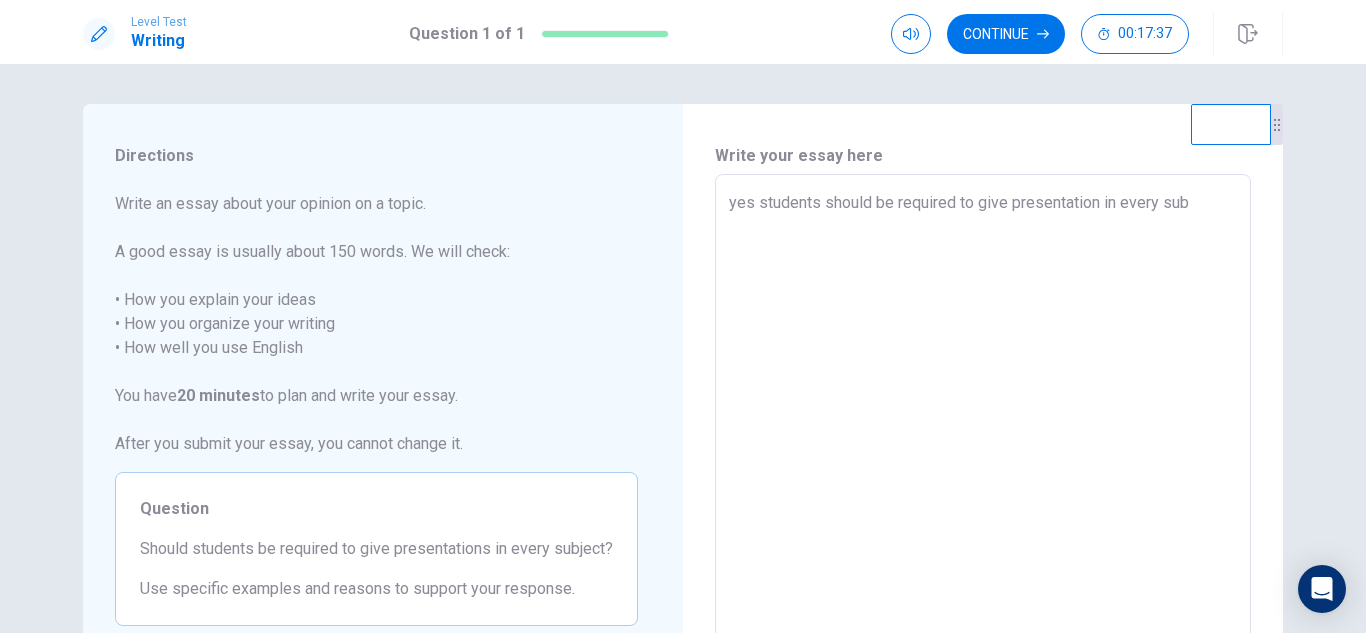 type on "yes students should be required to give presentation in every subj" 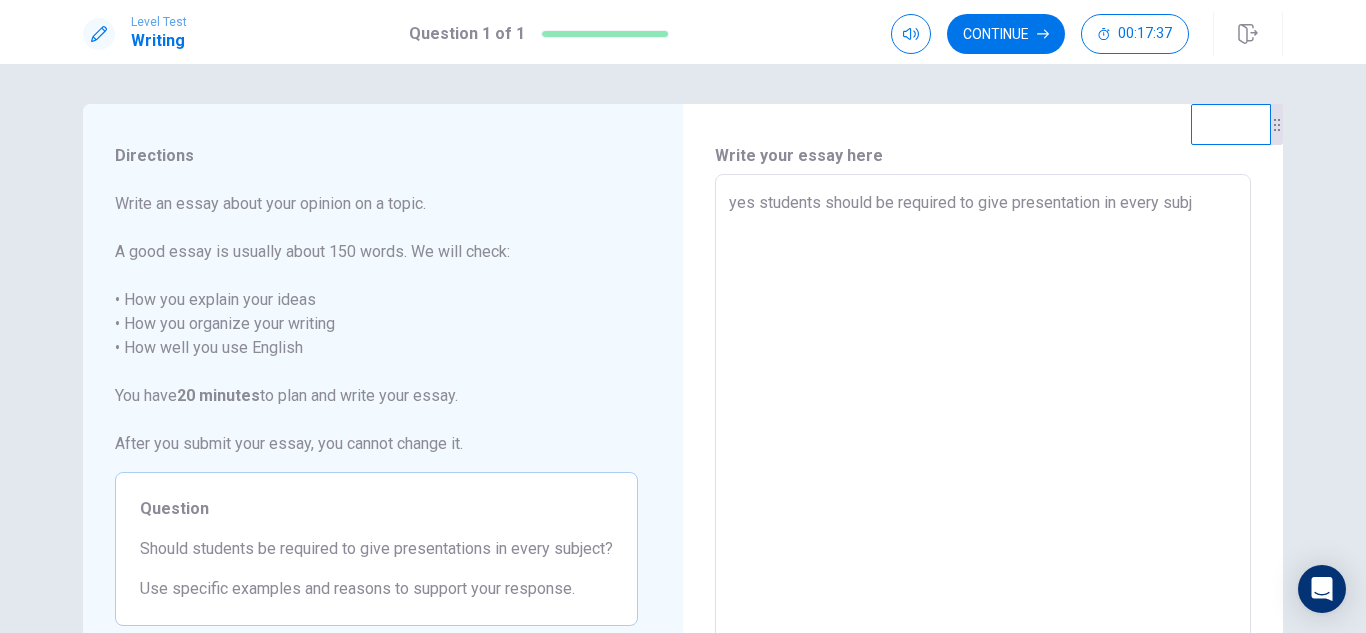 type on "x" 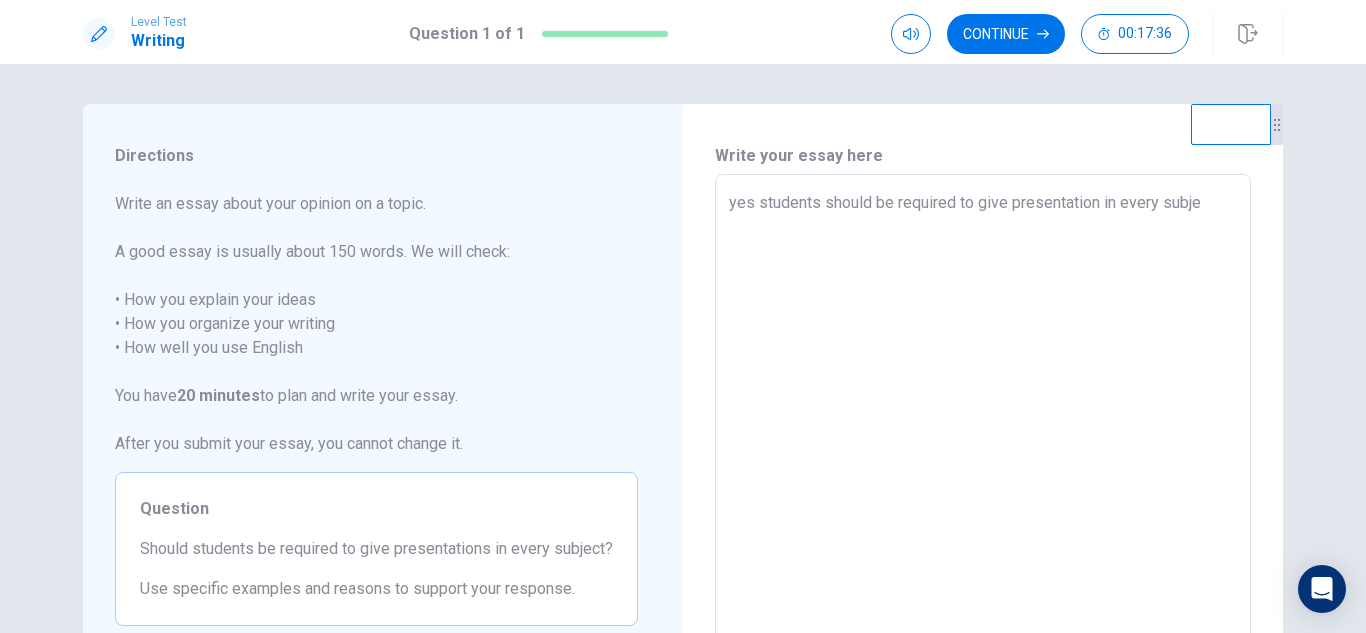 type on "x" 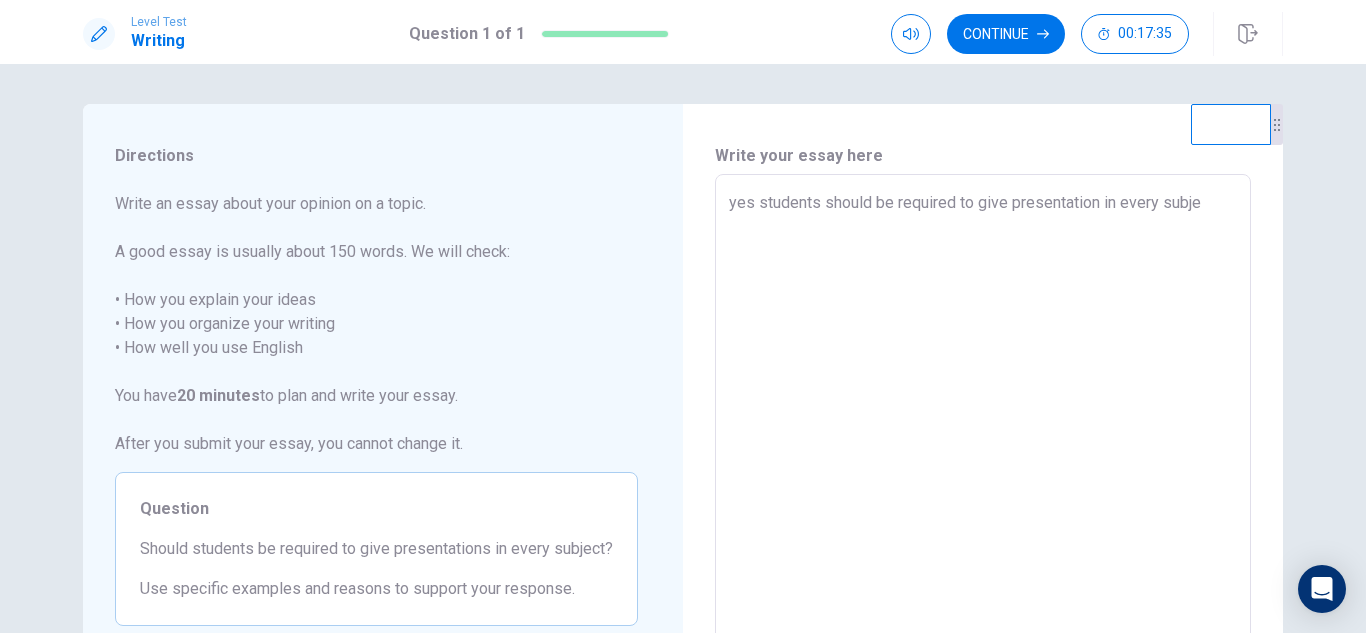 type on "yes students should be required to give presentation in every subjec" 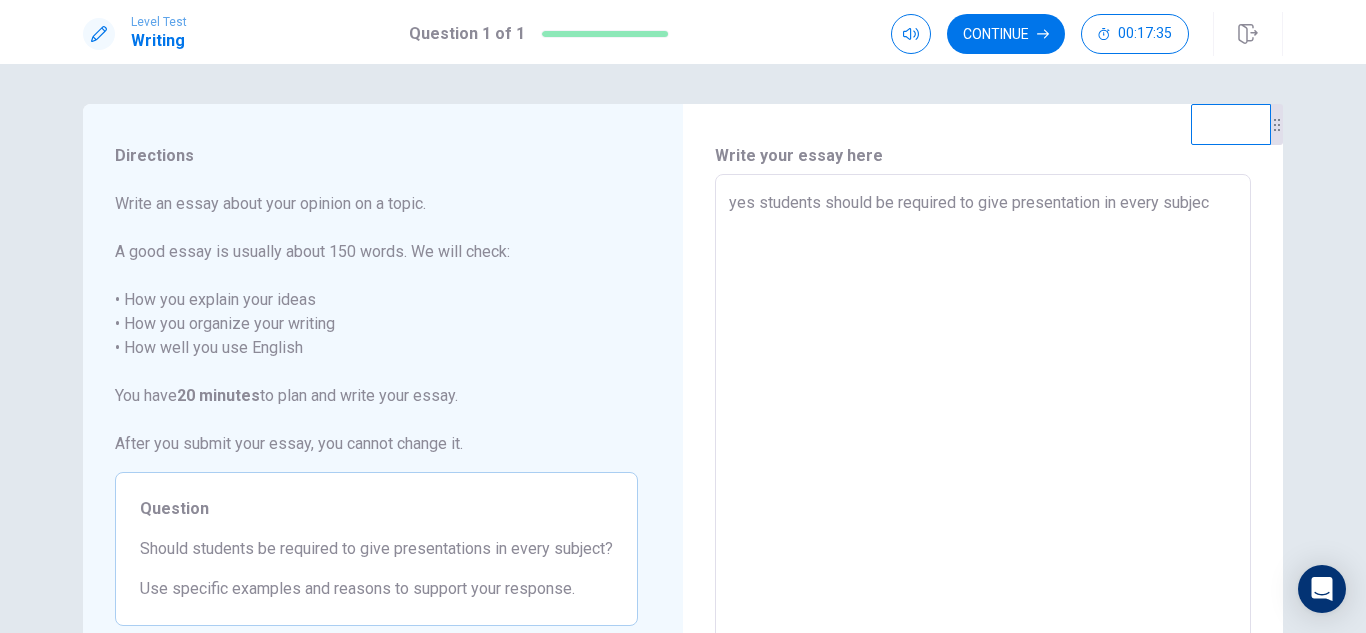 type on "x" 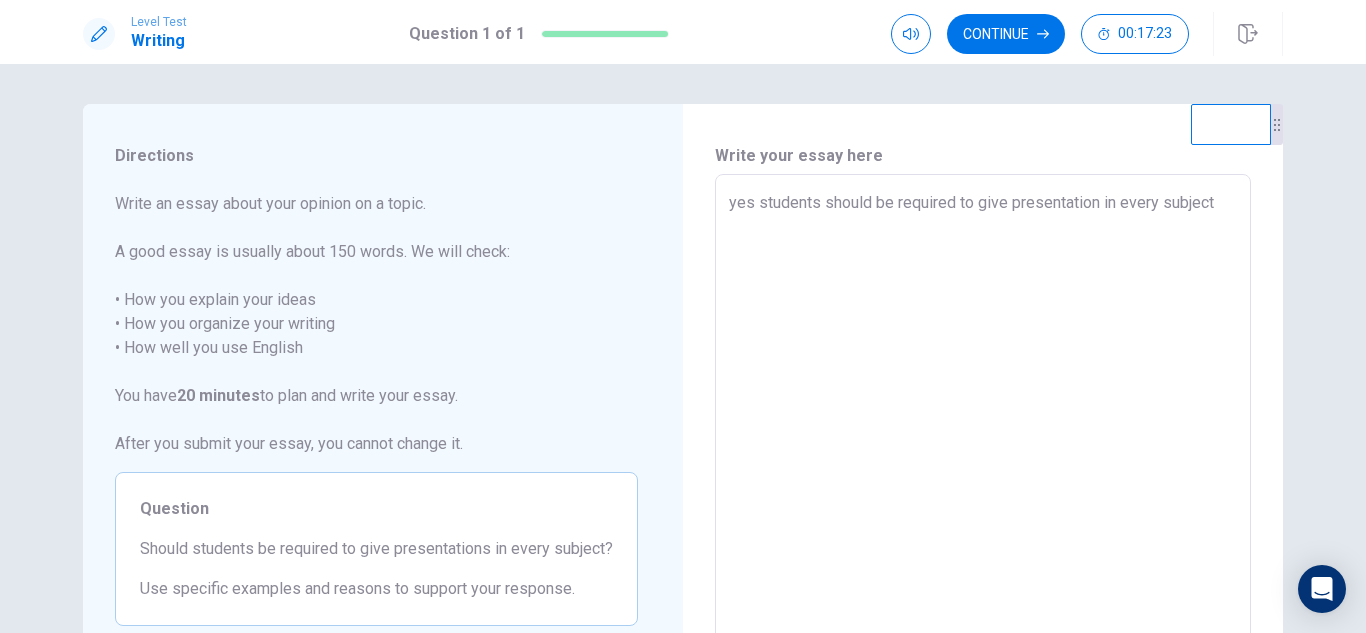 type on "x" 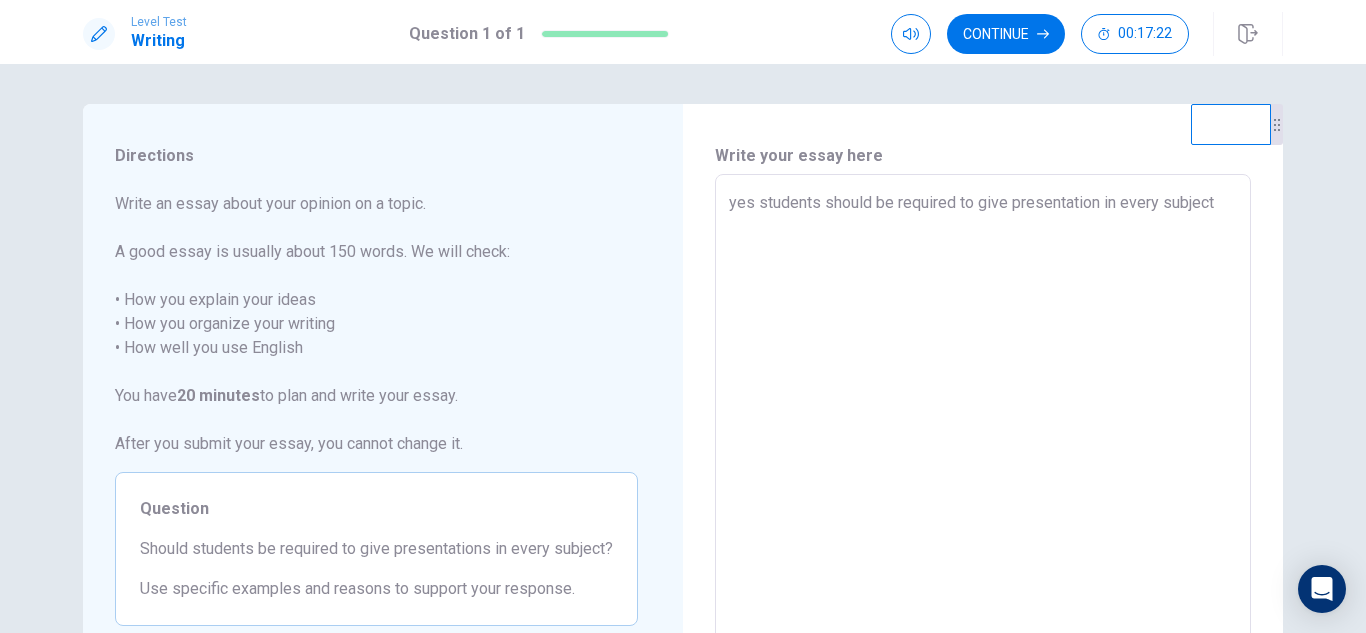 type on "yes students should be required to give presentation in every subject," 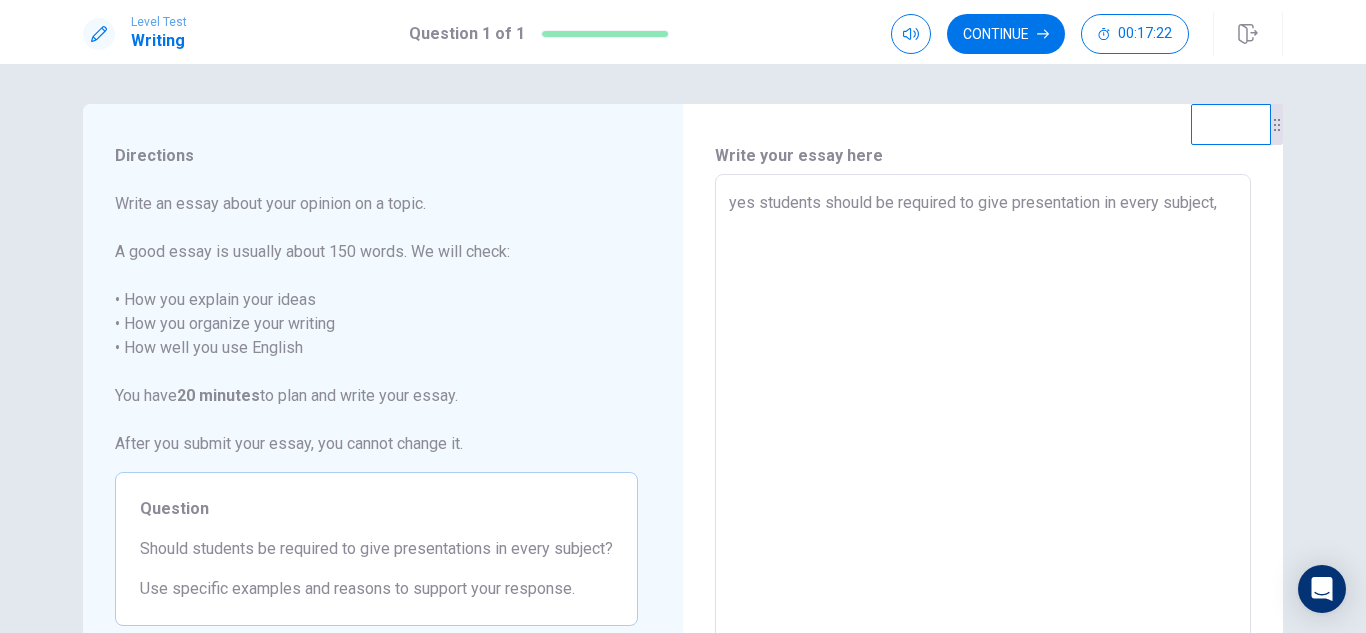 type on "x" 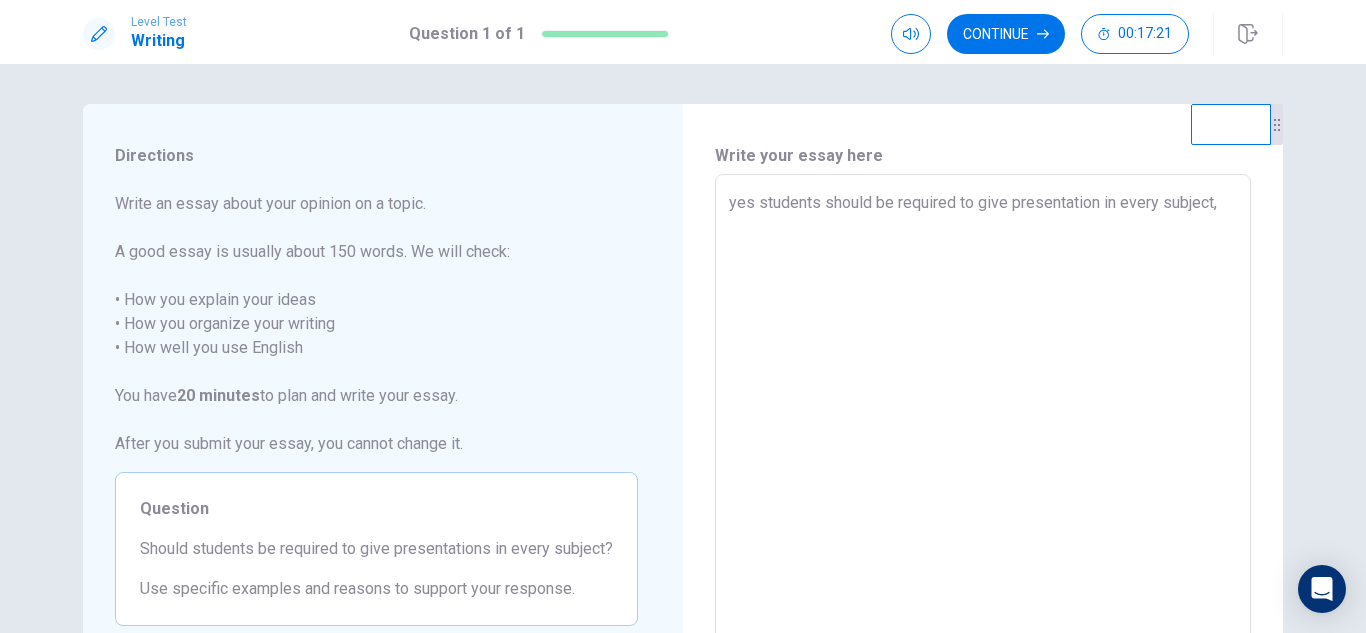 type on "yes students should be required to give presentation in every subject, b" 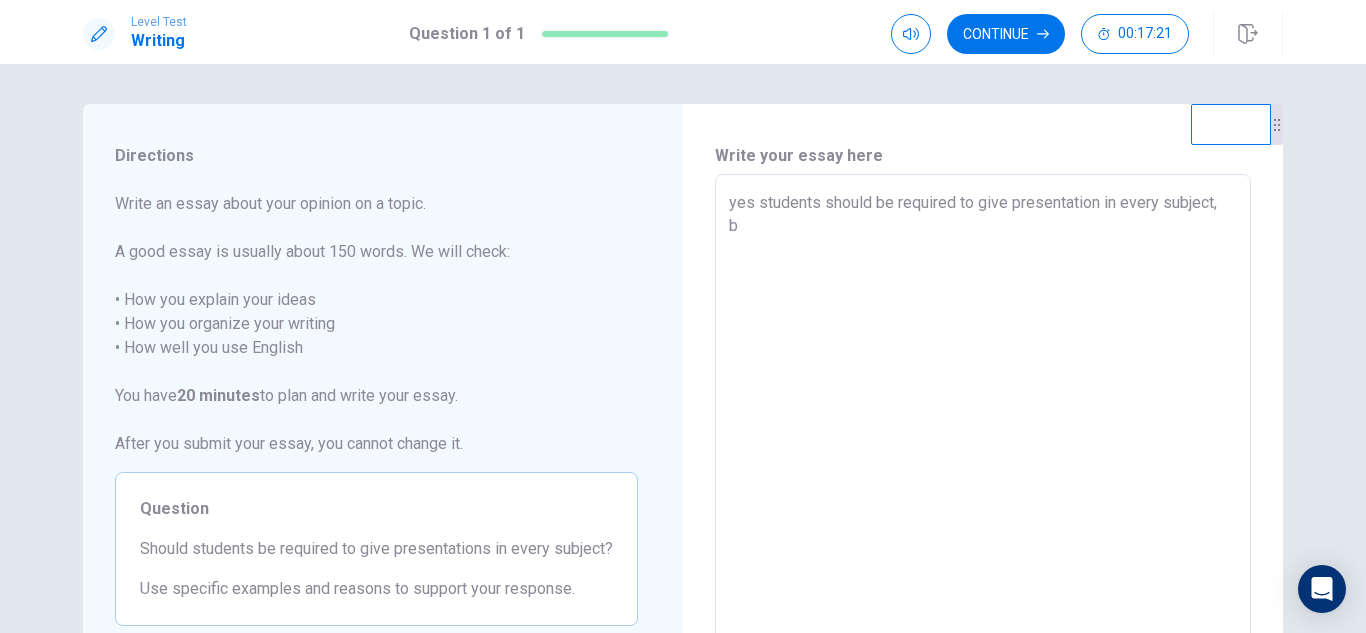 type on "x" 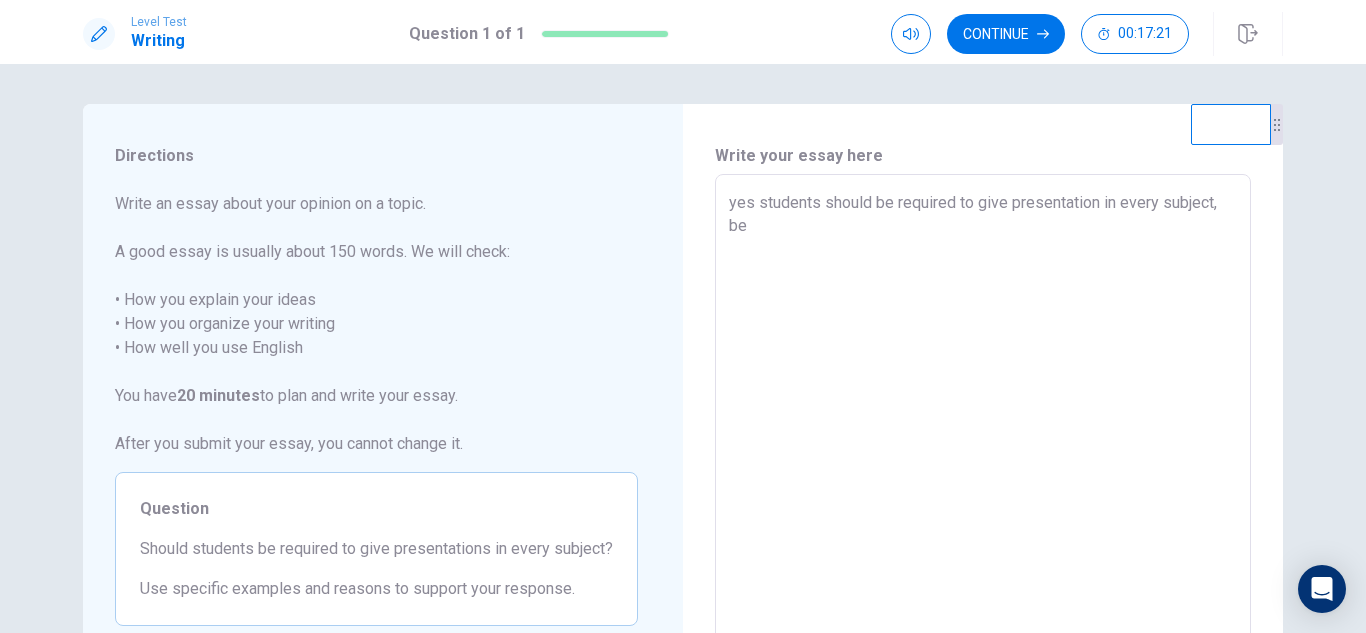 type on "x" 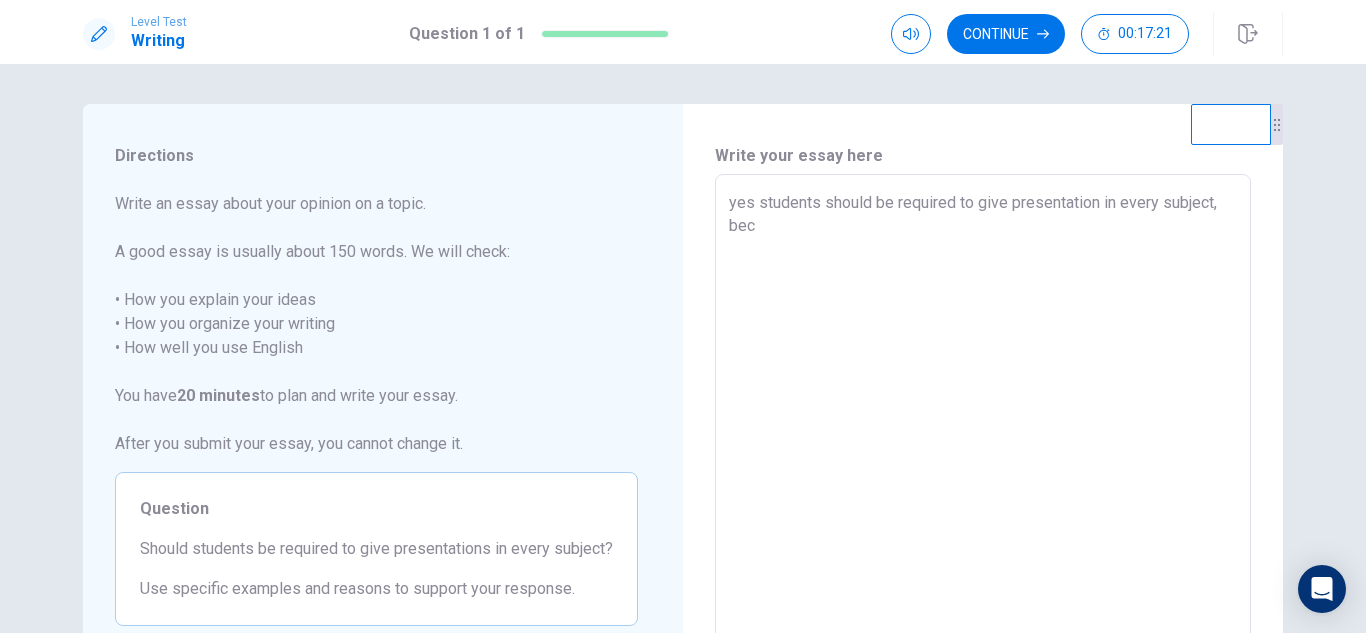 type on "x" 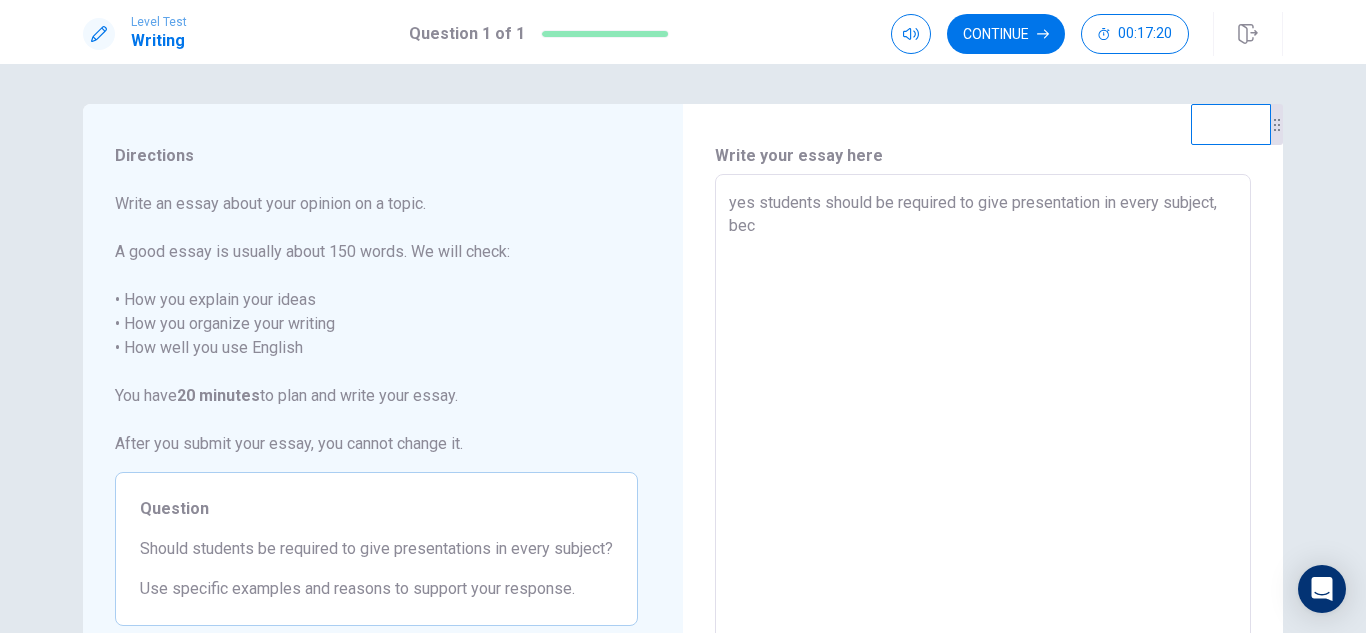 type on "yes students should be required to give presentation in every subject, beca" 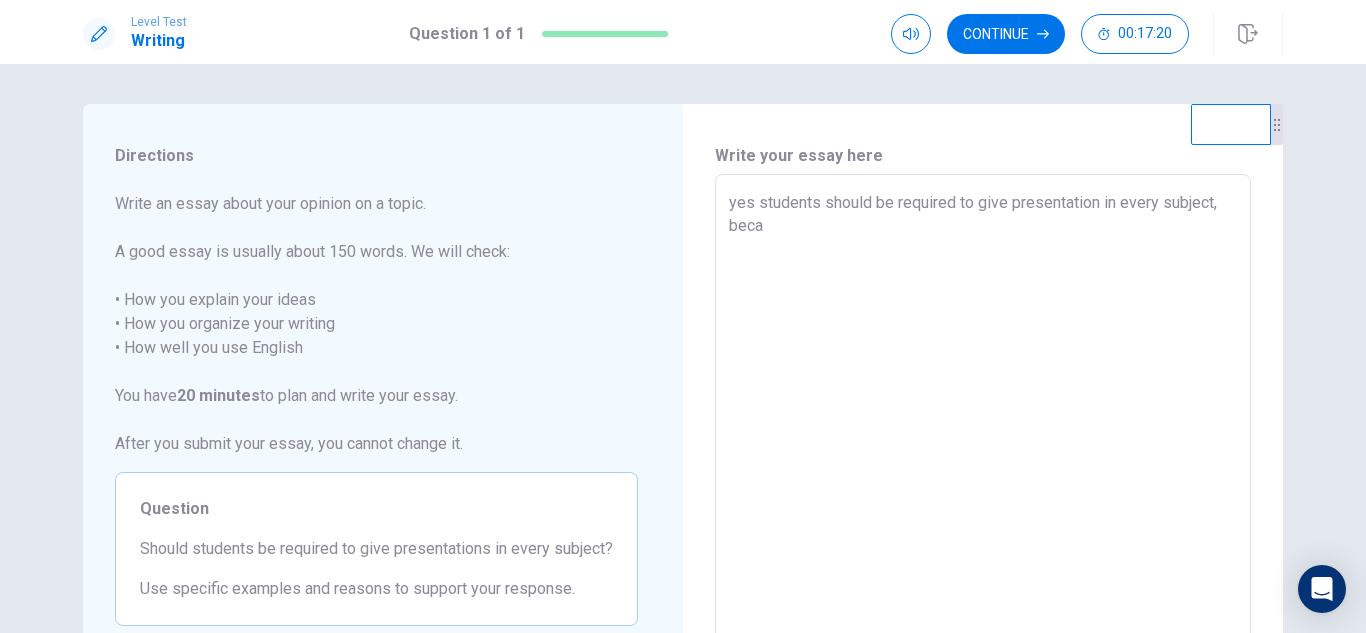type on "x" 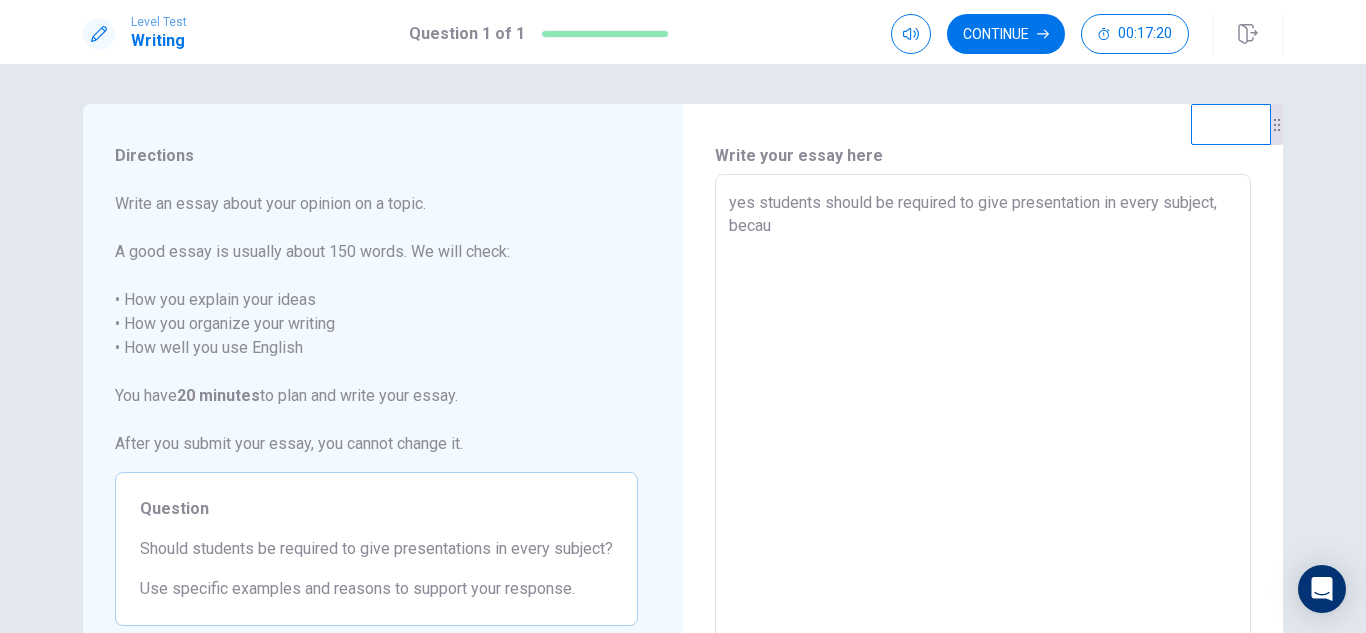 type on "x" 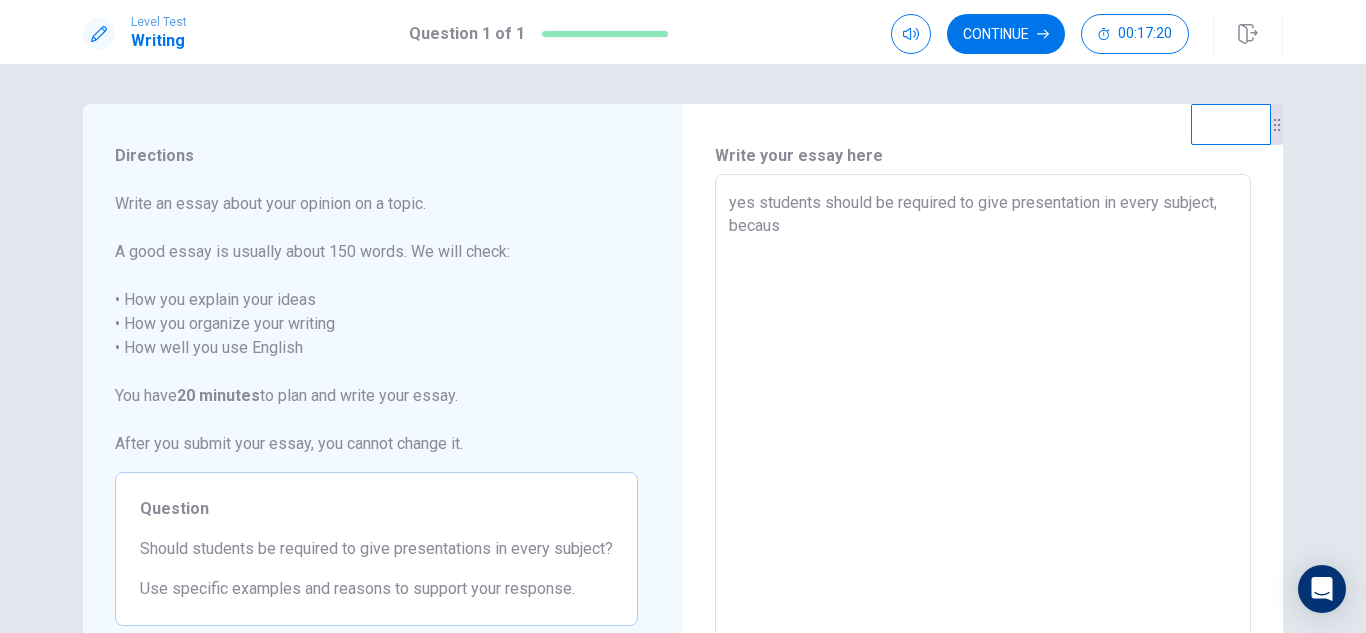 type on "x" 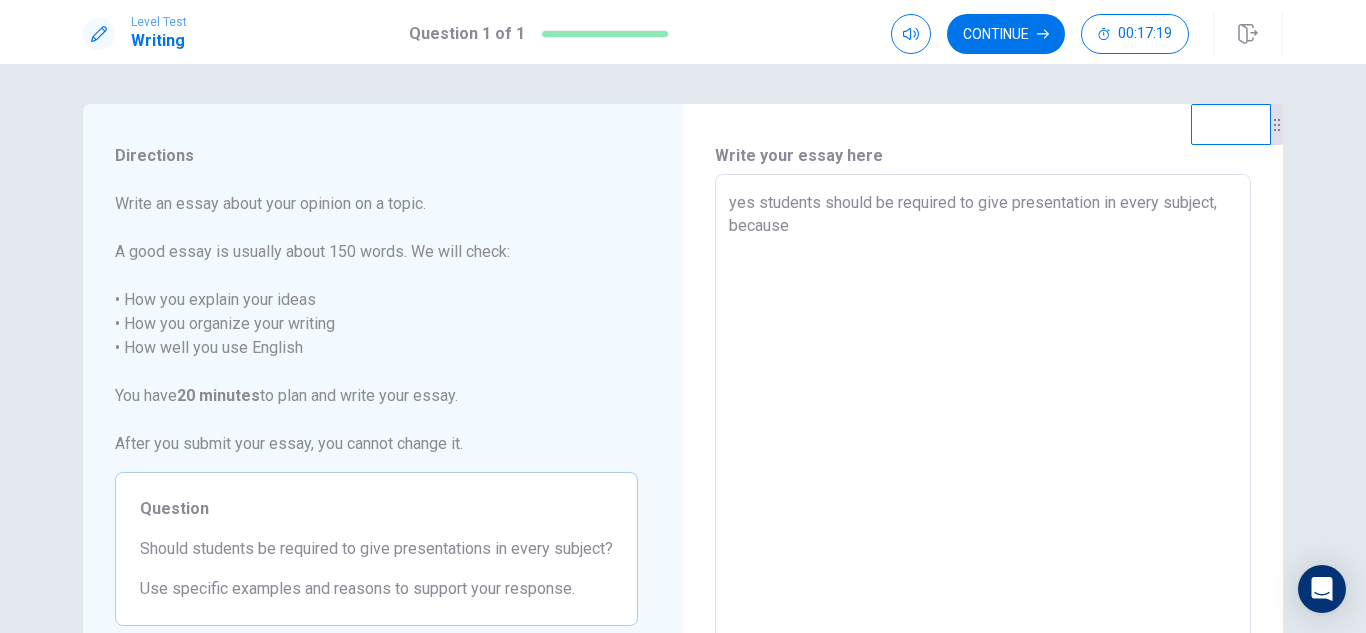 type on "x" 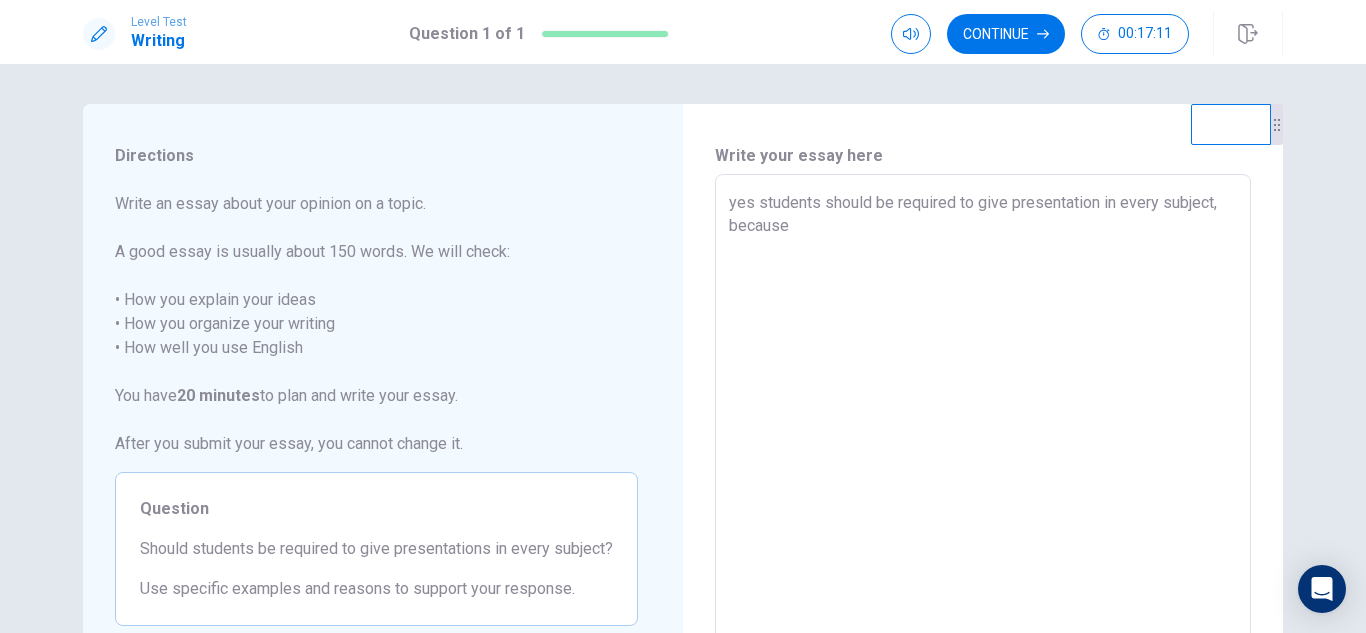 type on "x" 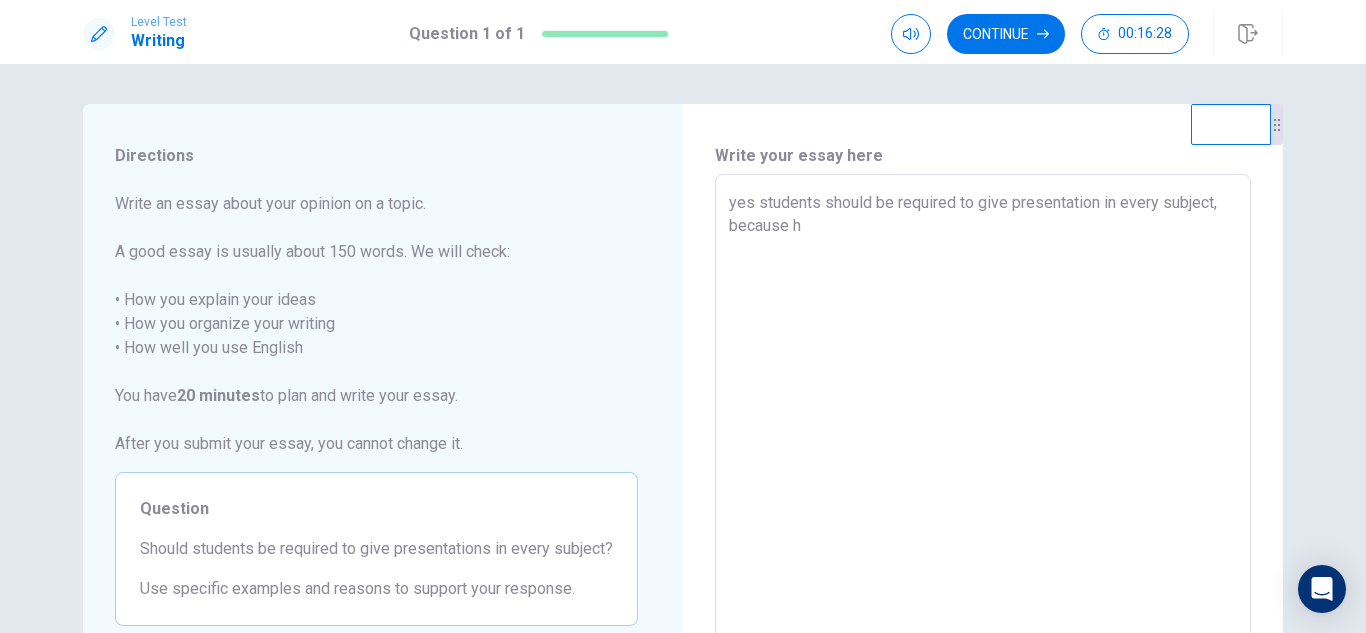 type on "x" 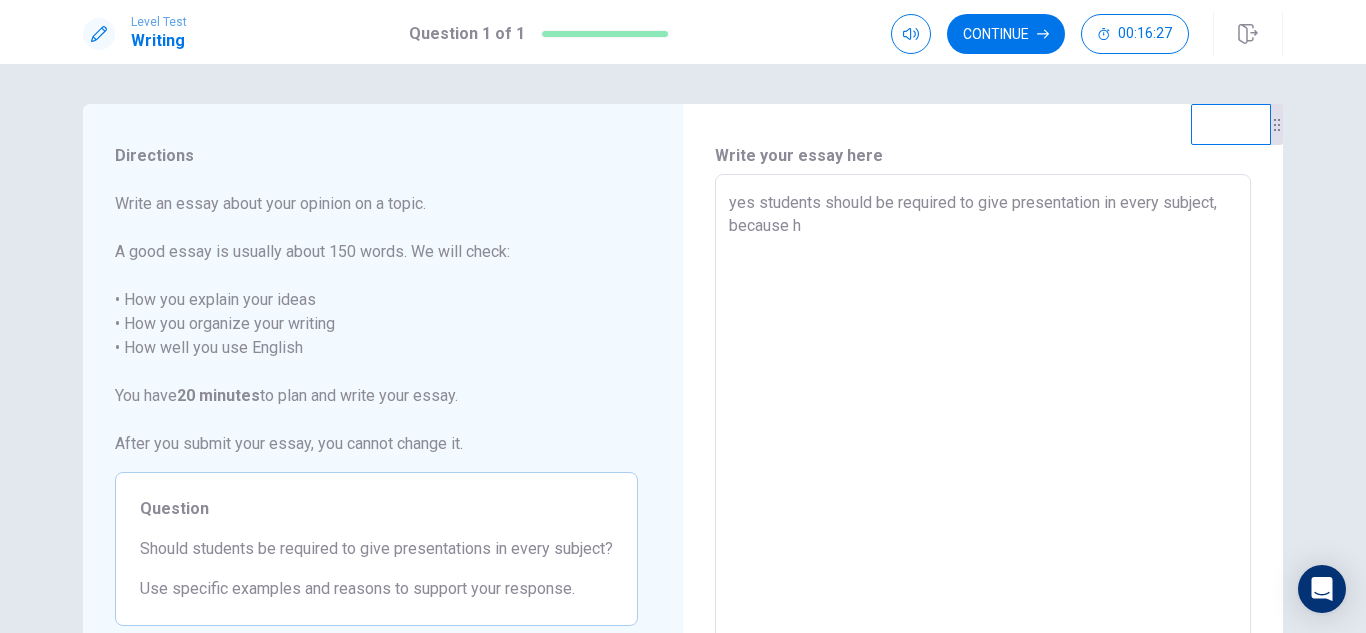 type on "yes students should be required to give presentation in every subject, because he" 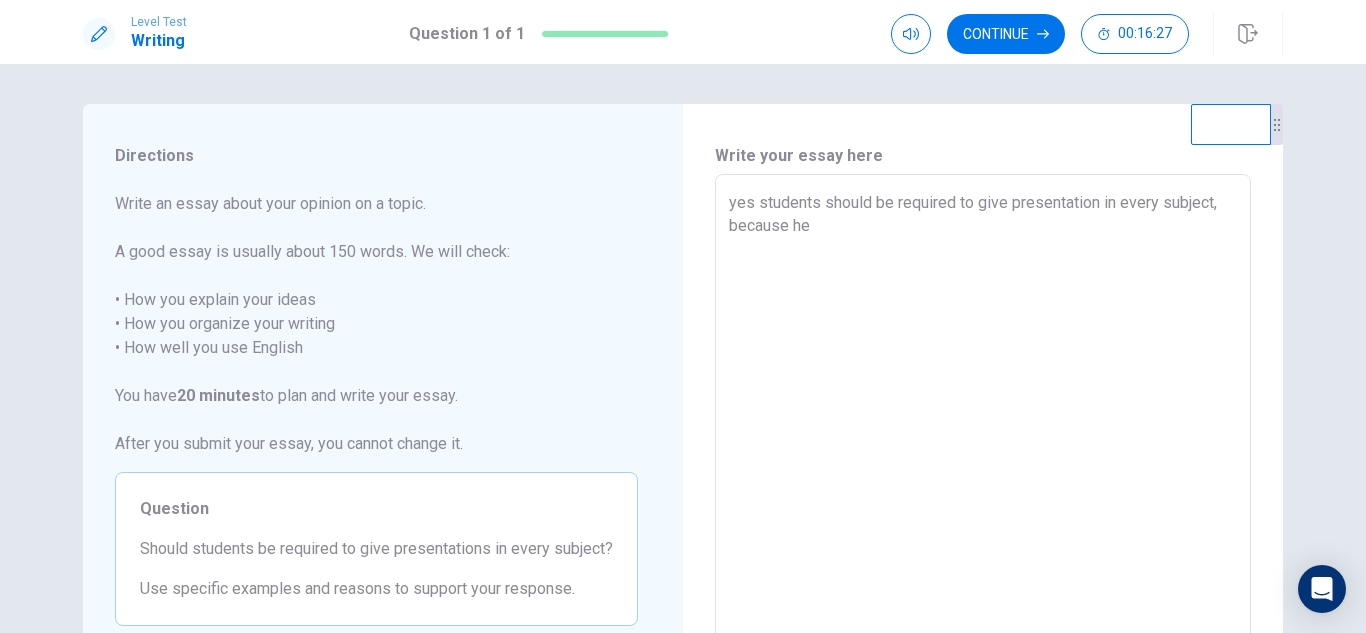type on "x" 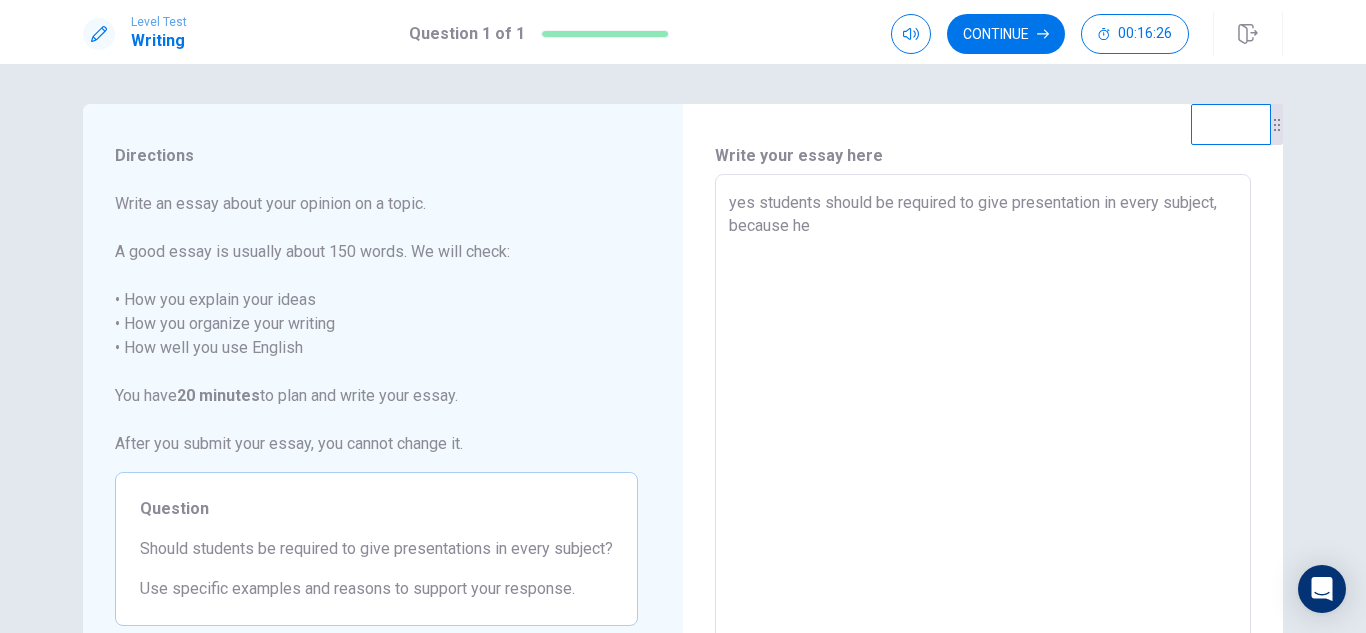 type on "yes students should be required to give presentation in every subject, because he" 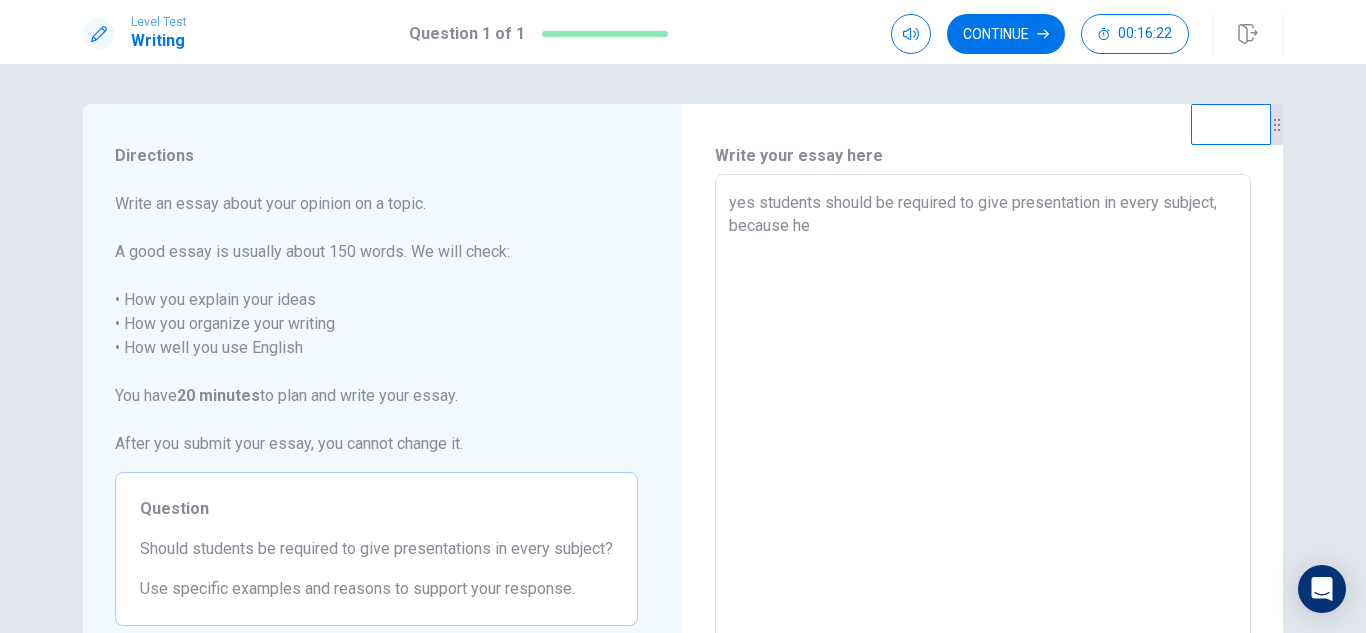 type on "x" 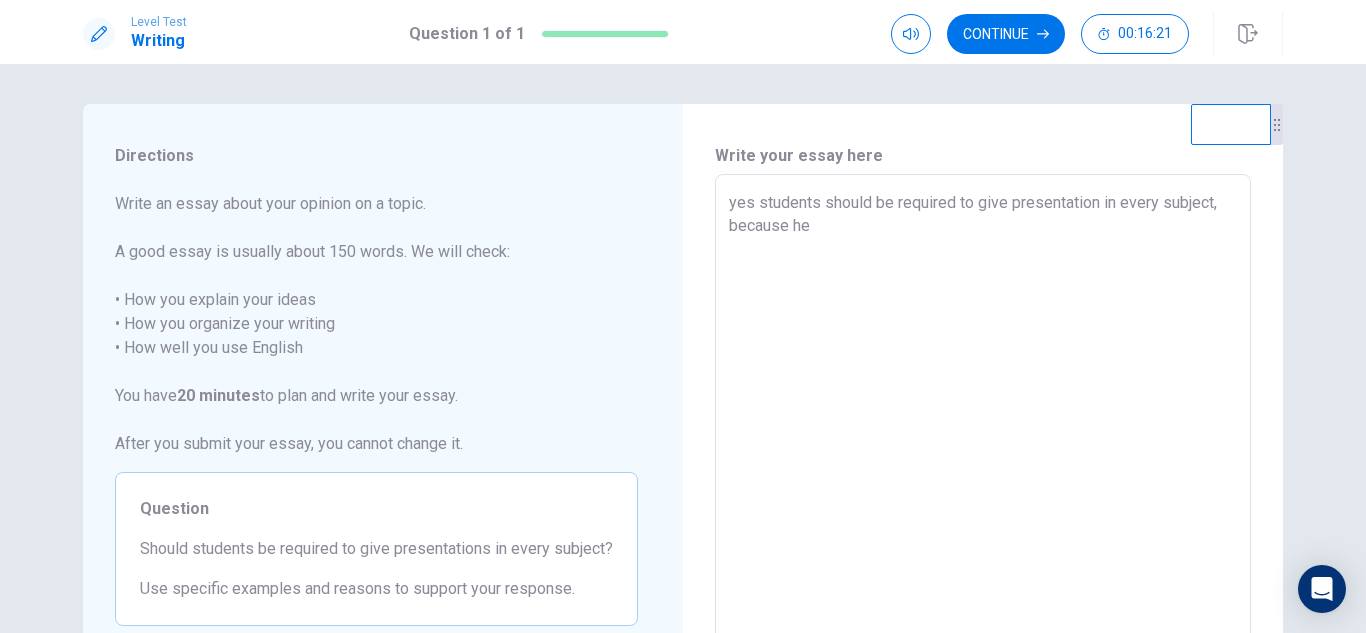 type on "yes students should be required to give presentation in every subject, because he" 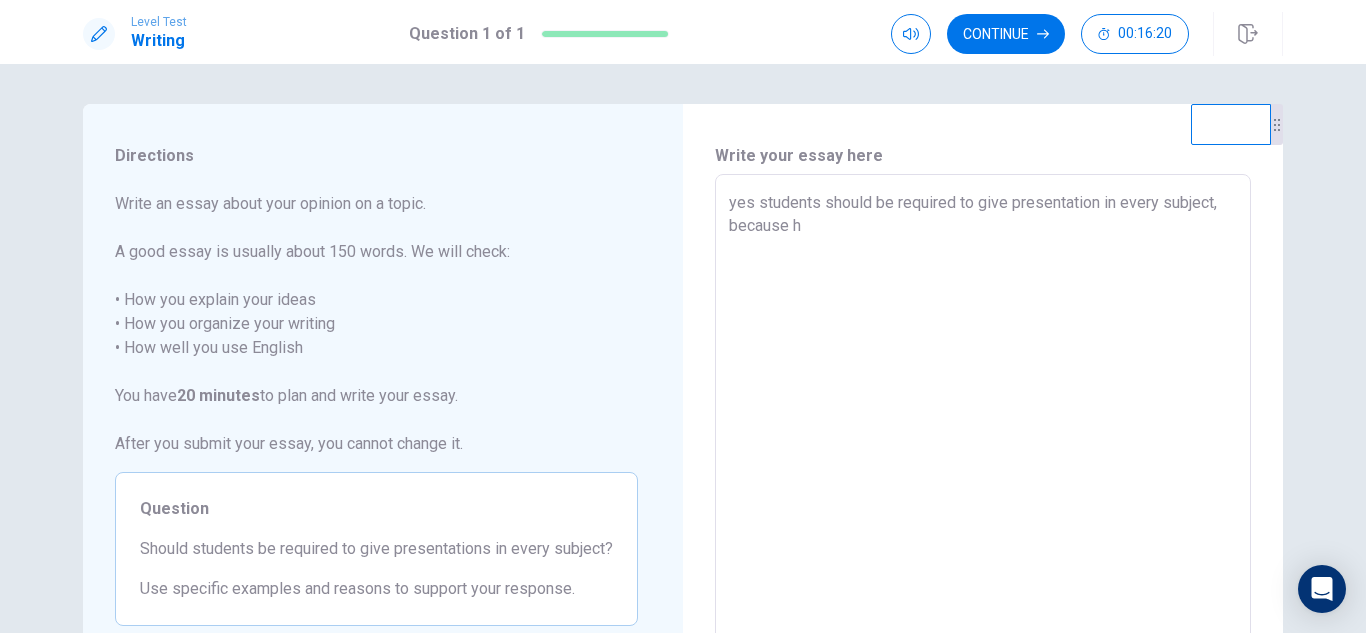 type on "x" 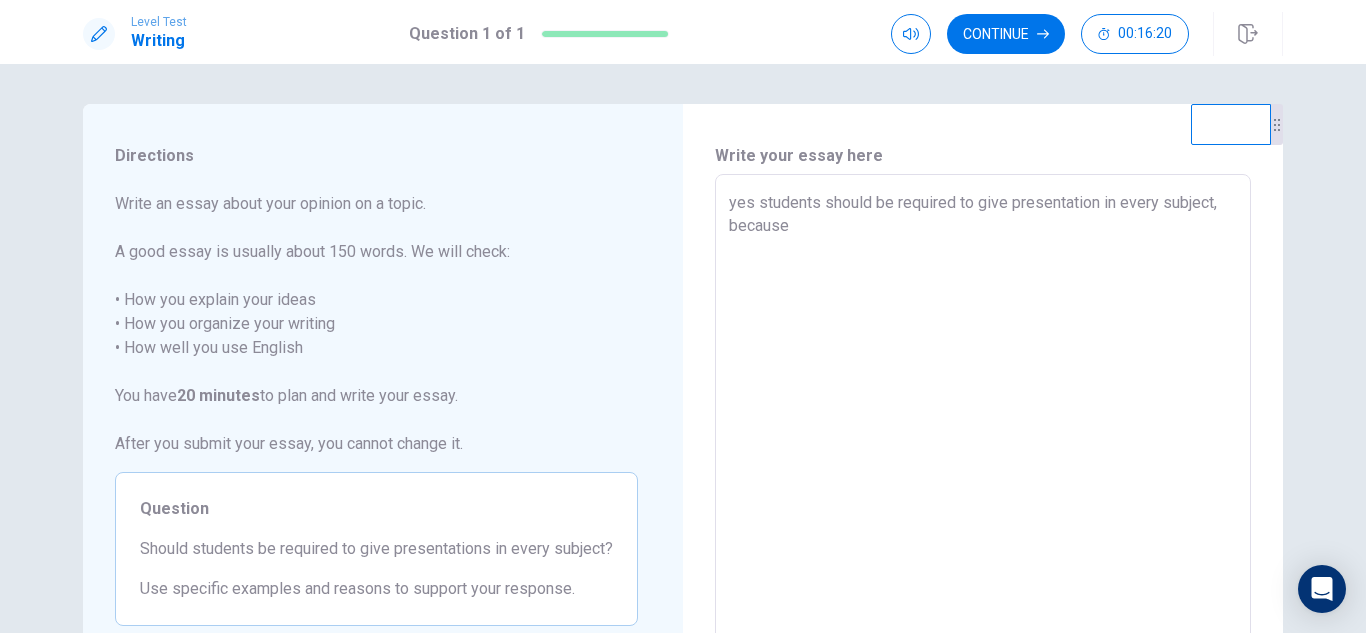 type on "x" 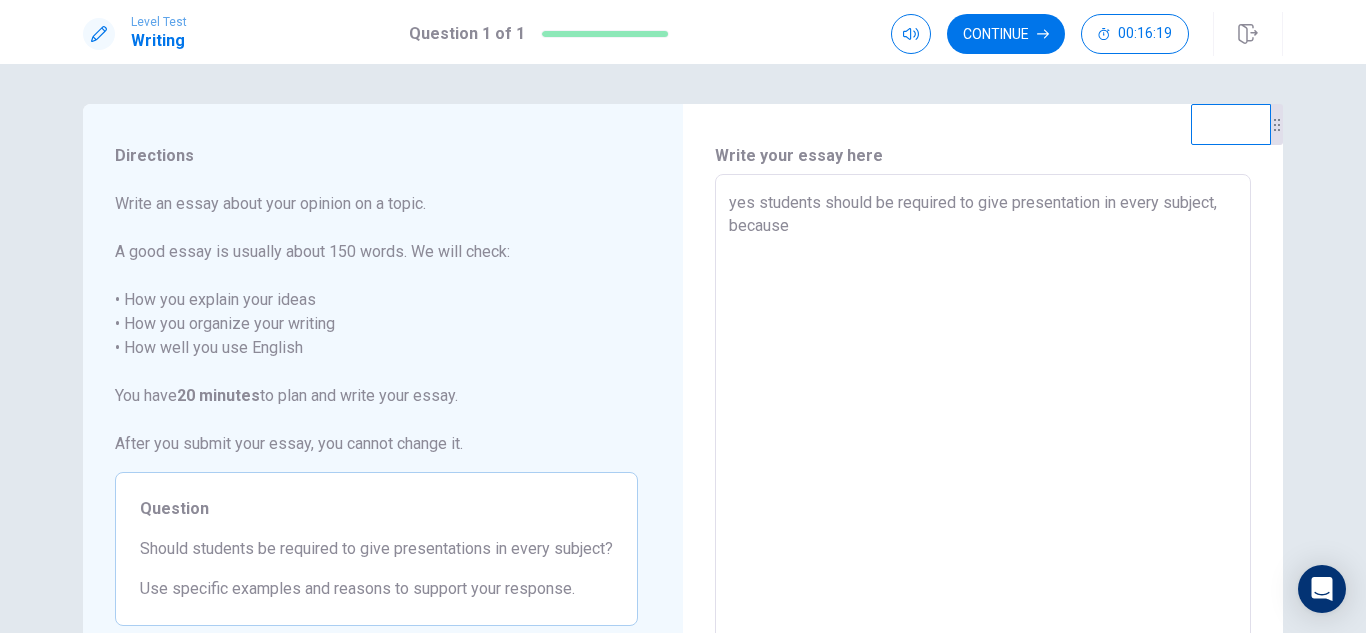 type on "yes students should be required to give presentation in every subject, because i" 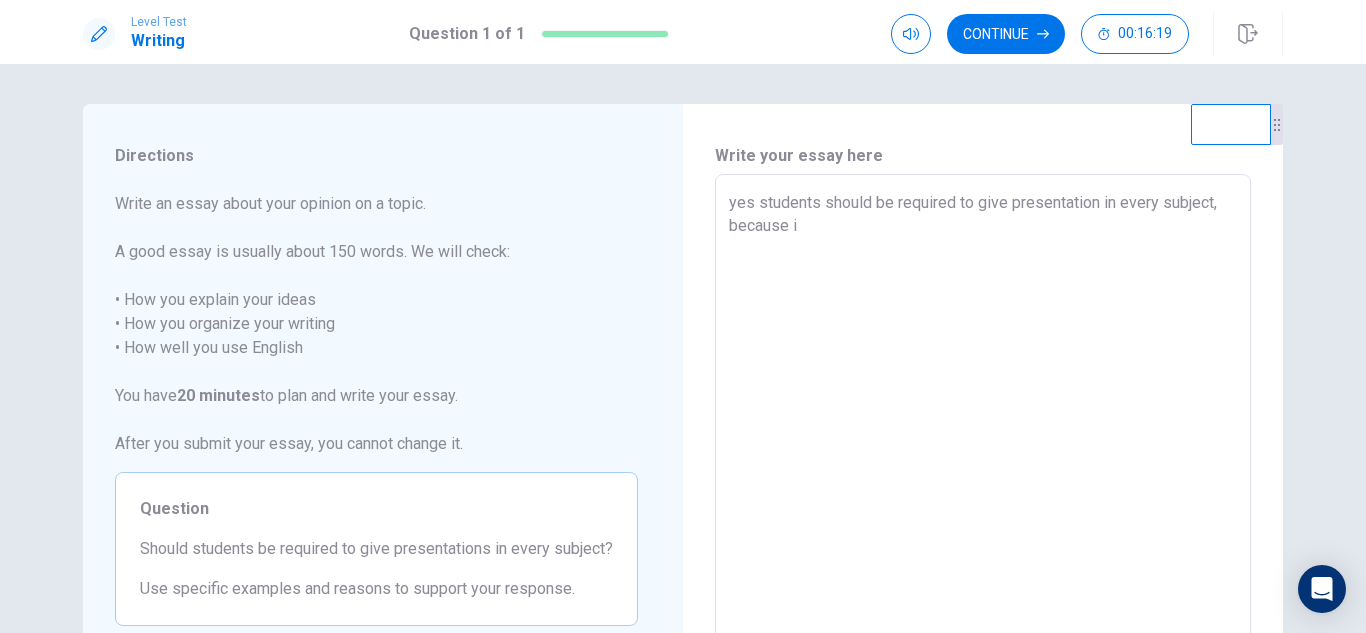 type on "x" 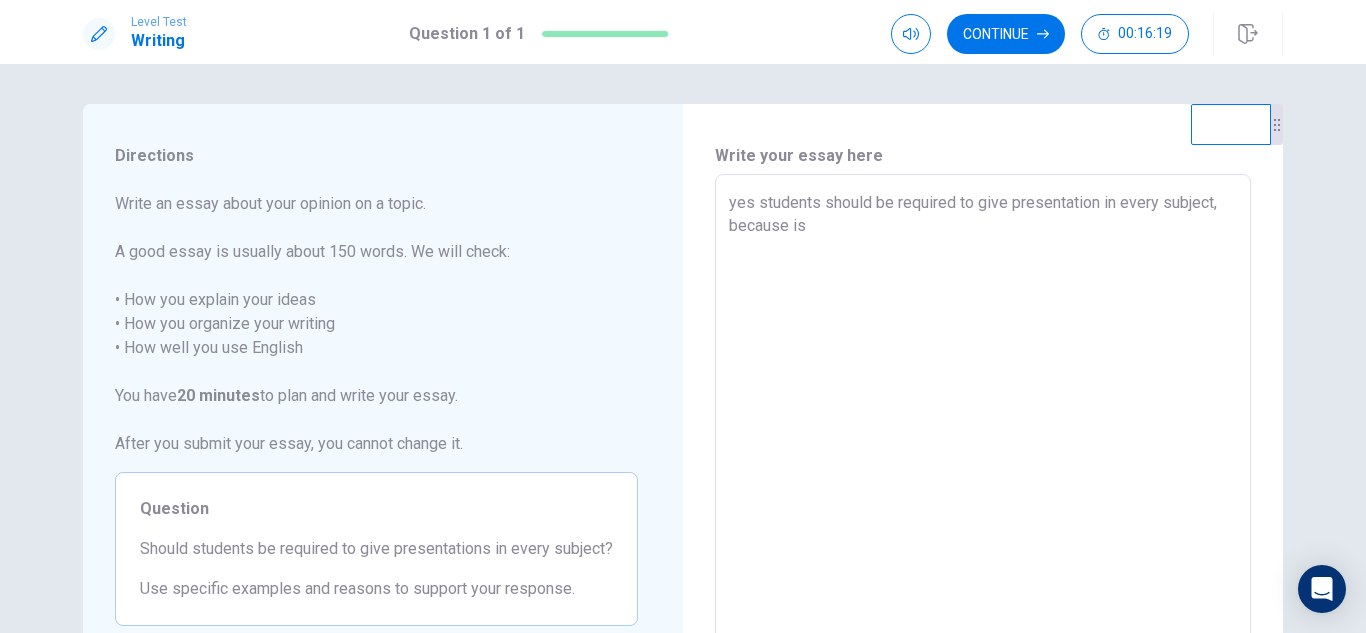 type on "x" 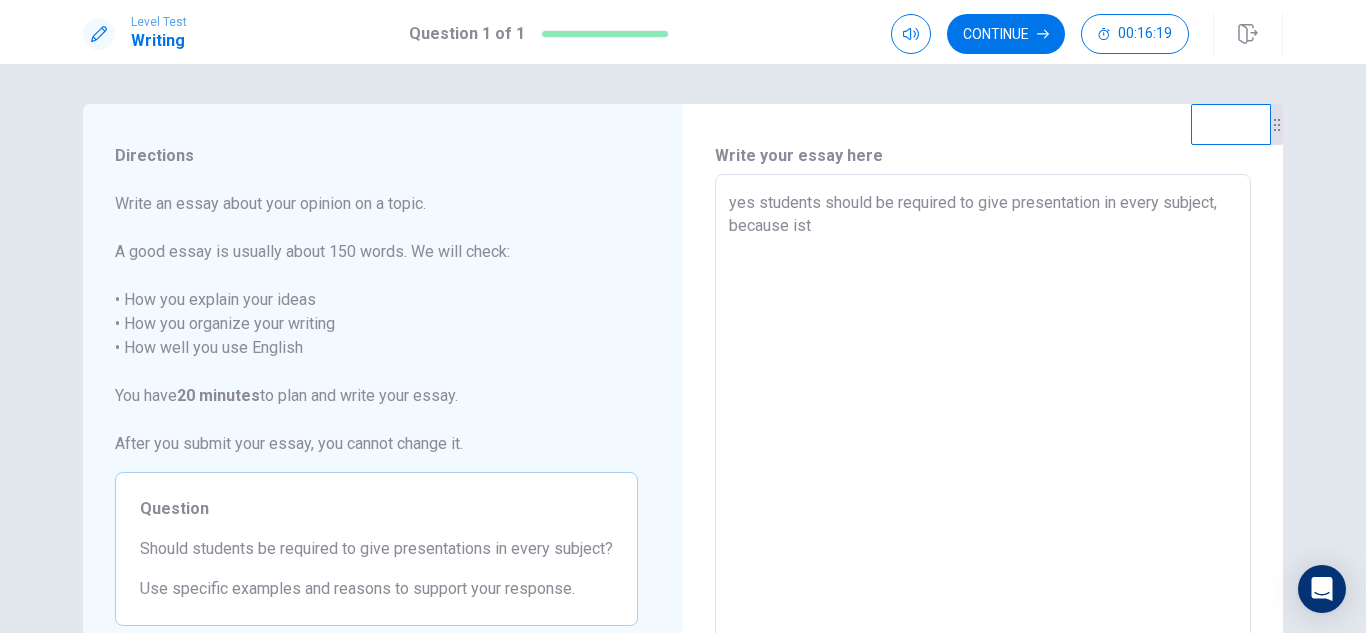 type on "x" 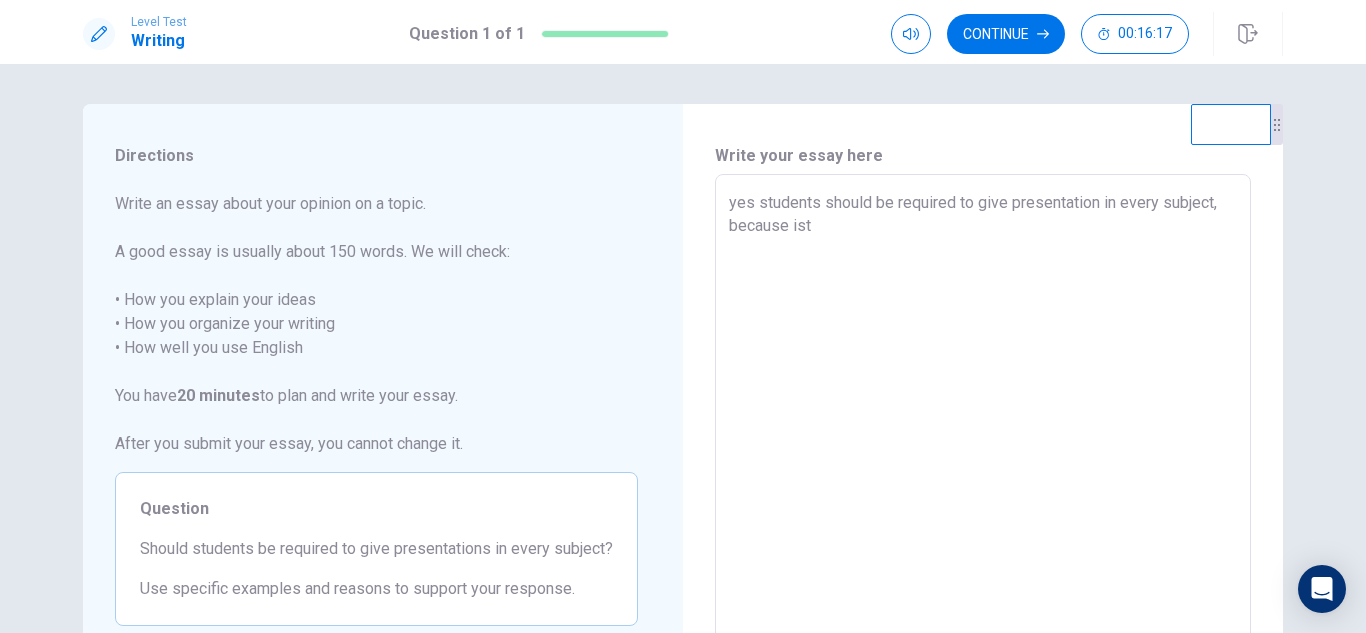type on "yes students should be required to give presentation in every subject, because is" 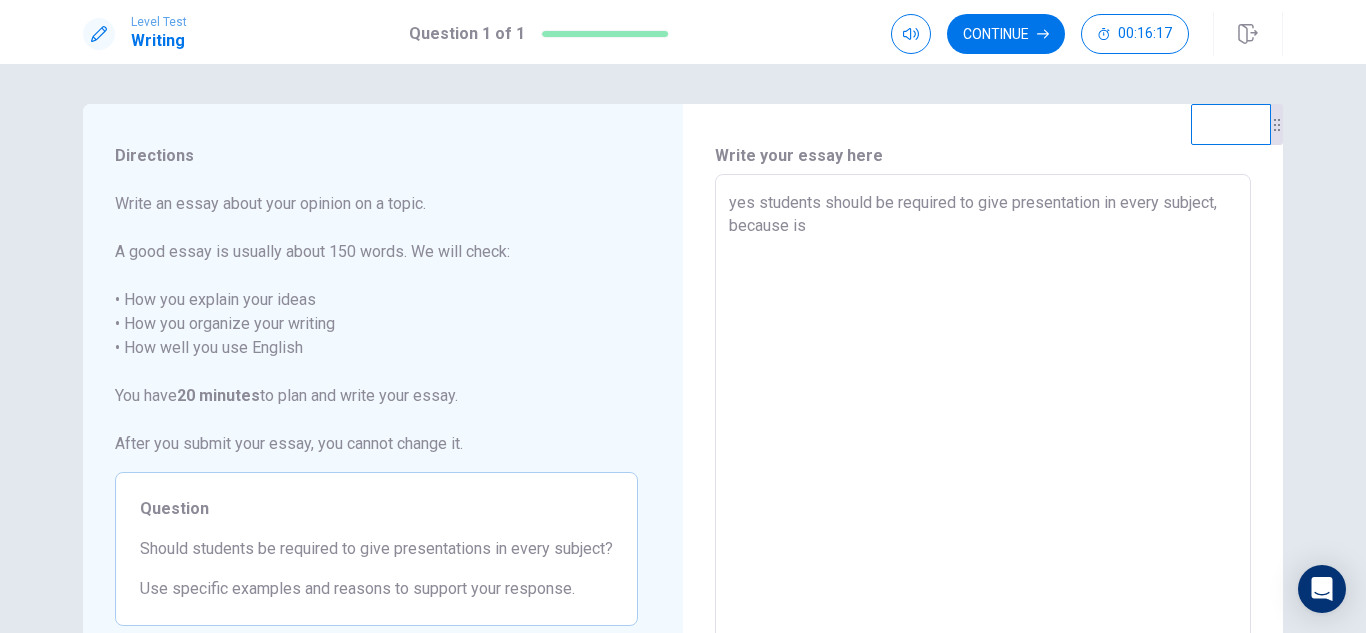 type on "x" 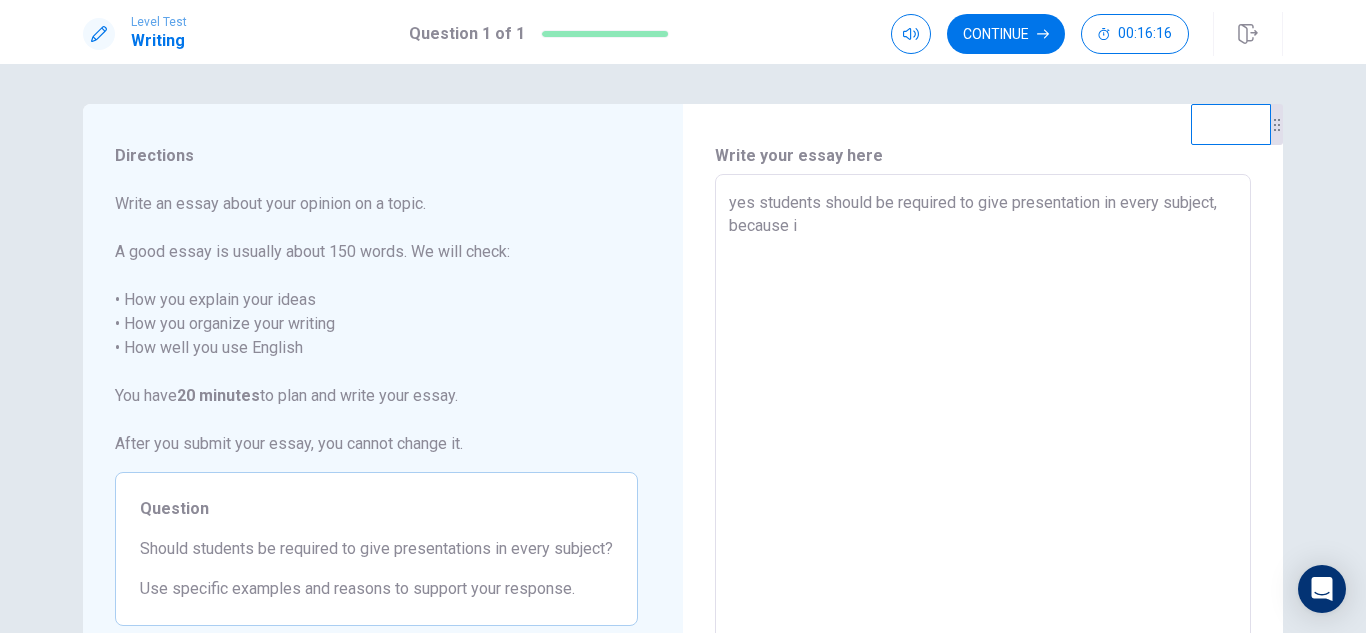 type on "x" 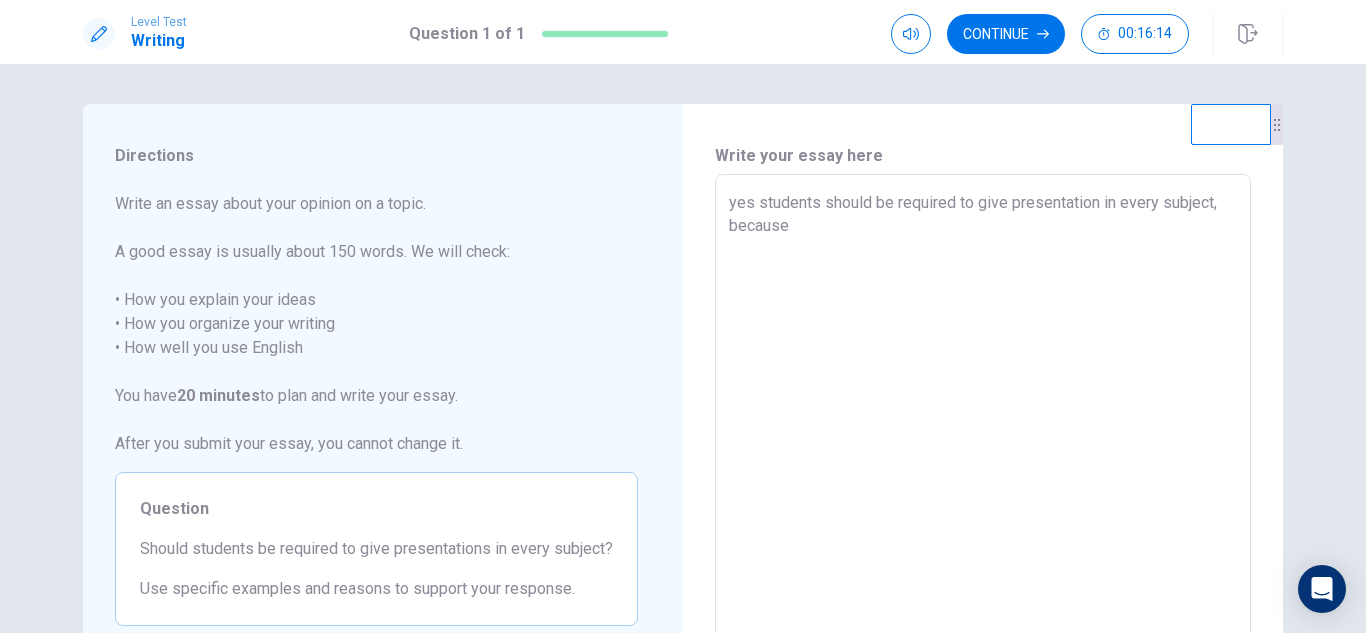 type on "x" 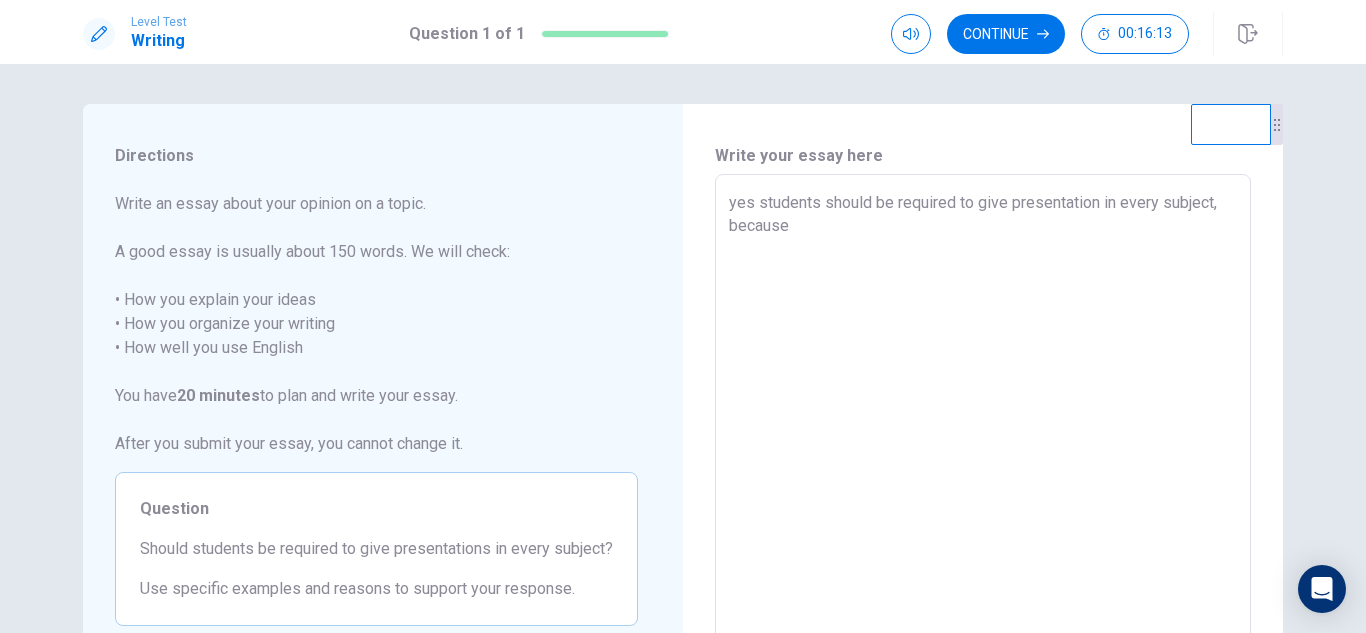 type on "yes students should be required to give presentation in every subject, because e" 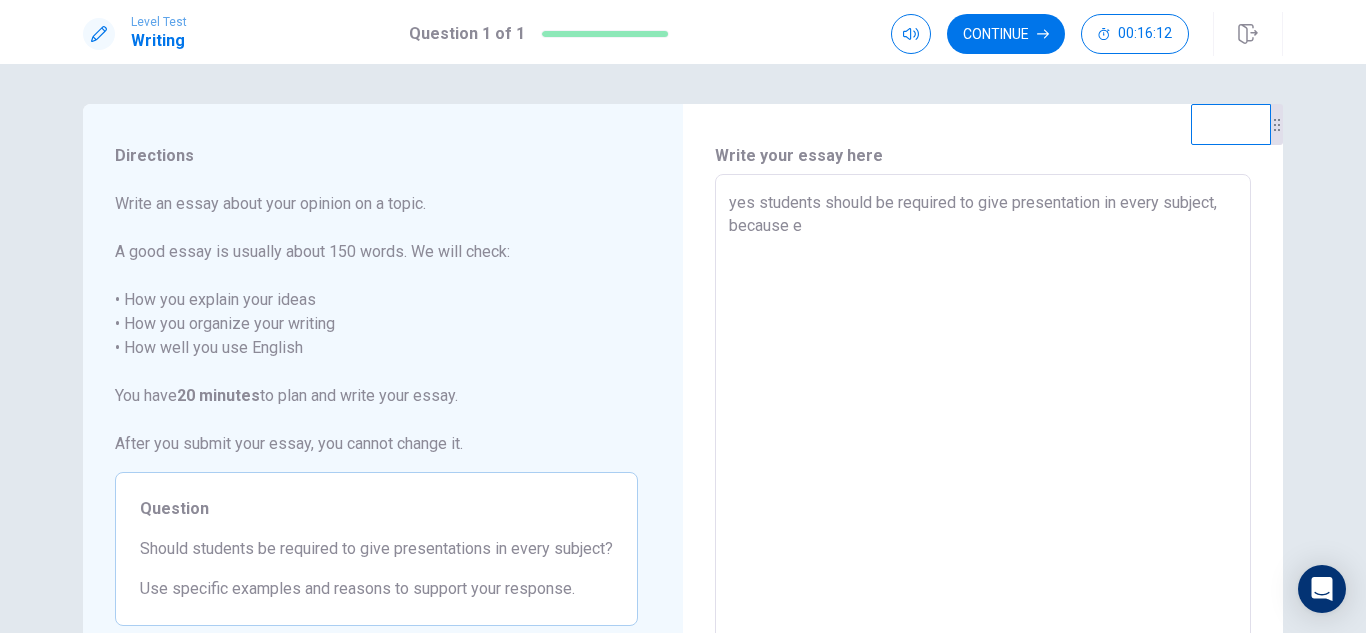 type on "x" 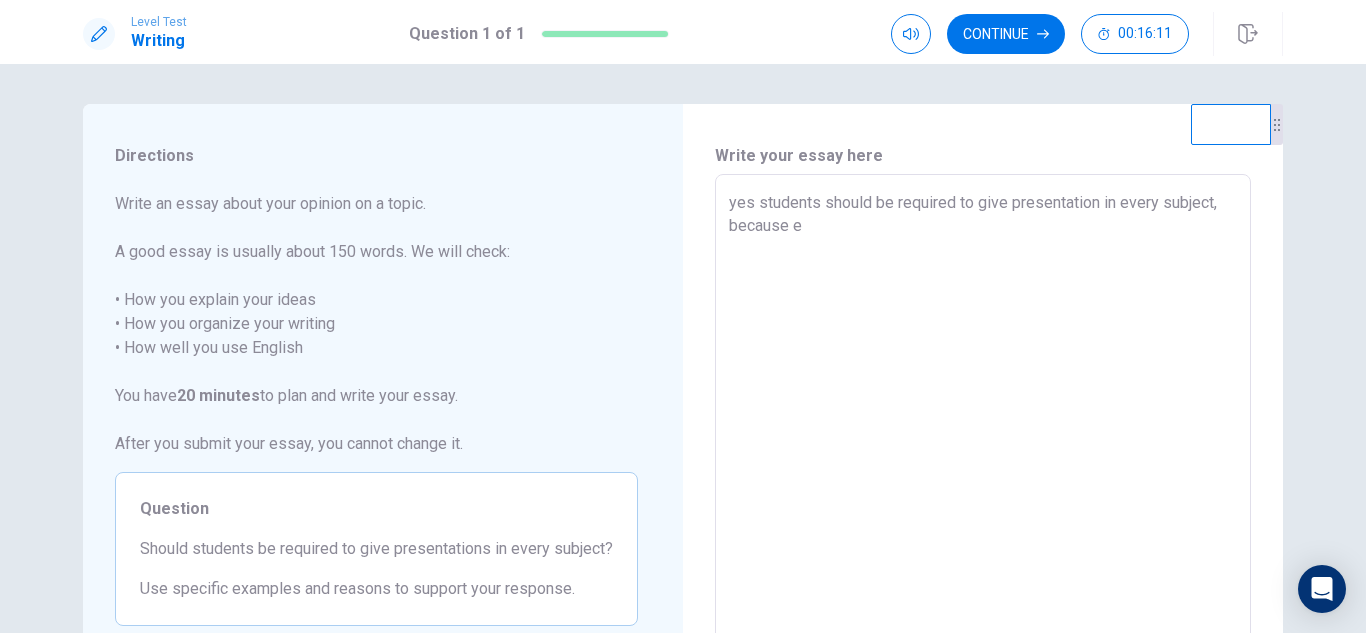 type on "yes students should be required to give presentation in every subject, because" 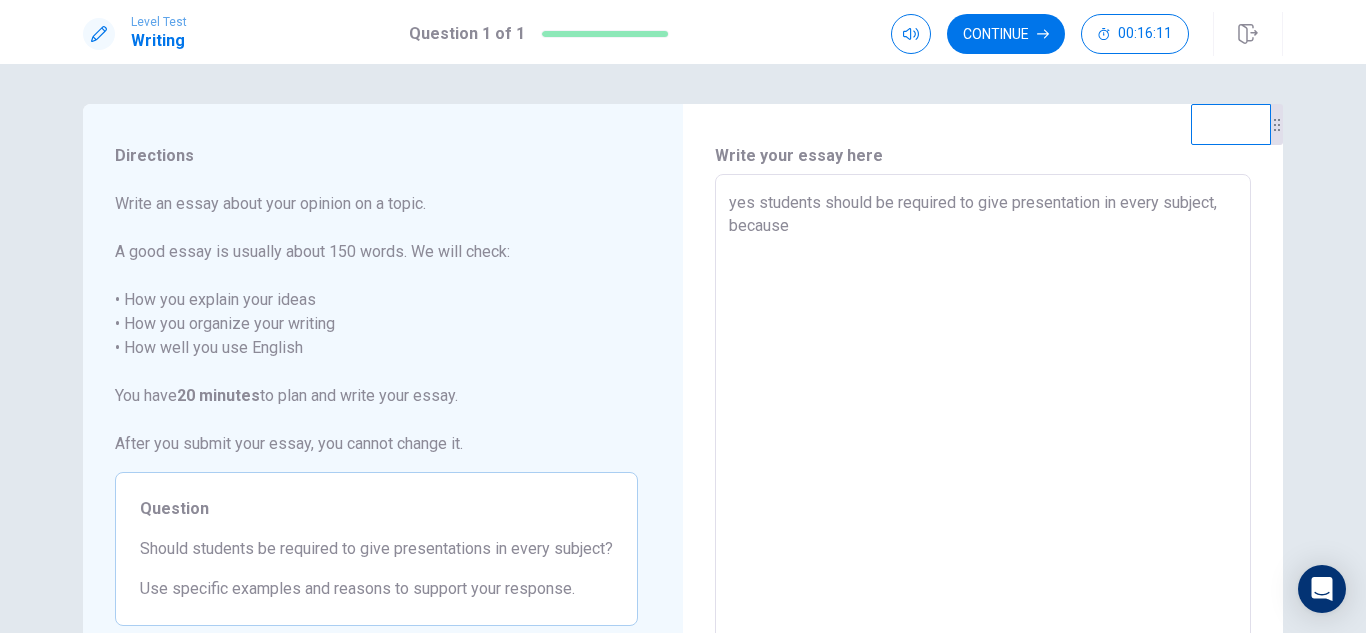 type on "x" 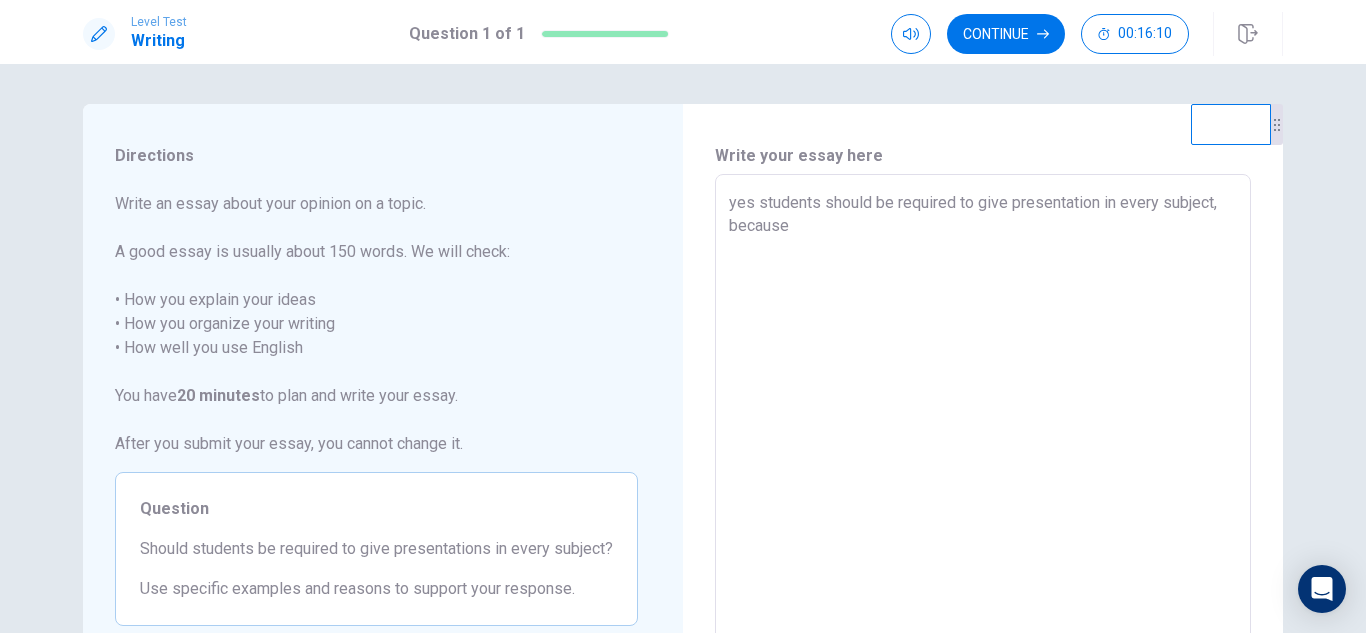 type on "yes students should be required to give presentation in every subject, because i" 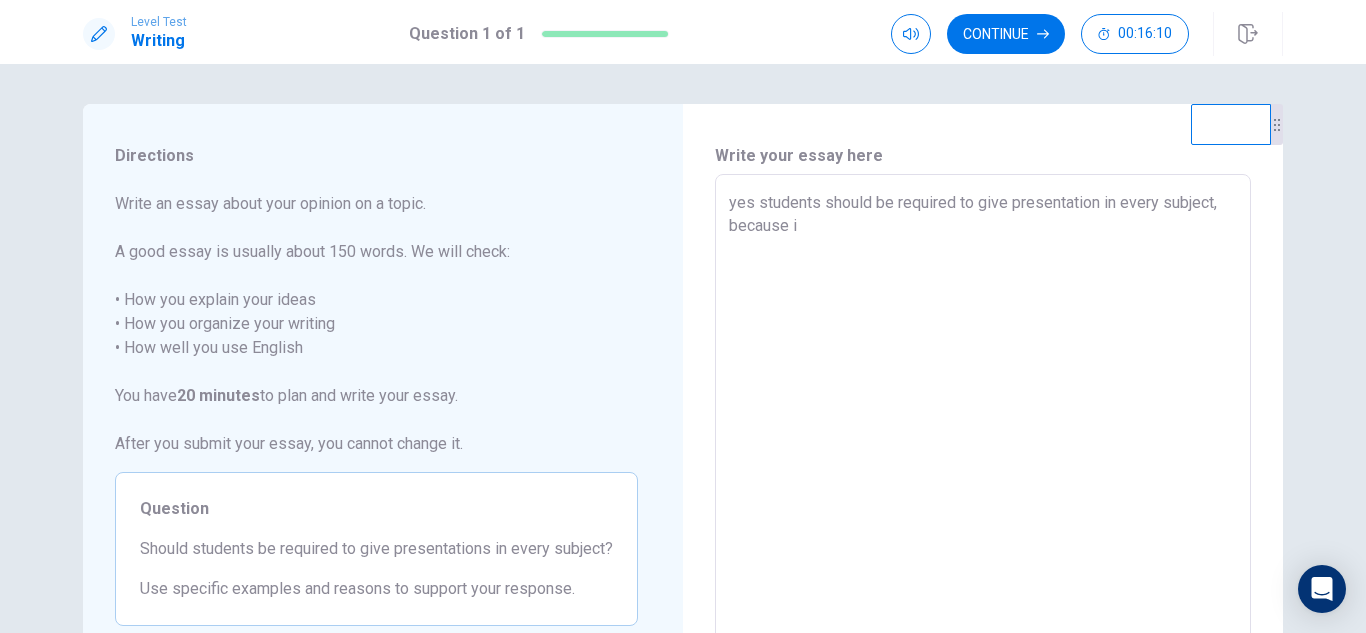 type on "x" 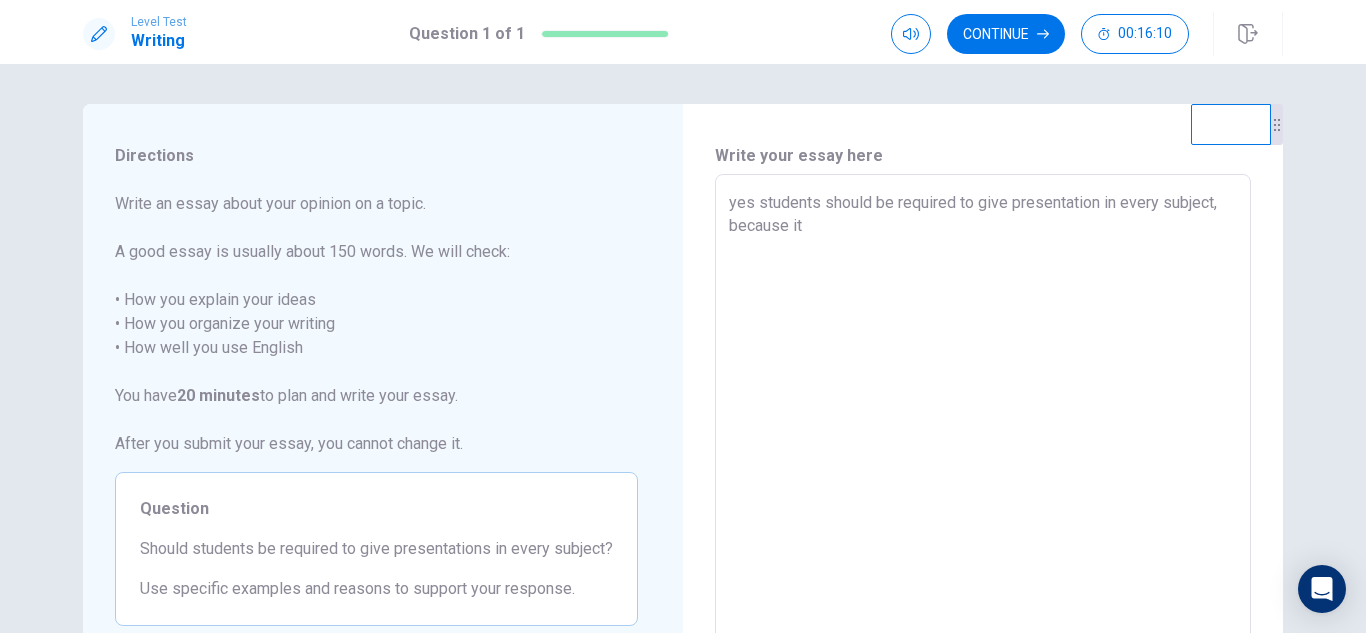 type on "x" 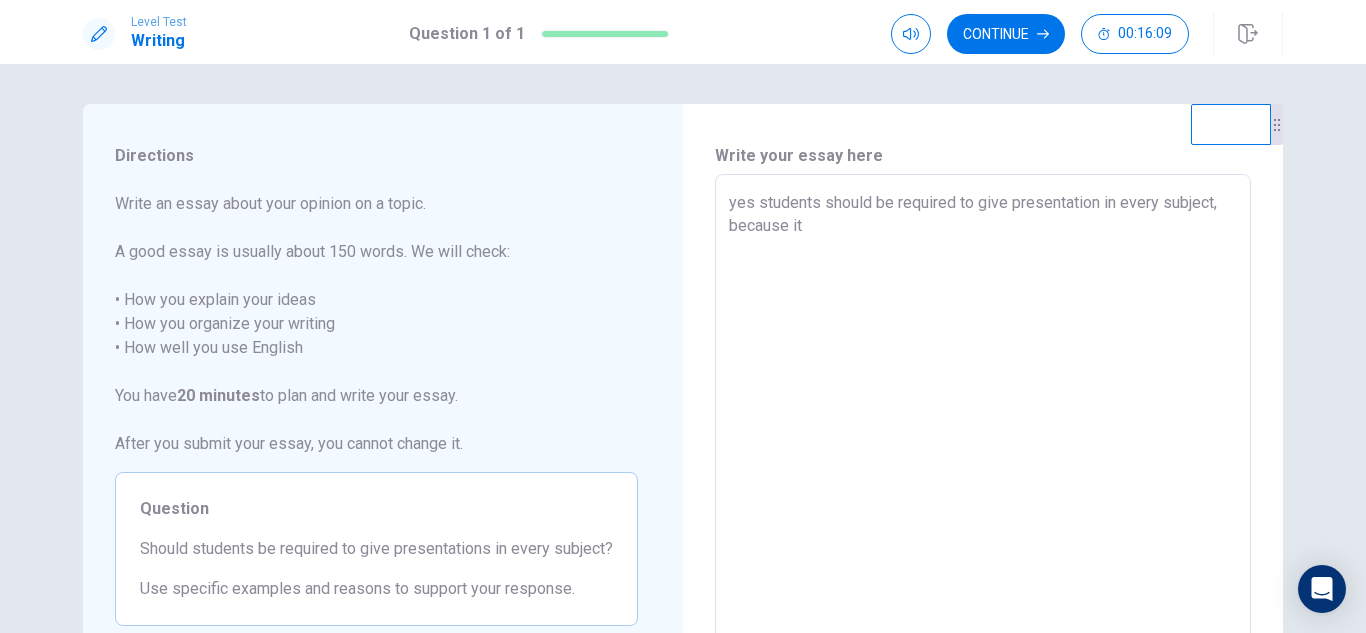 type on "yes students should be required to give presentation in every subject, because it'" 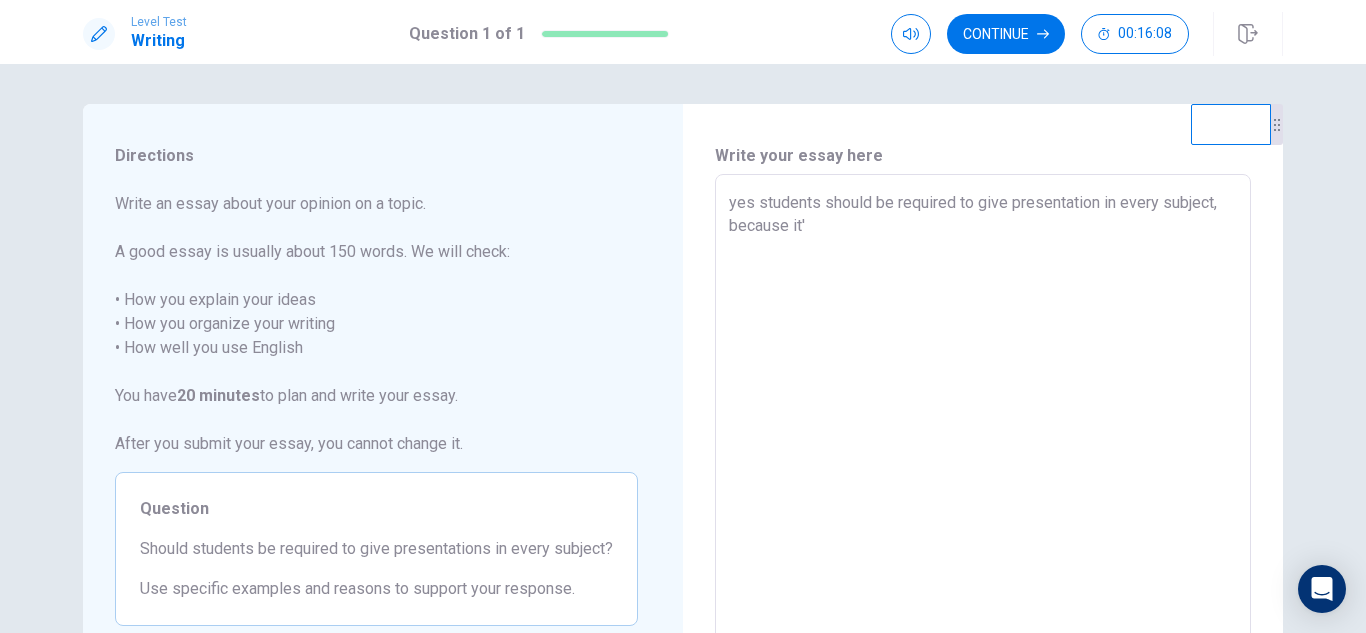 type on "x" 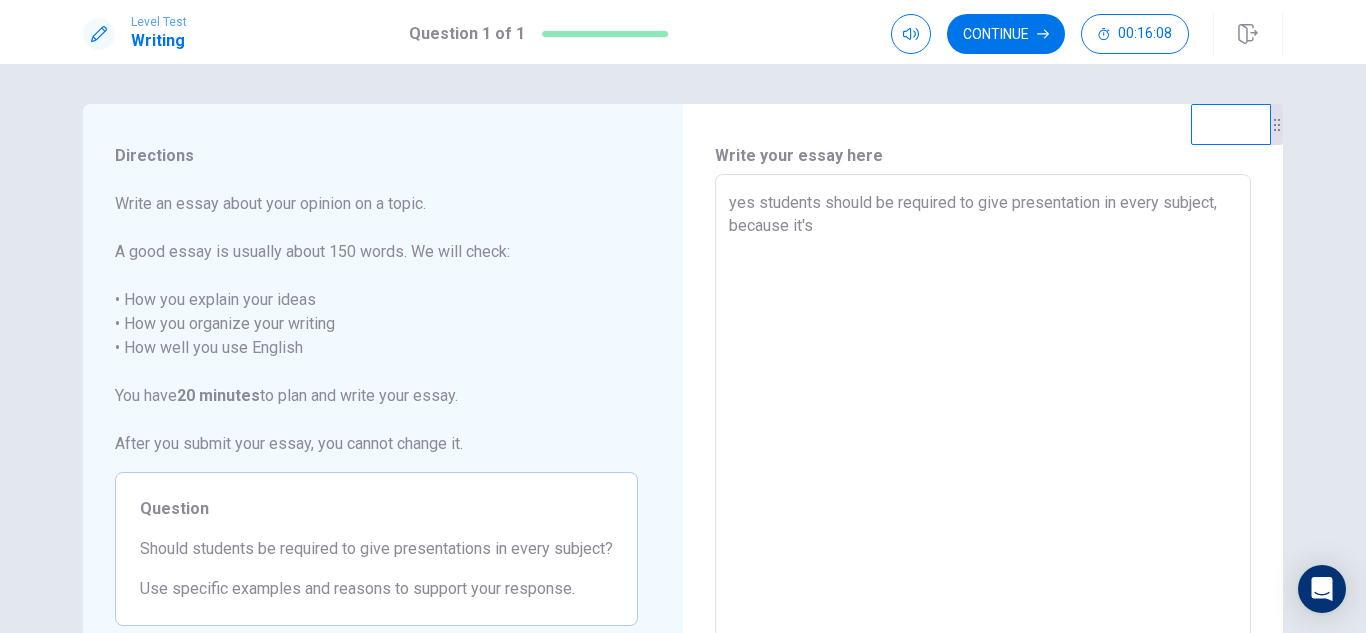 type on "x" 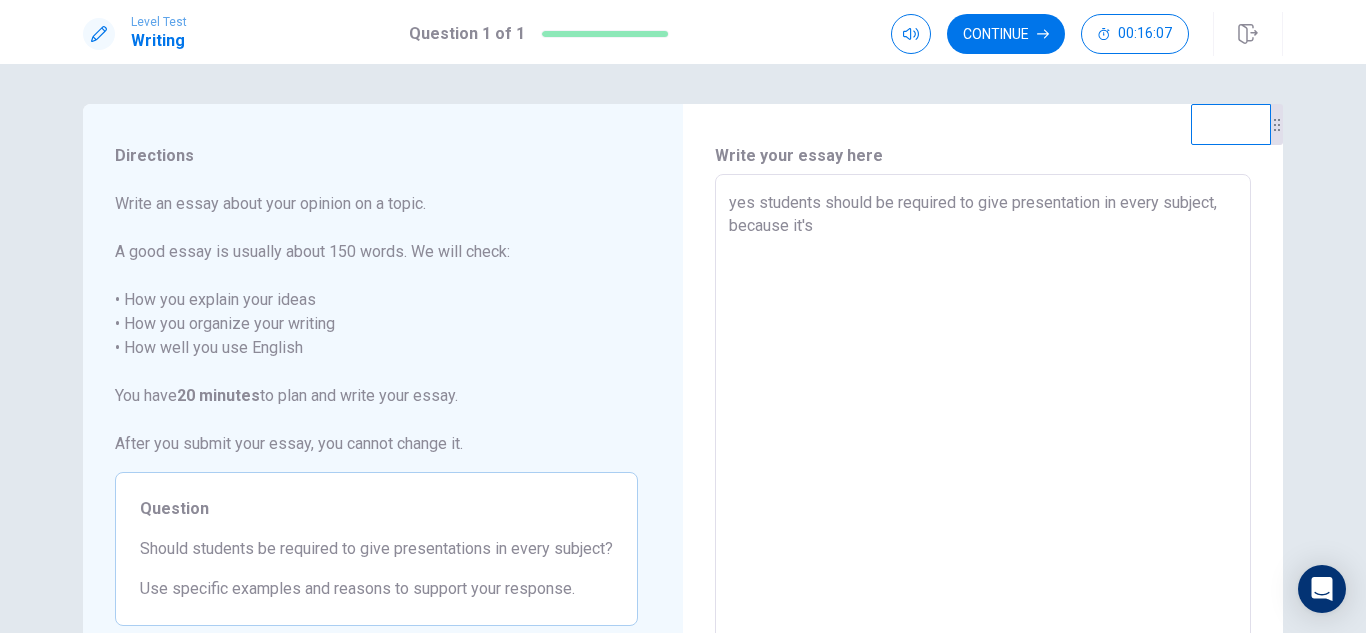 type on "yes students should be required to give presentation in every subject, because it's" 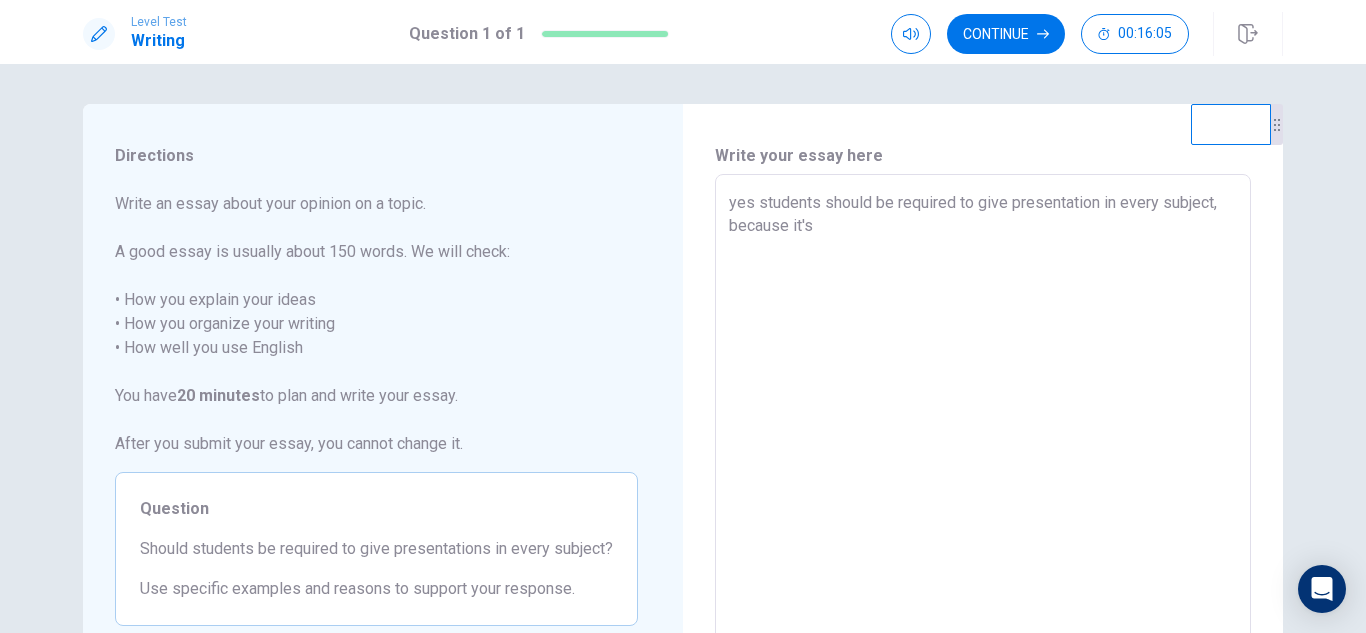 type on "x" 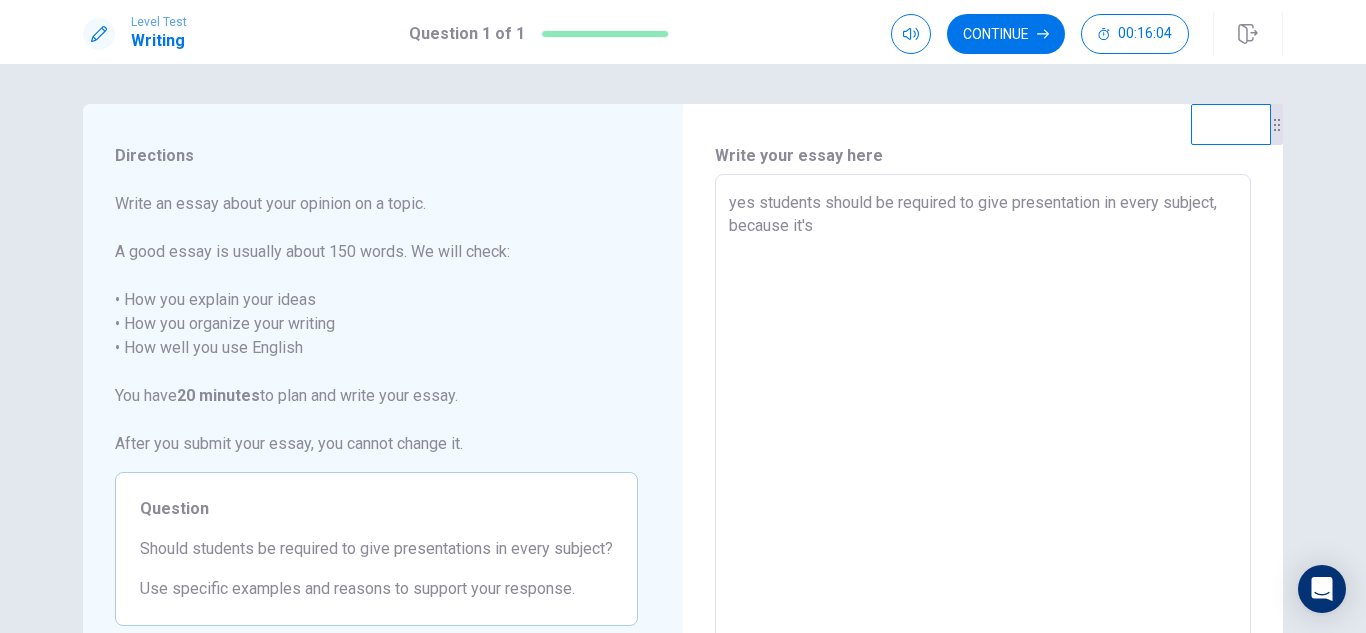 type on "yes students should be required to give presentation in every subject, because it's u" 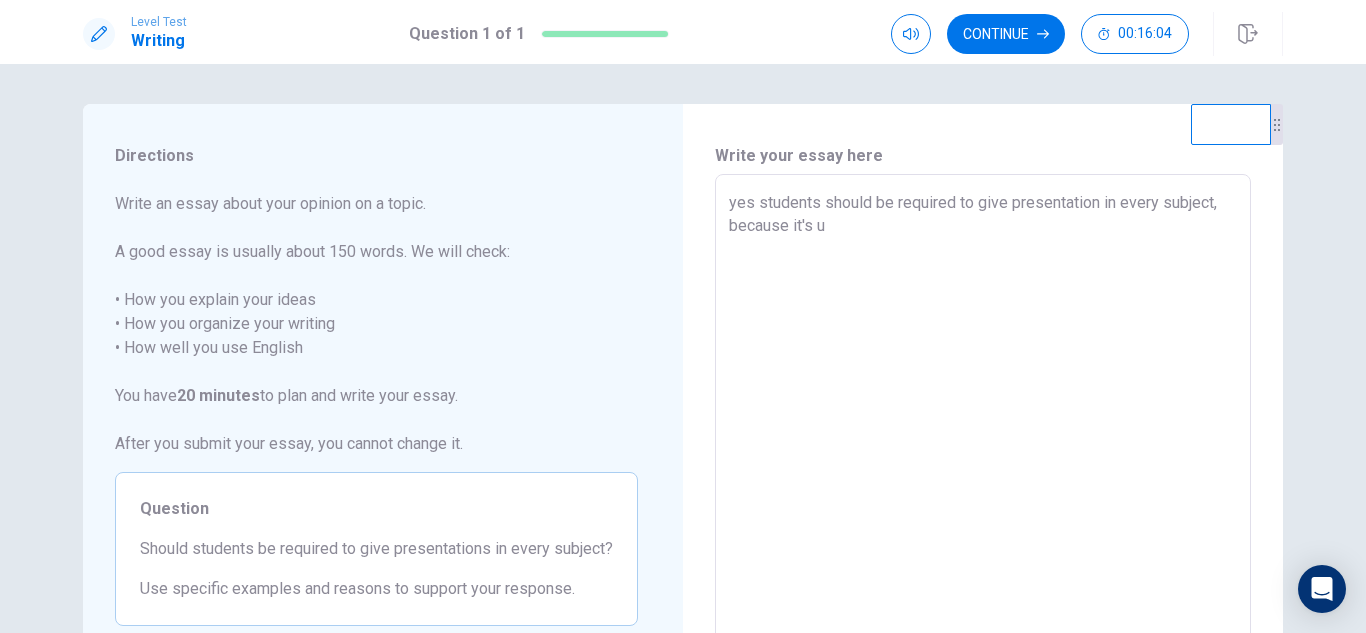 type on "x" 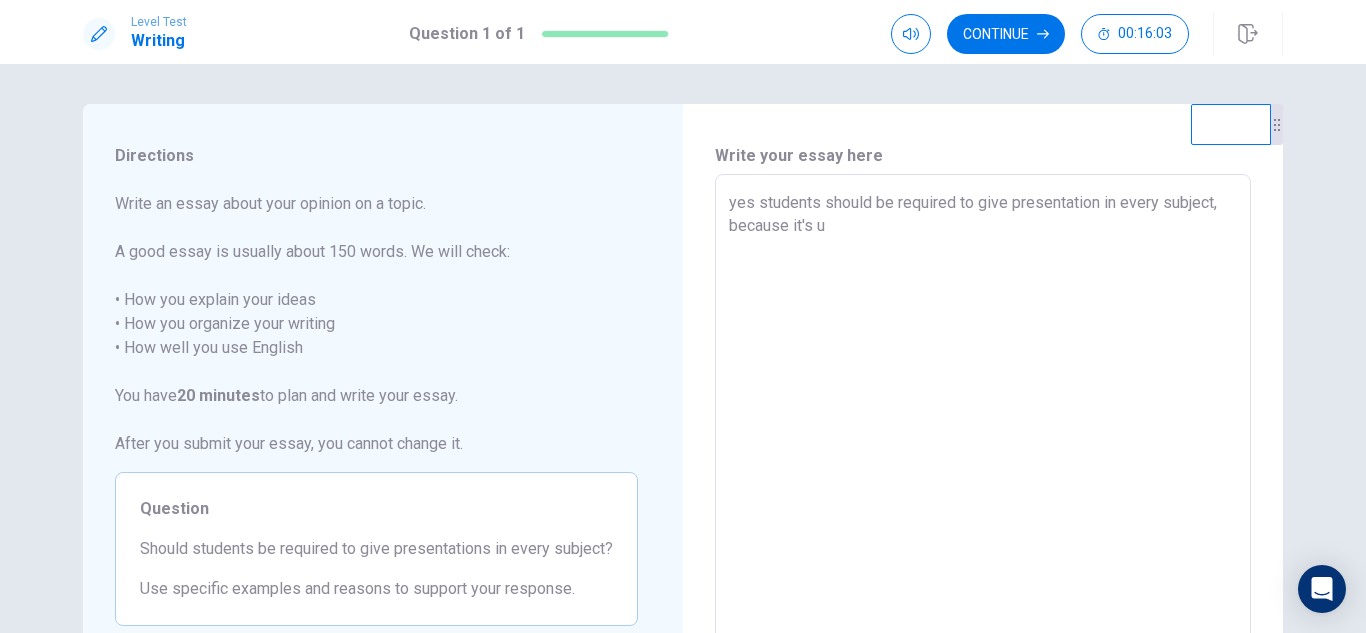 type on "yes students should be required to give presentation in every subject, because it's" 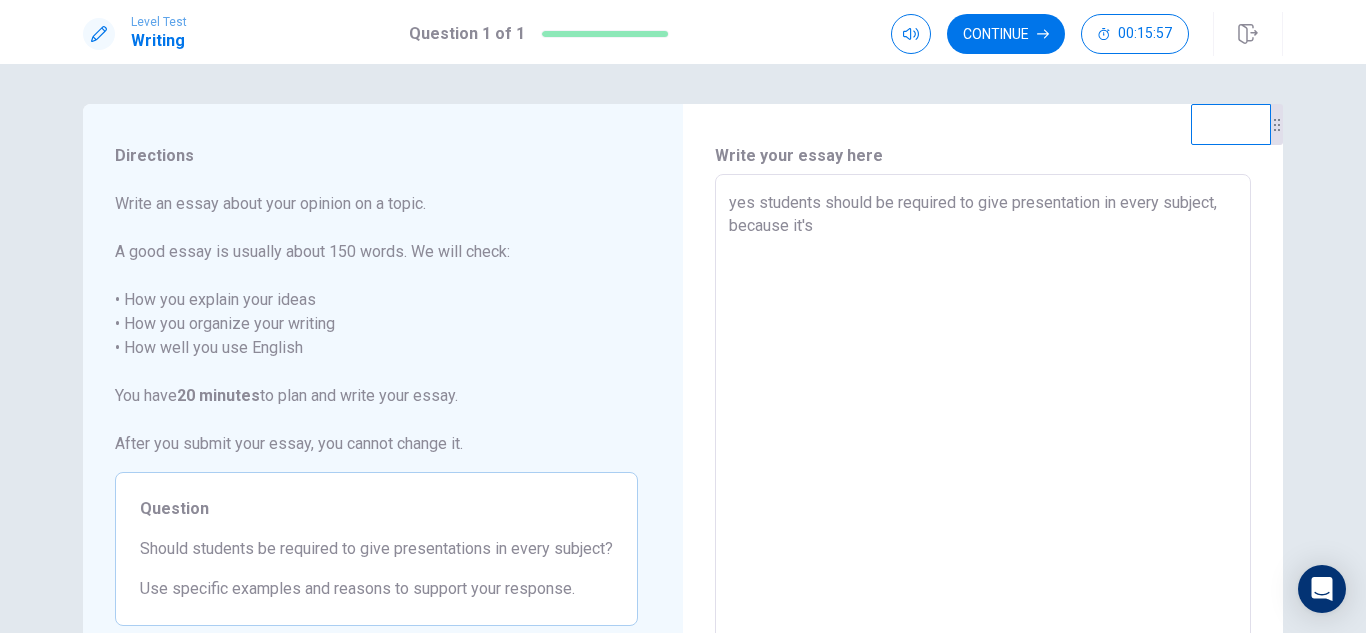 type on "x" 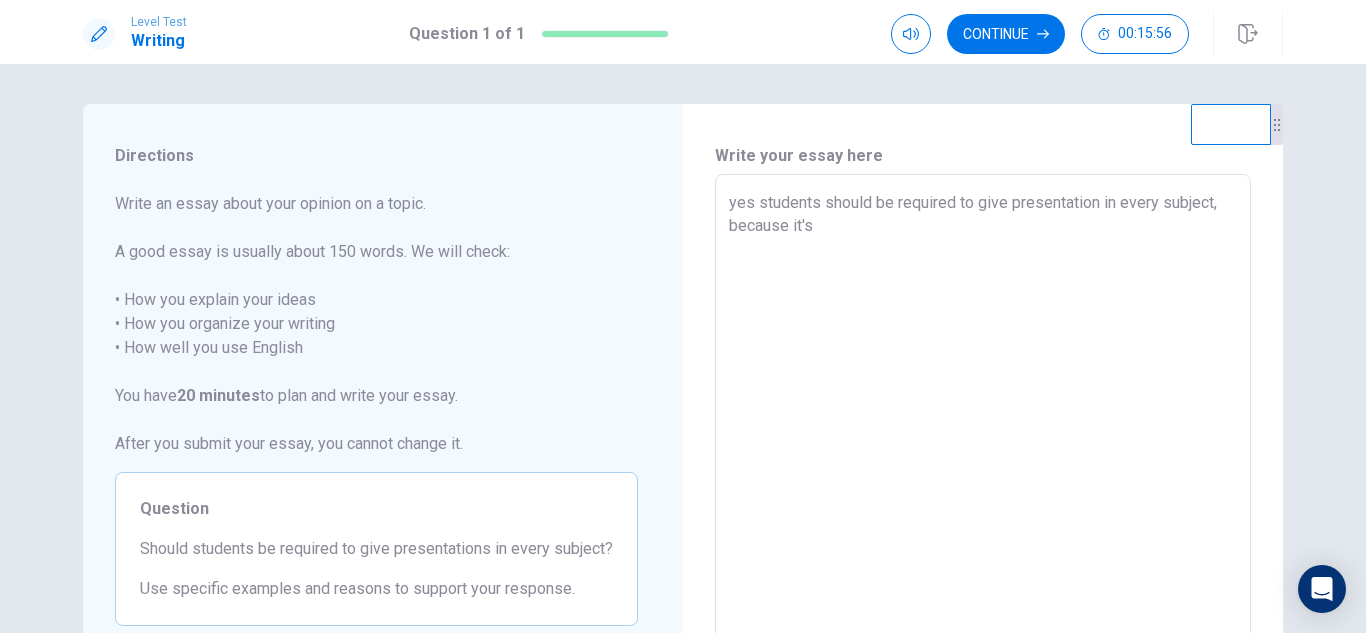 type 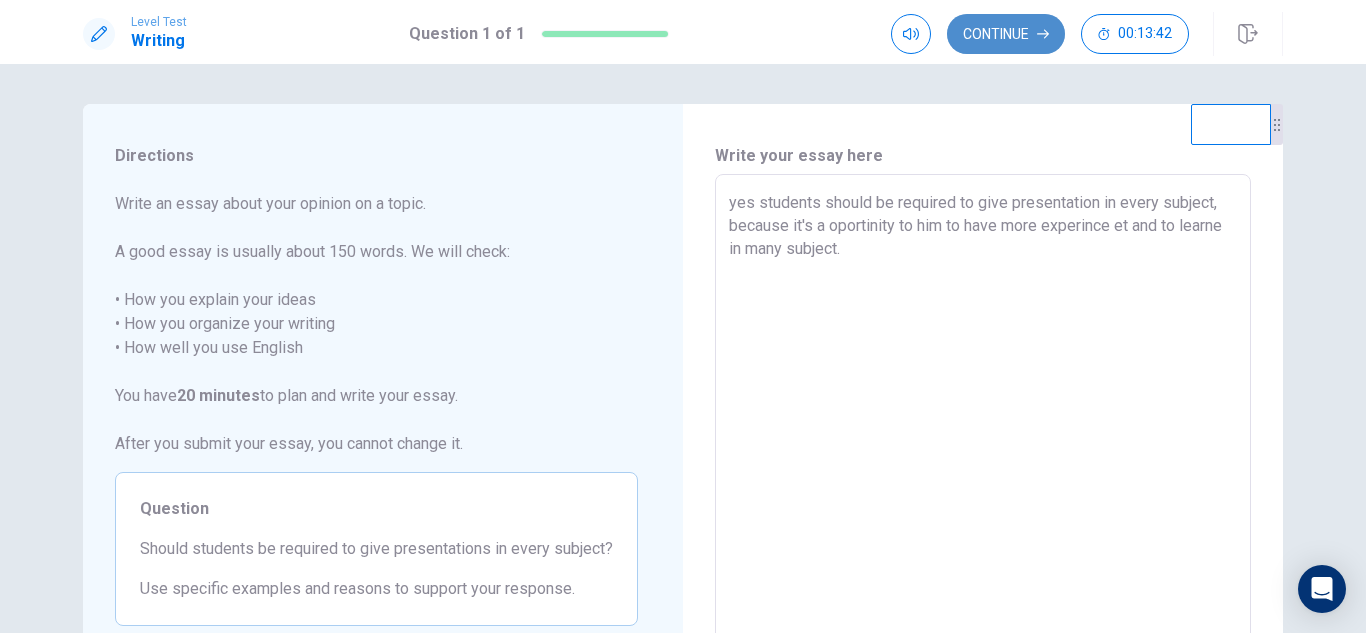 click on "Continue" at bounding box center (1006, 34) 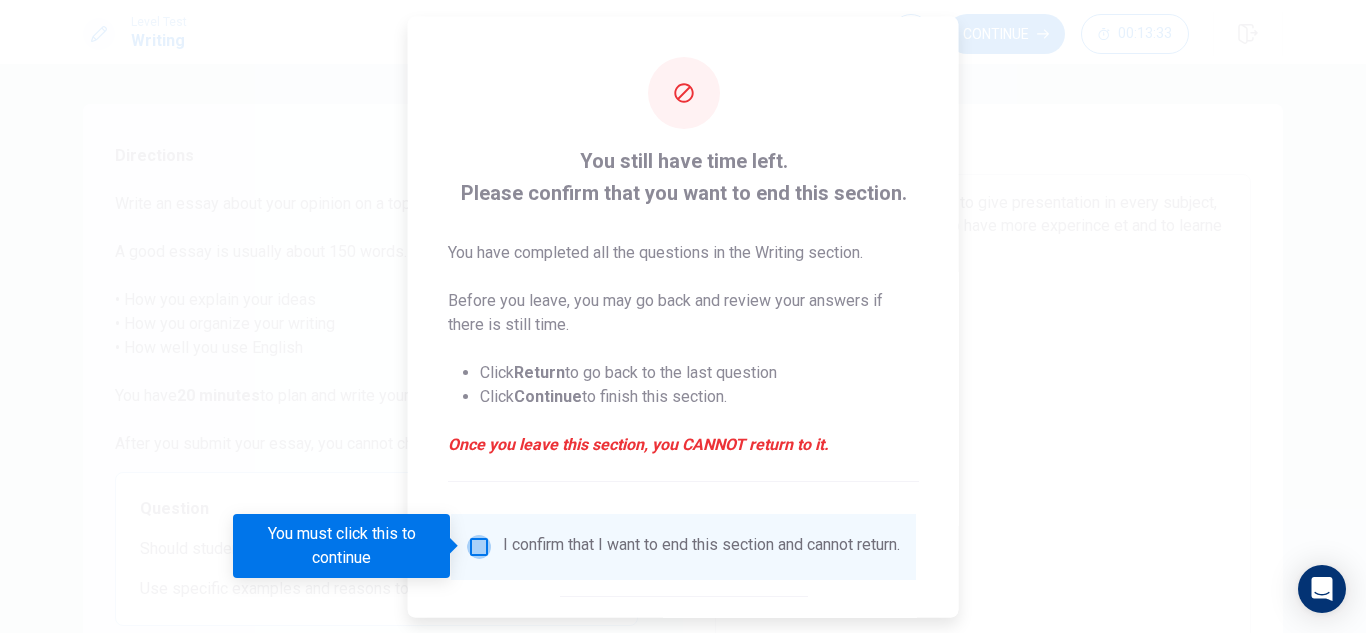 click at bounding box center [479, 546] 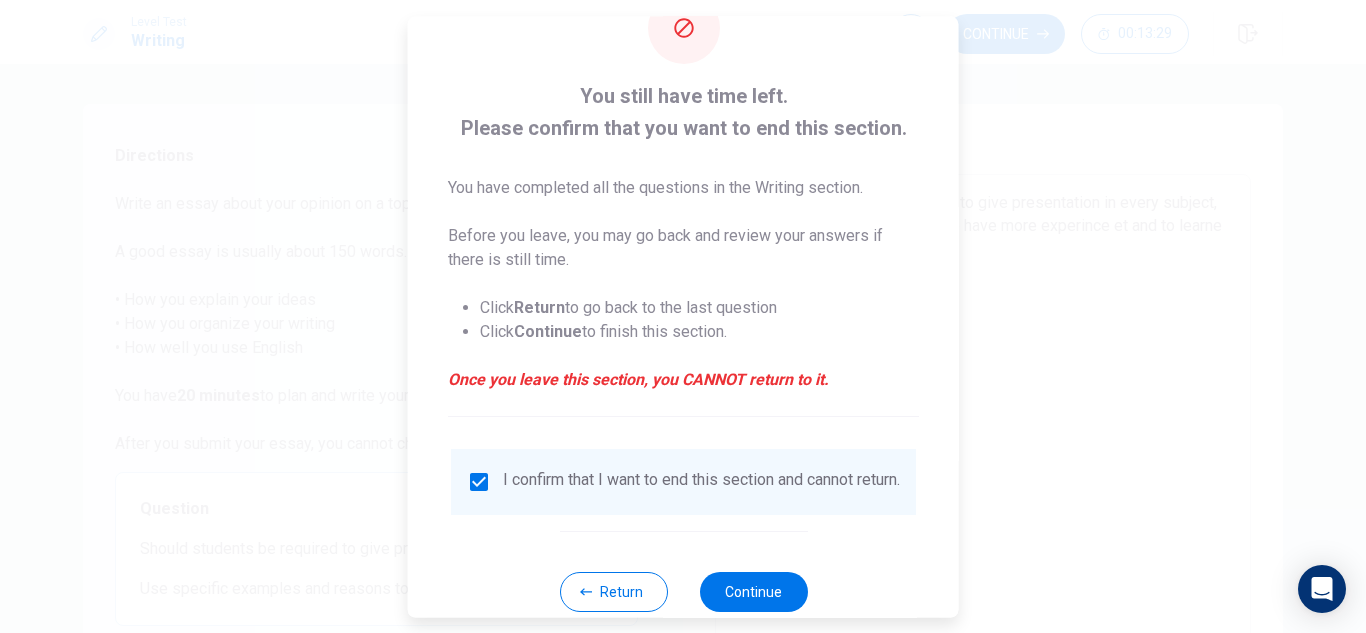 scroll, scrollTop: 113, scrollLeft: 0, axis: vertical 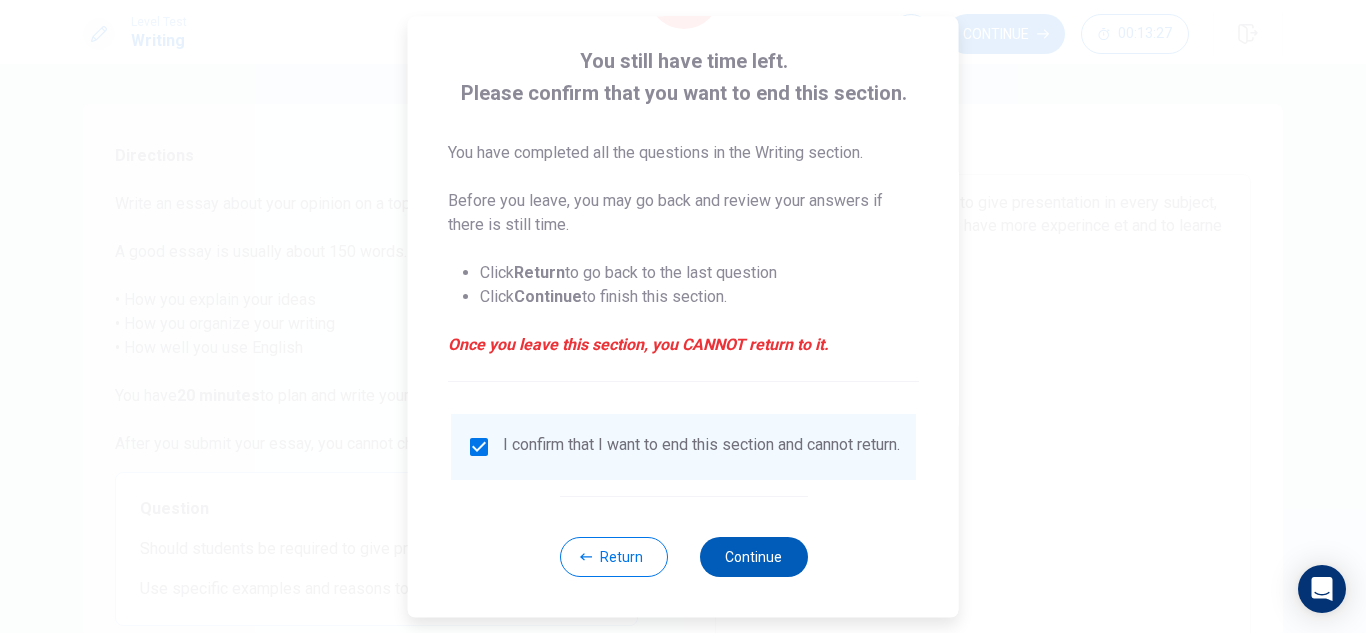 click on "Continue" at bounding box center (753, 557) 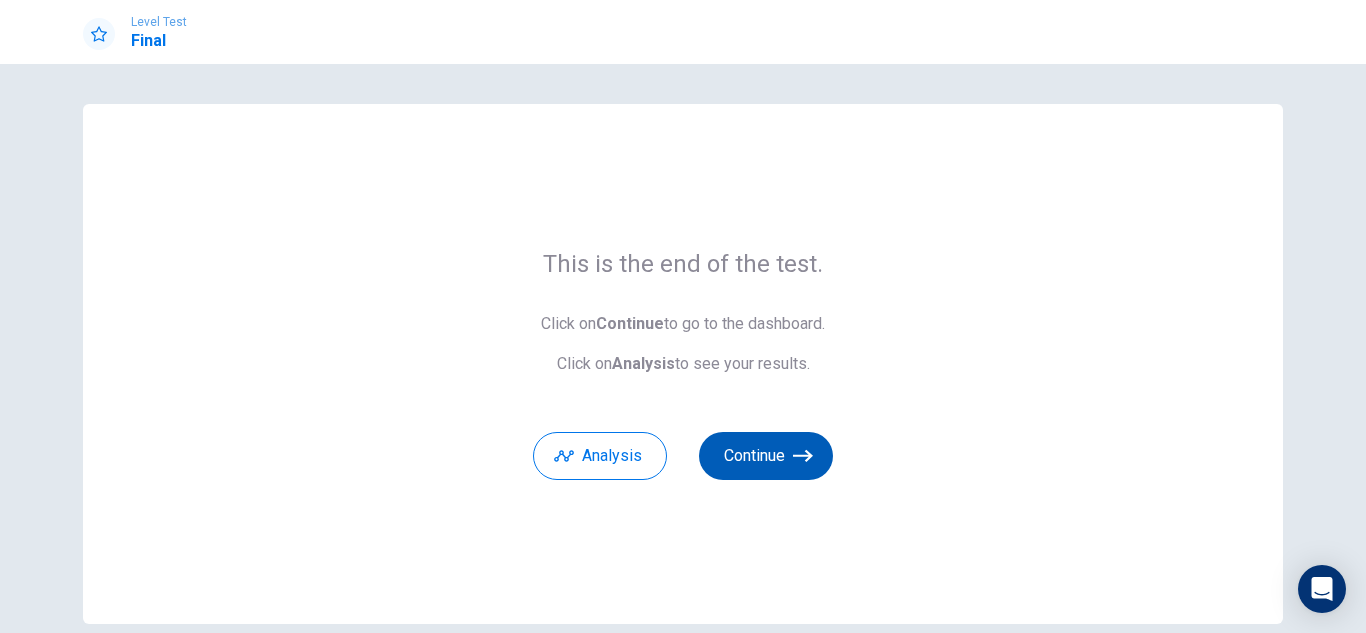 click on "Continue" at bounding box center (766, 456) 